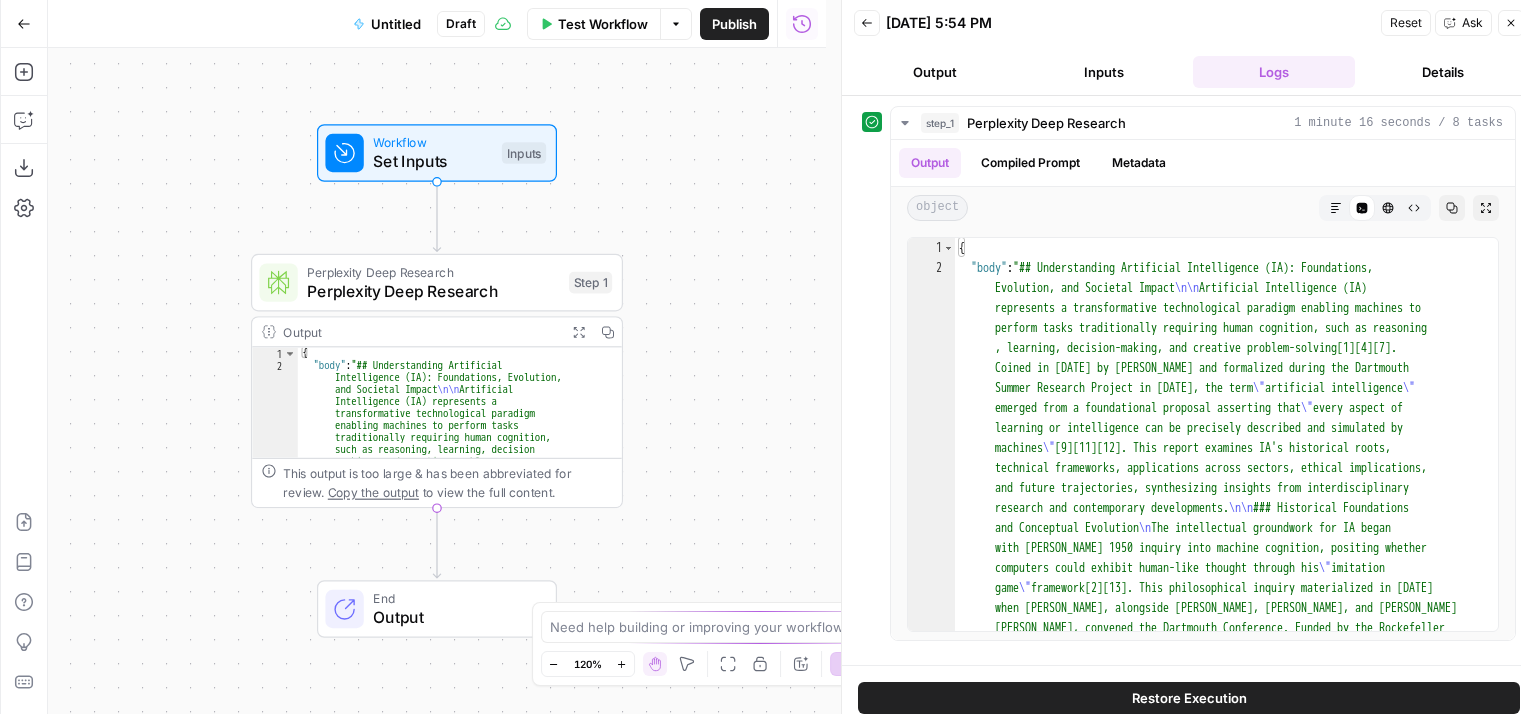scroll, scrollTop: 0, scrollLeft: 0, axis: both 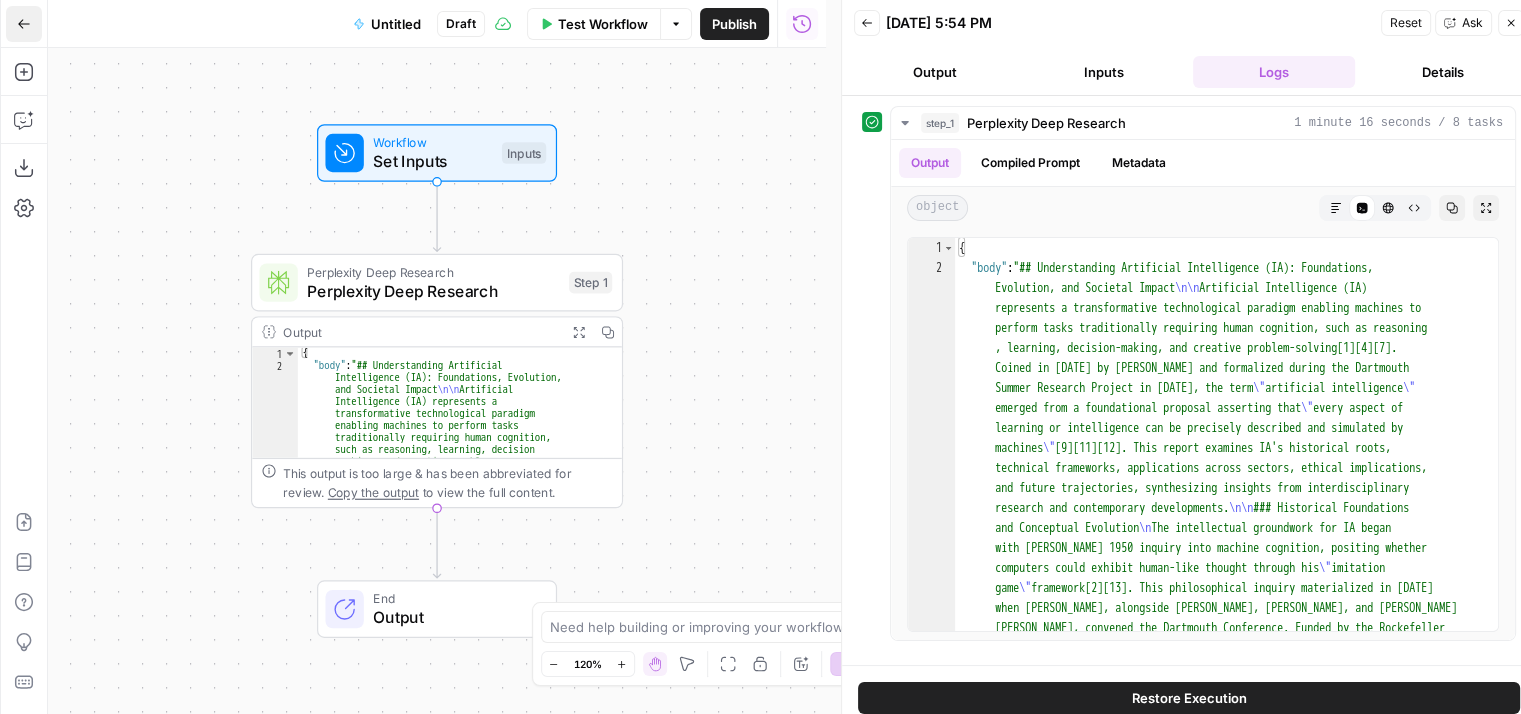 click 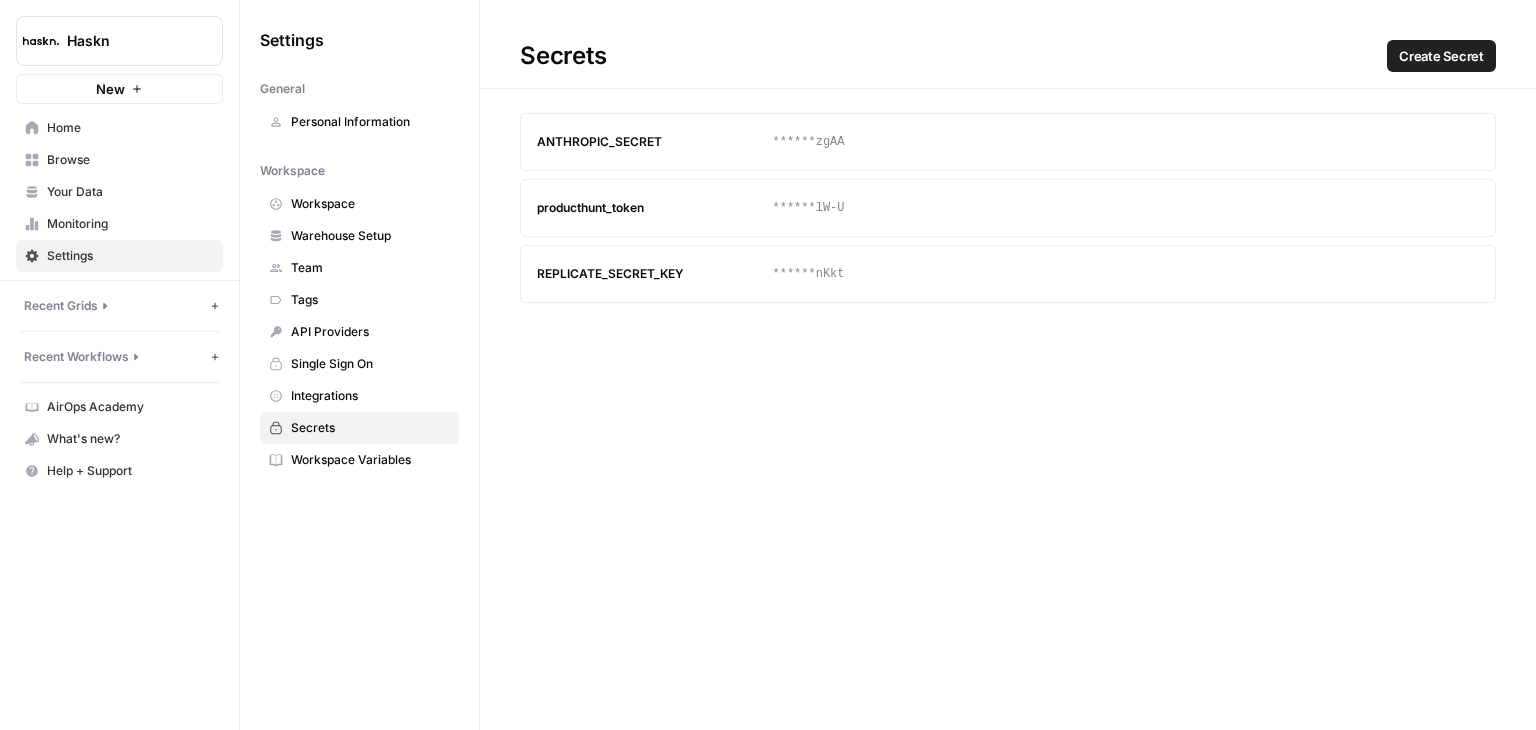 scroll, scrollTop: 0, scrollLeft: 0, axis: both 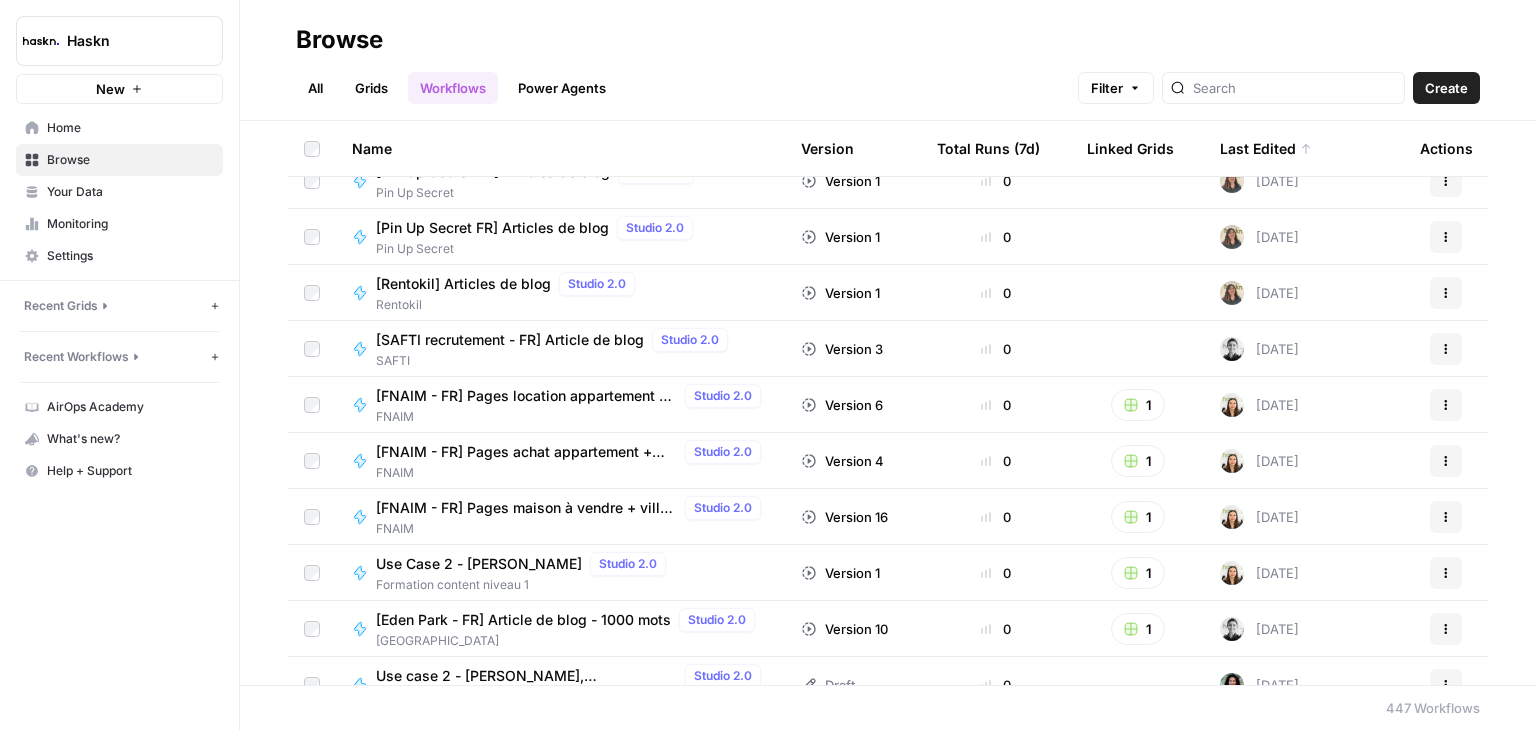 drag, startPoint x: 1478, startPoint y: 217, endPoint x: 1496, endPoint y: 149, distance: 70.34202 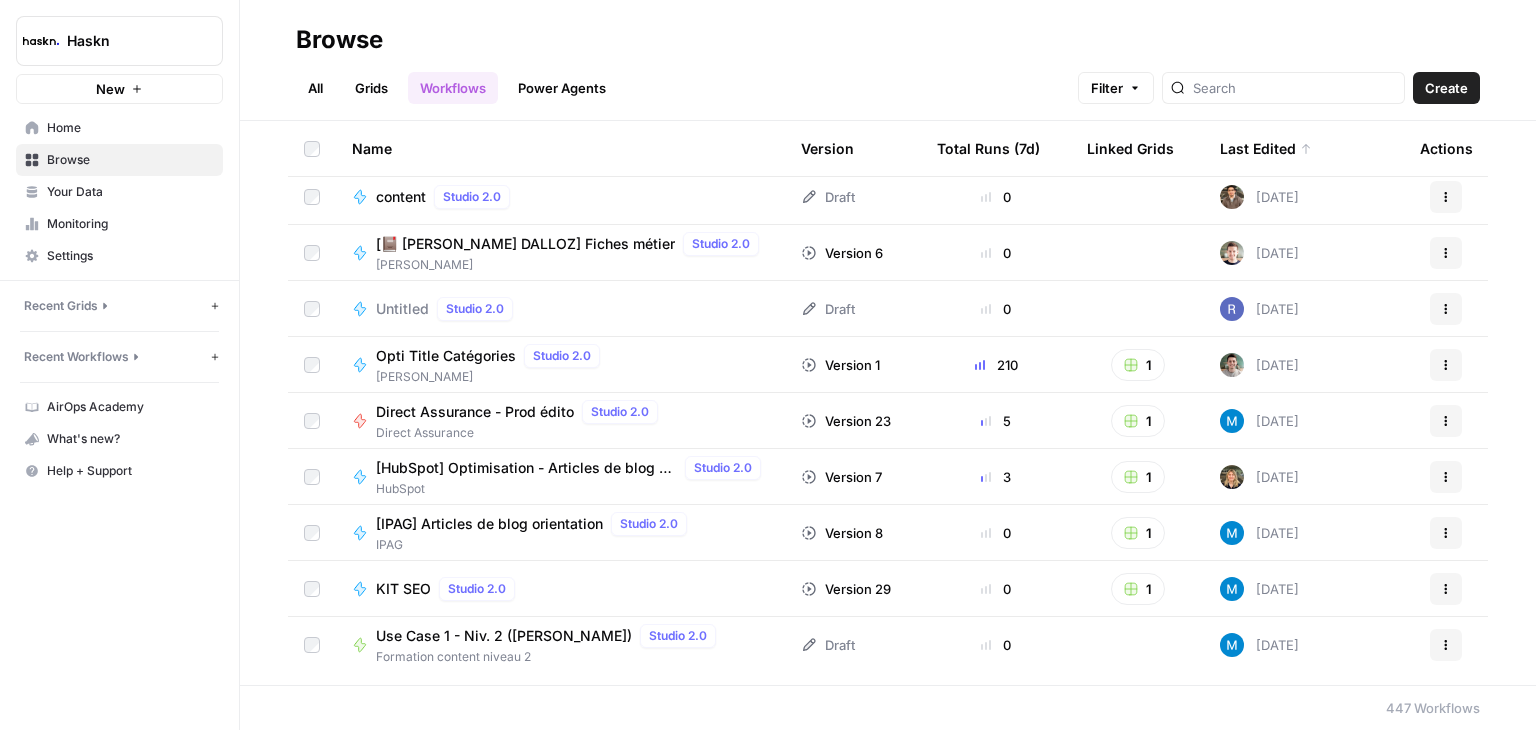 scroll, scrollTop: 0, scrollLeft: 0, axis: both 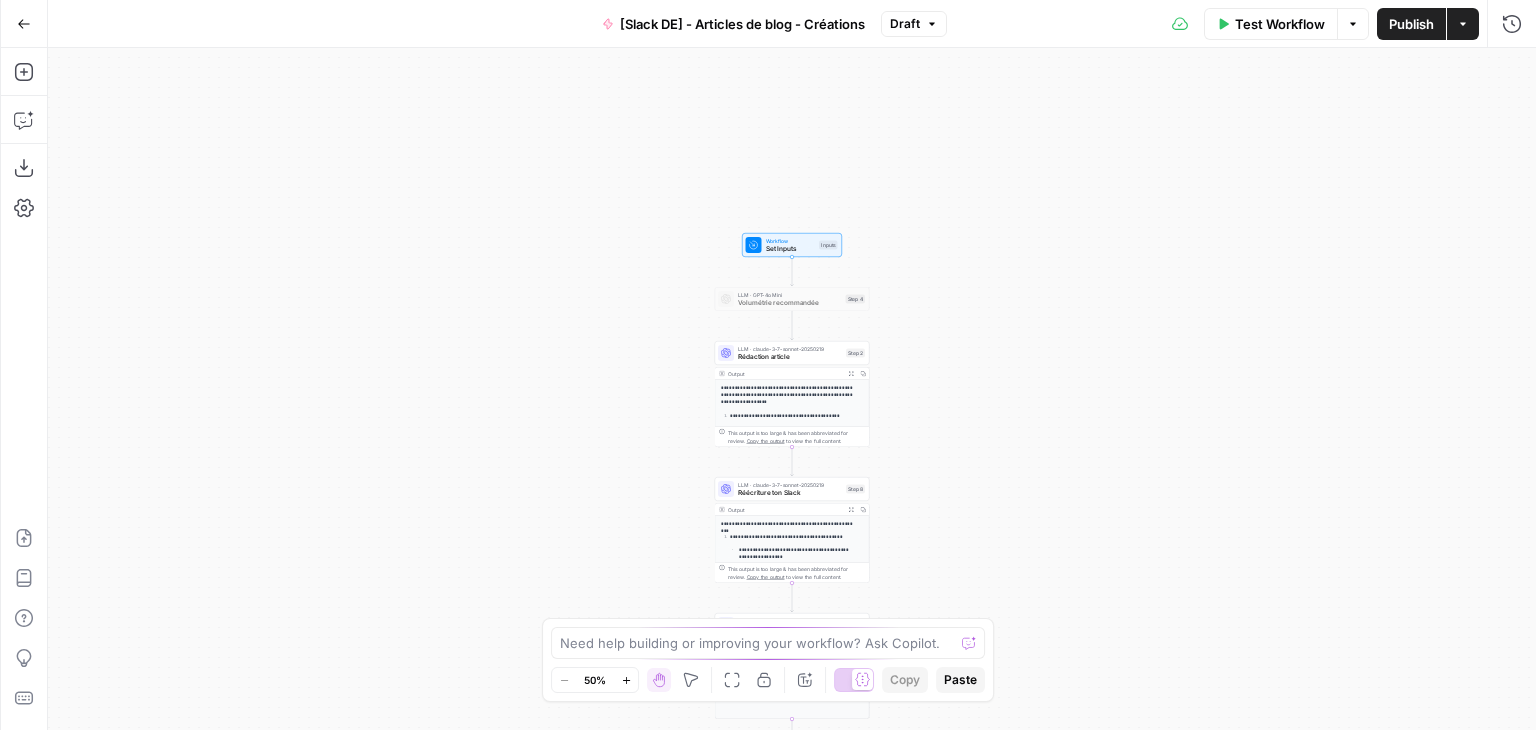 click on "**********" at bounding box center (792, 389) 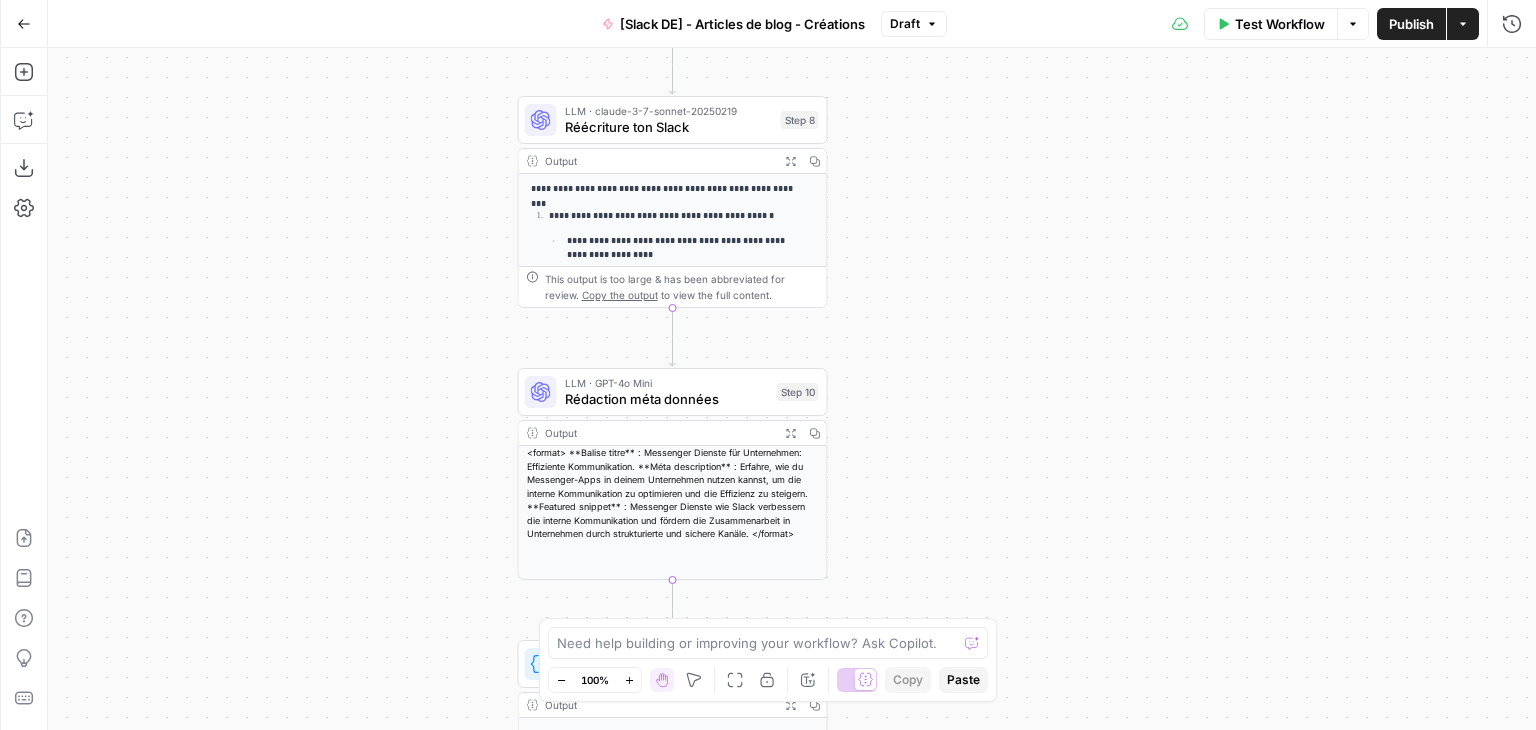 drag, startPoint x: 1160, startPoint y: 375, endPoint x: 1048, endPoint y: 299, distance: 135.3514 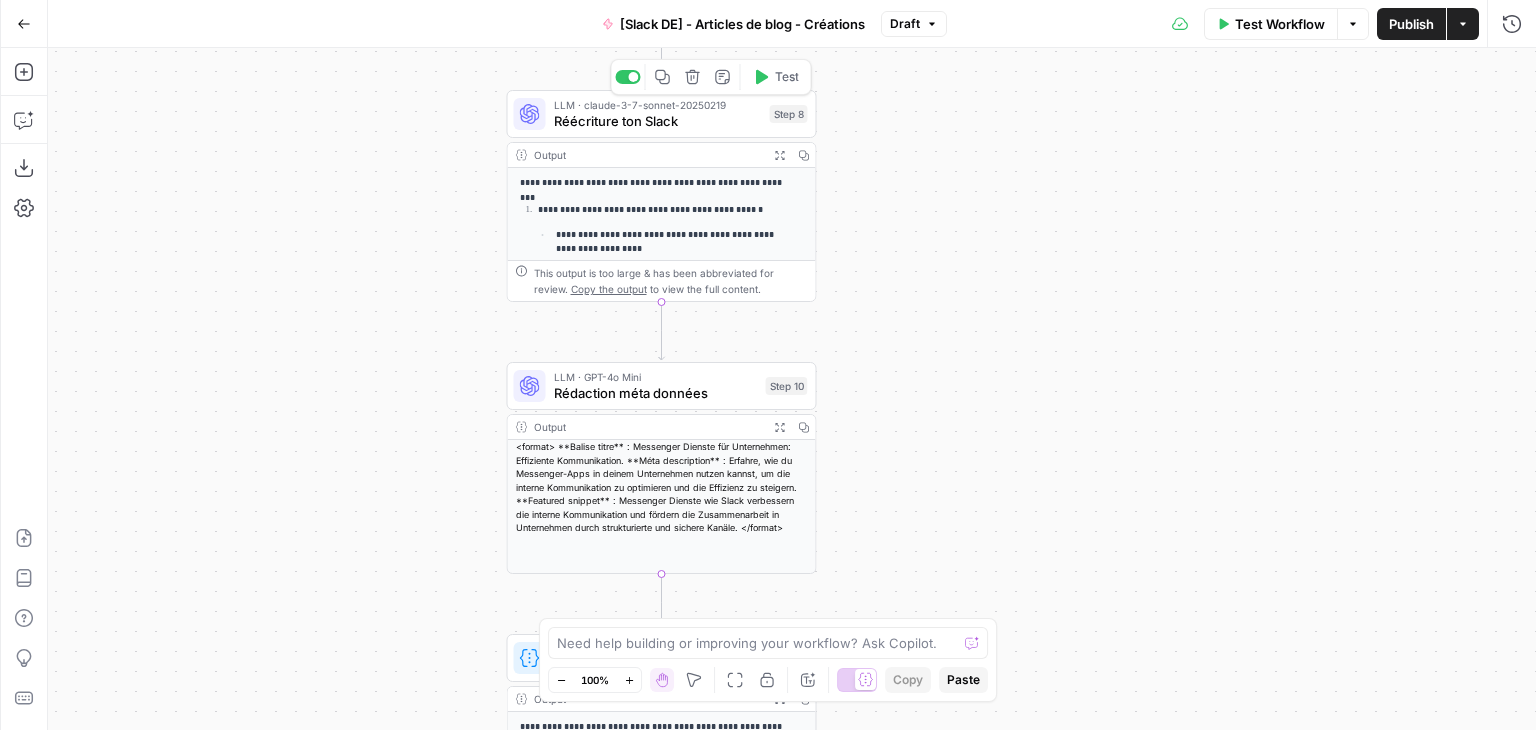 click on "LLM · claude-3-7-sonnet-20250219 Réécriture ton Slack Step 8 Copy step Delete step Add Note Test" at bounding box center (662, 114) 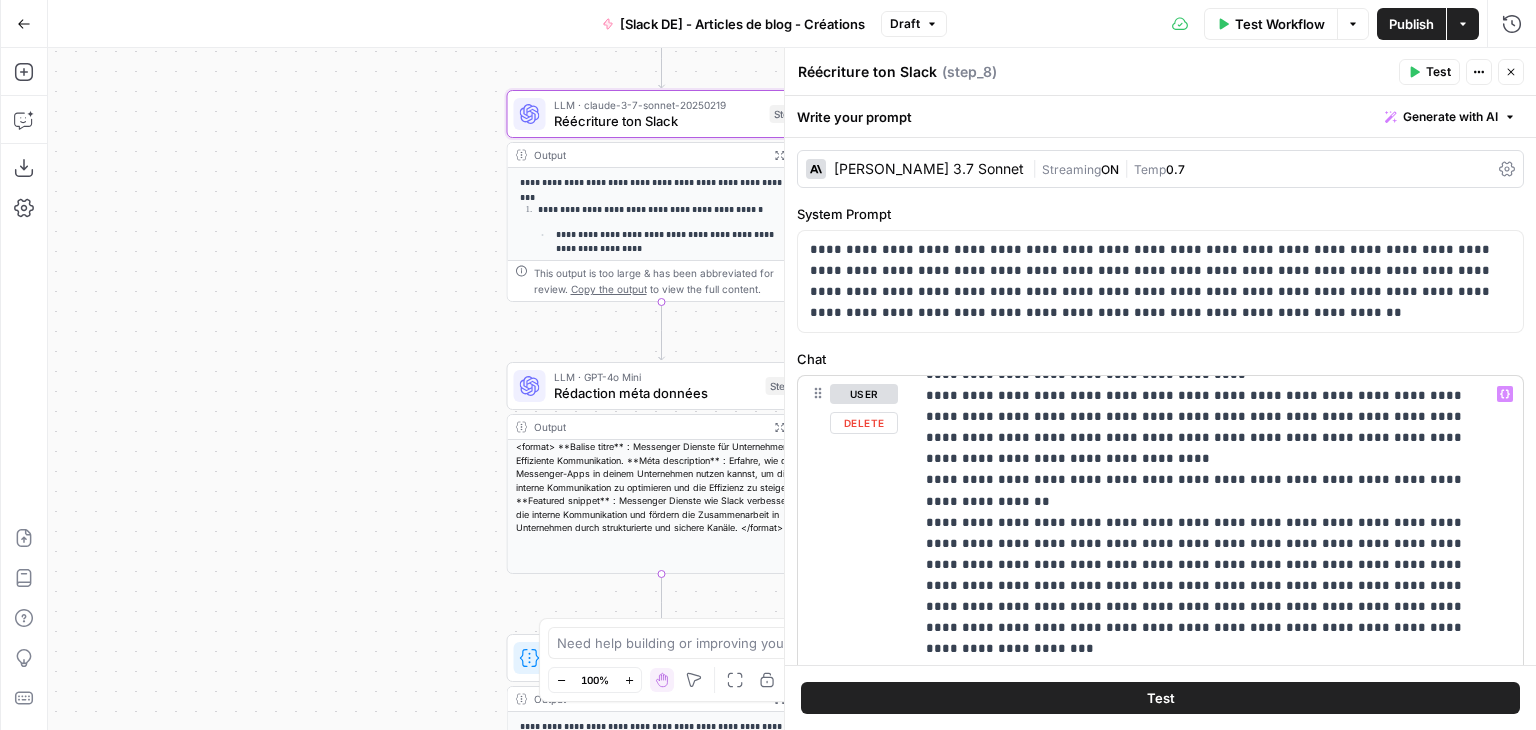 scroll, scrollTop: 0, scrollLeft: 0, axis: both 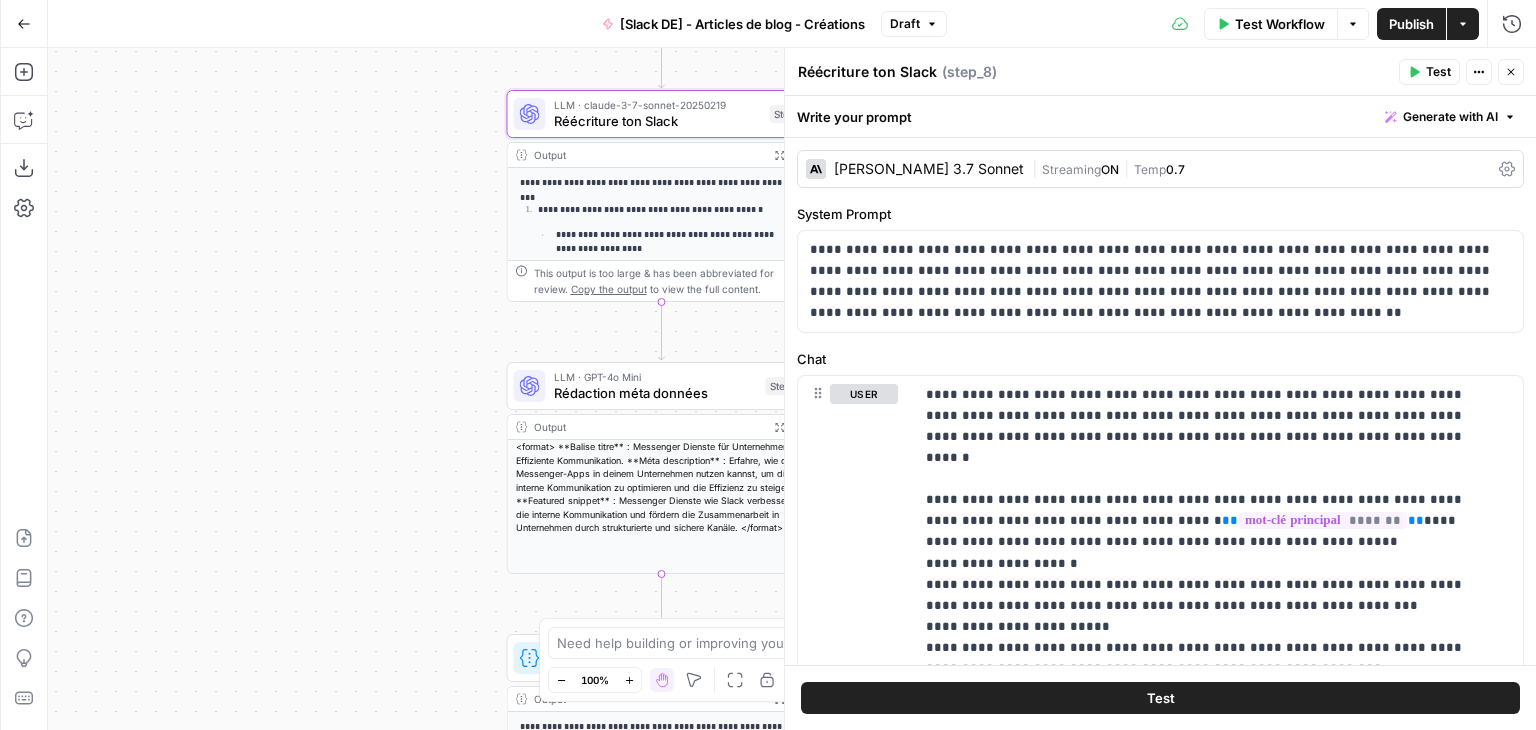 click 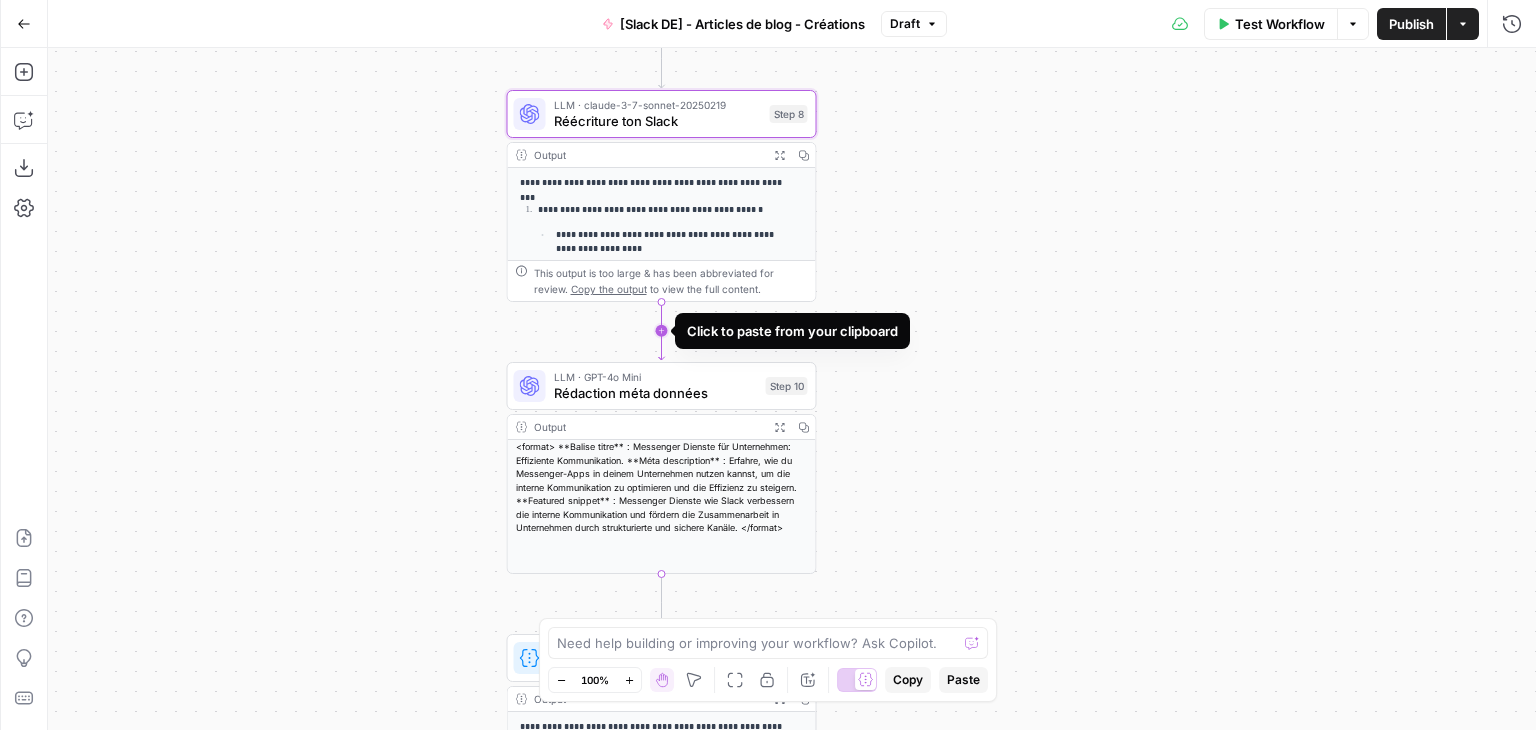 click 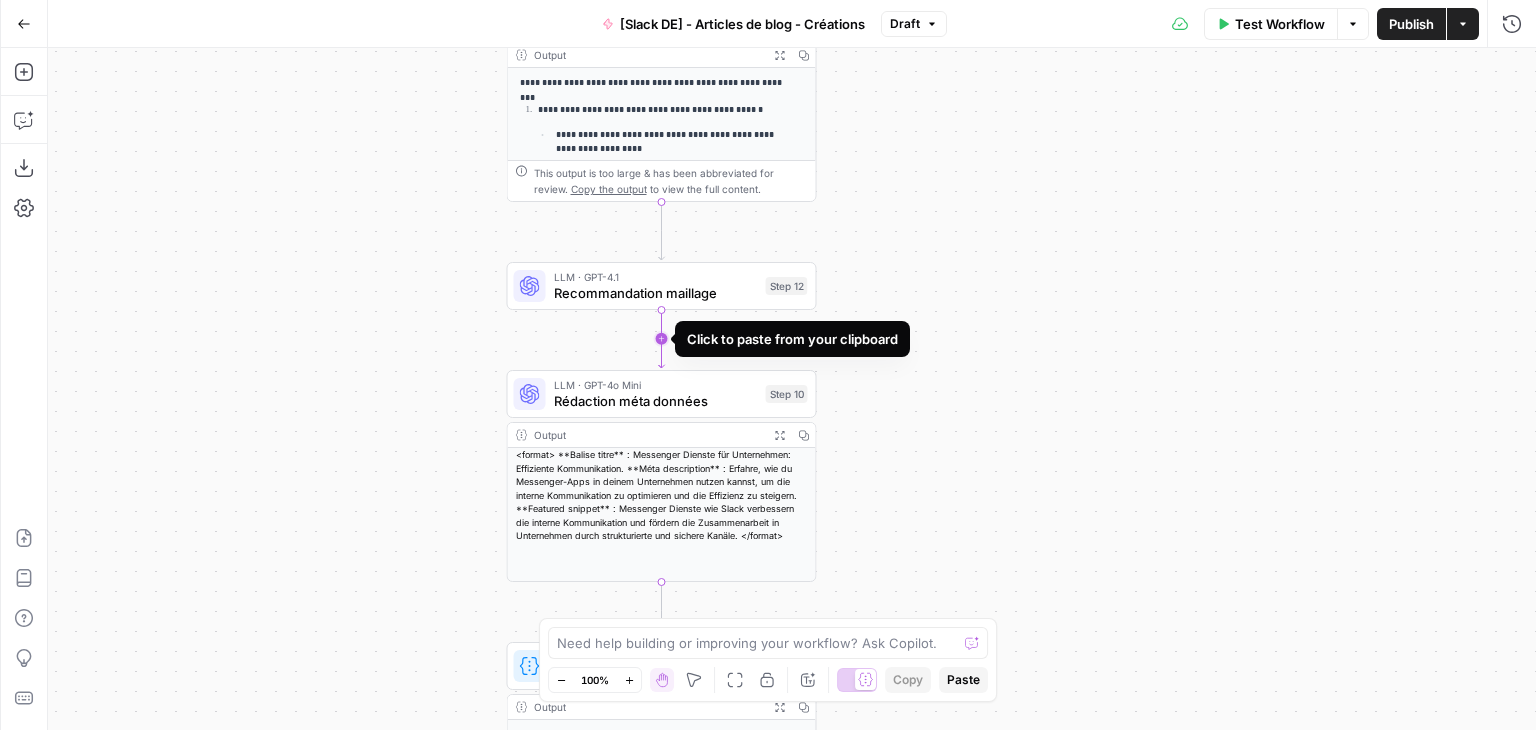 click 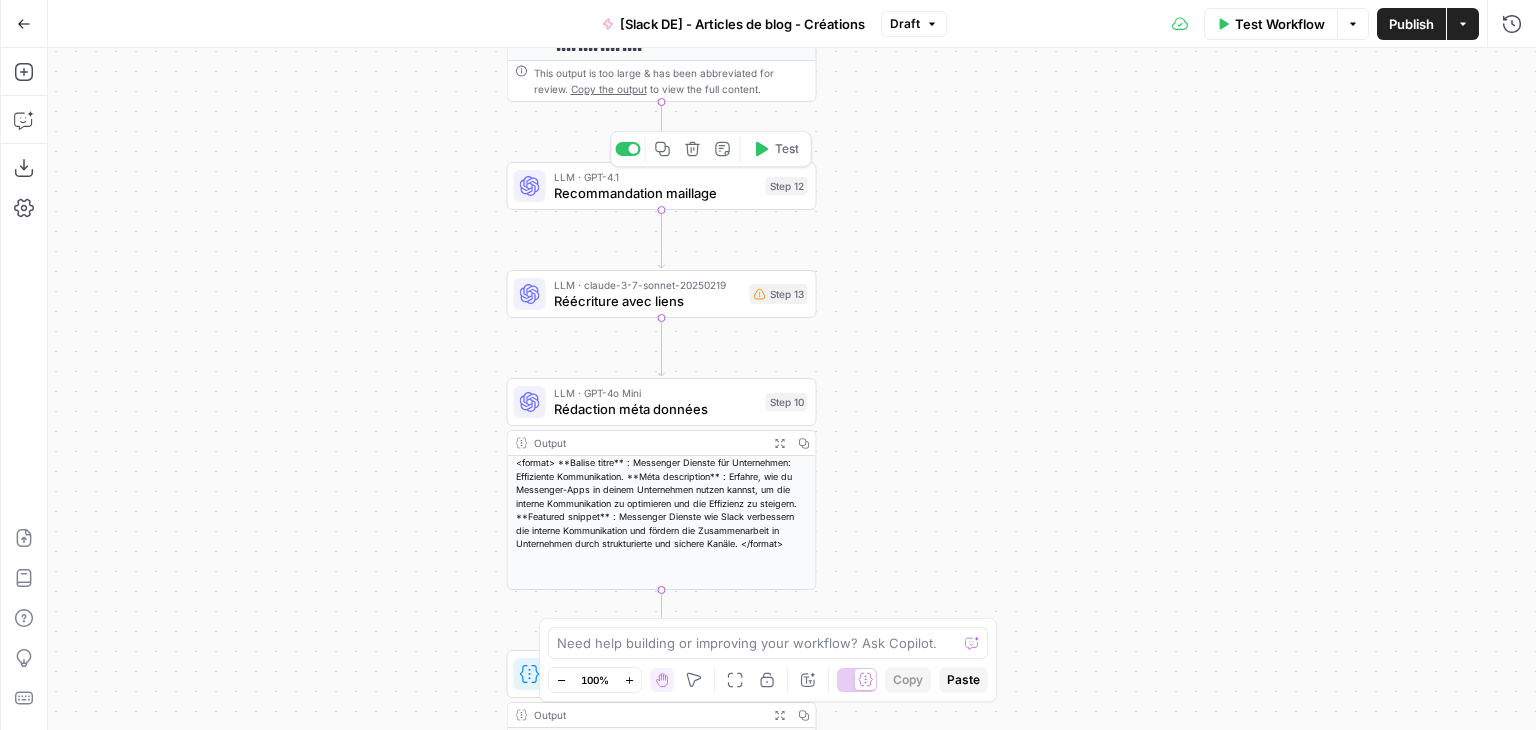 drag, startPoint x: 609, startPoint y: 207, endPoint x: 762, endPoint y: 353, distance: 211.48286 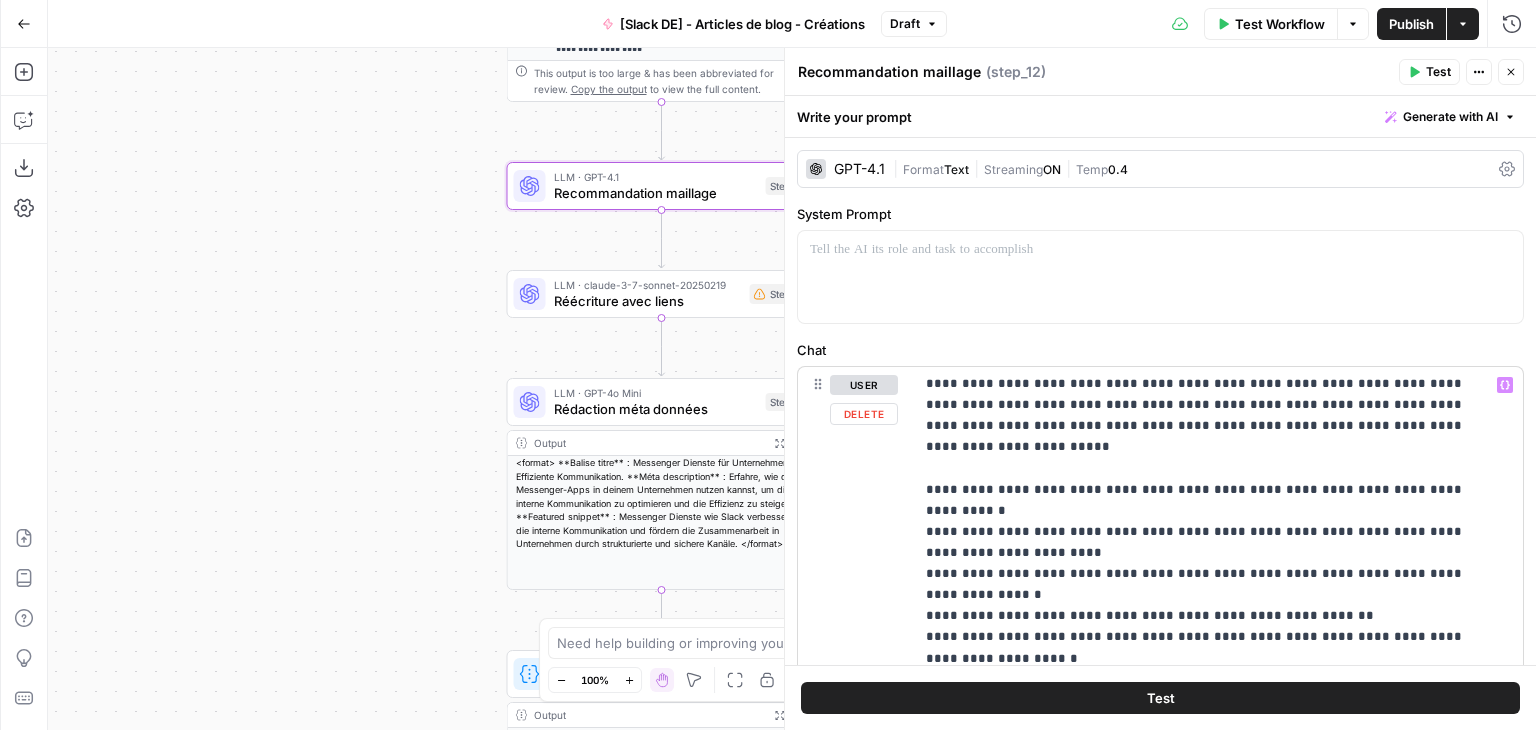 scroll, scrollTop: 0, scrollLeft: 0, axis: both 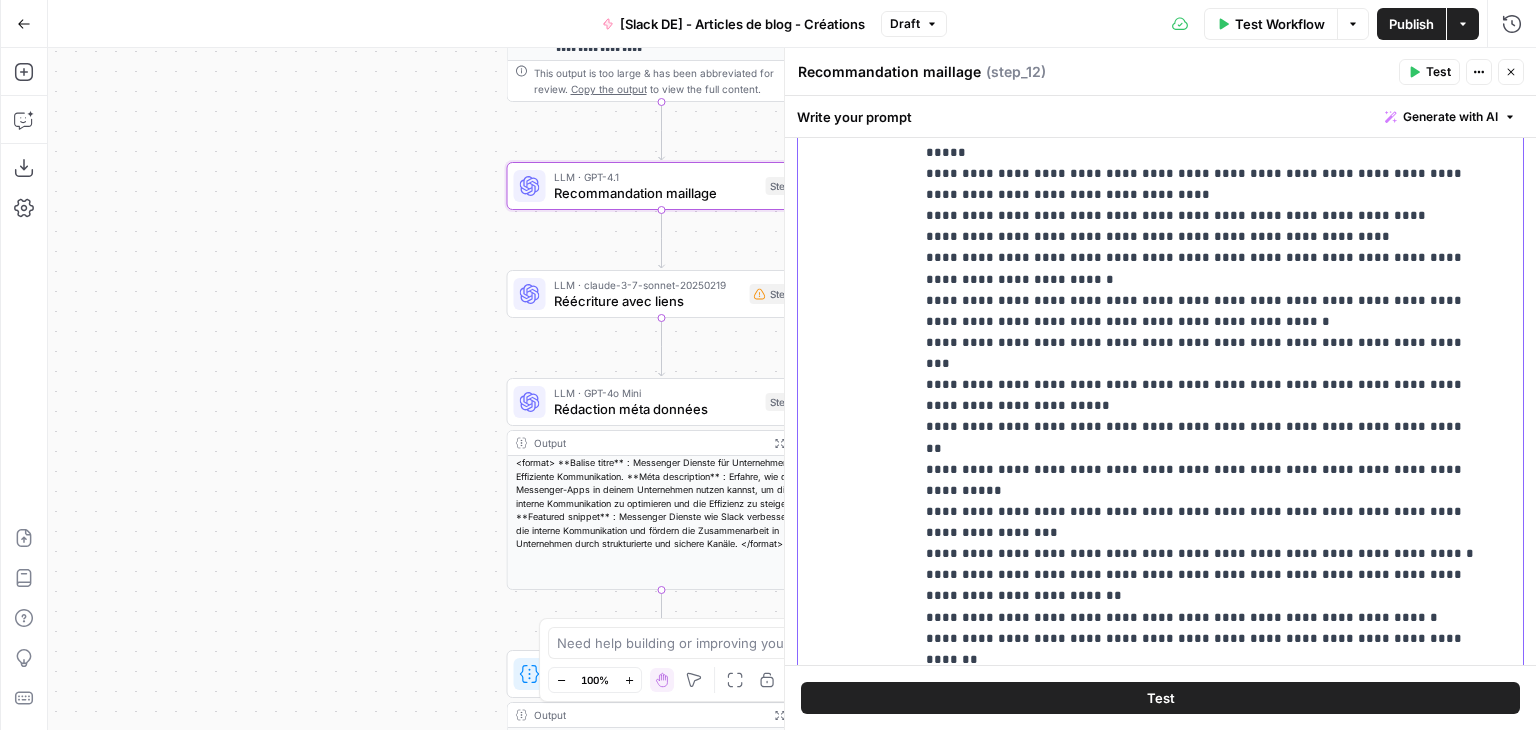drag, startPoint x: 915, startPoint y: 401, endPoint x: 1447, endPoint y: 406, distance: 532.0235 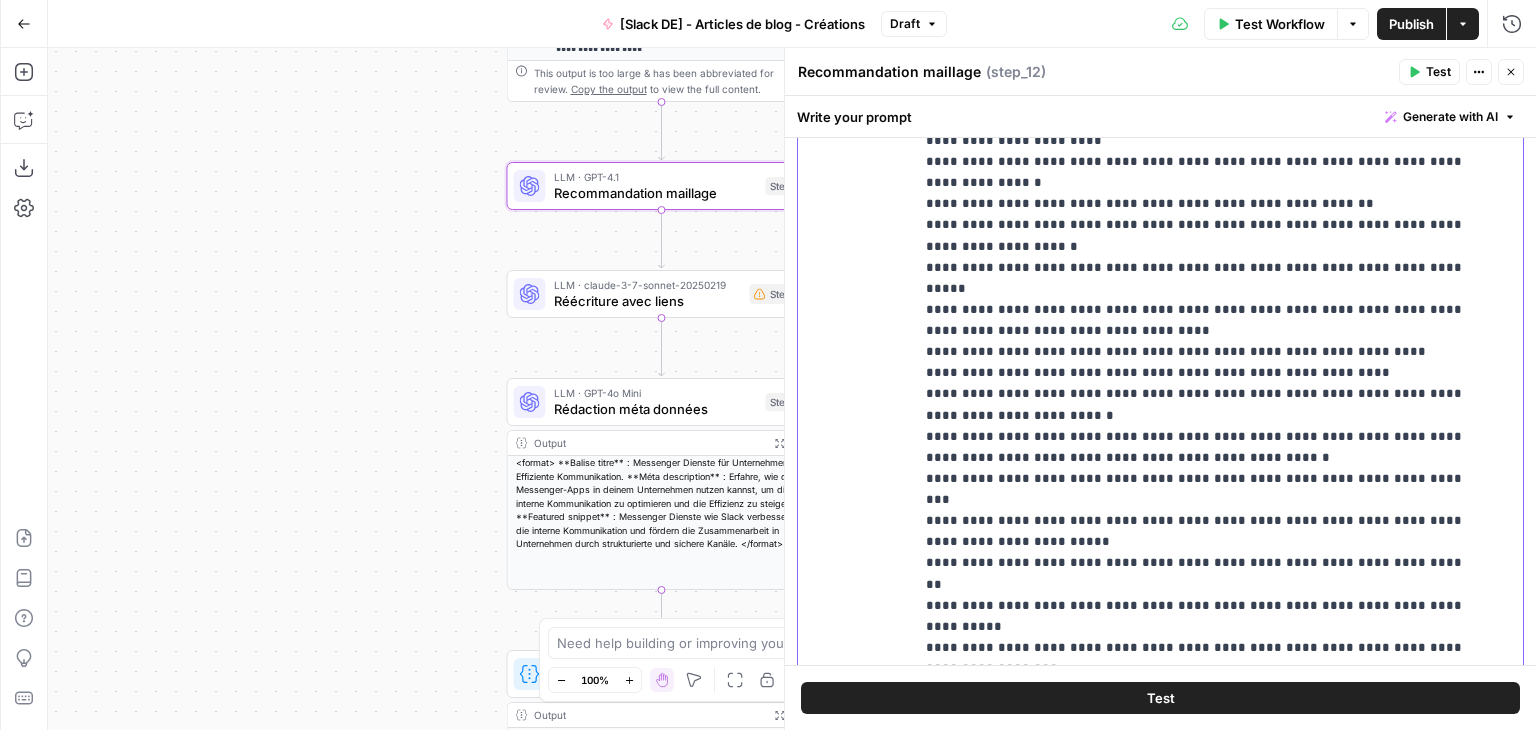 scroll, scrollTop: 0, scrollLeft: 0, axis: both 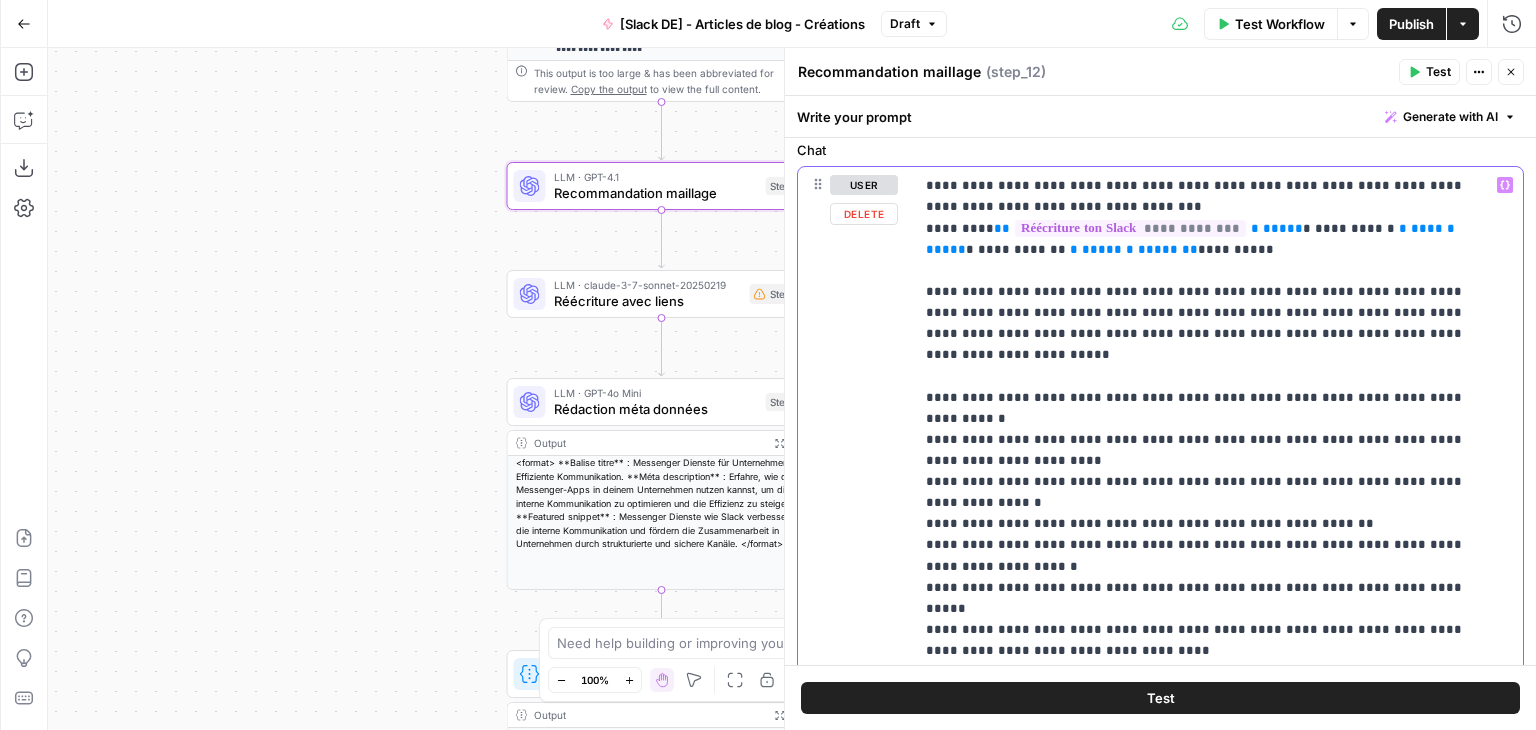 drag, startPoint x: 1421, startPoint y: 371, endPoint x: 1287, endPoint y: 370, distance: 134.00374 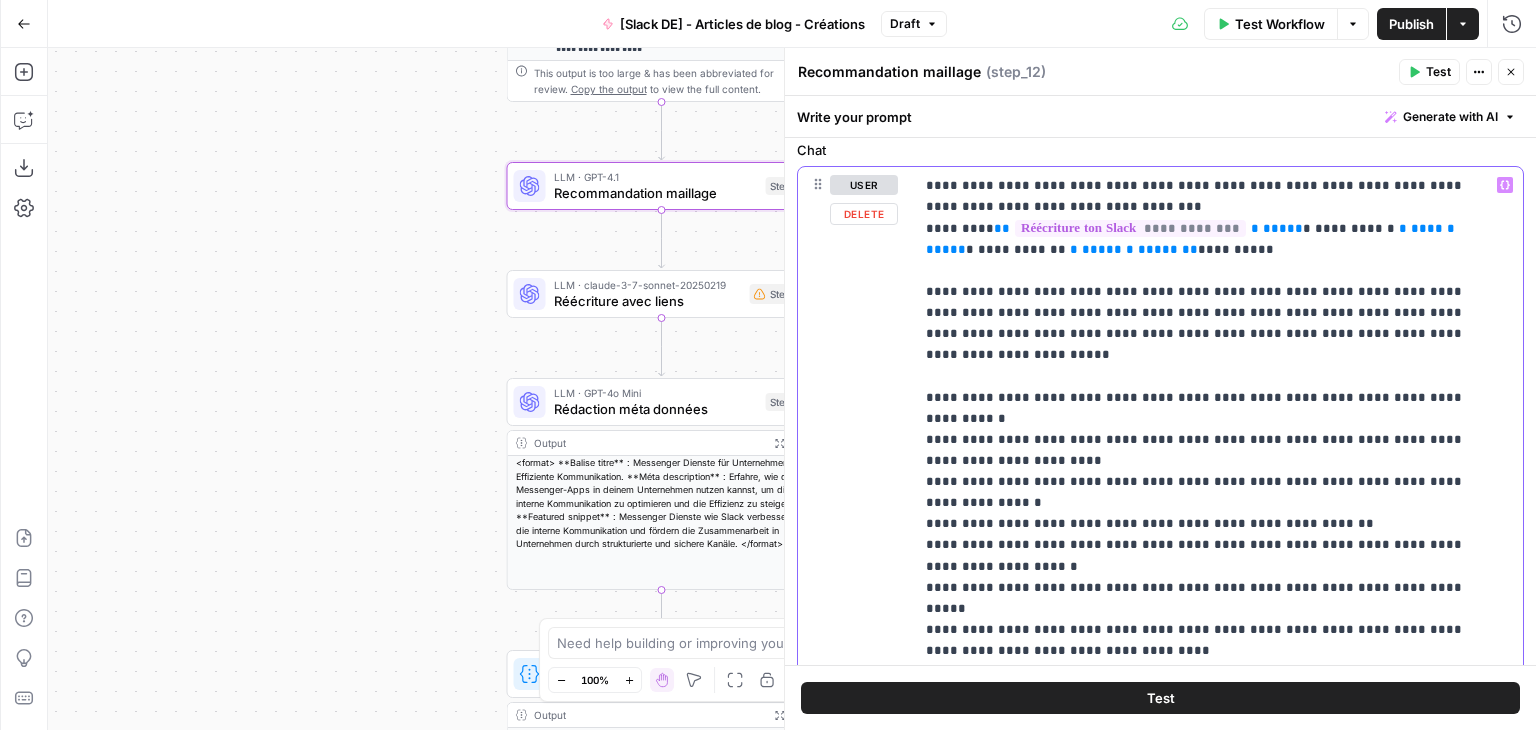 click on "**********" at bounding box center (1203, 6533) 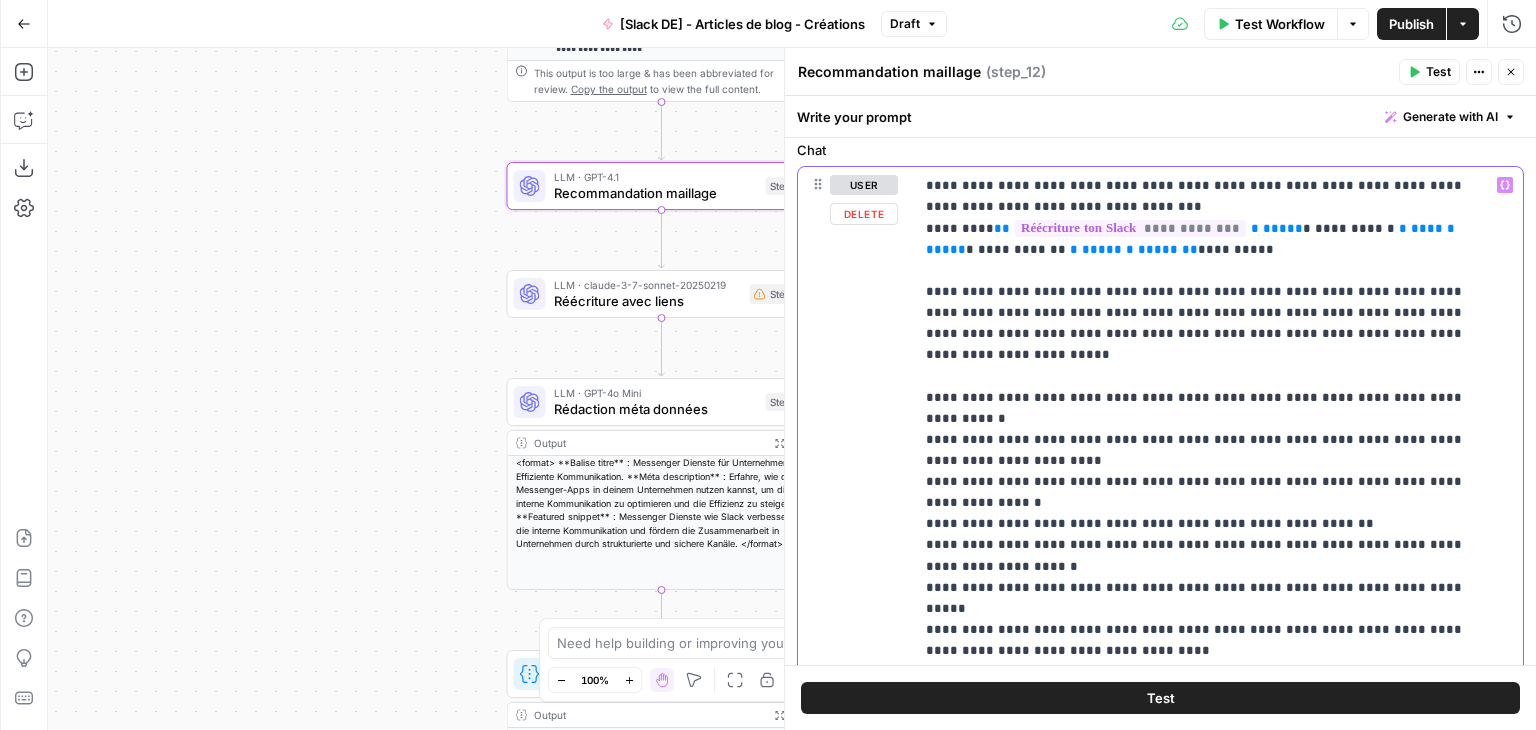 drag, startPoint x: 1017, startPoint y: 400, endPoint x: 911, endPoint y: 185, distance: 239.71024 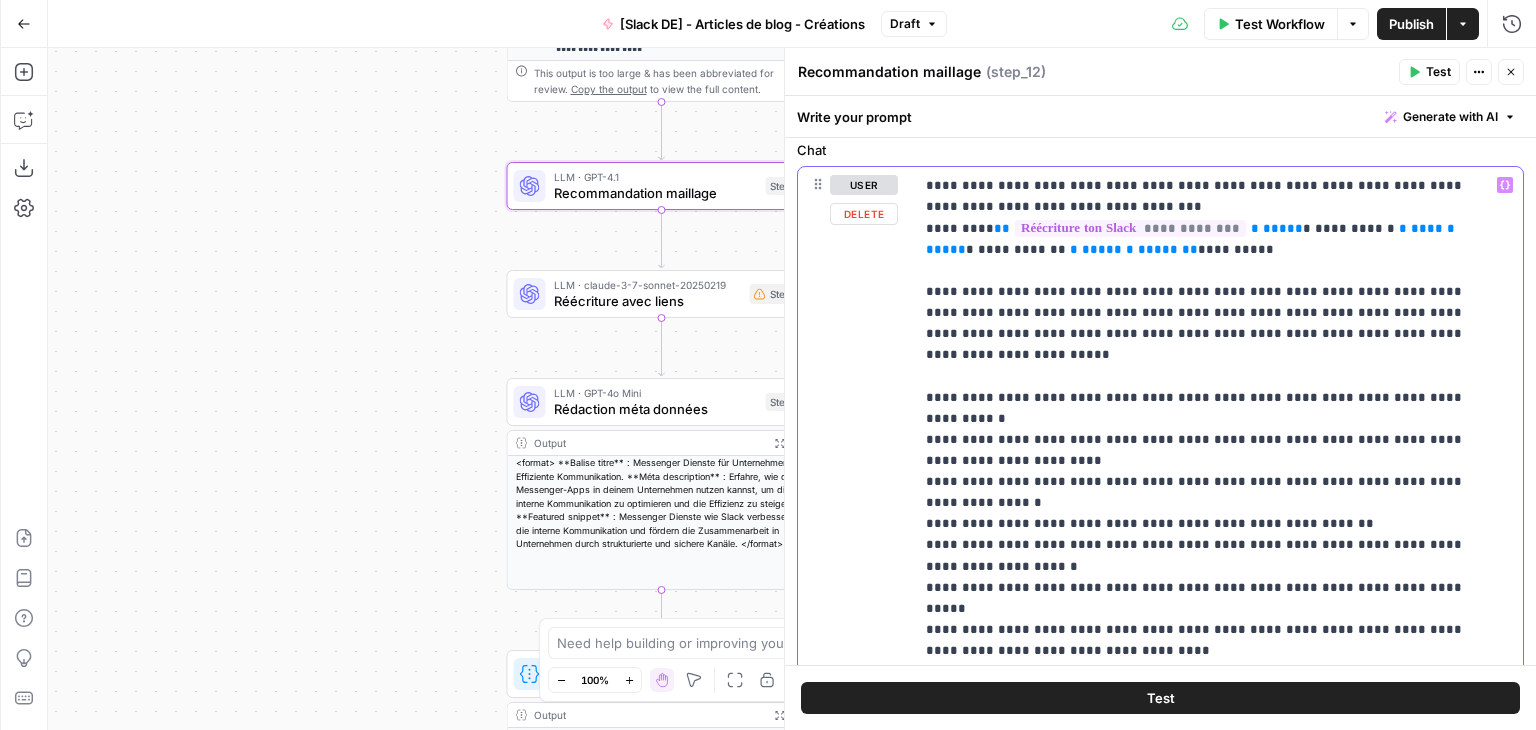 click on "**********" at bounding box center [1160, 597] 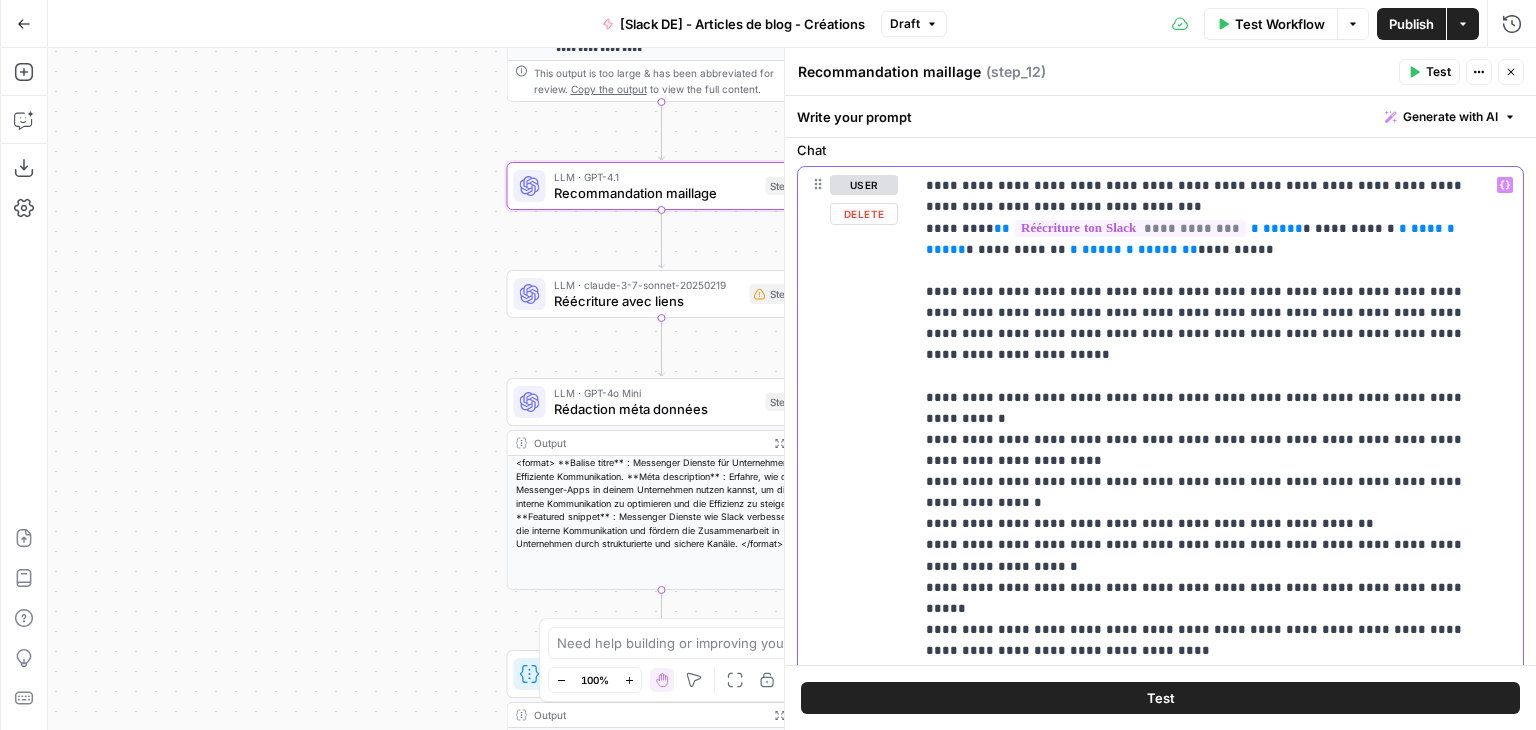 copy on "**********" 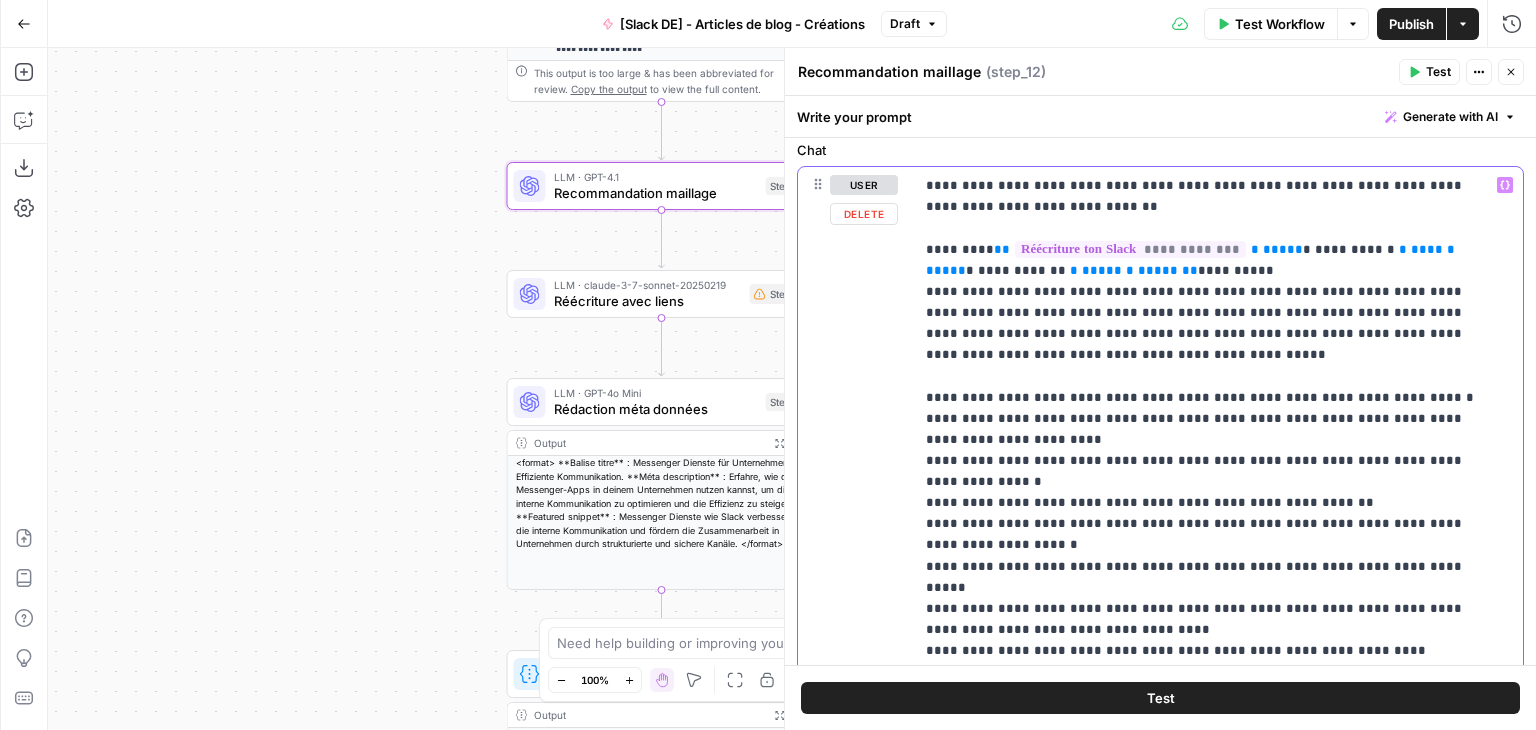 type 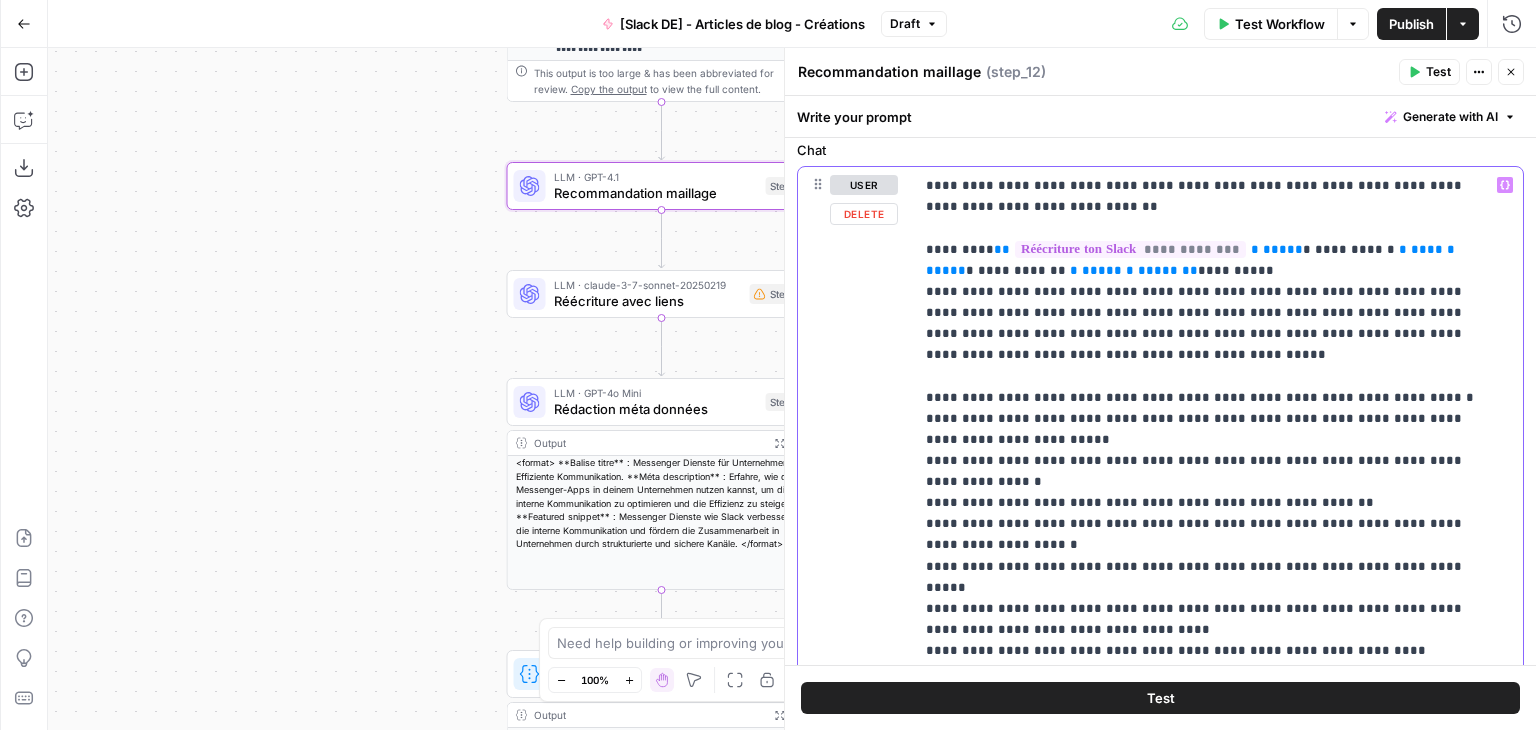 scroll, scrollTop: 516, scrollLeft: 0, axis: vertical 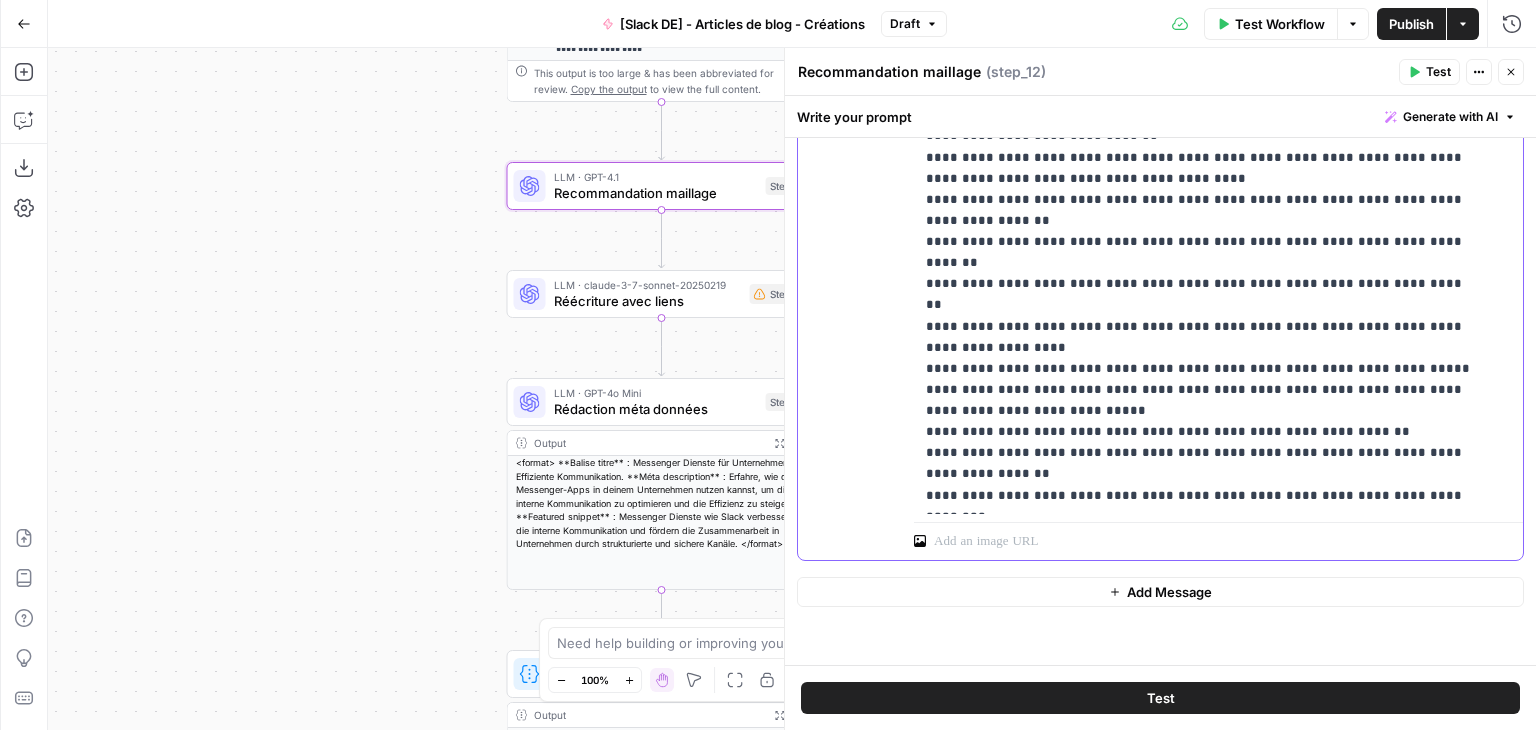 drag, startPoint x: 1020, startPoint y: 411, endPoint x: 1288, endPoint y: 235, distance: 320.6244 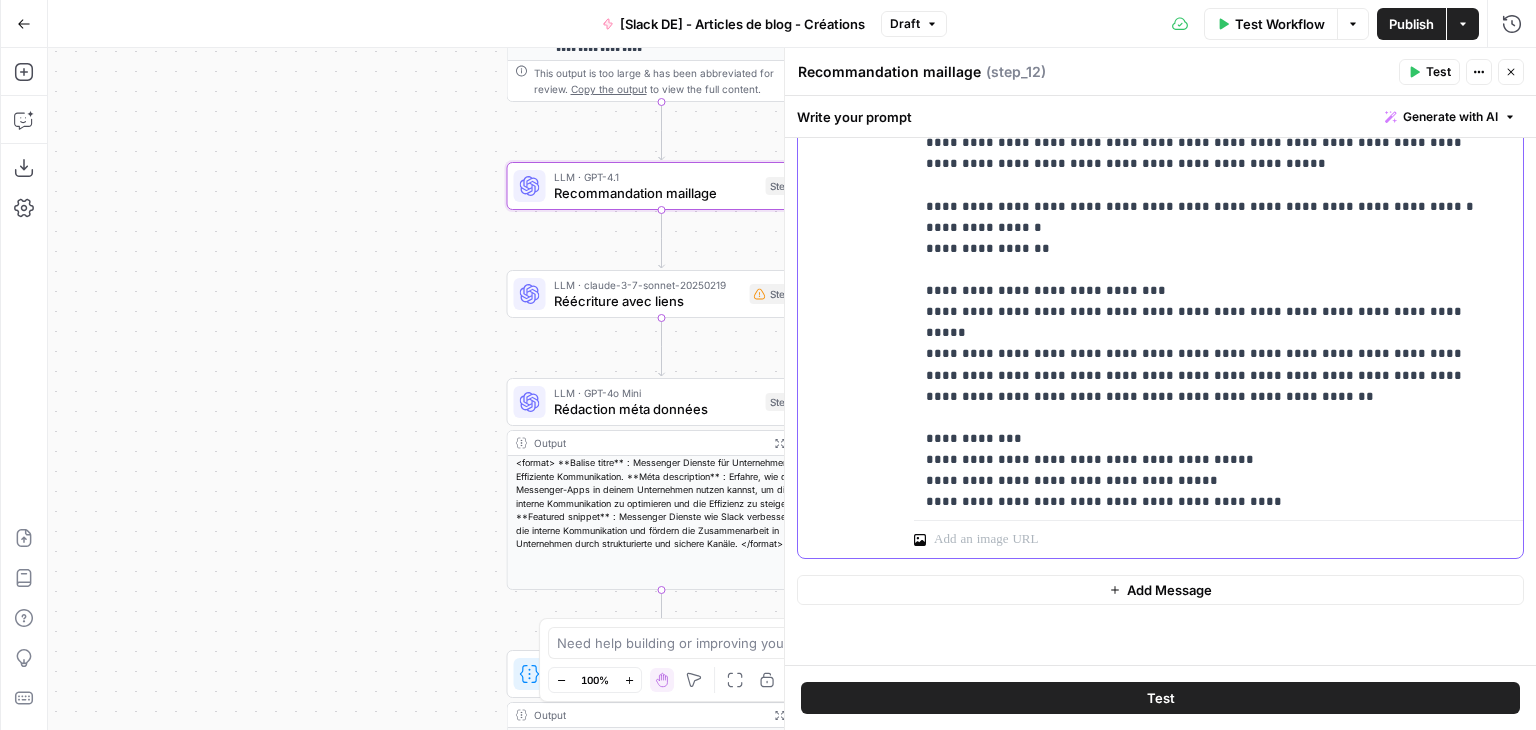 scroll, scrollTop: 0, scrollLeft: 0, axis: both 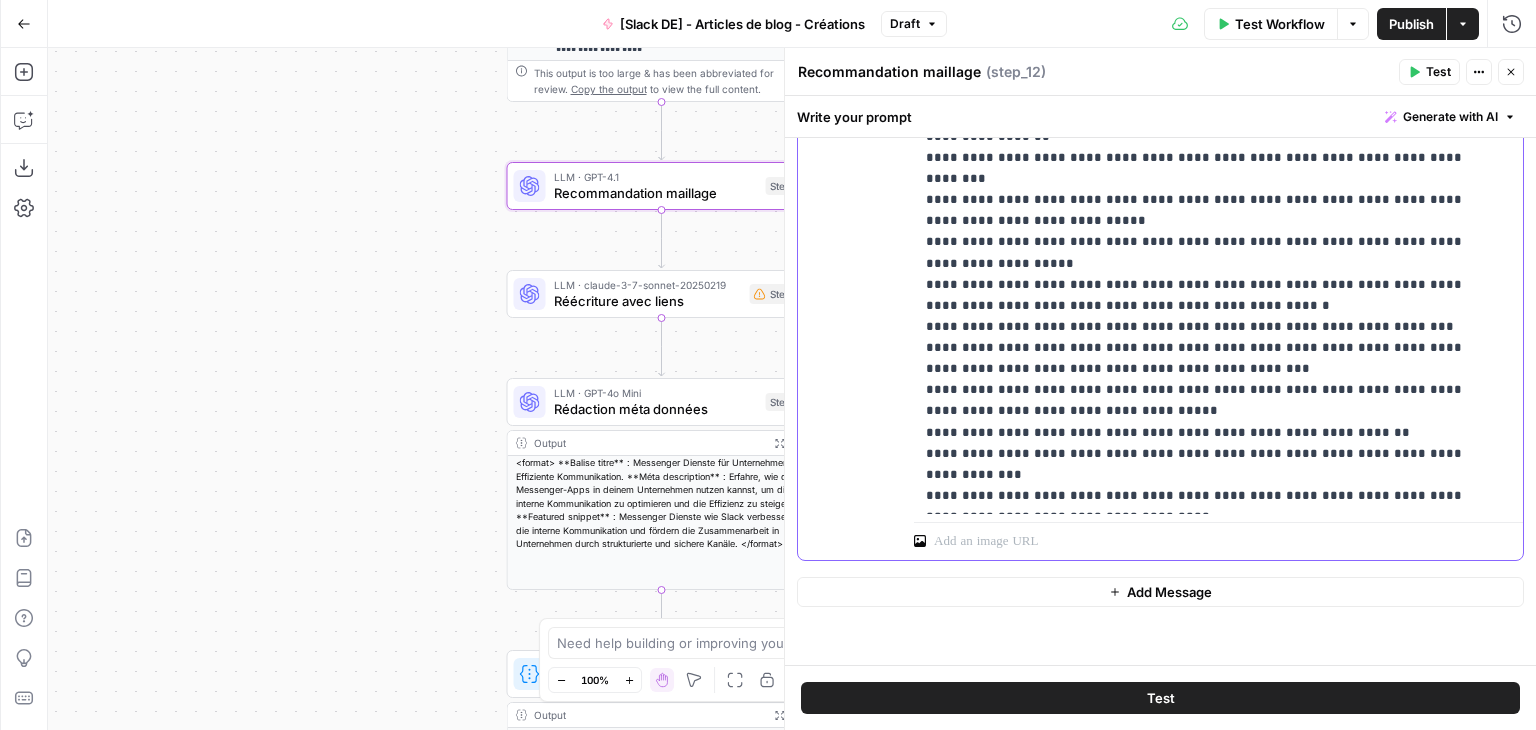 drag, startPoint x: 921, startPoint y: 295, endPoint x: 1229, endPoint y: 495, distance: 367.23834 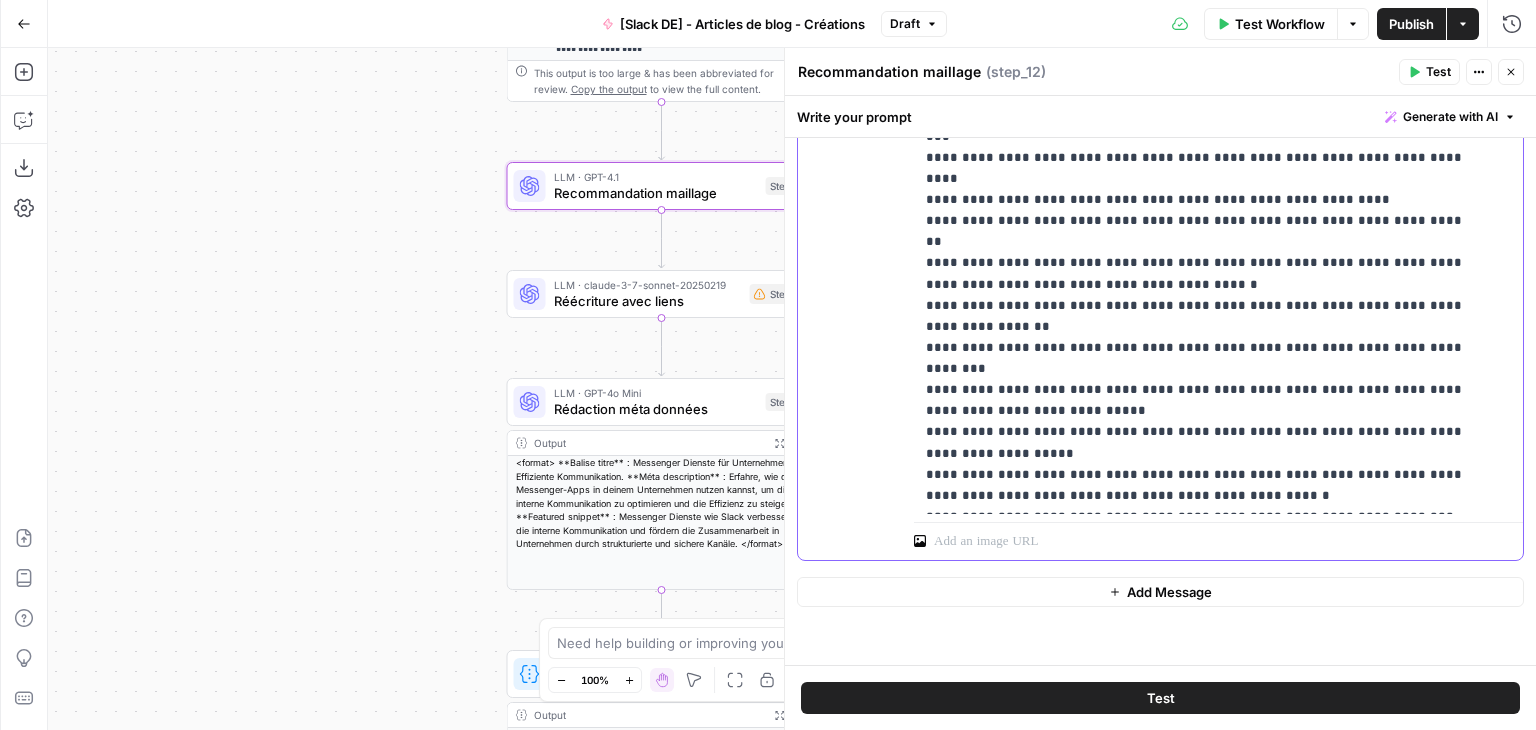 scroll, scrollTop: 3722, scrollLeft: 0, axis: vertical 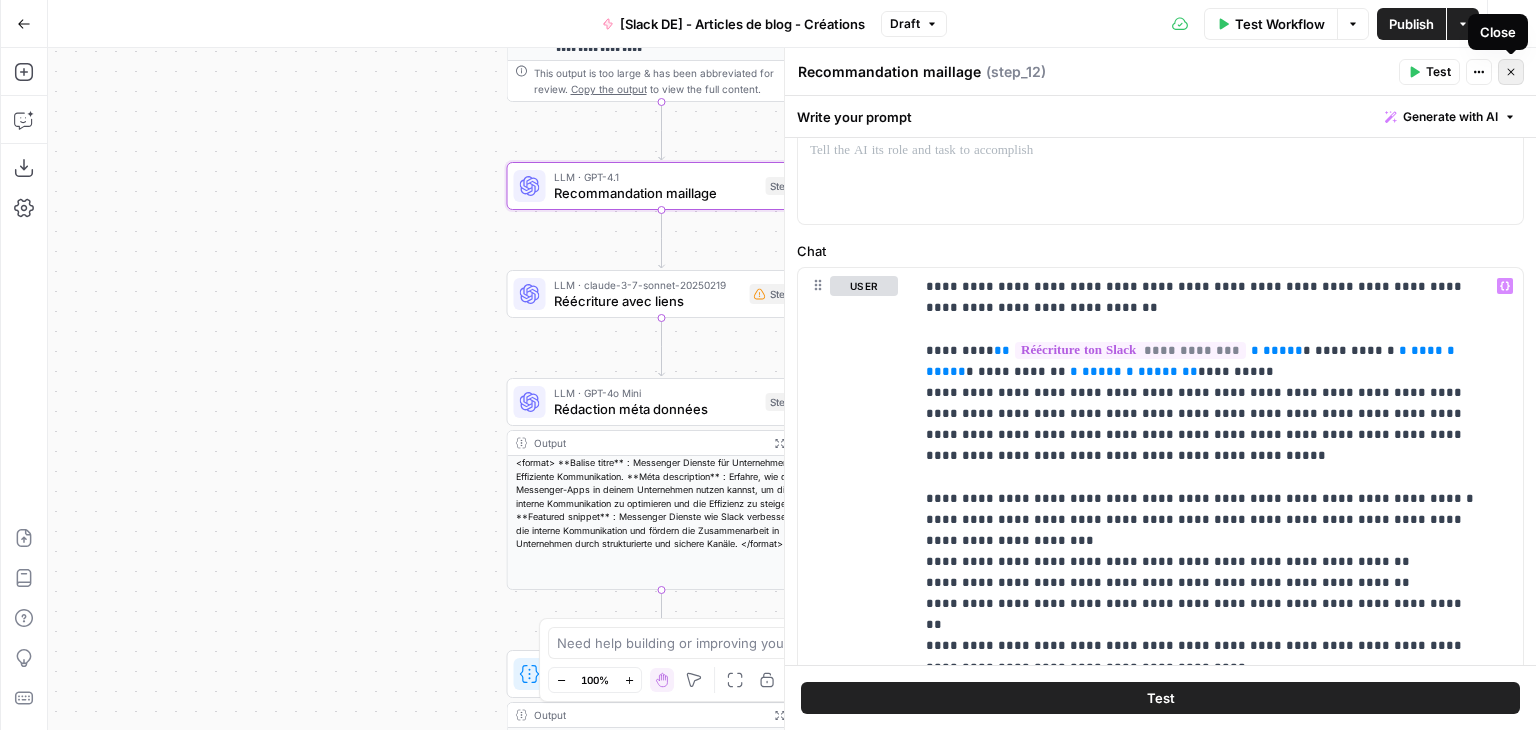 click on "Close" at bounding box center (1511, 72) 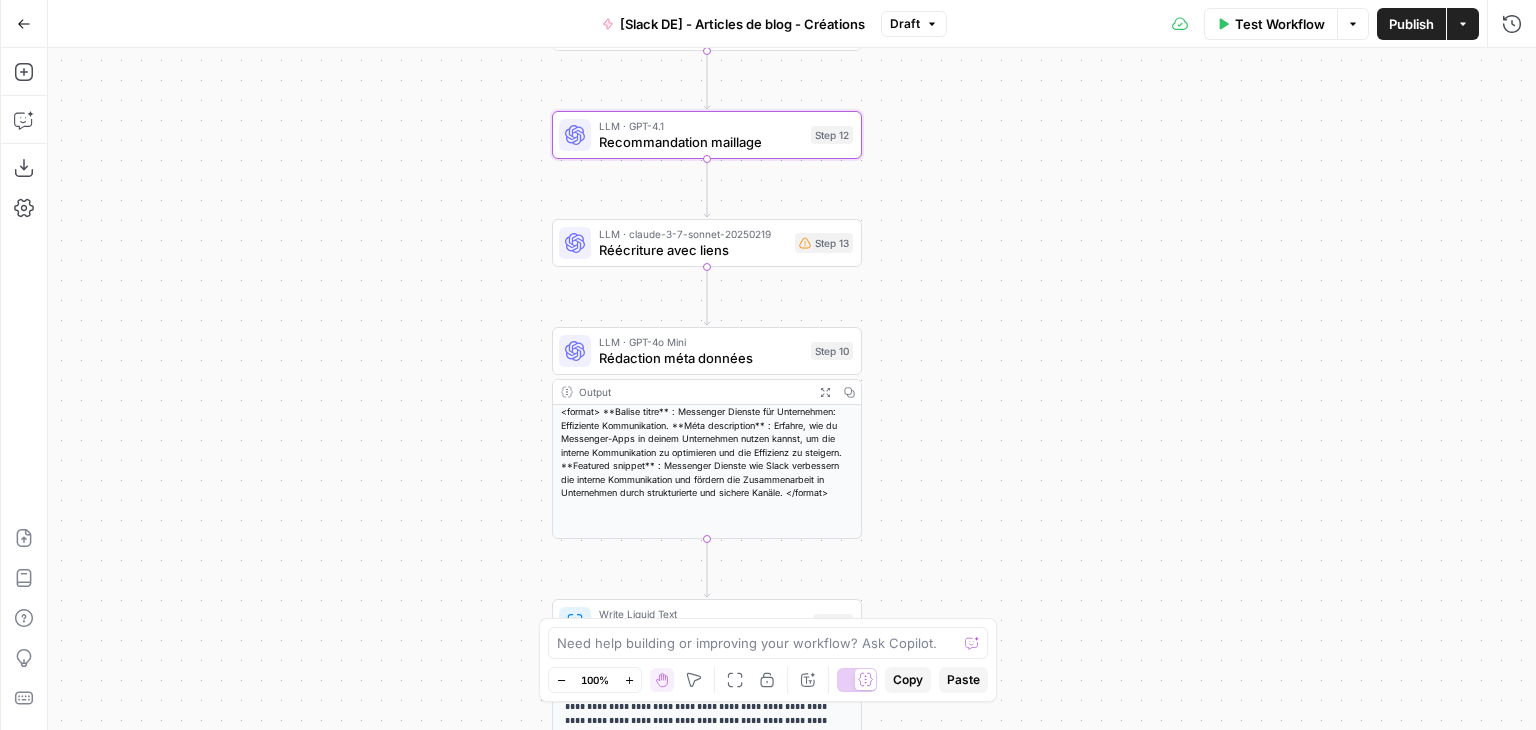 click on "**********" at bounding box center (792, 389) 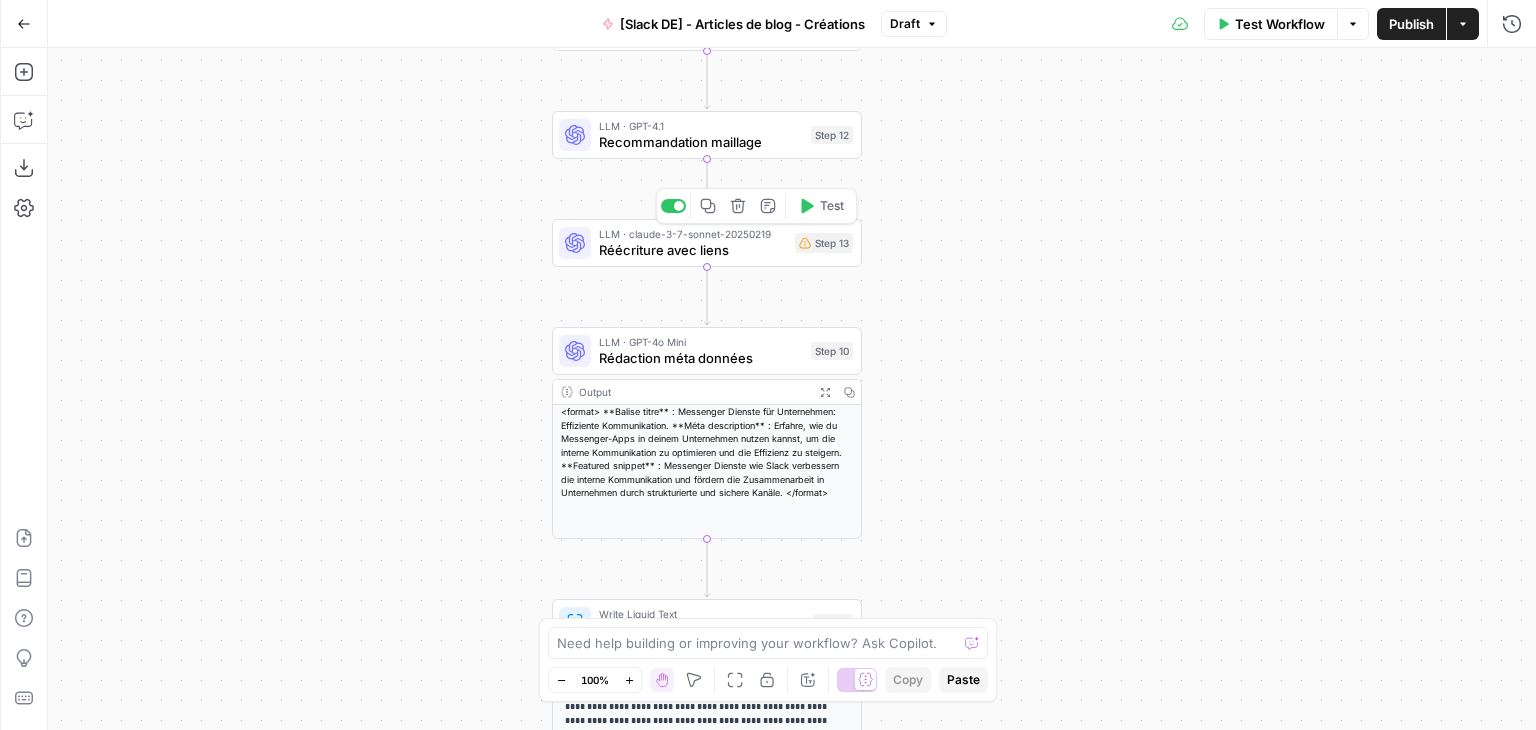 click on "Réécriture avec liens" at bounding box center (693, 250) 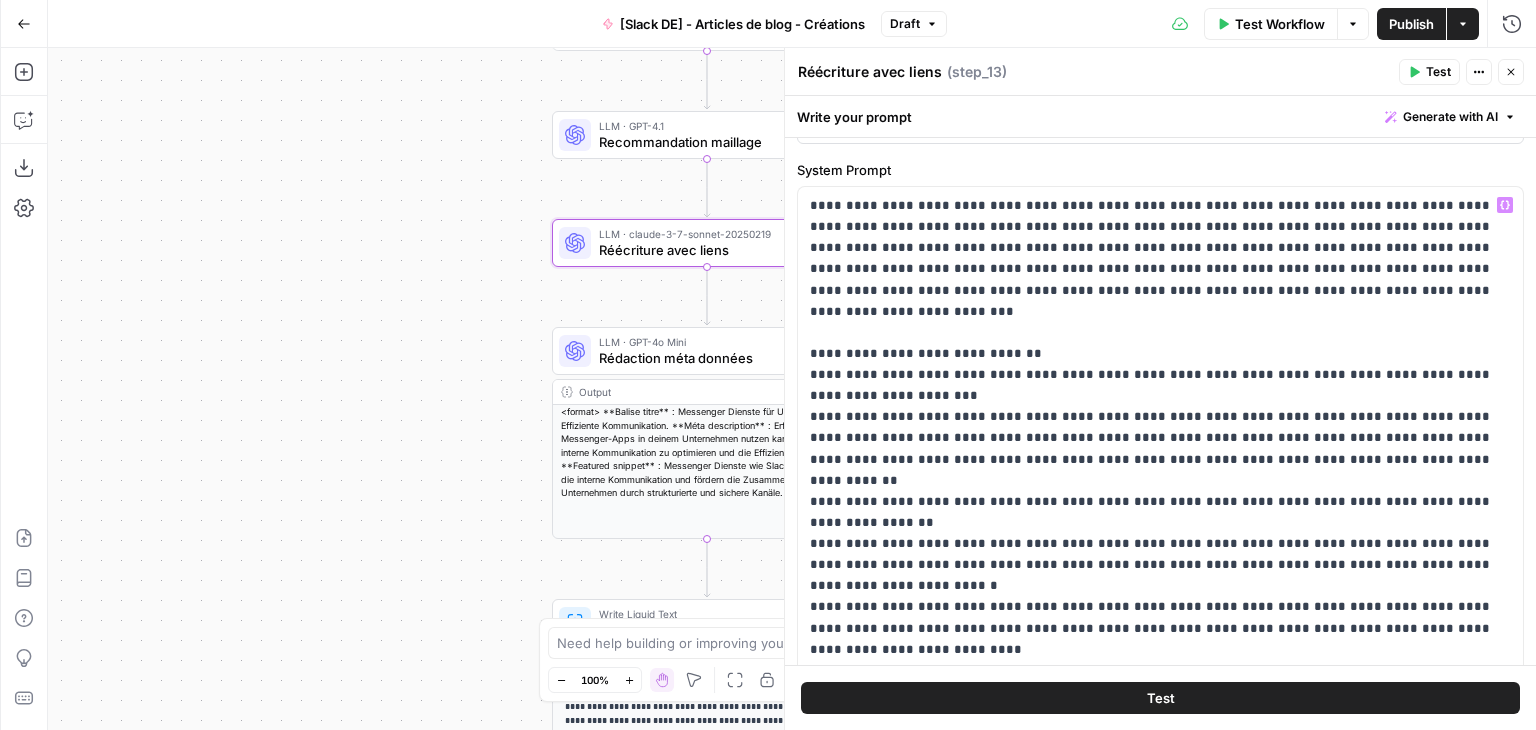 scroll, scrollTop: 0, scrollLeft: 0, axis: both 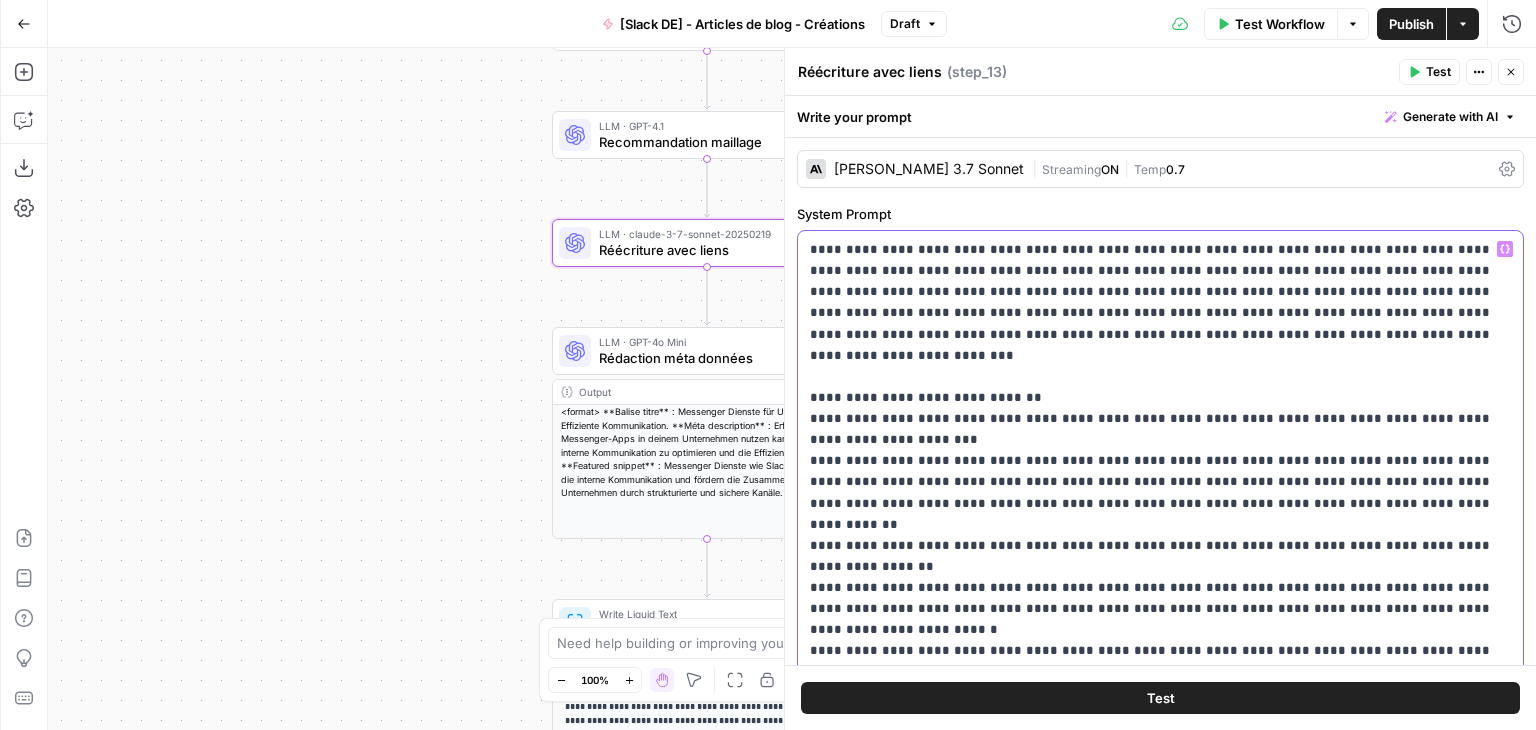 click on "**********" at bounding box center [1153, 566] 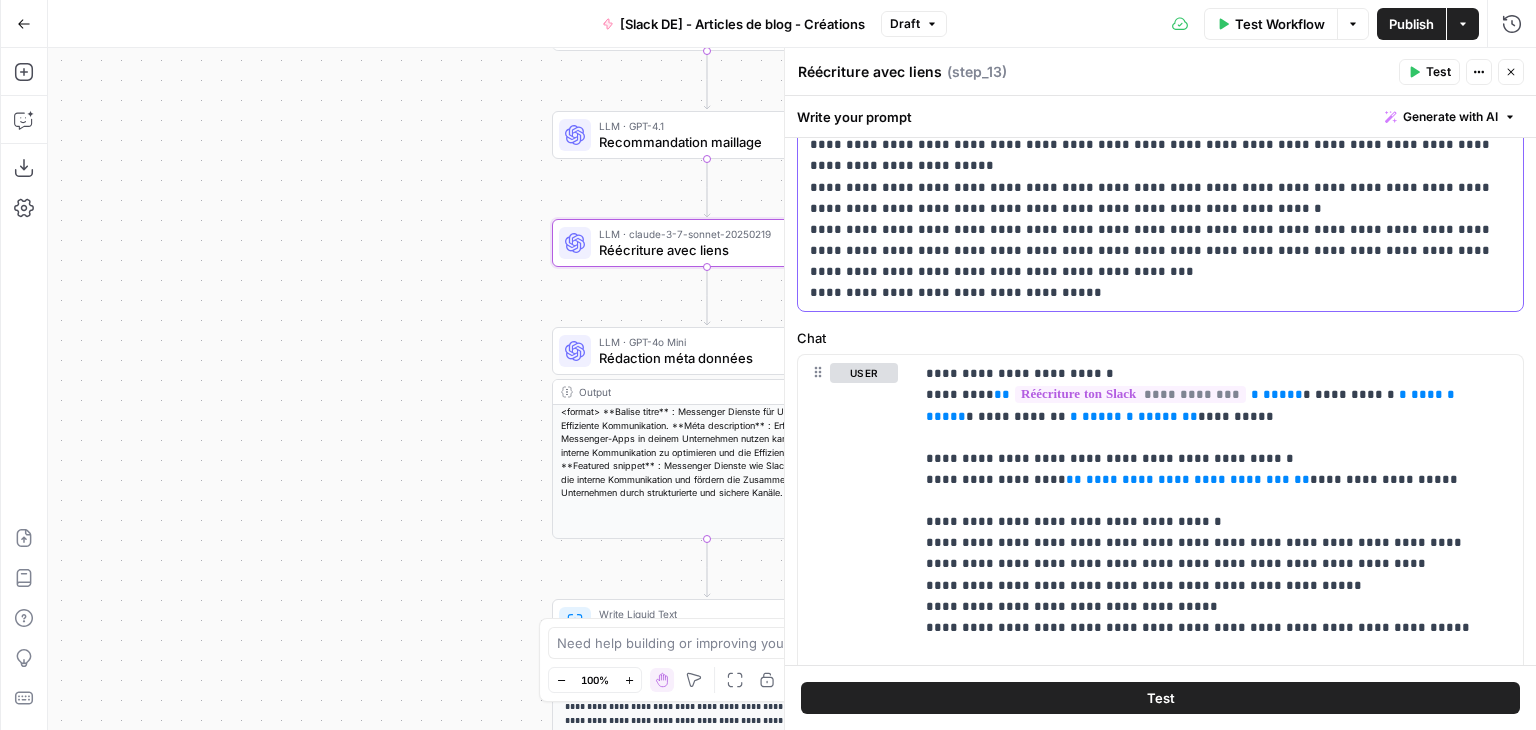scroll, scrollTop: 700, scrollLeft: 0, axis: vertical 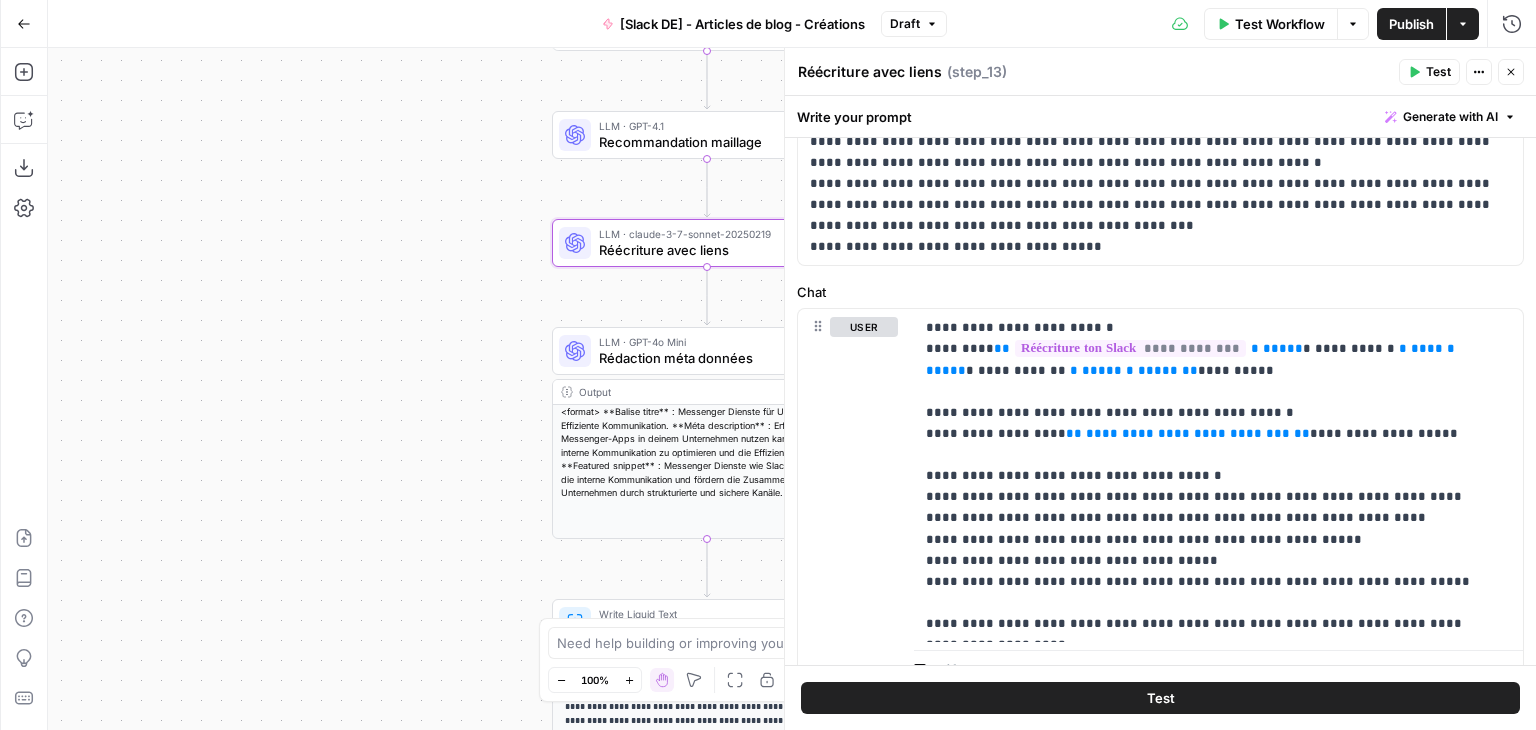 click on "**********" at bounding box center [792, 389] 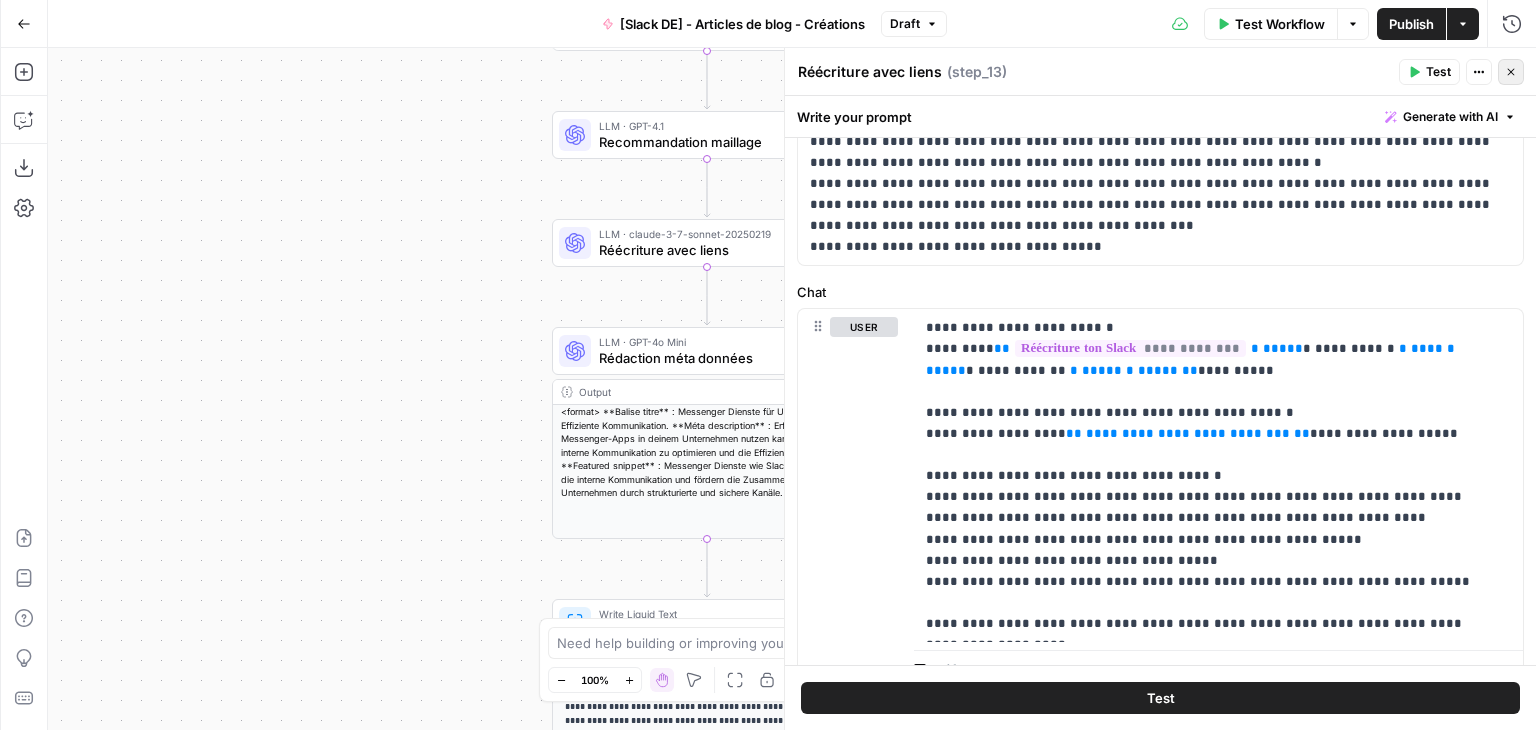 click 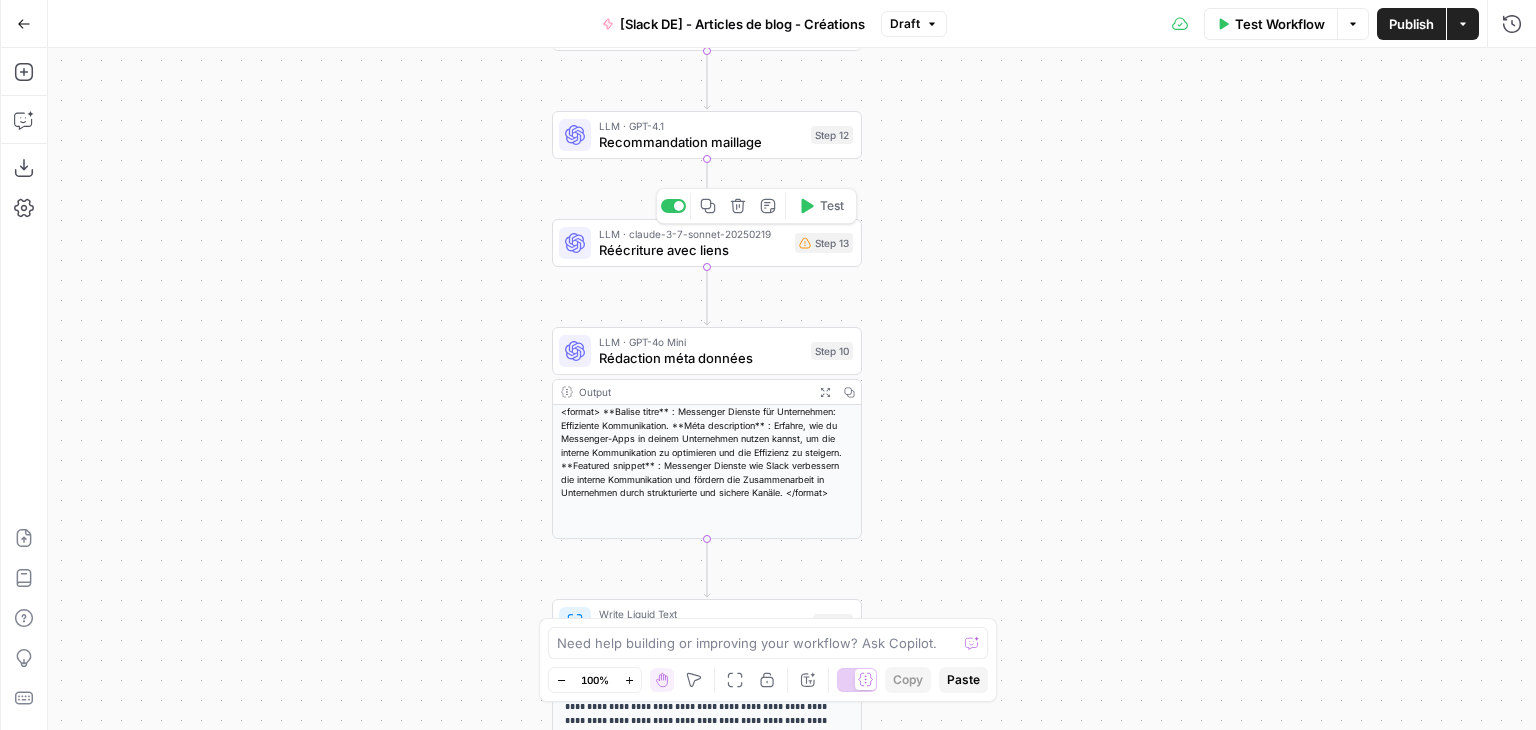 click on "Réécriture avec liens" at bounding box center [693, 250] 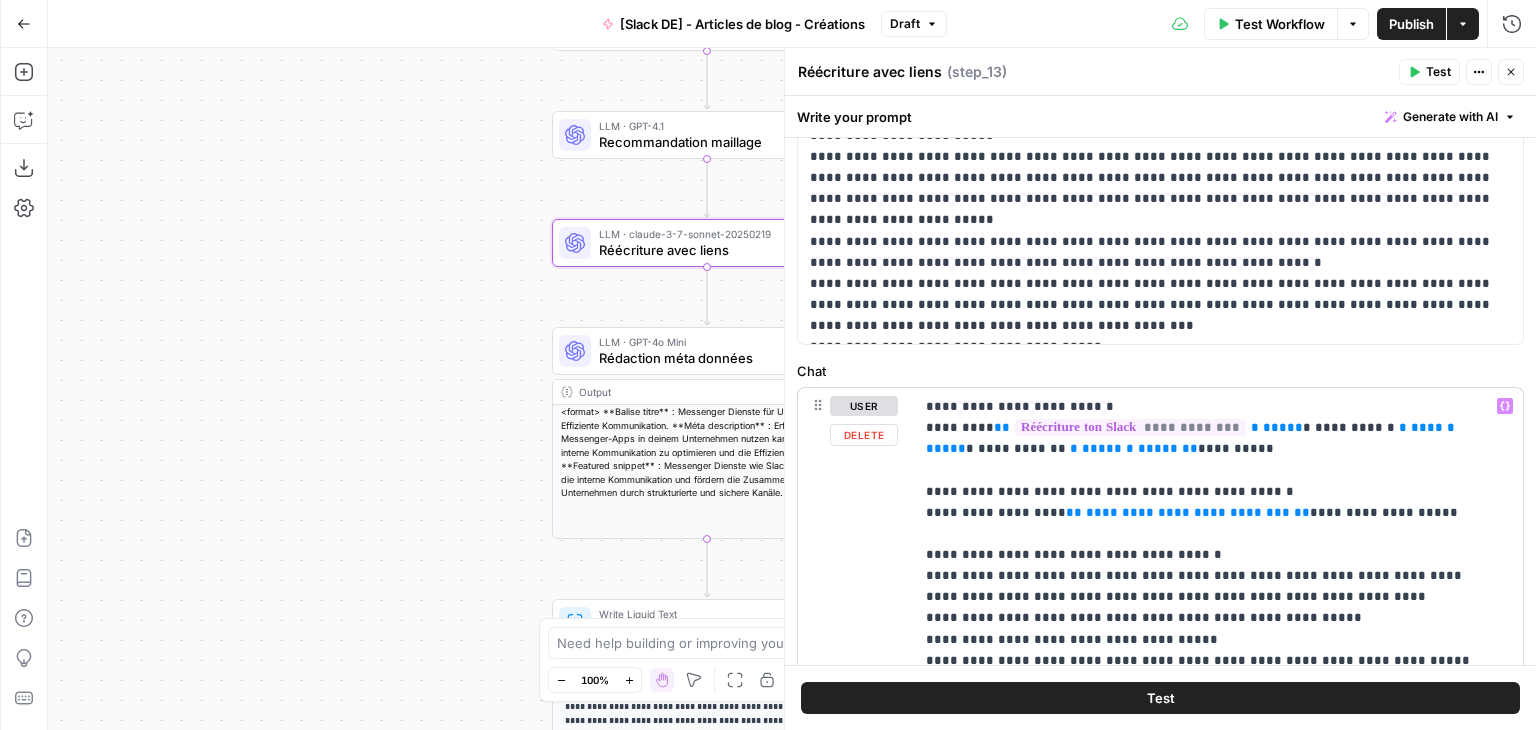 scroll, scrollTop: 700, scrollLeft: 0, axis: vertical 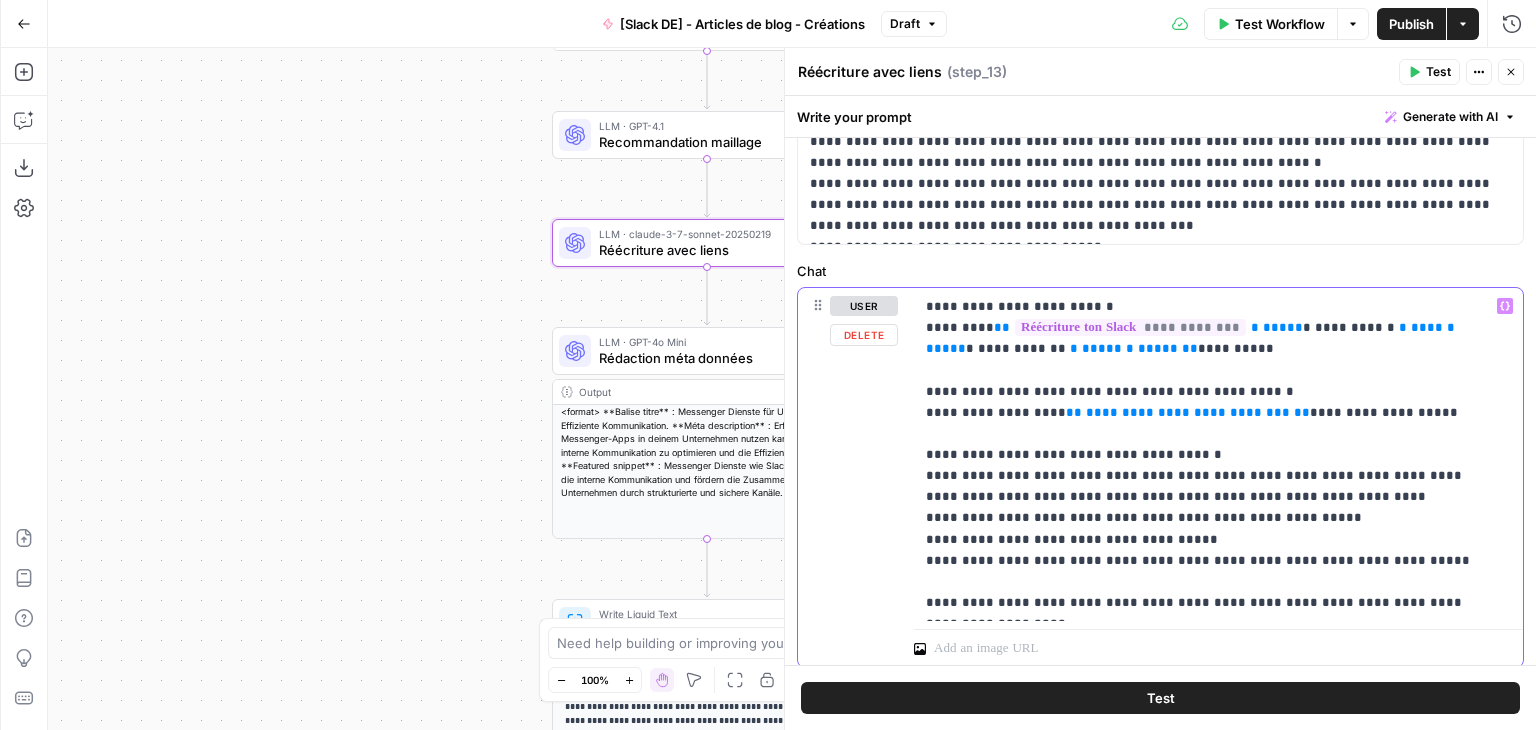 click on "**********" at bounding box center [1188, 412] 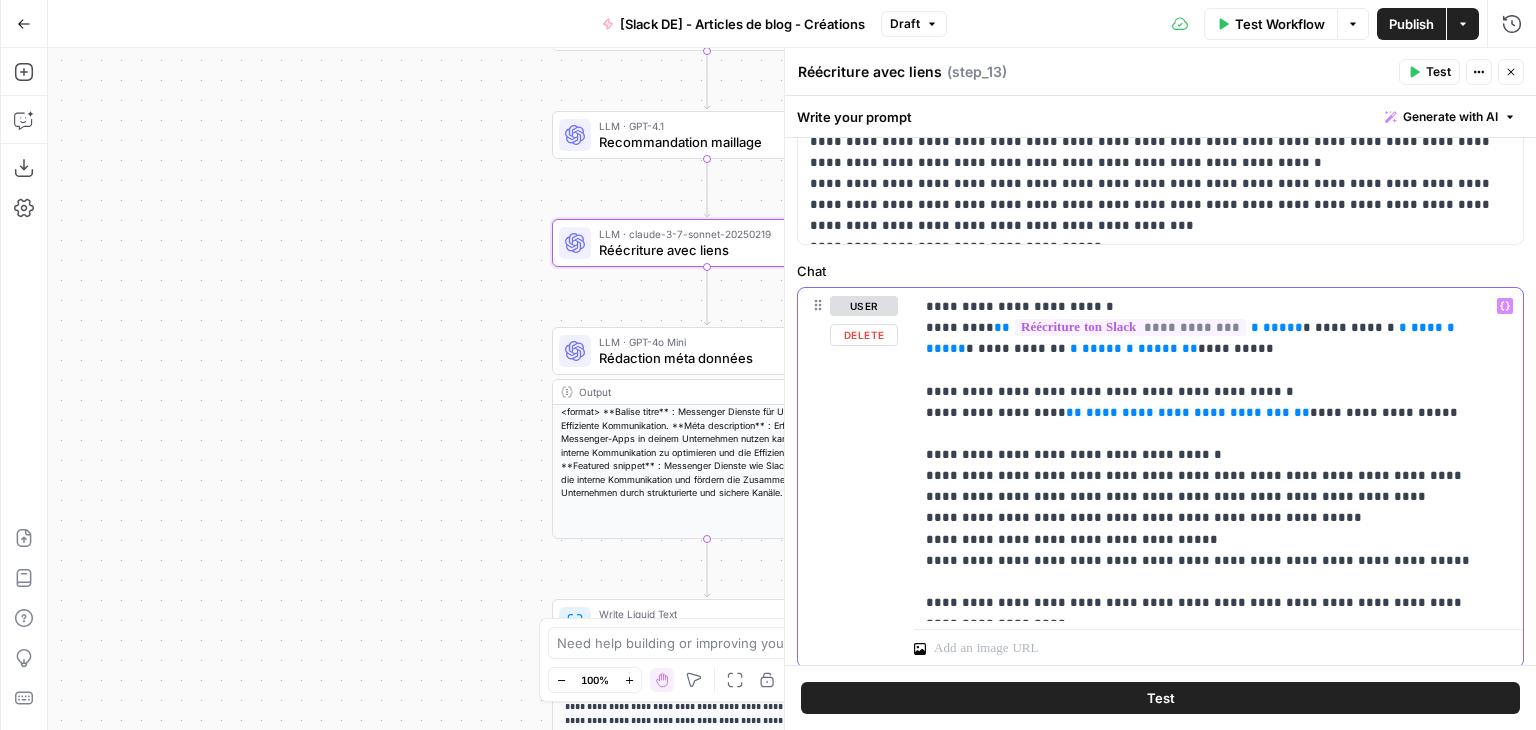 type 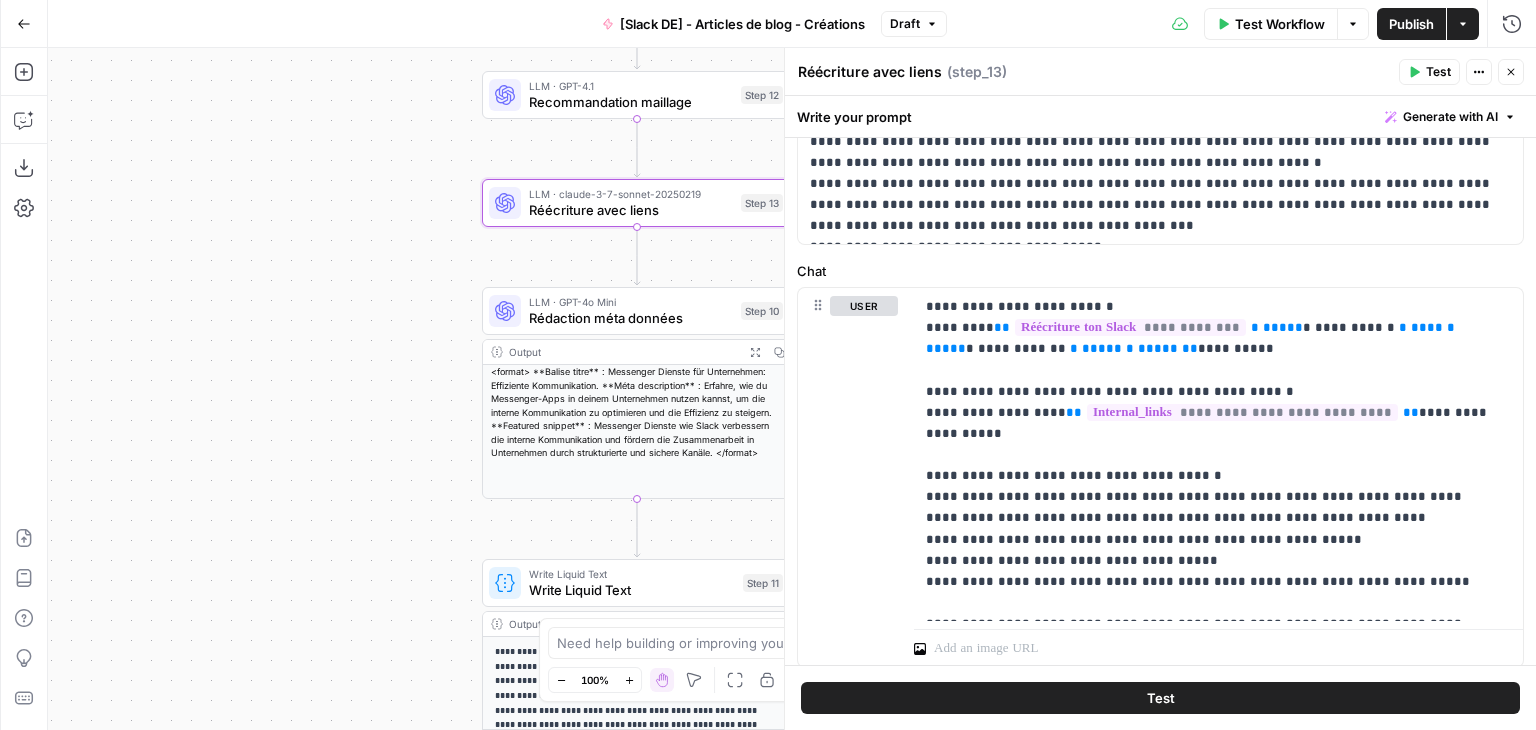 drag, startPoint x: 376, startPoint y: 329, endPoint x: 308, endPoint y: 283, distance: 82.0975 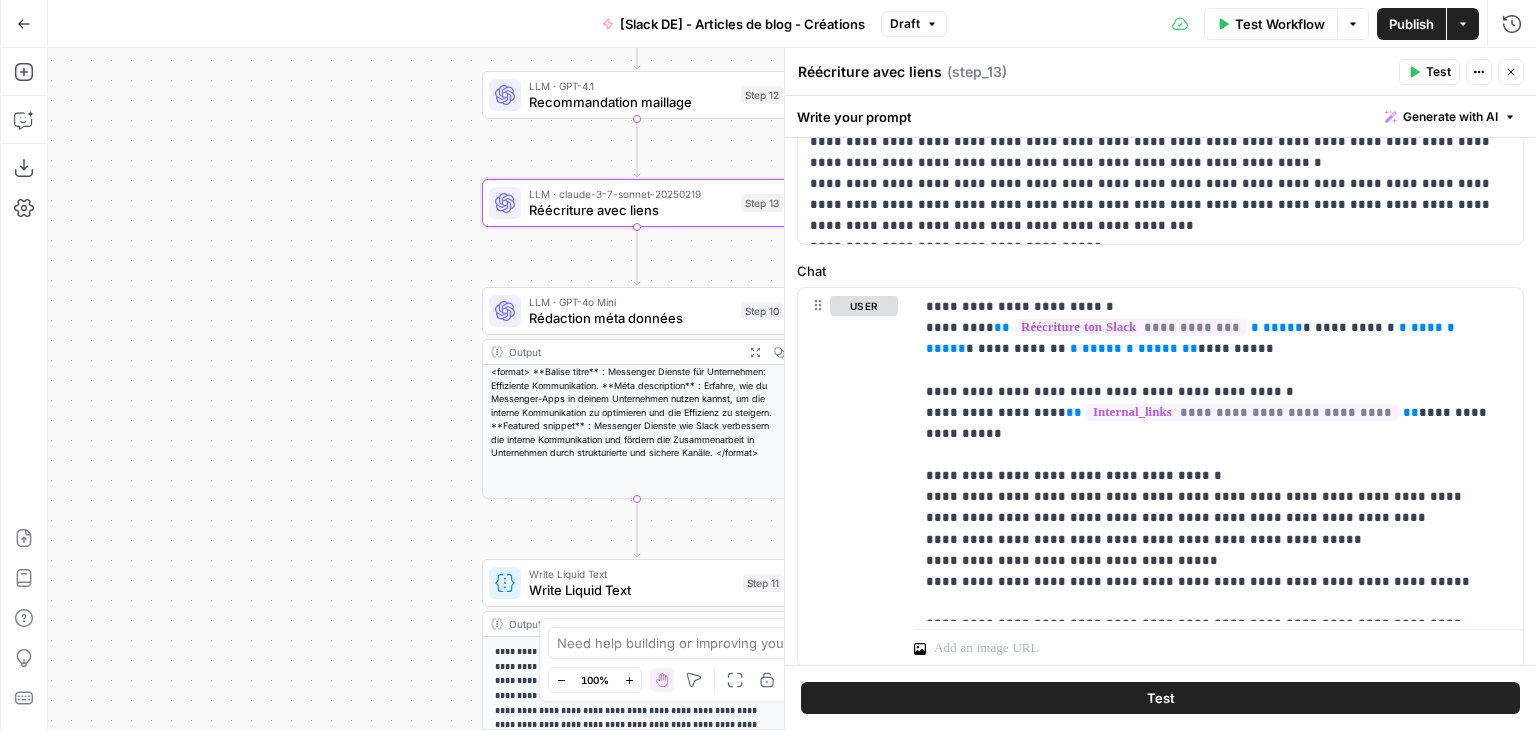 click on "**********" at bounding box center (792, 389) 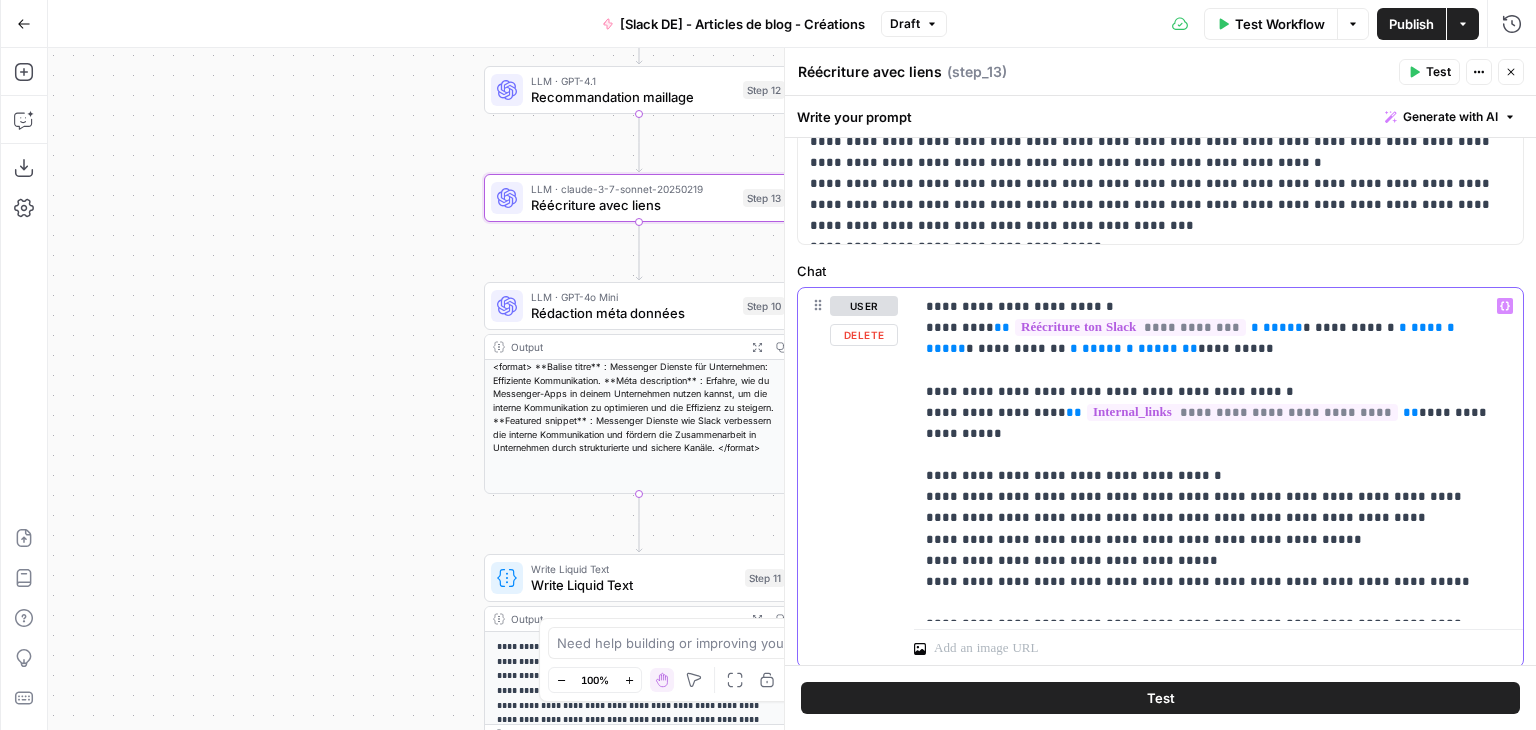 click on "**********" at bounding box center [1242, 412] 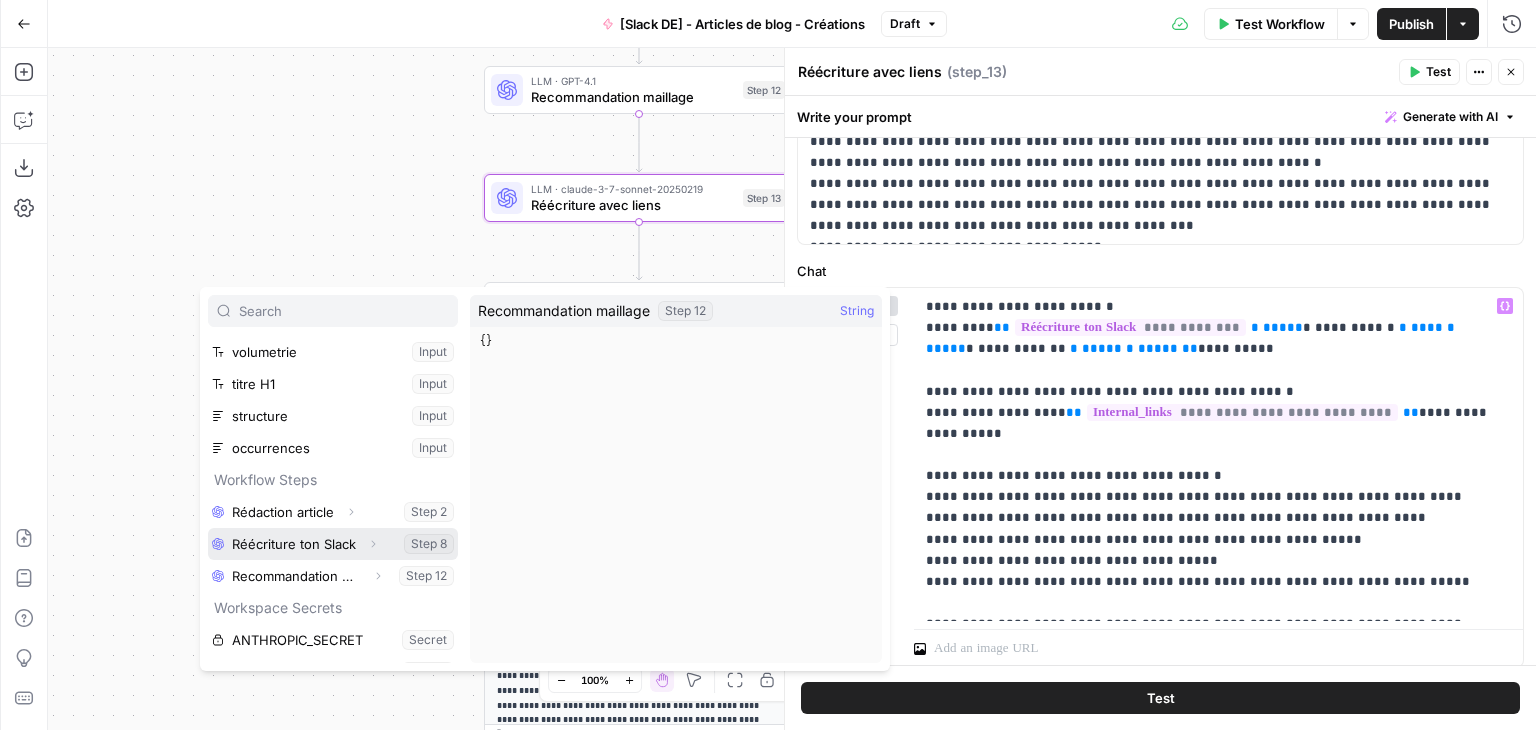 scroll, scrollTop: 149, scrollLeft: 0, axis: vertical 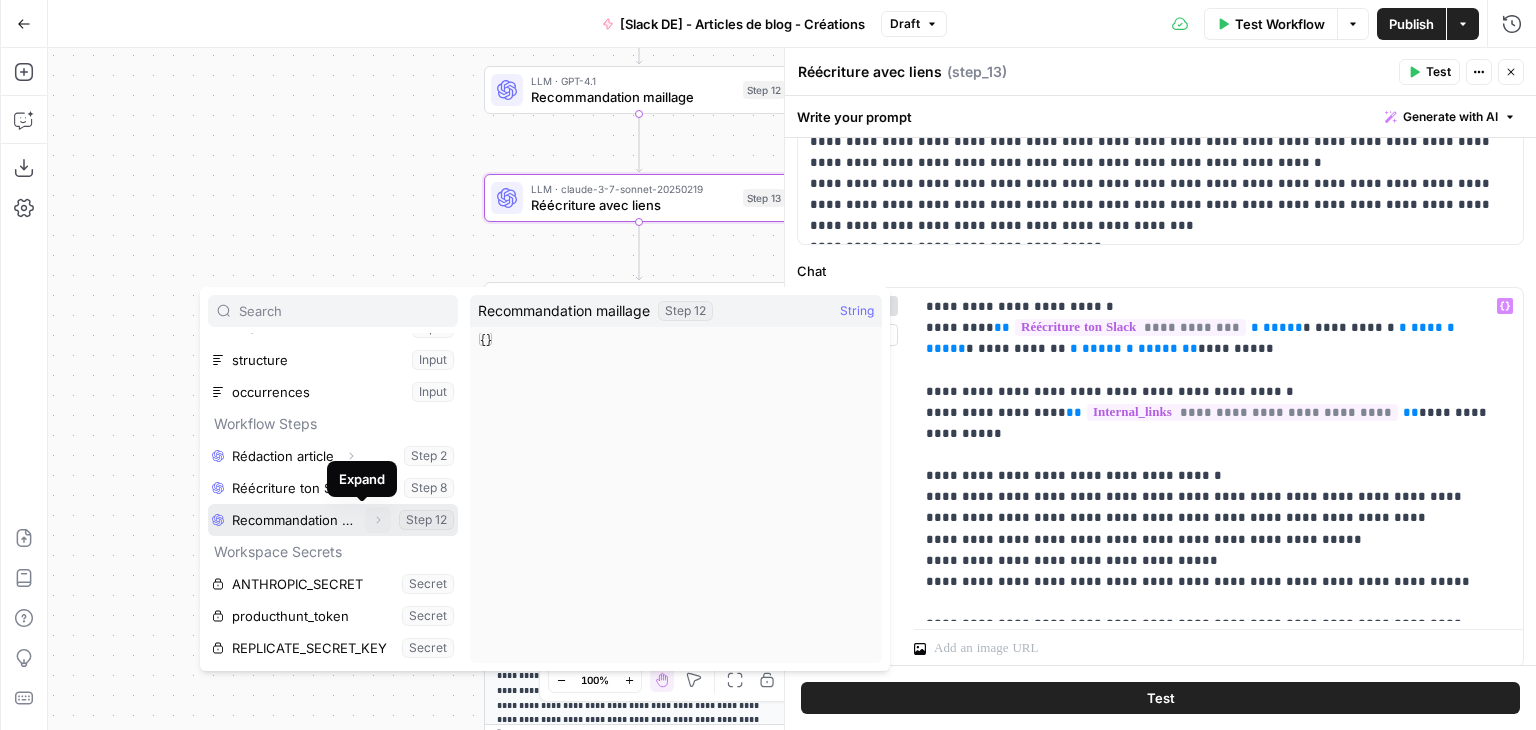 click 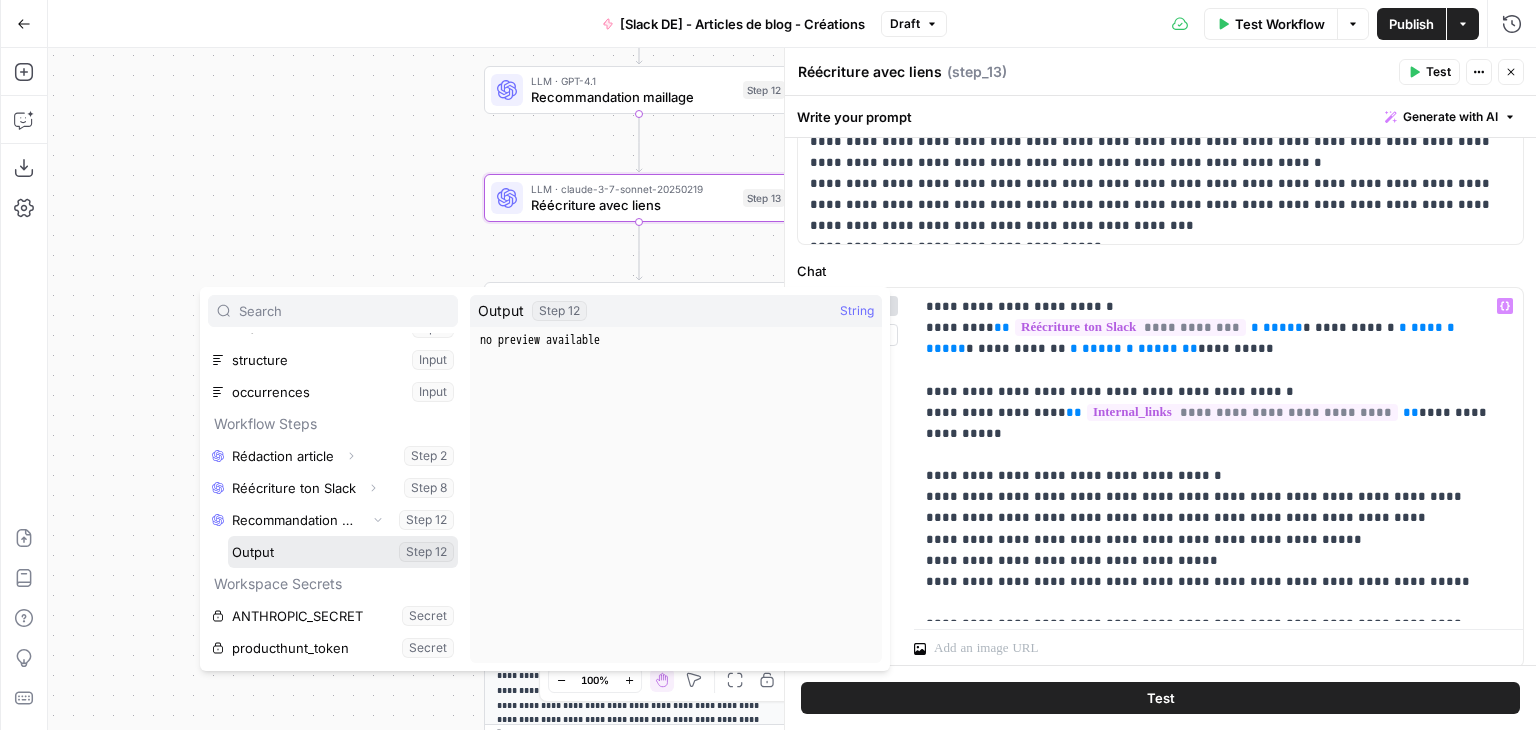 click at bounding box center (343, 552) 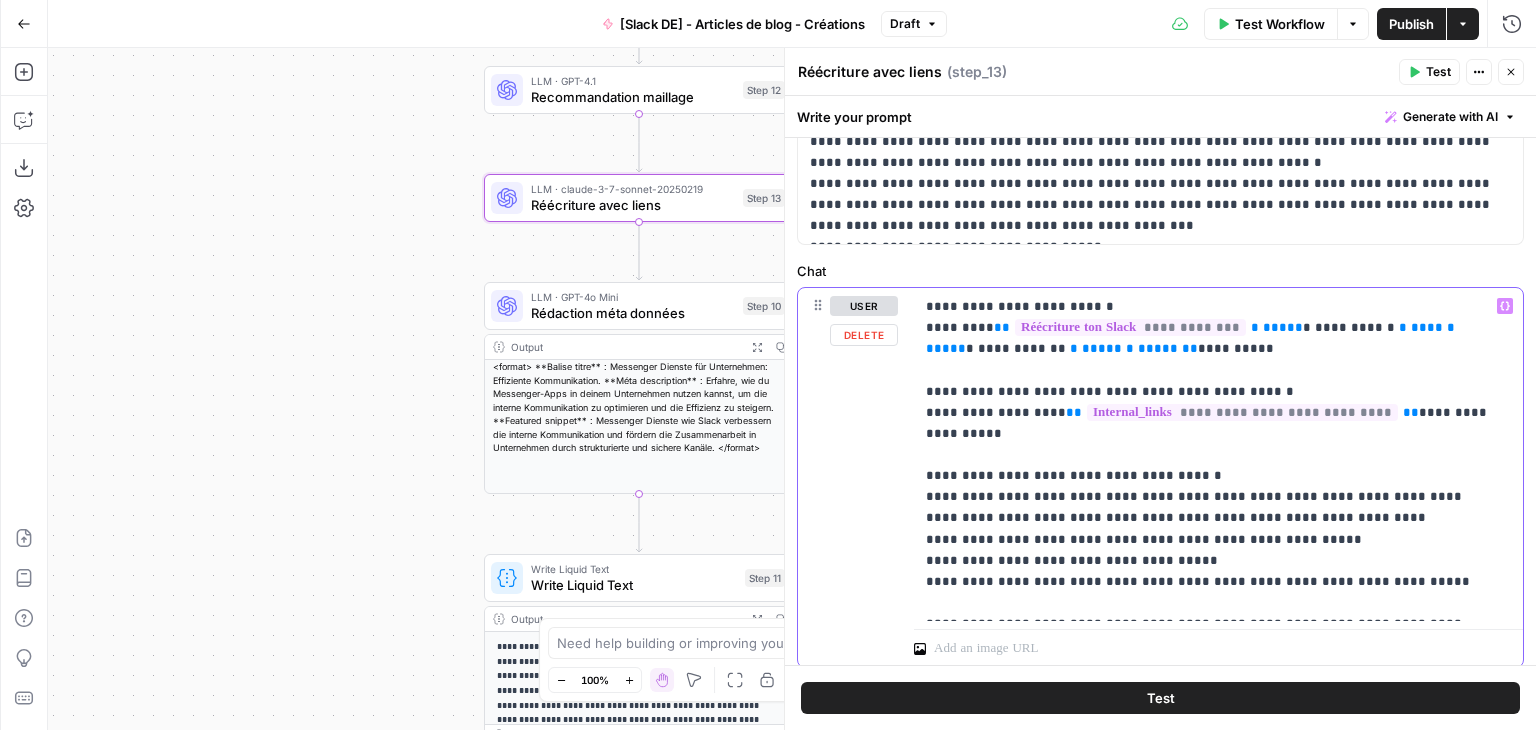 click on "**********" at bounding box center [1211, 454] 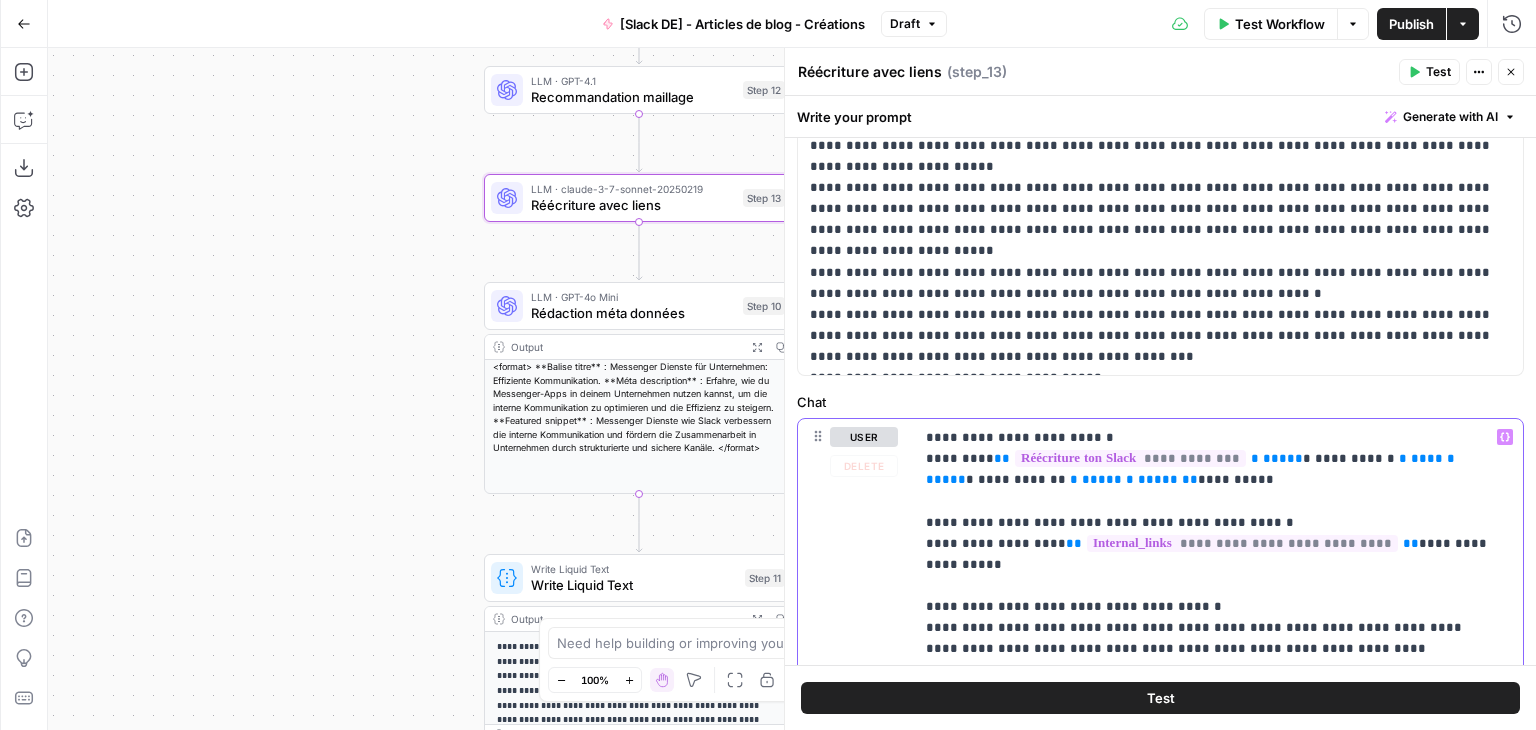 scroll, scrollTop: 700, scrollLeft: 0, axis: vertical 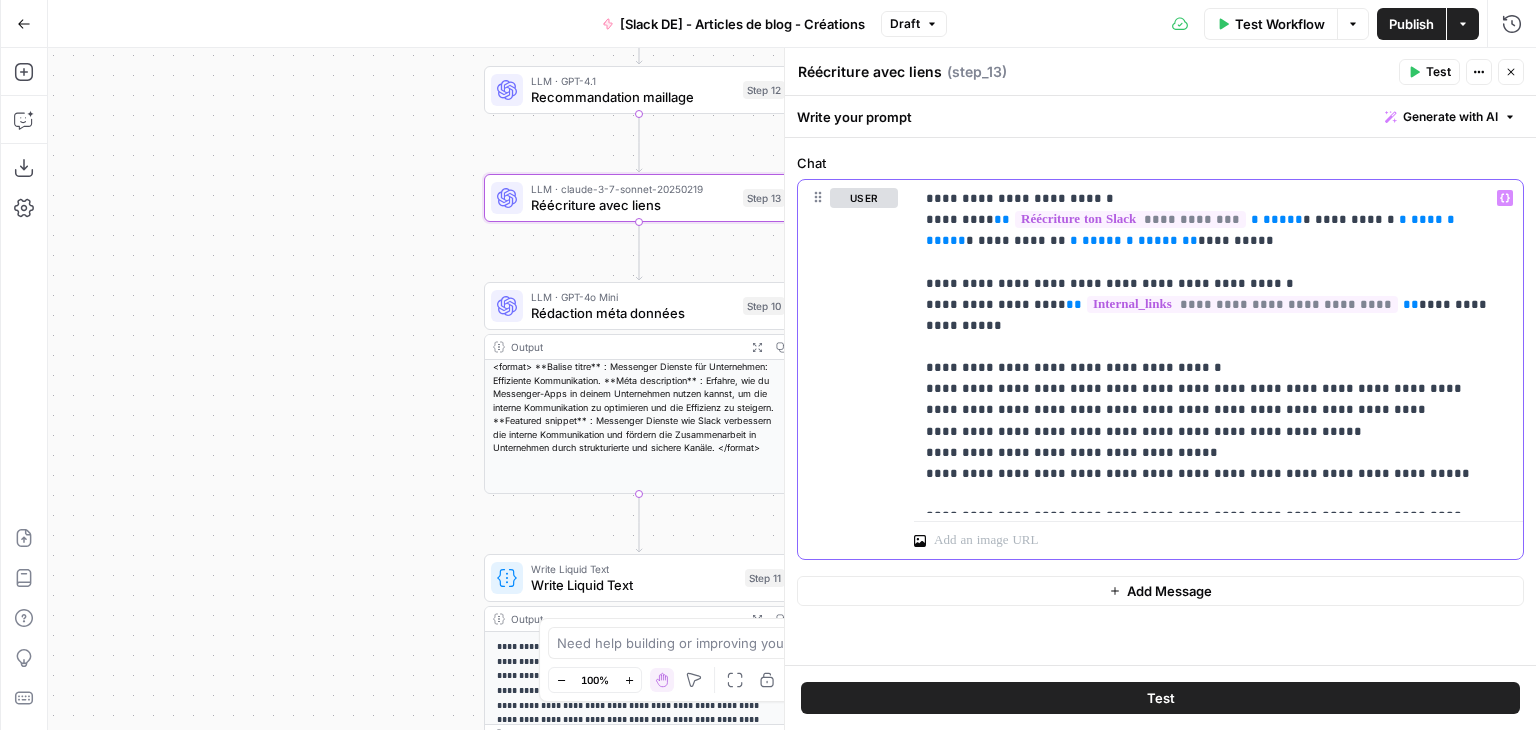 drag, startPoint x: 923, startPoint y: 300, endPoint x: 1522, endPoint y: 557, distance: 651.8052 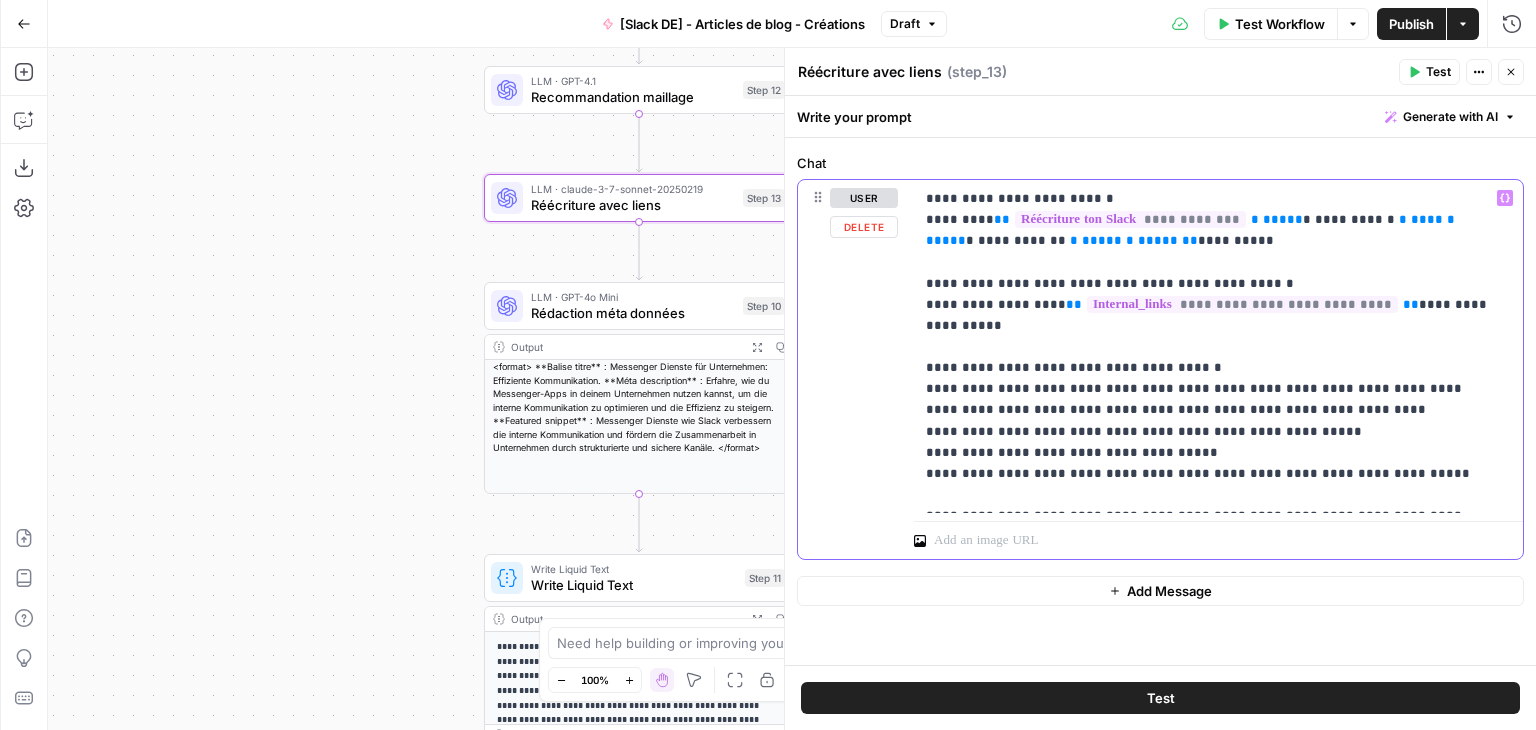 copy on "**********" 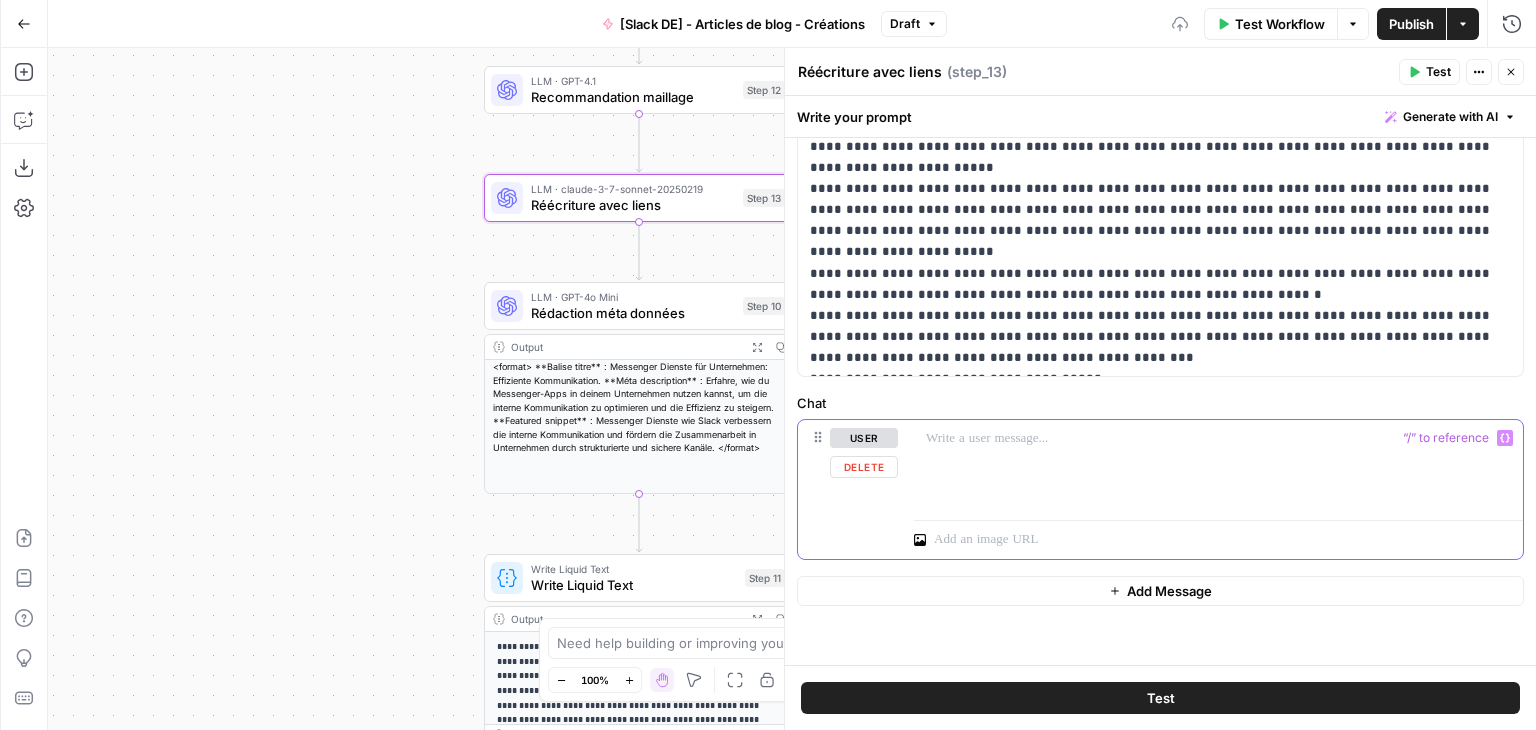 scroll, scrollTop: 808, scrollLeft: 0, axis: vertical 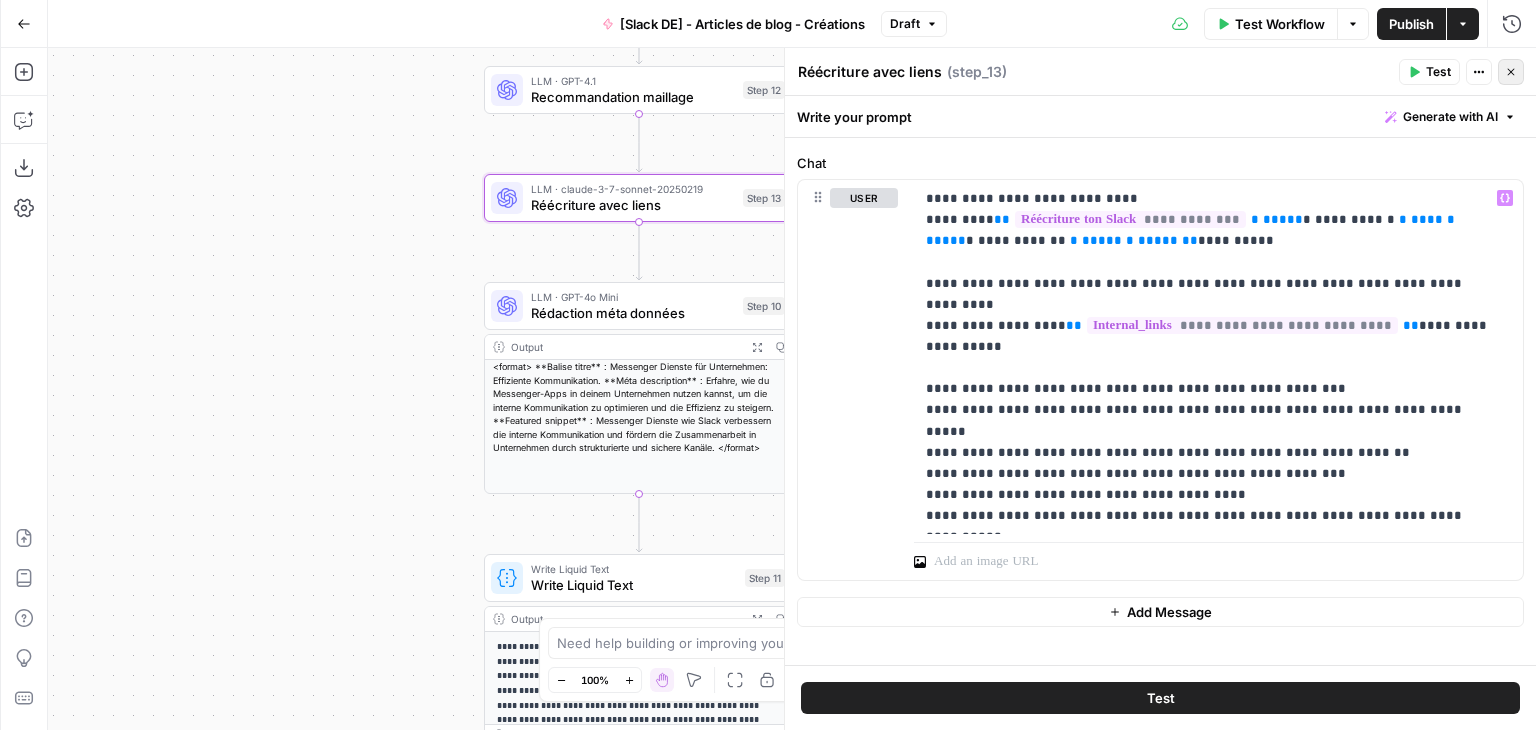 click 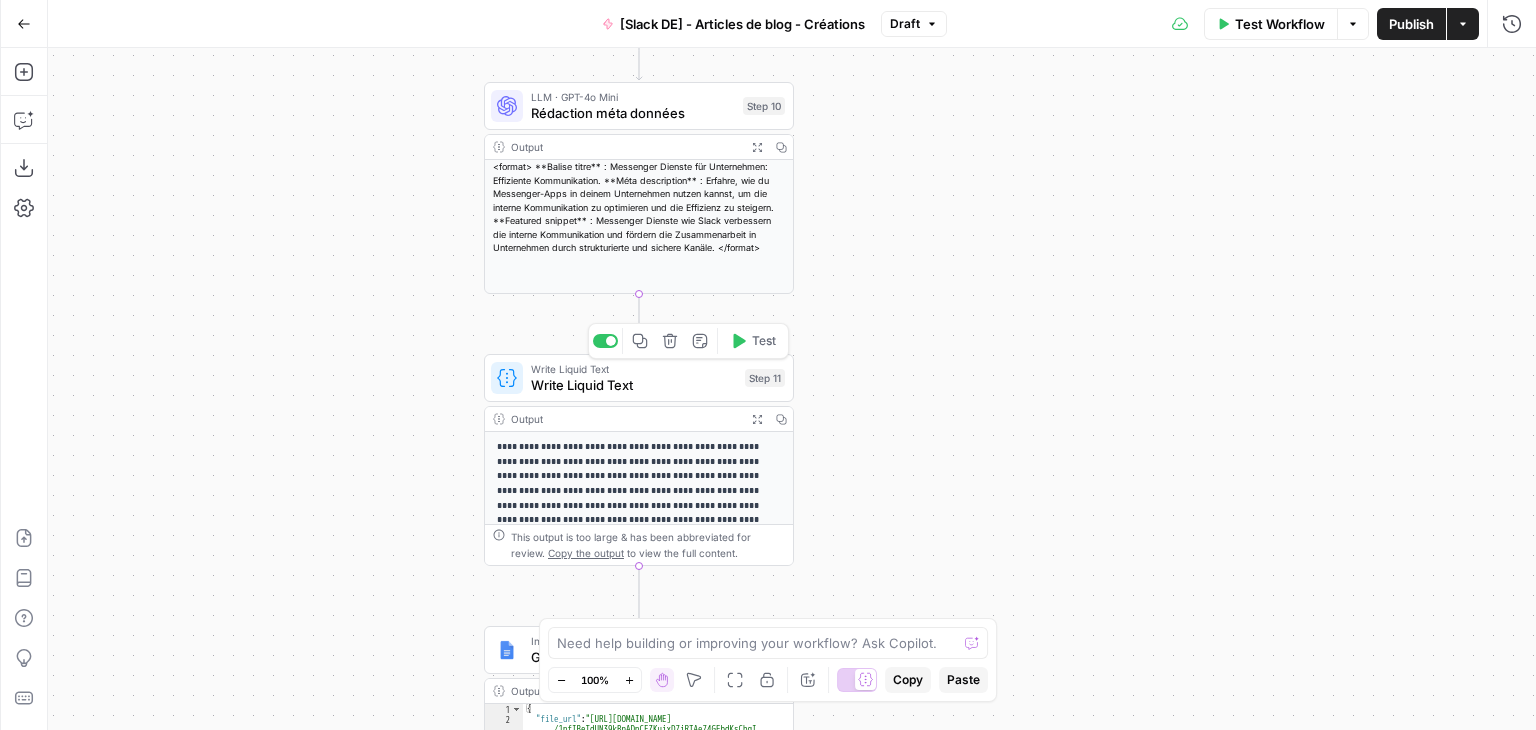 click on "Write Liquid Text" at bounding box center (634, 385) 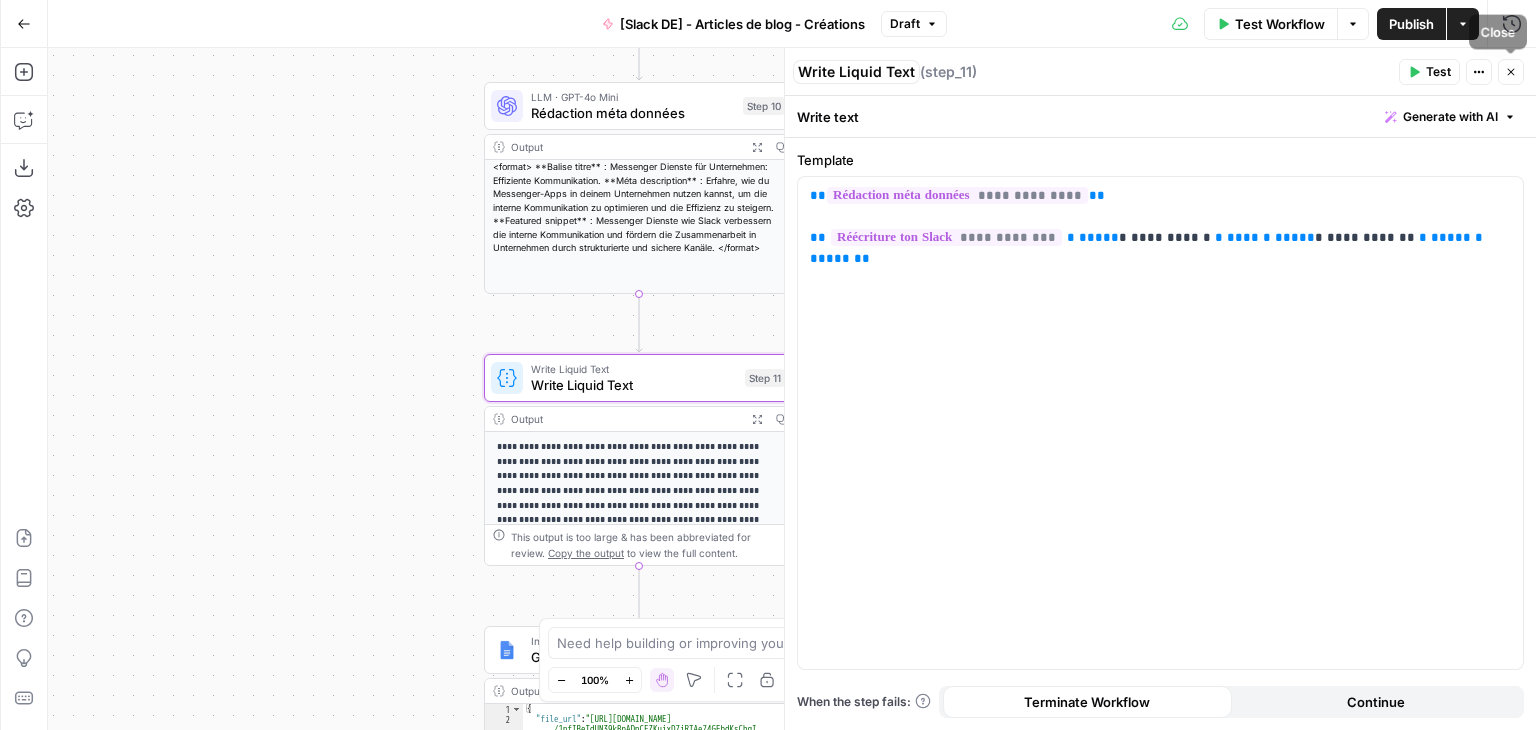 click 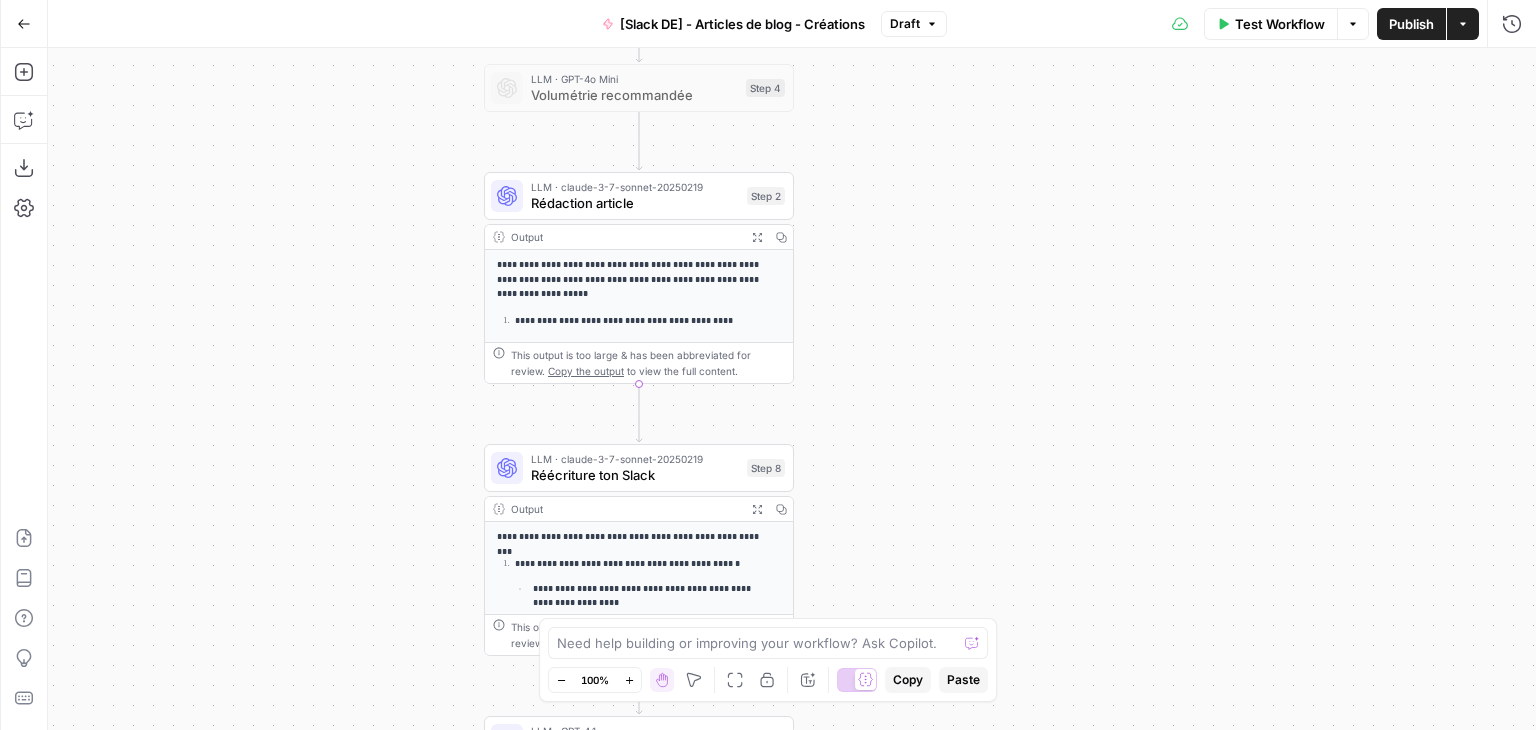 click on "Rédaction article" at bounding box center (635, 203) 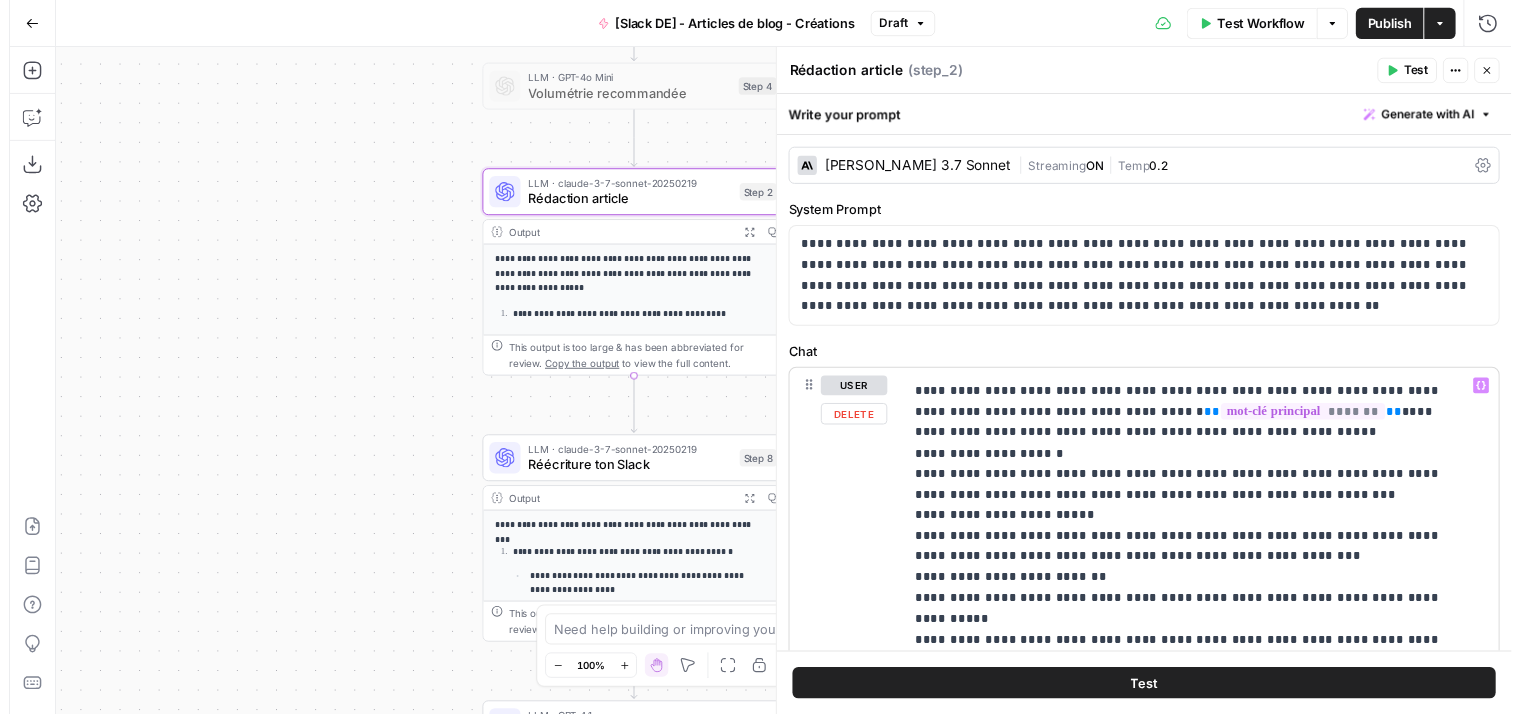 scroll, scrollTop: 0, scrollLeft: 0, axis: both 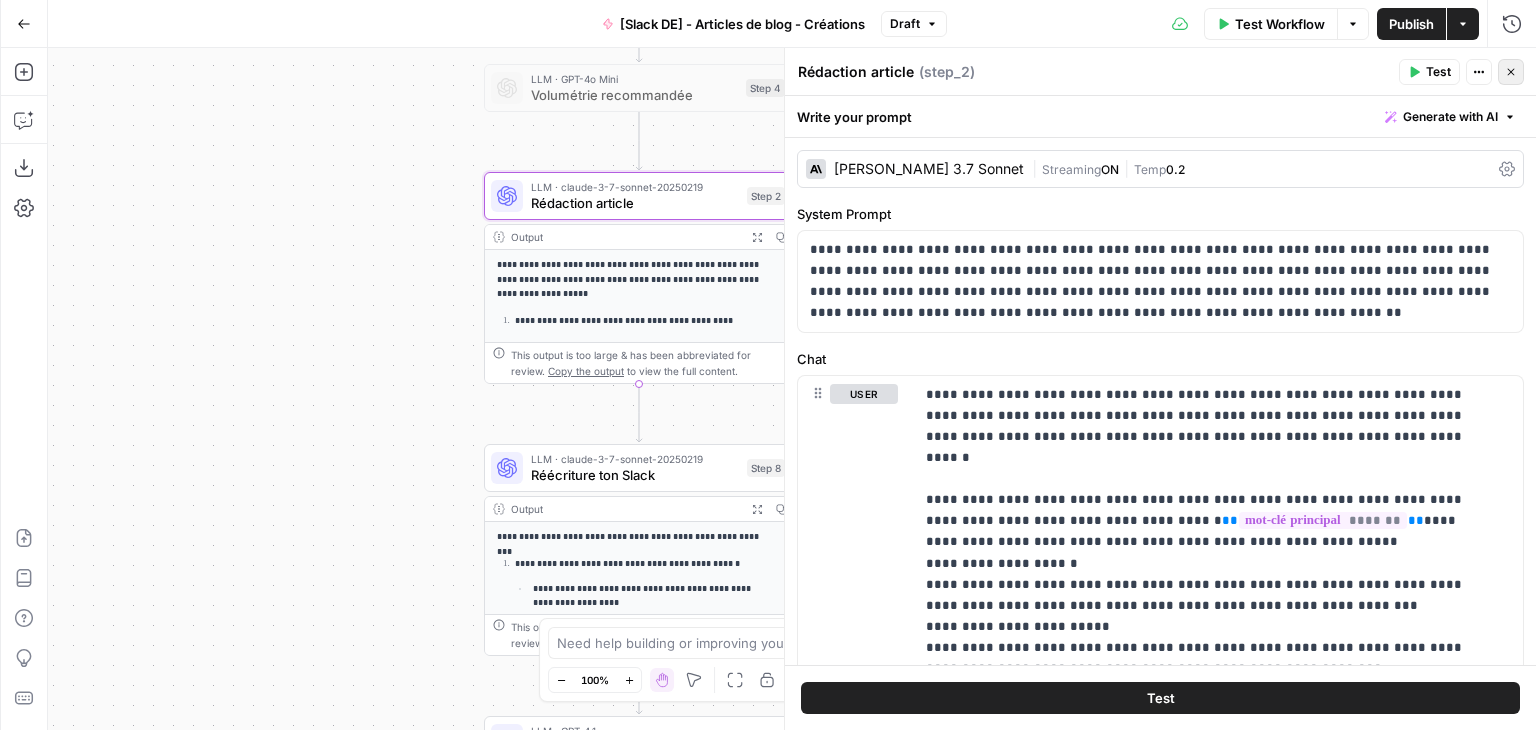 click 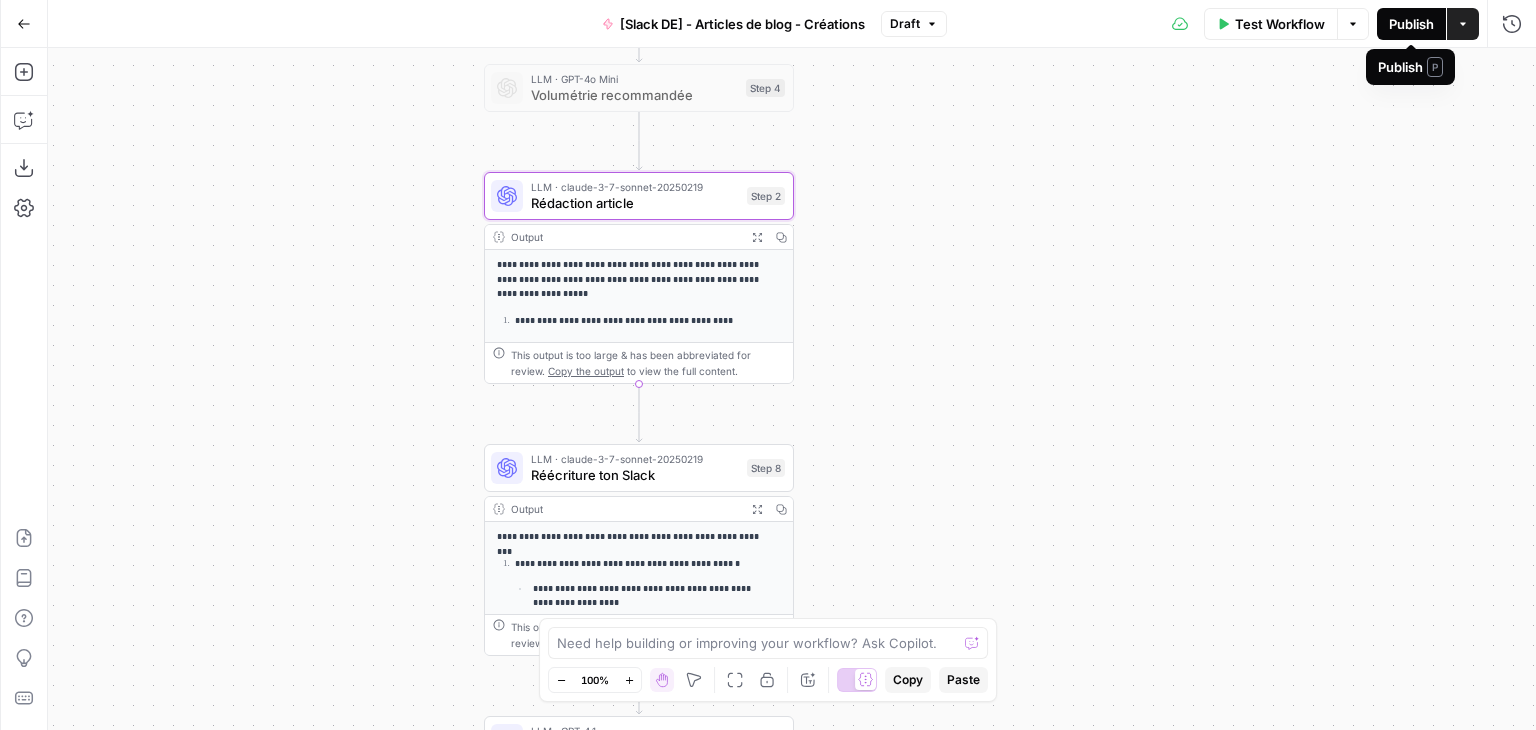 click on "Publish" at bounding box center (1411, 24) 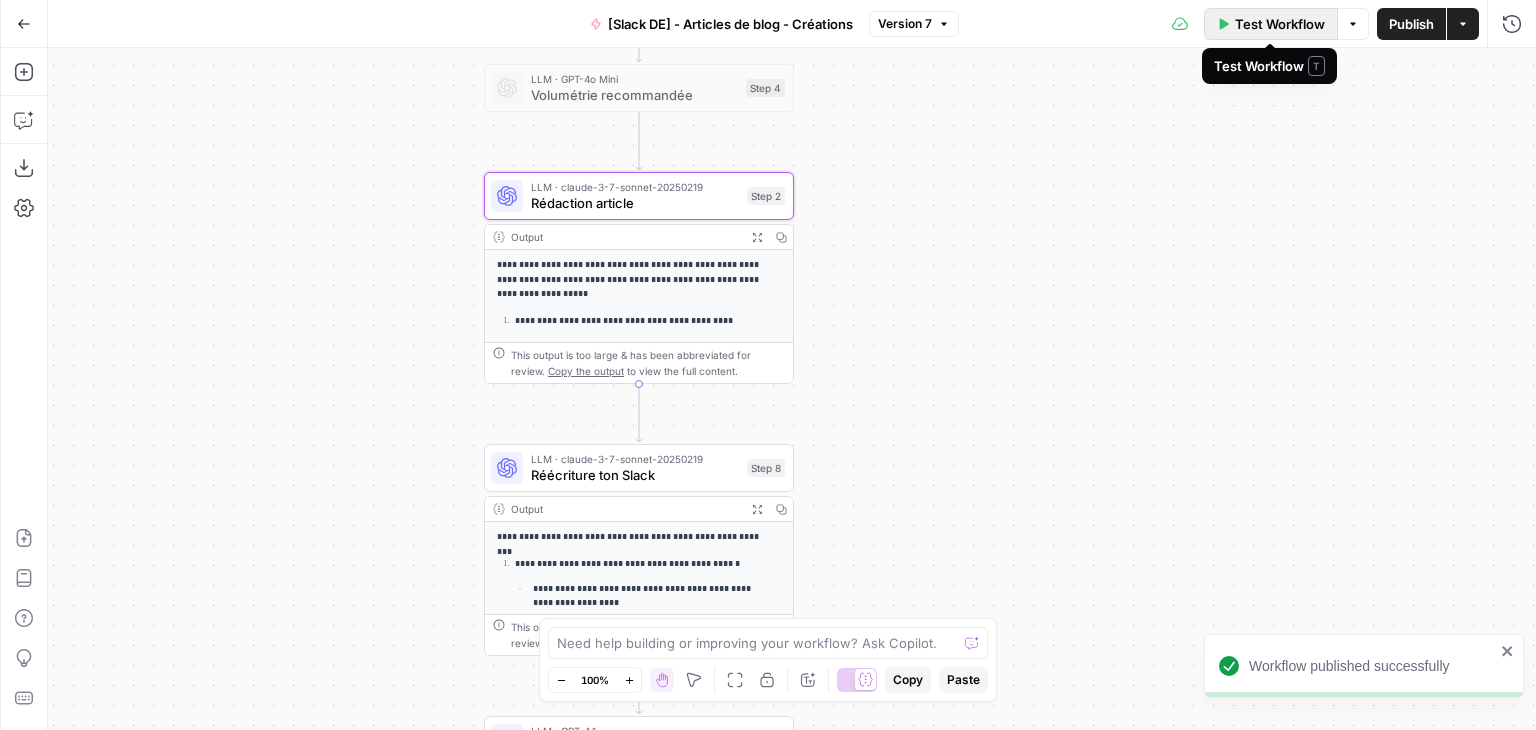 click on "Test Workflow" at bounding box center (1280, 24) 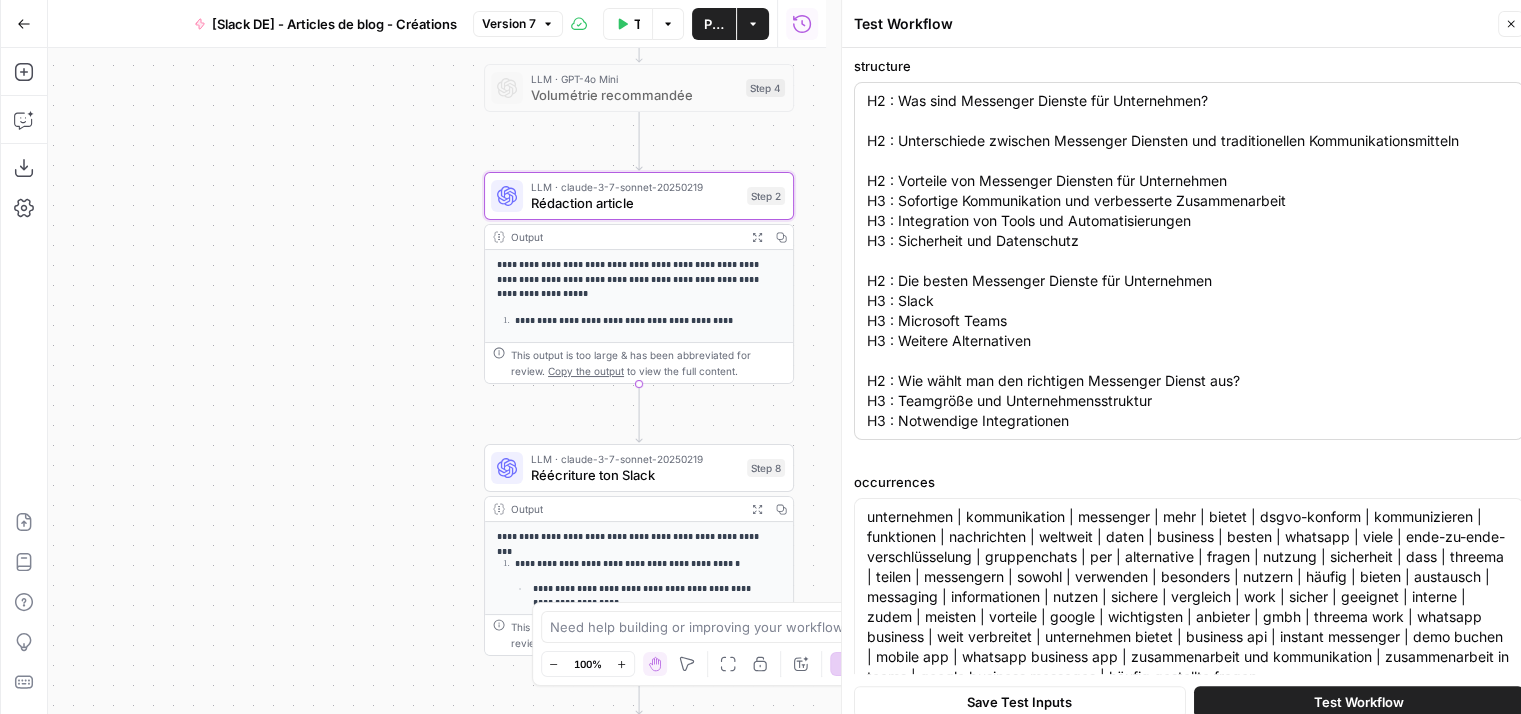scroll, scrollTop: 427, scrollLeft: 0, axis: vertical 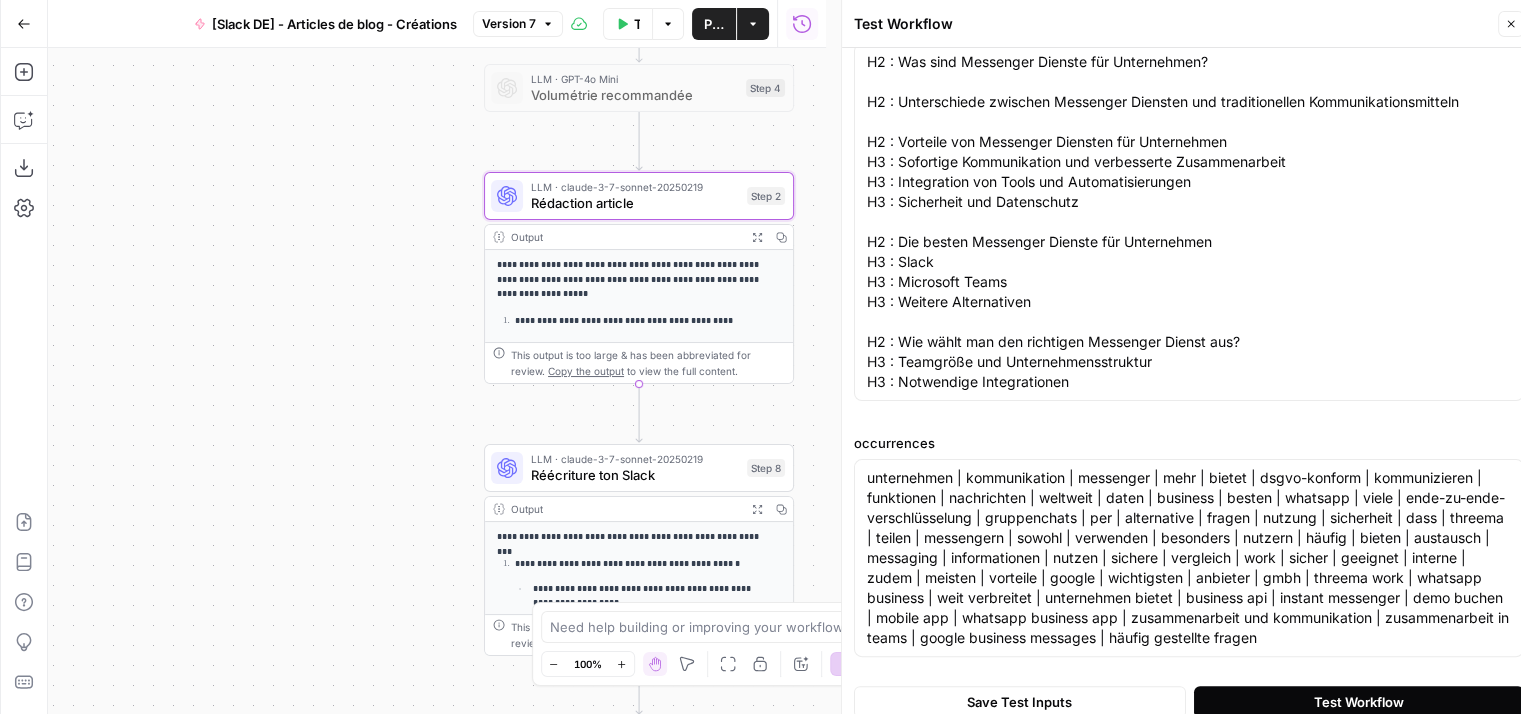 click on "Test Workflow" at bounding box center [1359, 702] 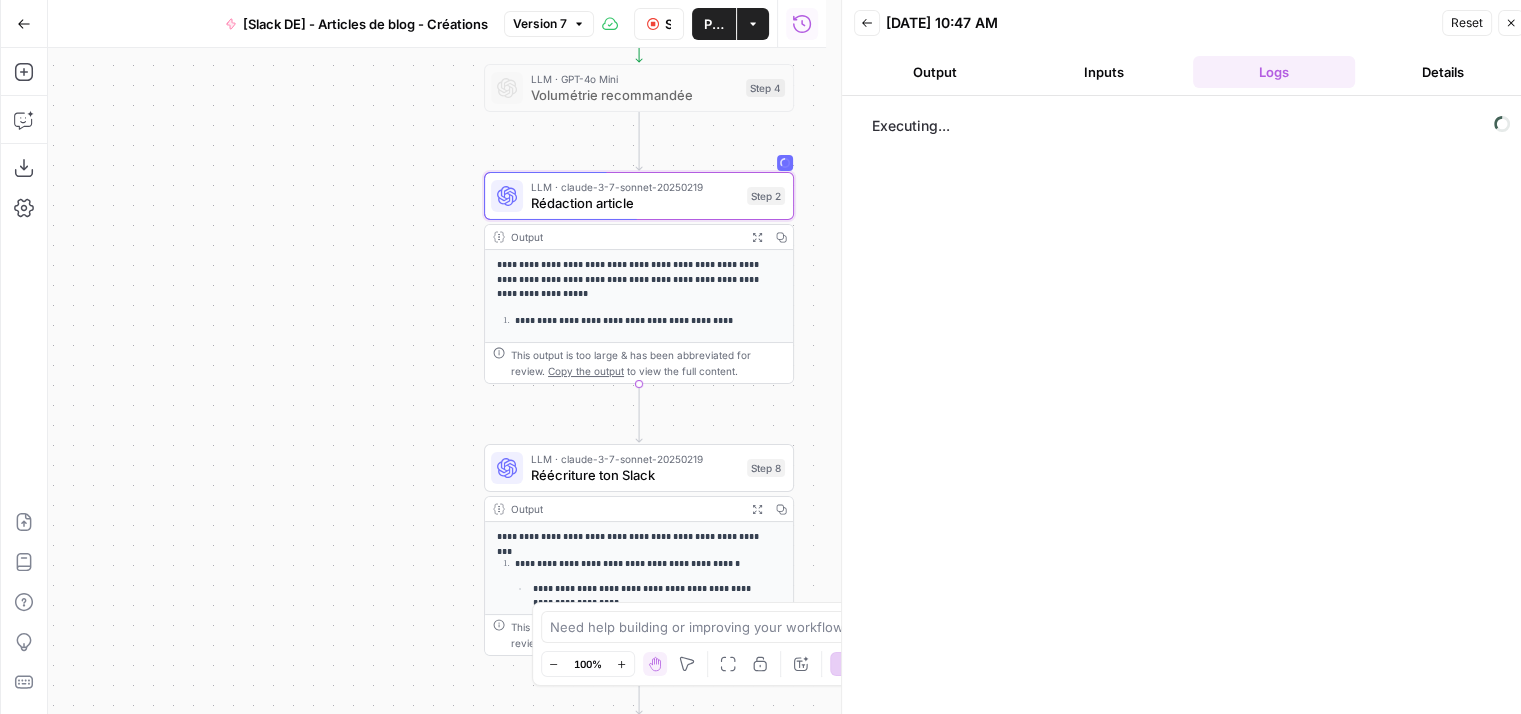 drag, startPoint x: 985, startPoint y: 387, endPoint x: 976, endPoint y: 377, distance: 13.453624 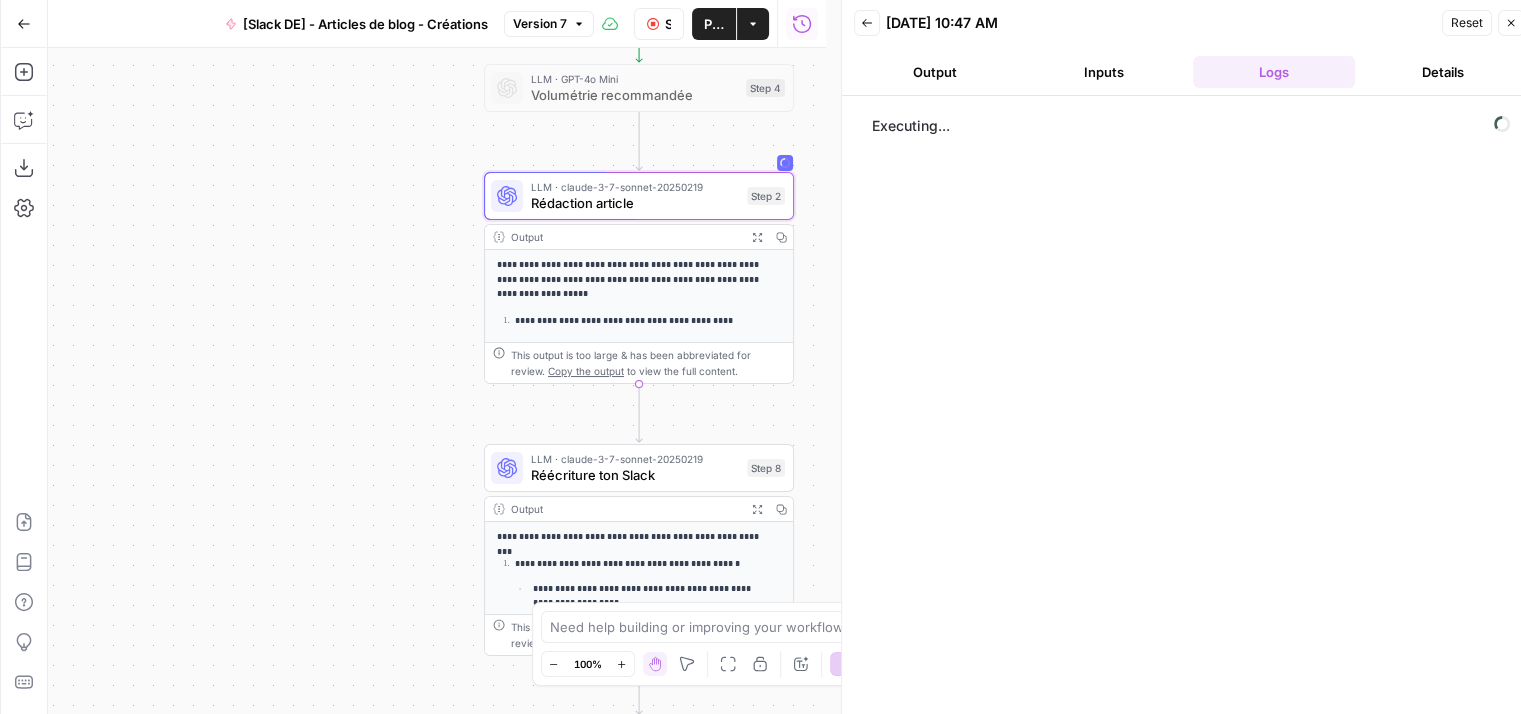 click on "Executing..." at bounding box center (1189, 413) 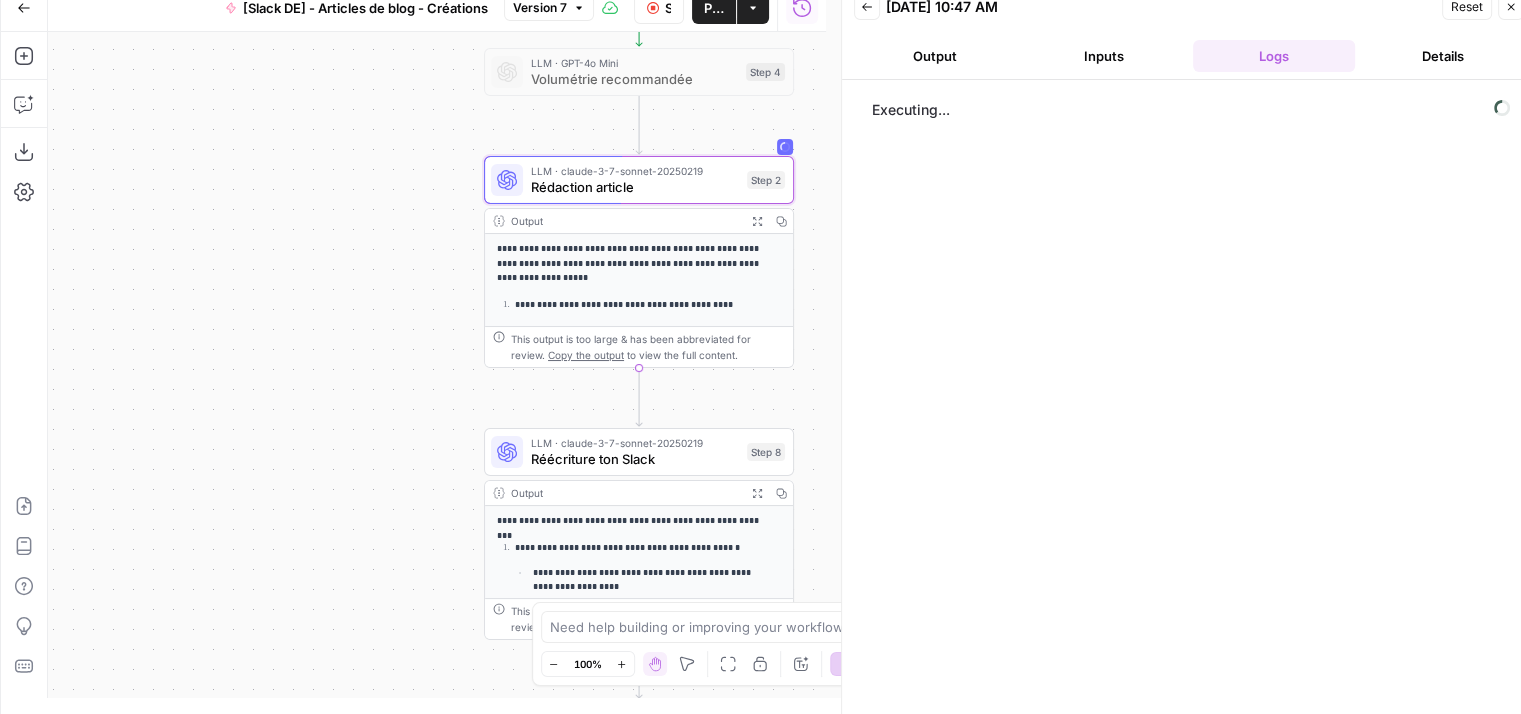 scroll, scrollTop: 0, scrollLeft: 0, axis: both 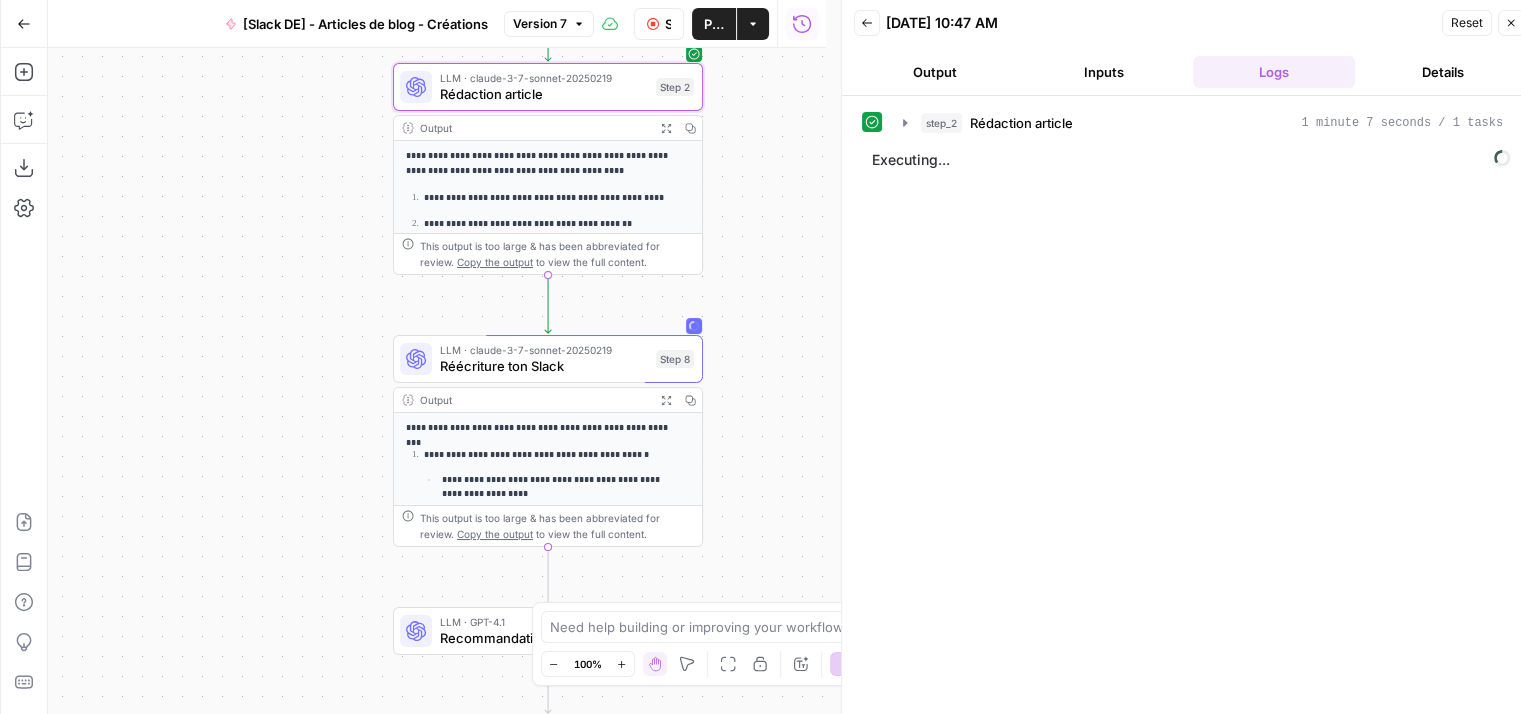 drag, startPoint x: 347, startPoint y: 406, endPoint x: 256, endPoint y: 297, distance: 141.99295 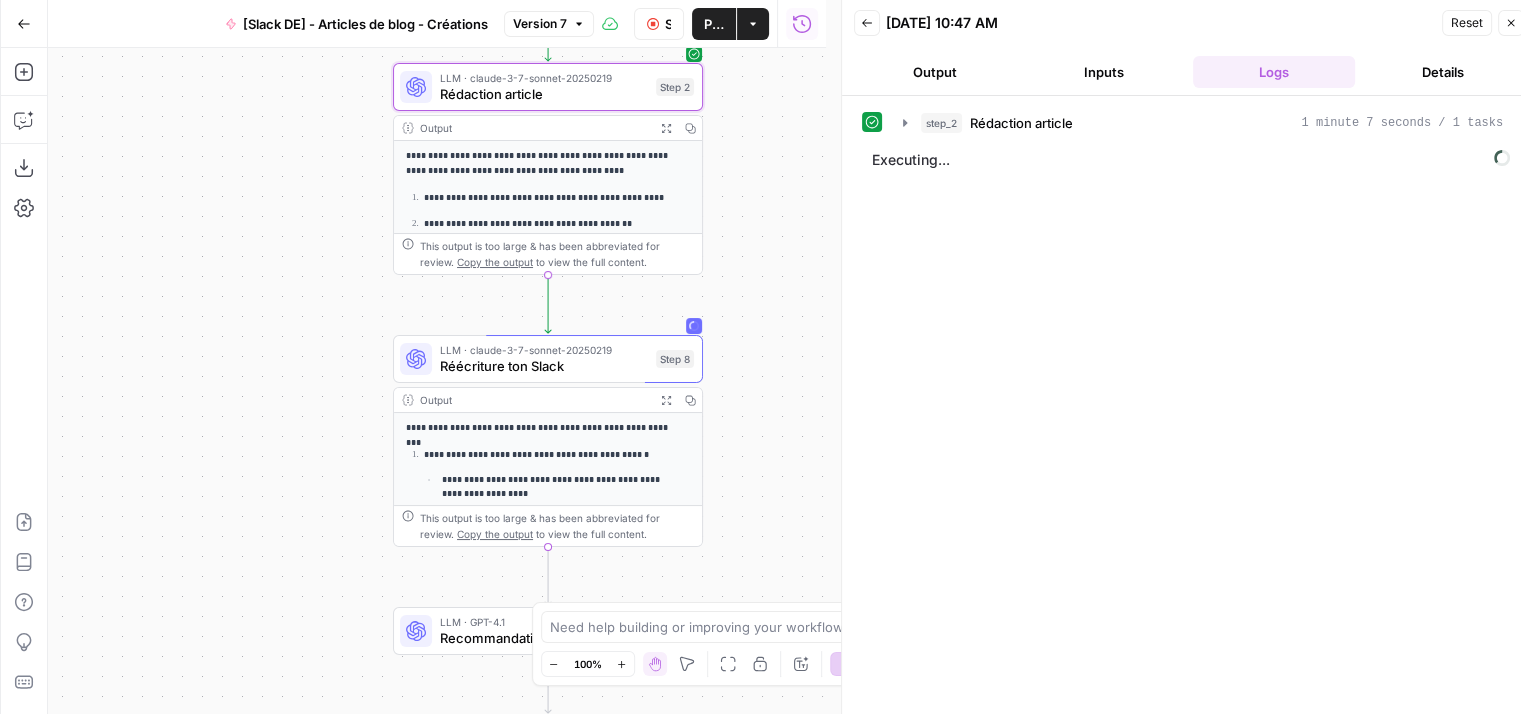 click on "**********" at bounding box center [437, 381] 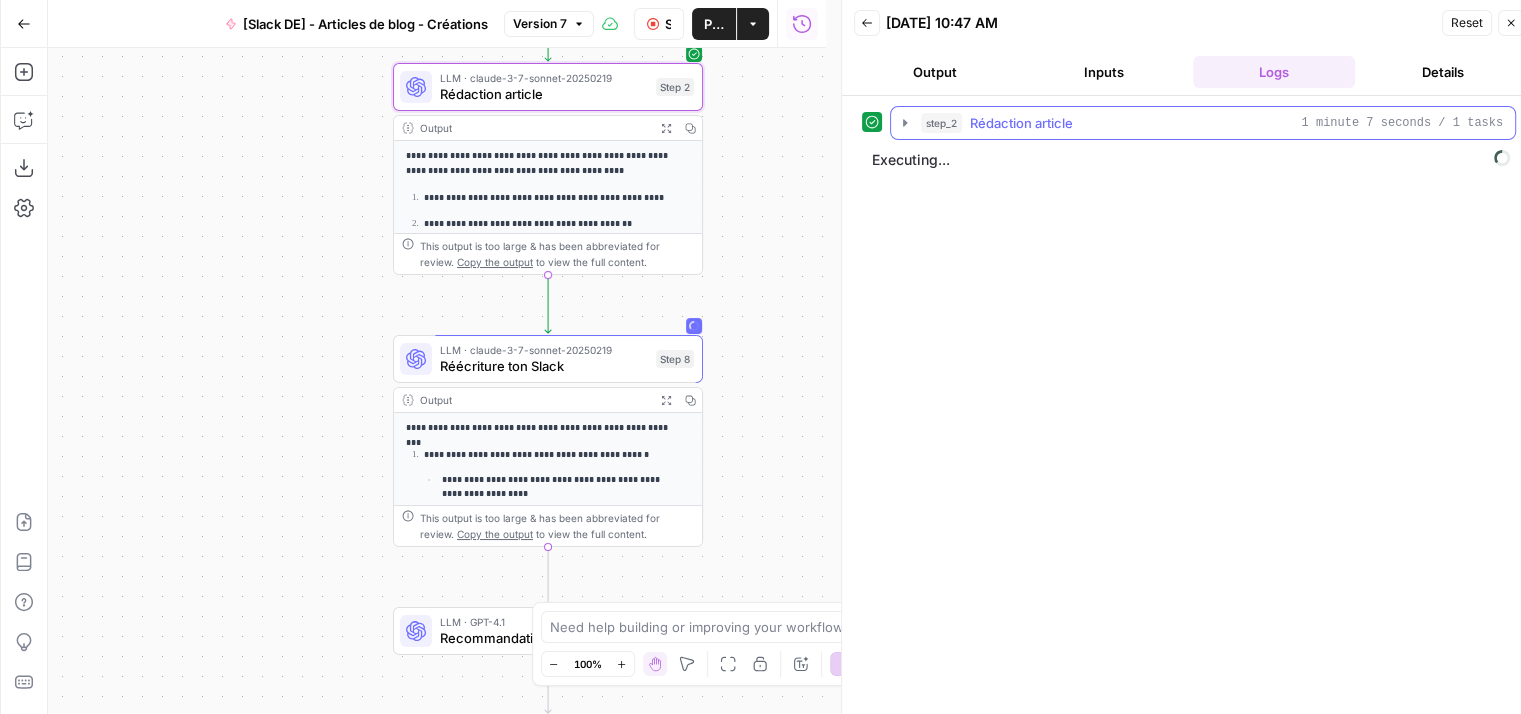 click 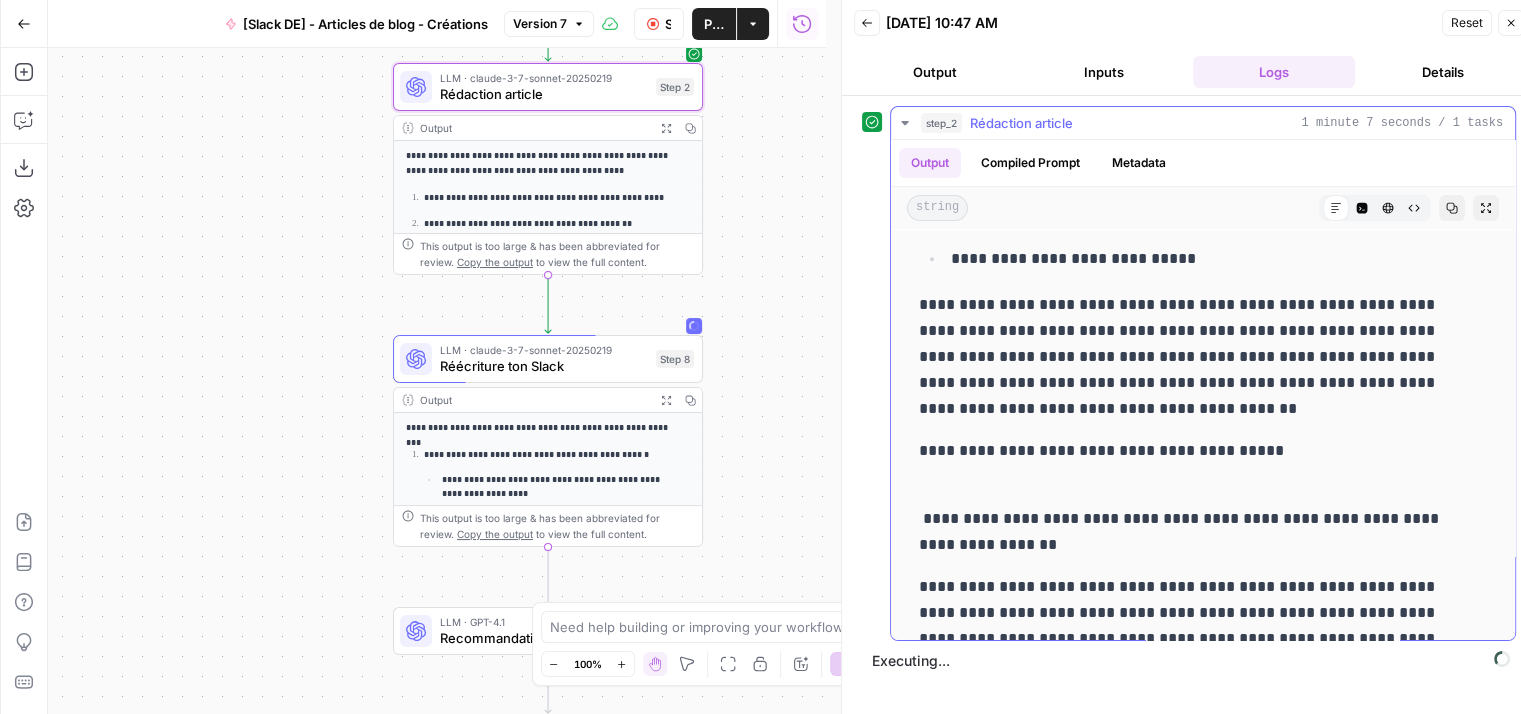 scroll, scrollTop: 900, scrollLeft: 0, axis: vertical 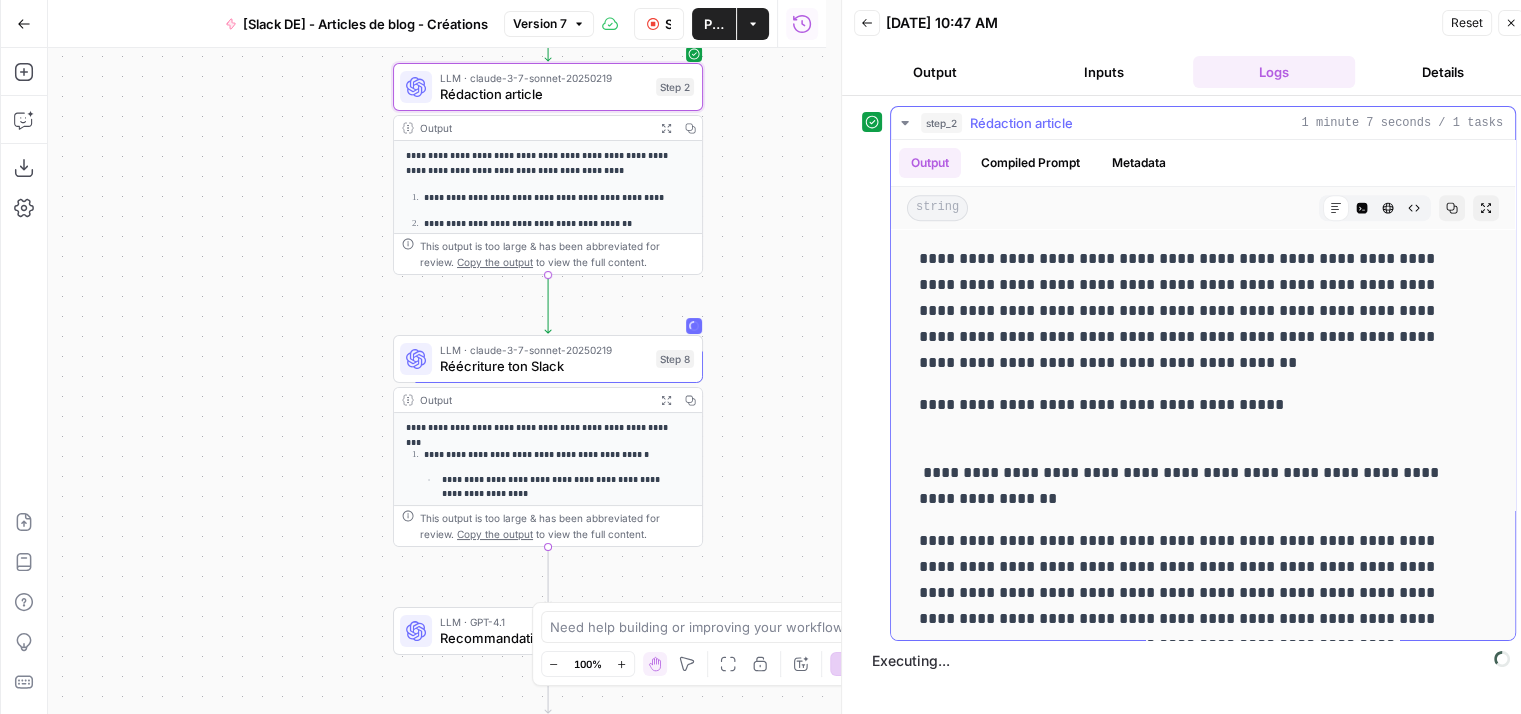 click on "step_2 Rédaction article 1 minute 7 seconds / 1 tasks" at bounding box center [1203, 123] 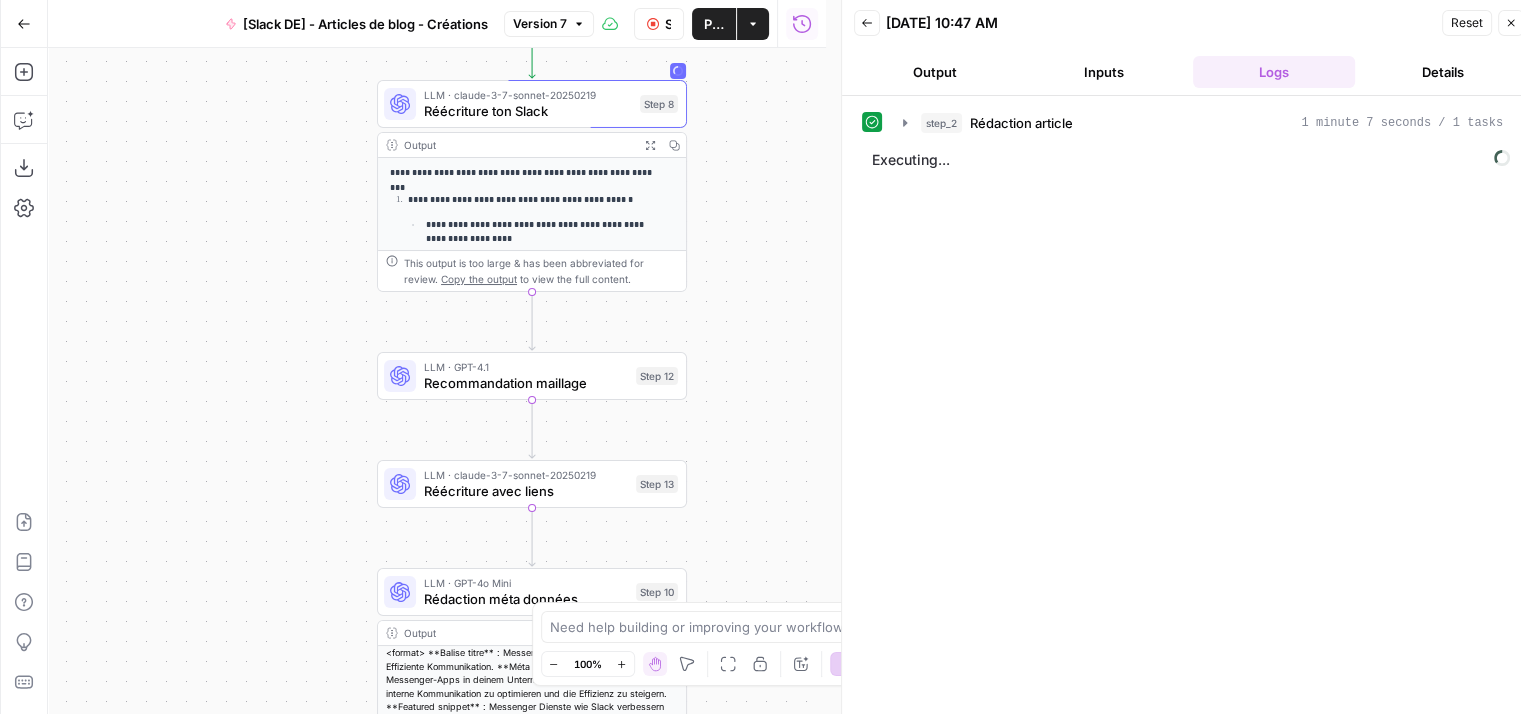 drag, startPoint x: 738, startPoint y: 361, endPoint x: 733, endPoint y: 329, distance: 32.38827 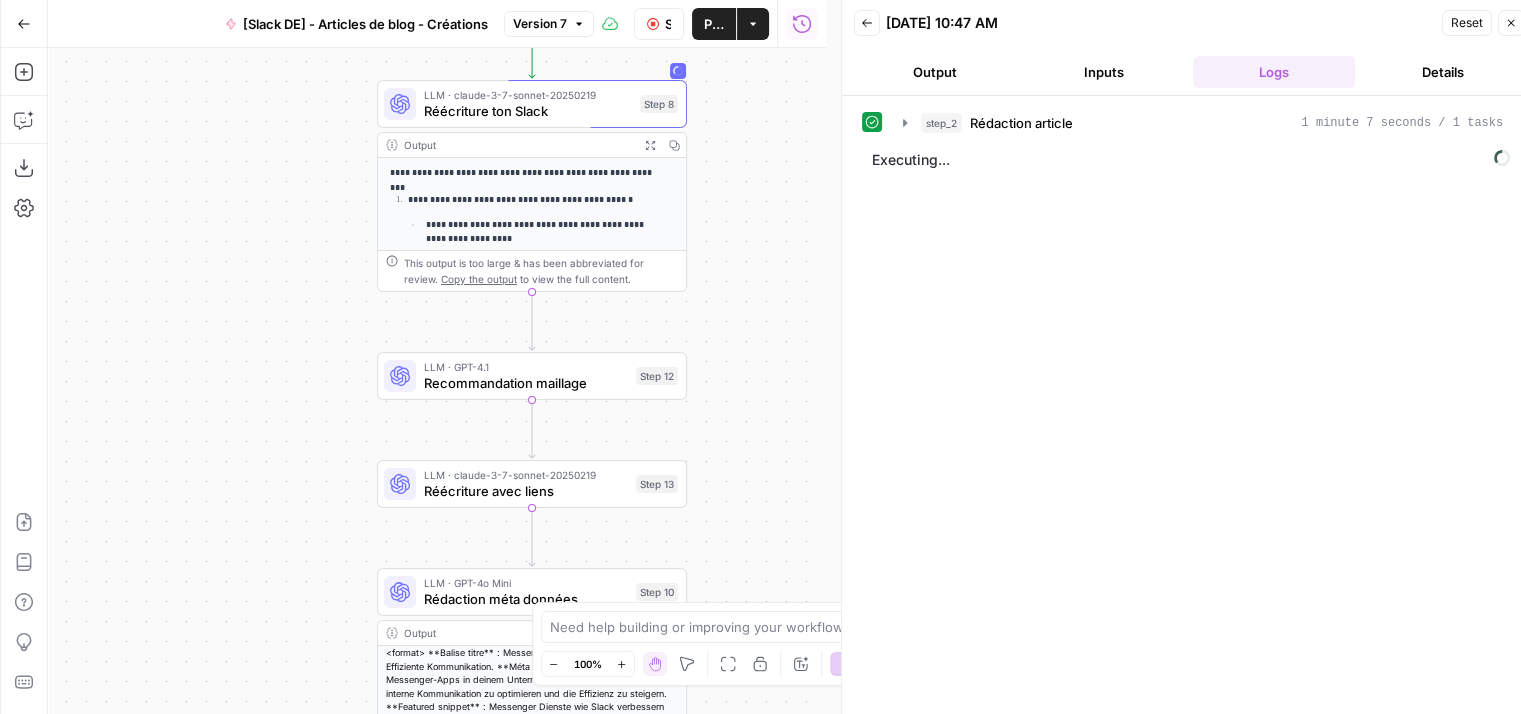click on "**********" at bounding box center (437, 381) 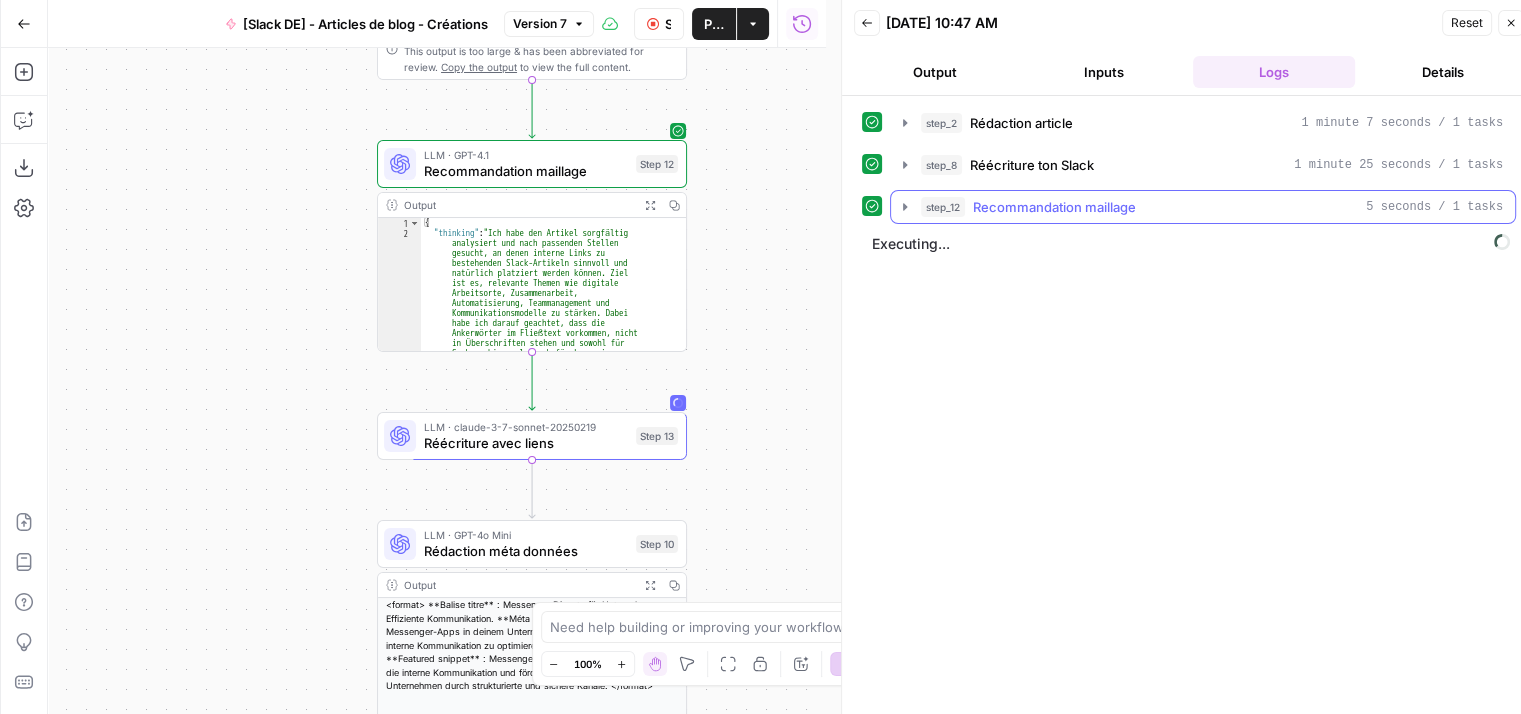 click 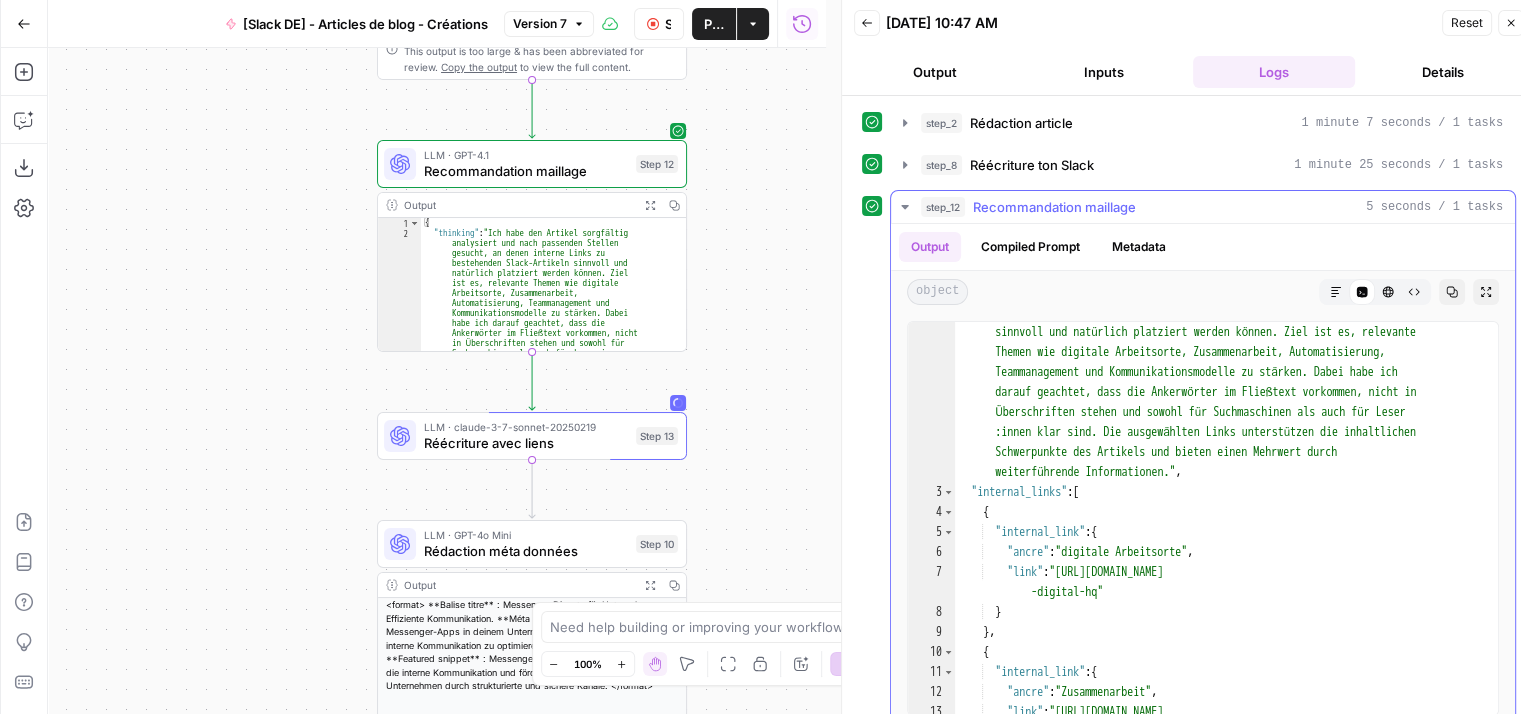 scroll, scrollTop: 0, scrollLeft: 0, axis: both 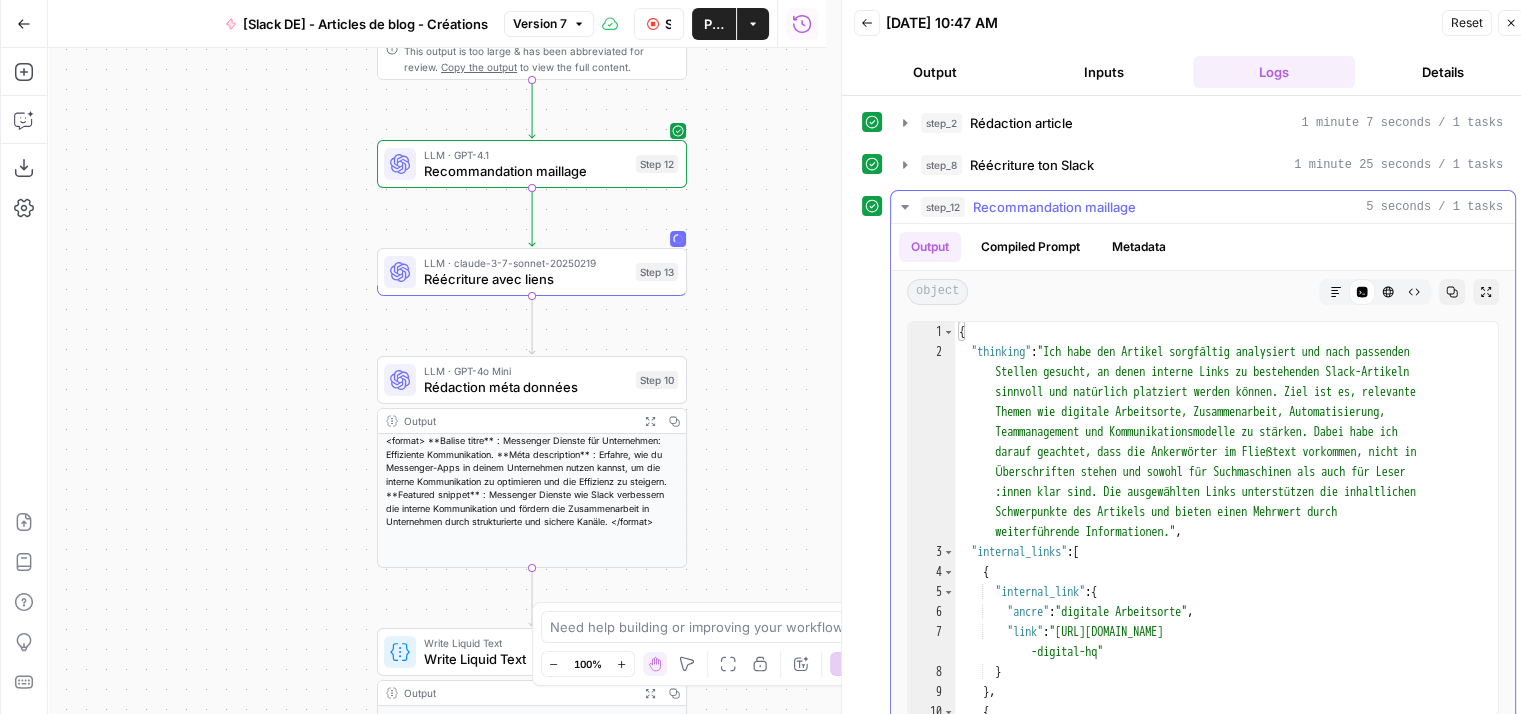 type on "**********" 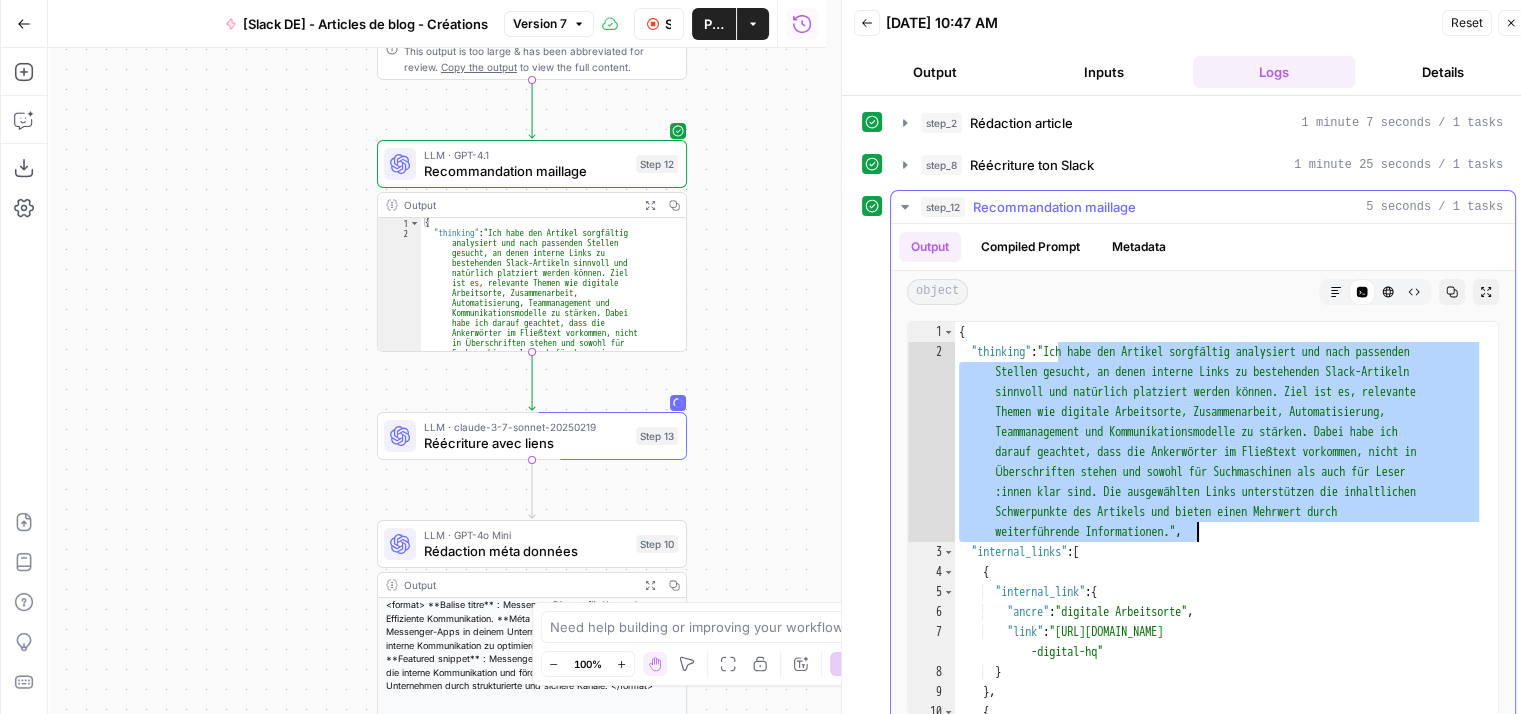 drag, startPoint x: 1057, startPoint y: 349, endPoint x: 1195, endPoint y: 533, distance: 230 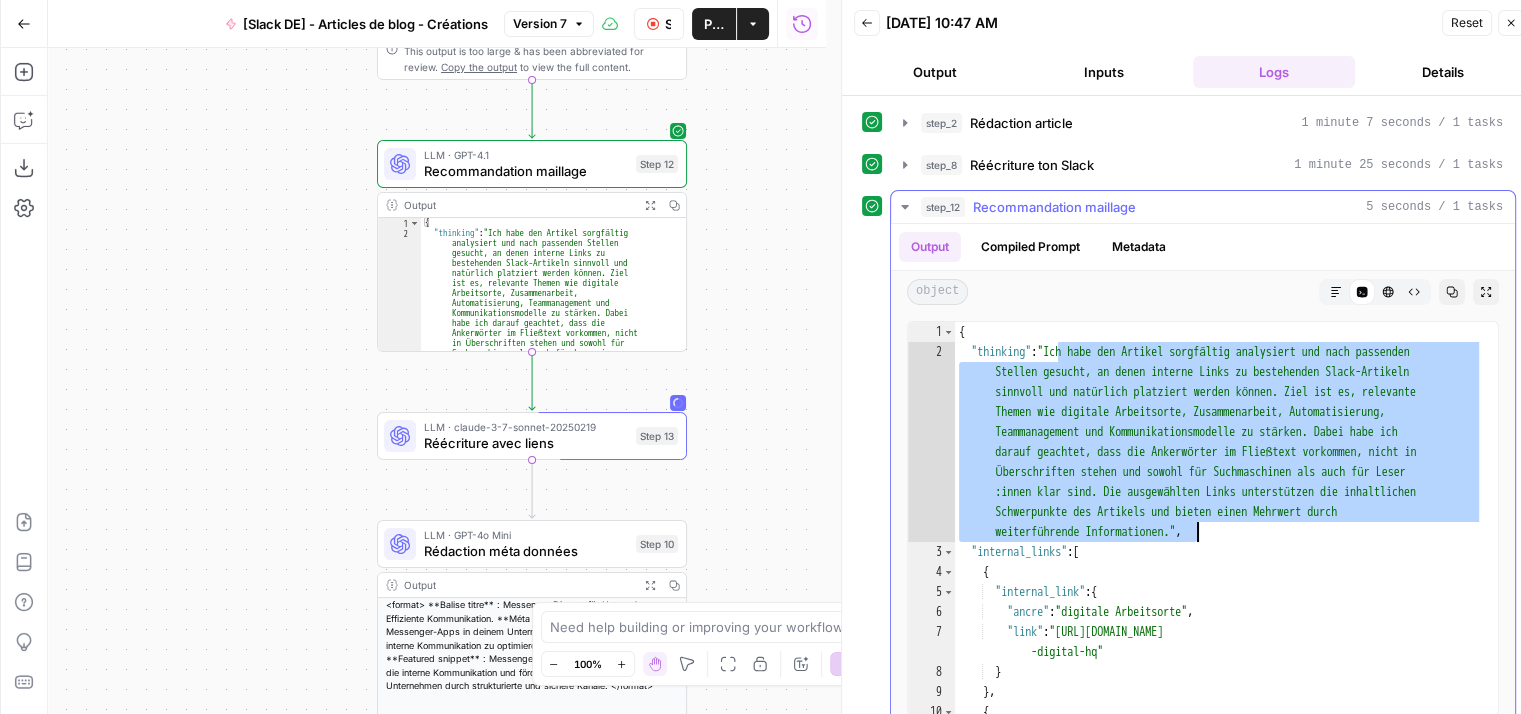 click on "{    "thinking" :  "Ich habe den Artikel sorgfältig analysiert und nach passenden         Stellen gesucht, an denen interne Links zu bestehenden Slack-Artikeln         sinnvoll und natürlich platziert werden können. Ziel ist es, relevante         Themen wie digitale Arbeitsorte, Zusammenarbeit, Automatisierung,         Teammanagement und Kommunikationsmodelle zu stärken. Dabei habe ich         darauf geachtet, dass die Ankerwörter im Fließtext vorkommen, nicht in         Überschriften stehen und sowohl für Suchmaschinen als auch für Leser        :innen klar sind. Die ausgewählten Links unterstützen die inhaltlichen         Schwerpunkte des Artikels und bieten einen Mehrwert durch         weiterführende Informationen." ,    "internal_links" :  [      {         "internal_link" :  {           "ancre" :  "digitale Arbeitsorte" ,           "link" :  "https://slack.com/intl/de-de/blog/productivity/what-is-a              -digital-hq"" at bounding box center (1219, 539) 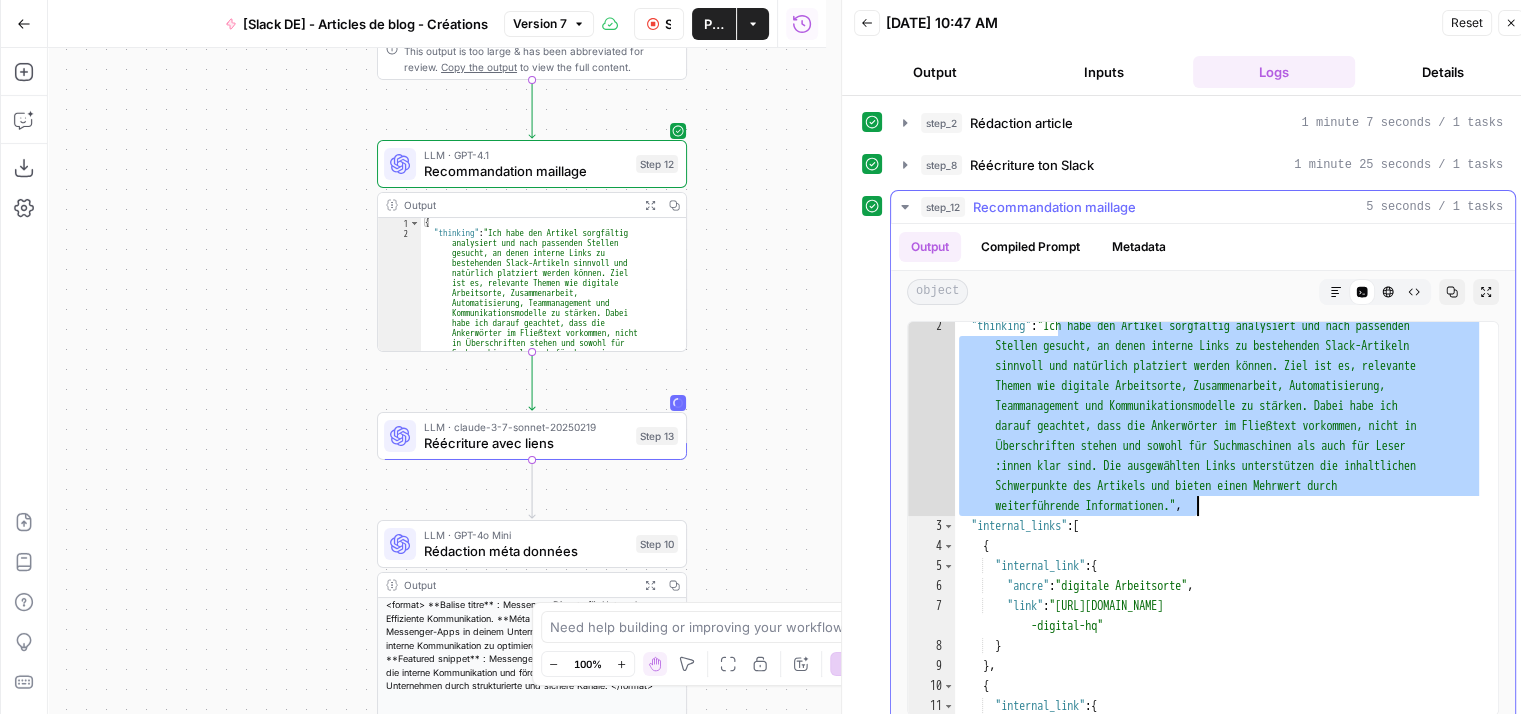 scroll, scrollTop: 0, scrollLeft: 0, axis: both 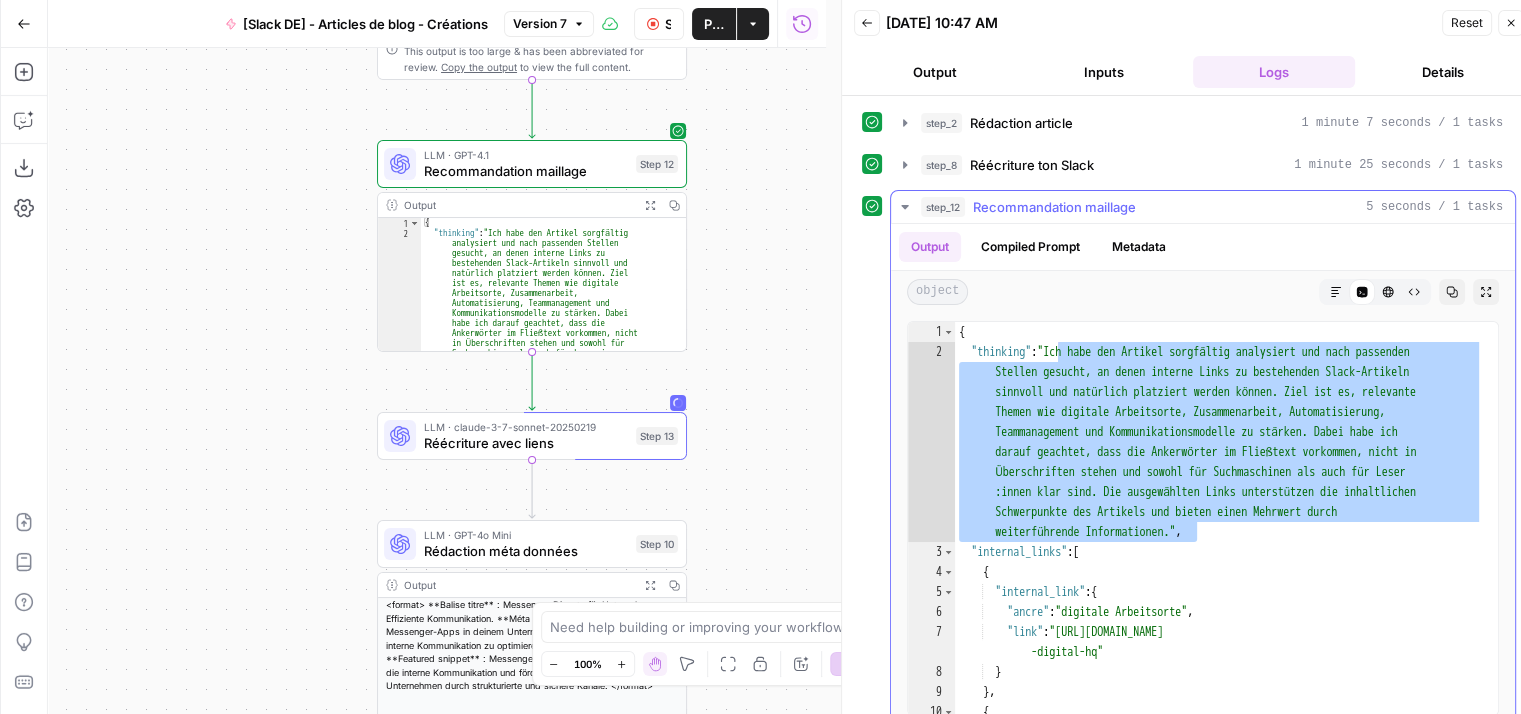 click 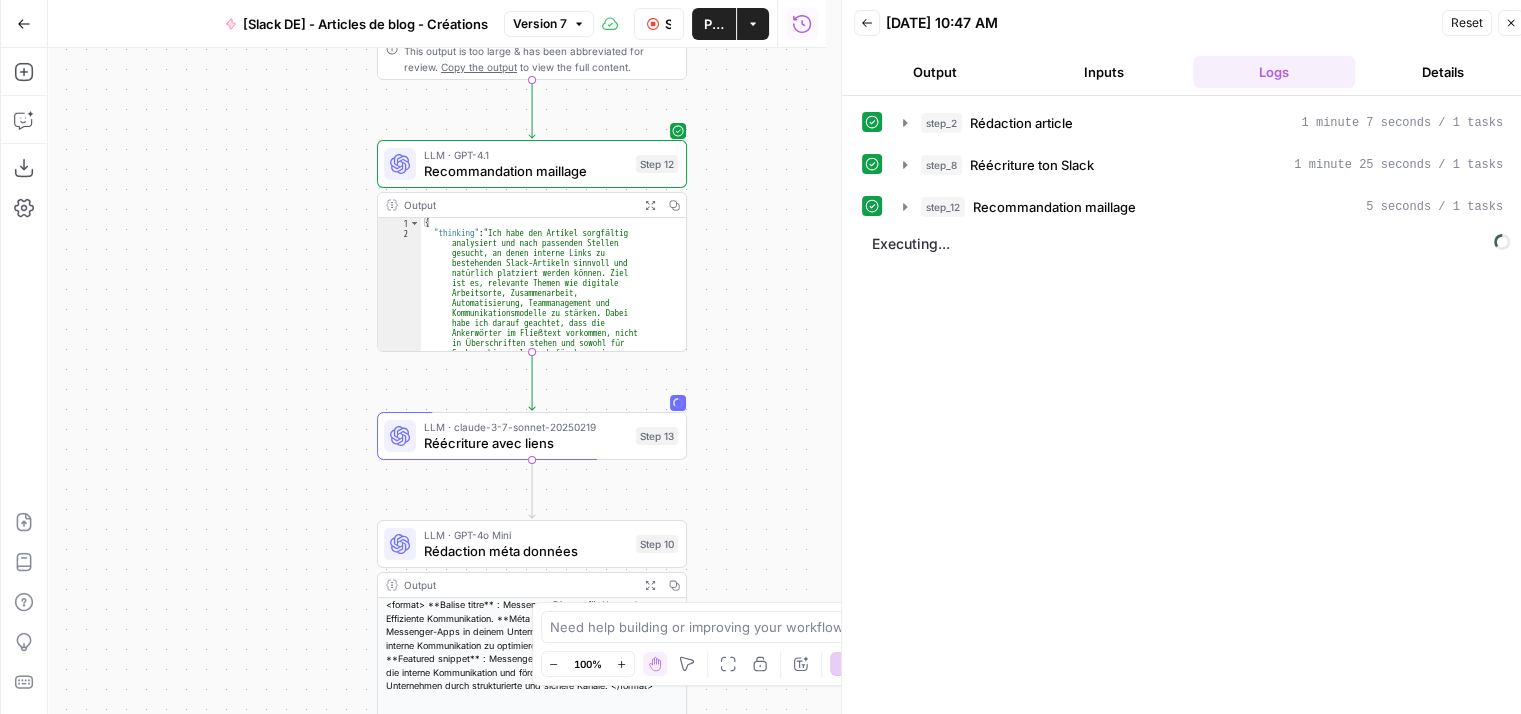 scroll, scrollTop: 16, scrollLeft: 0, axis: vertical 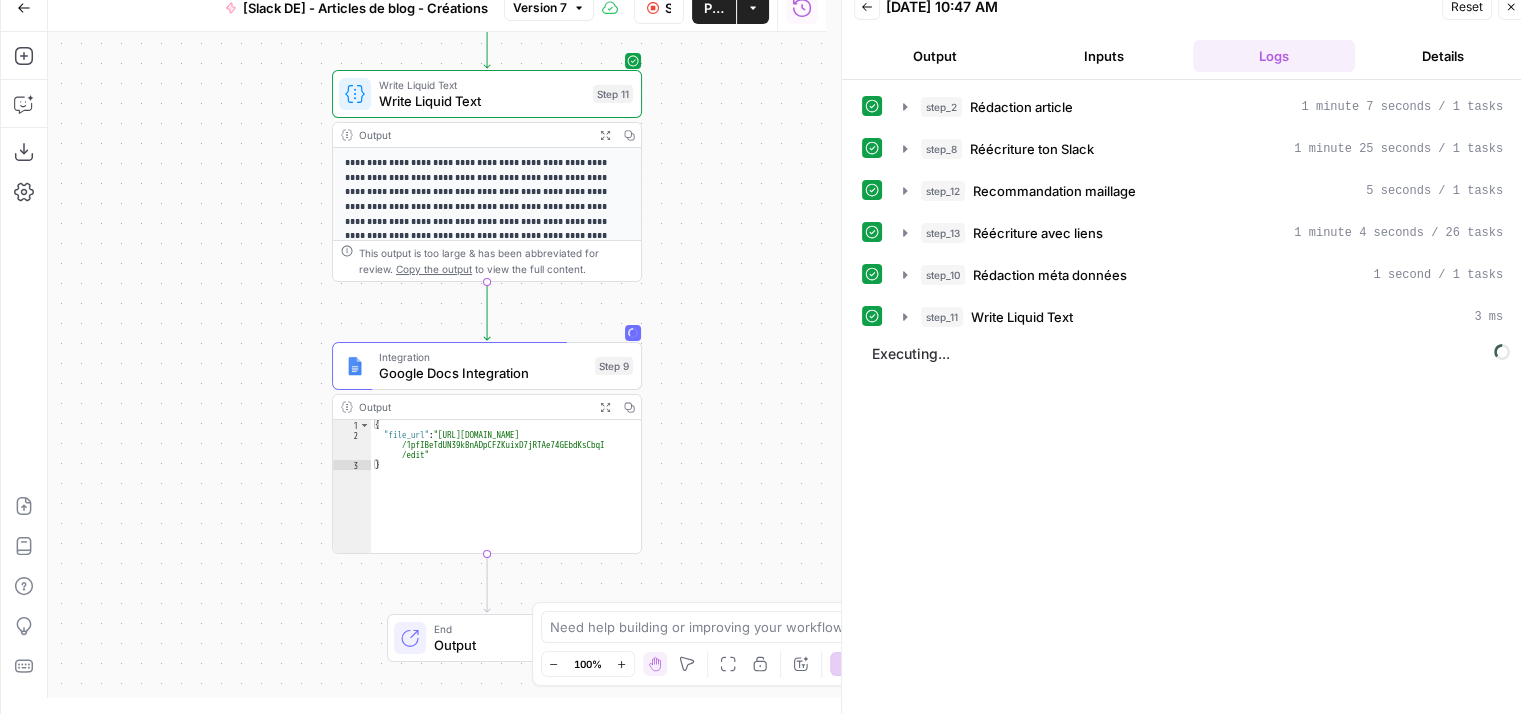drag, startPoint x: 813, startPoint y: 321, endPoint x: 765, endPoint y: 291, distance: 56.603886 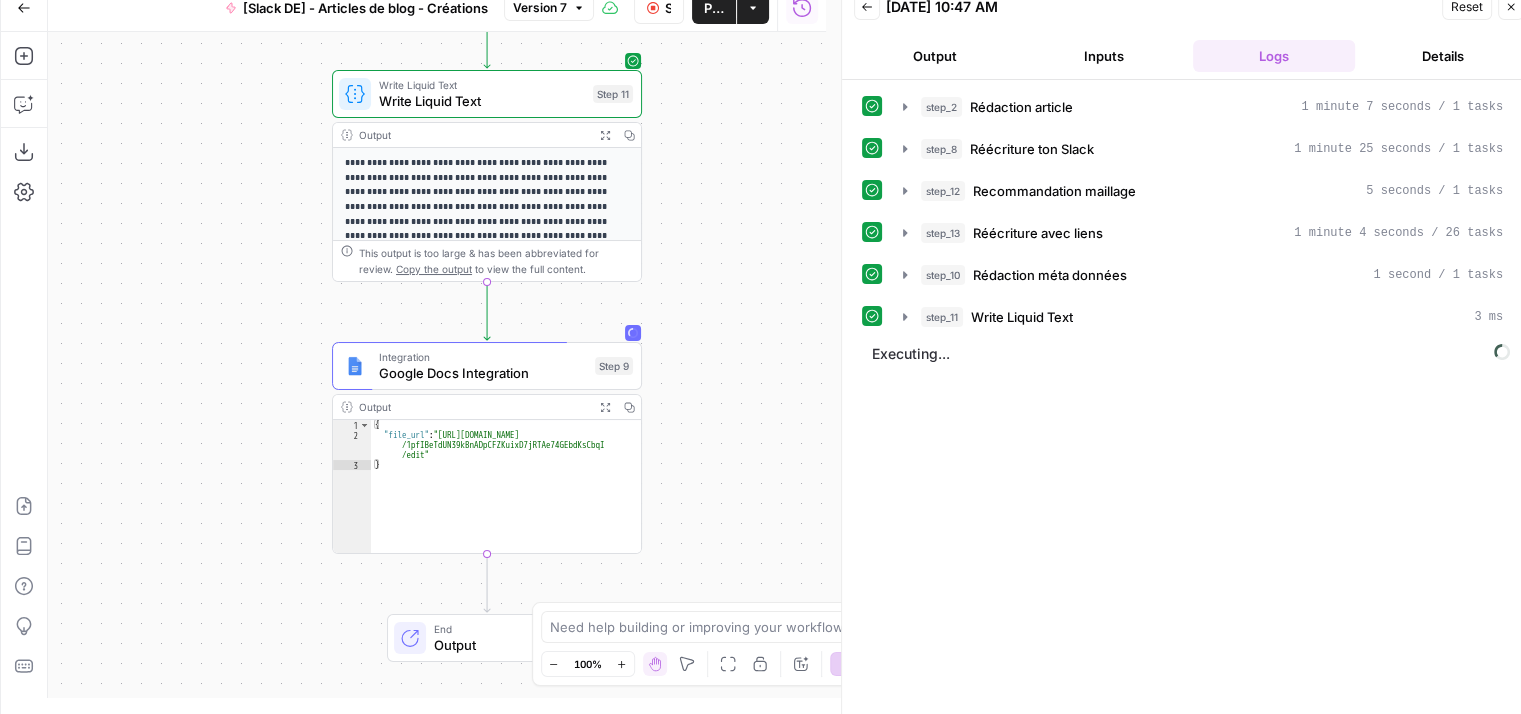 click on "**********" at bounding box center [437, 365] 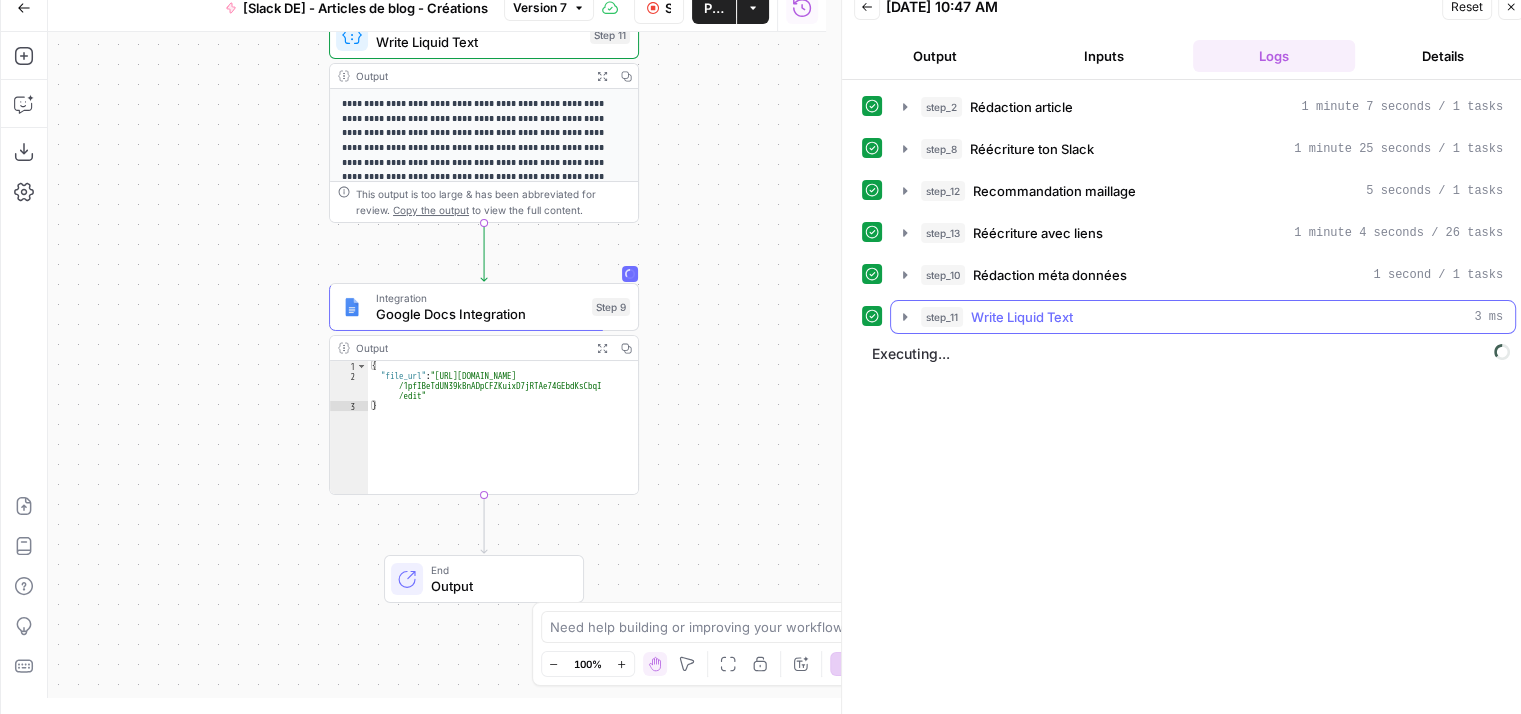 click 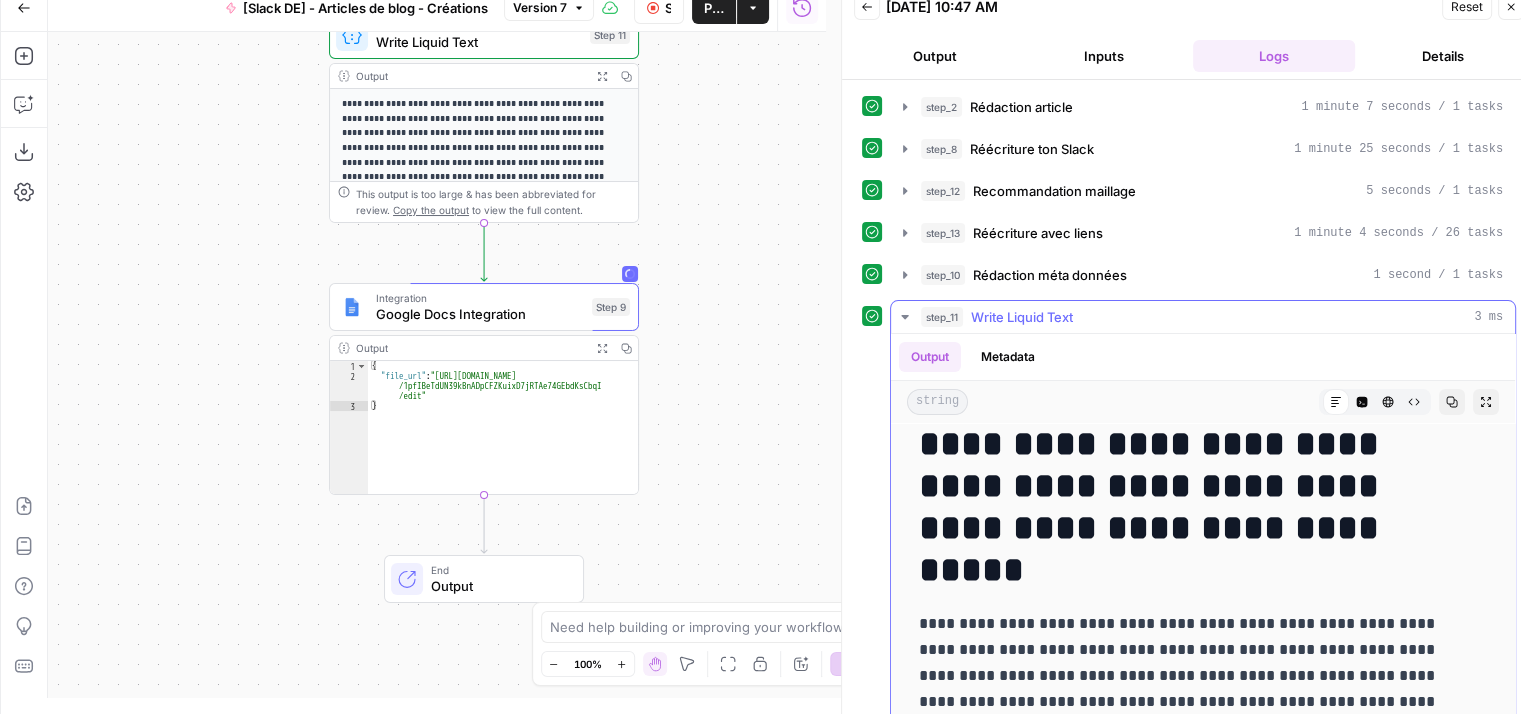 scroll, scrollTop: 200, scrollLeft: 0, axis: vertical 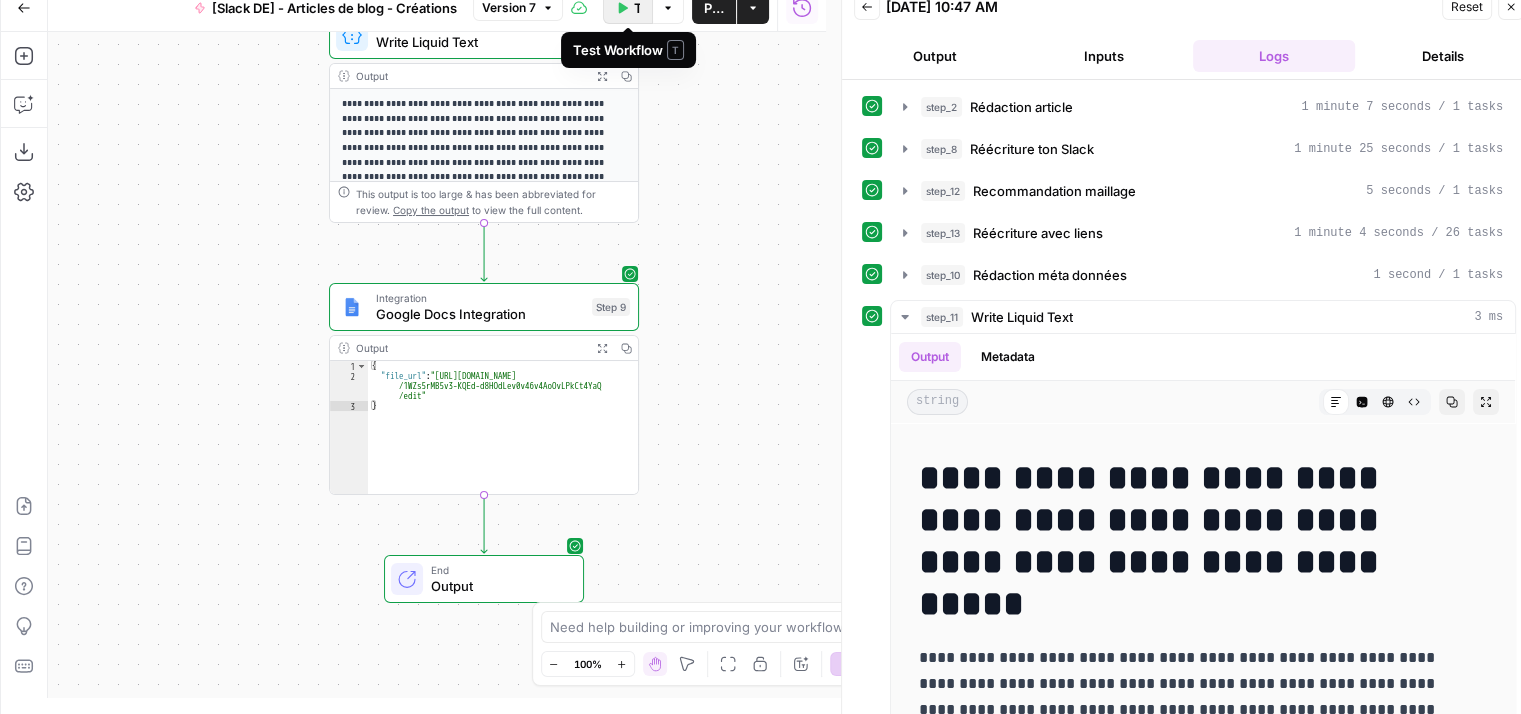 click on "Test Workflow" at bounding box center (637, 8) 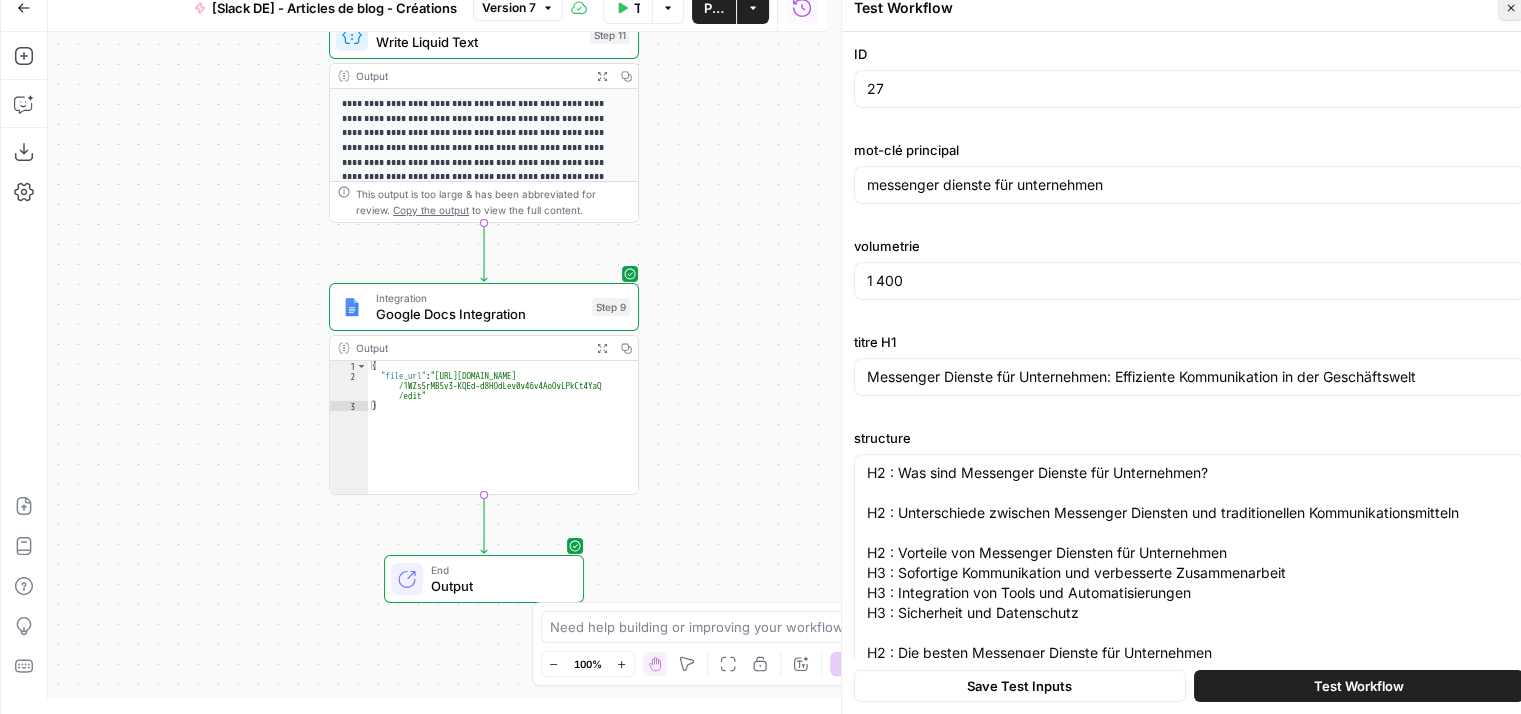 click on "Close" at bounding box center (1511, 8) 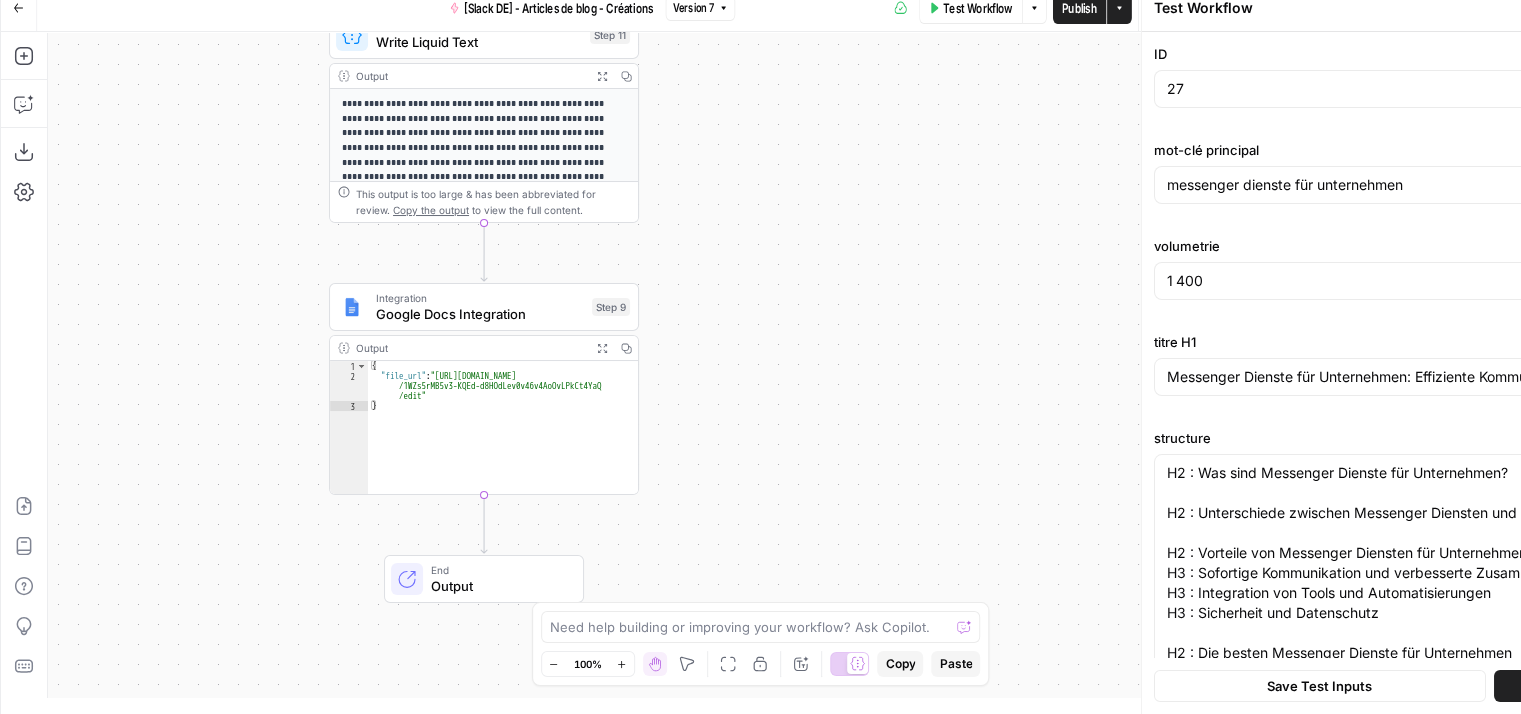 scroll, scrollTop: 0, scrollLeft: 0, axis: both 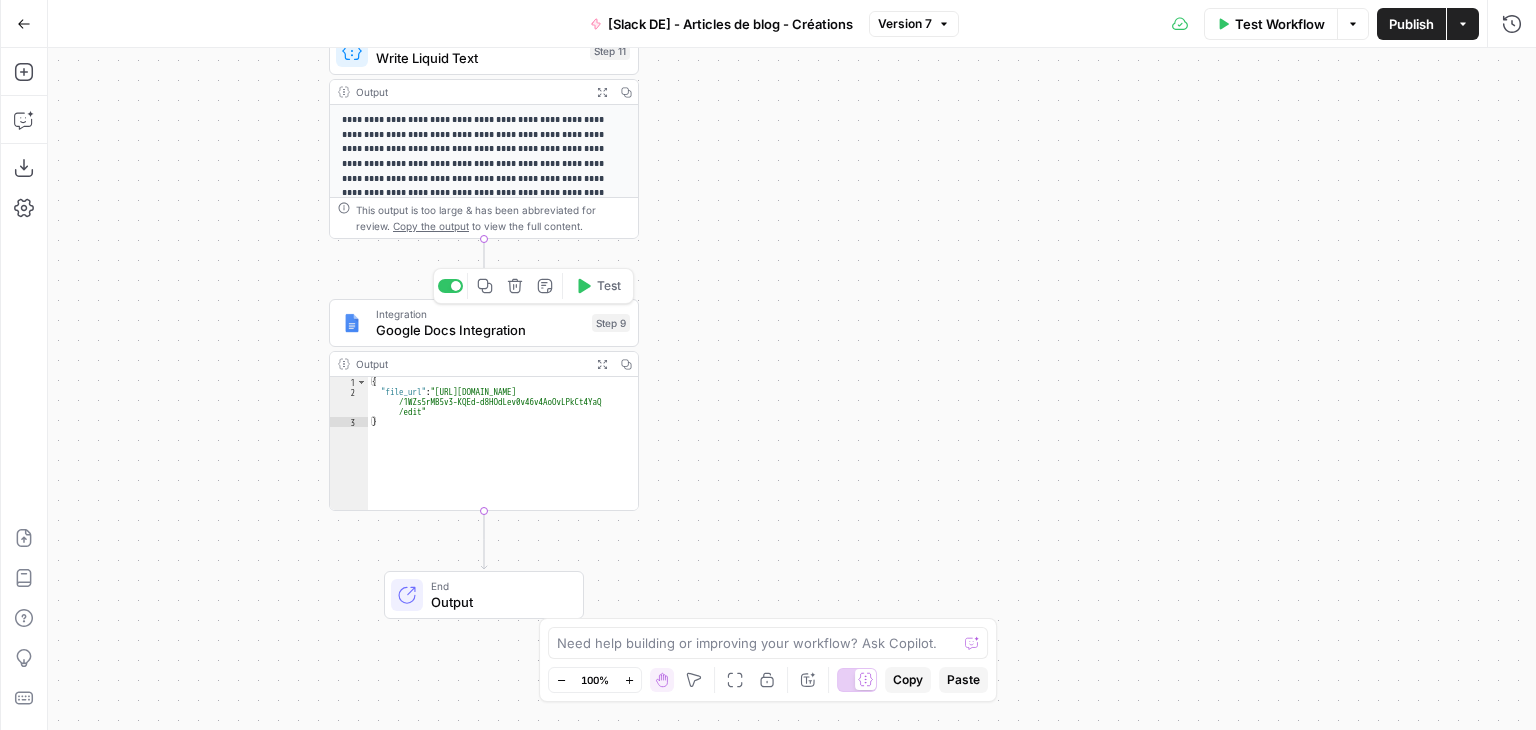 click on "Integration Google Docs Integration Step 9 Copy step Delete step Add Note Test" at bounding box center (484, 323) 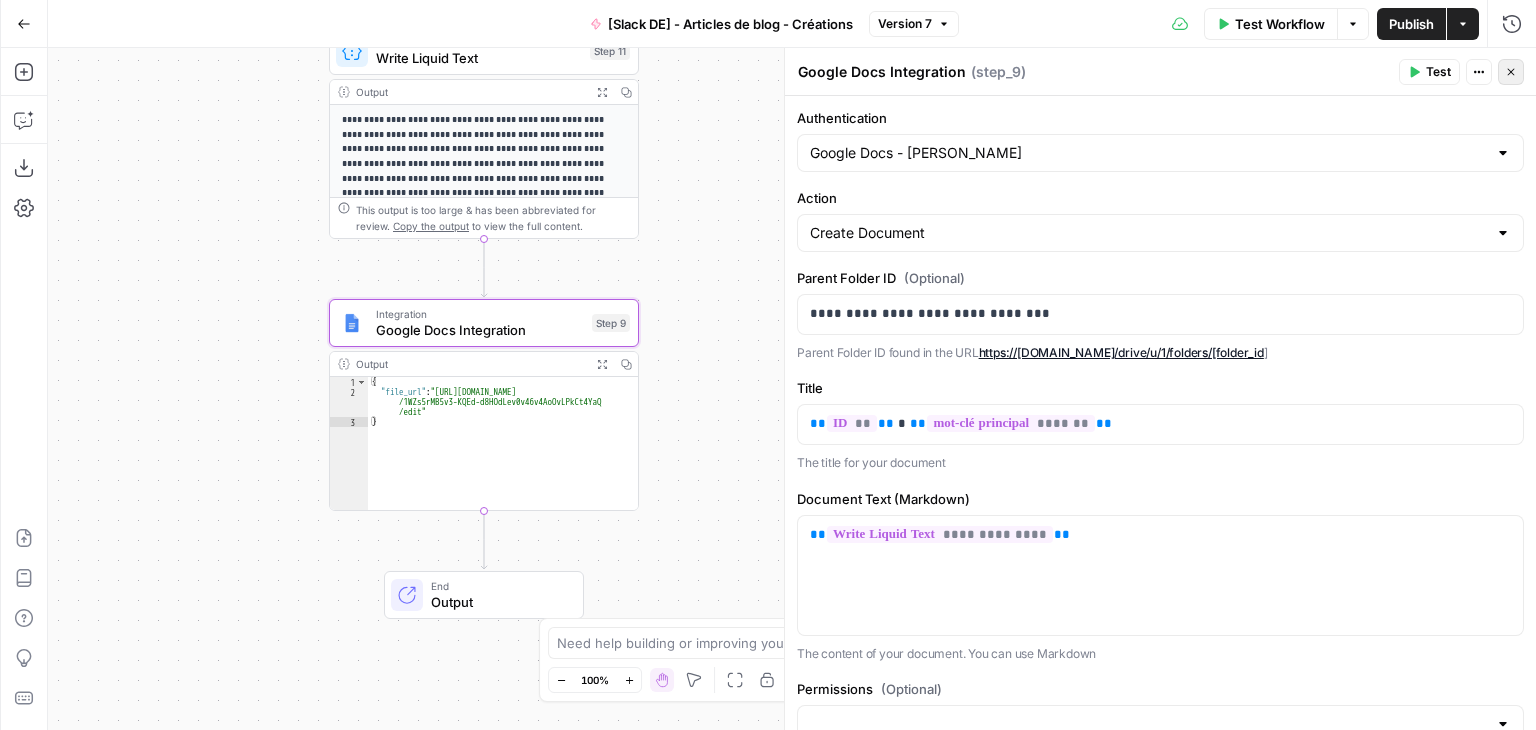 click on "Close" at bounding box center [1511, 72] 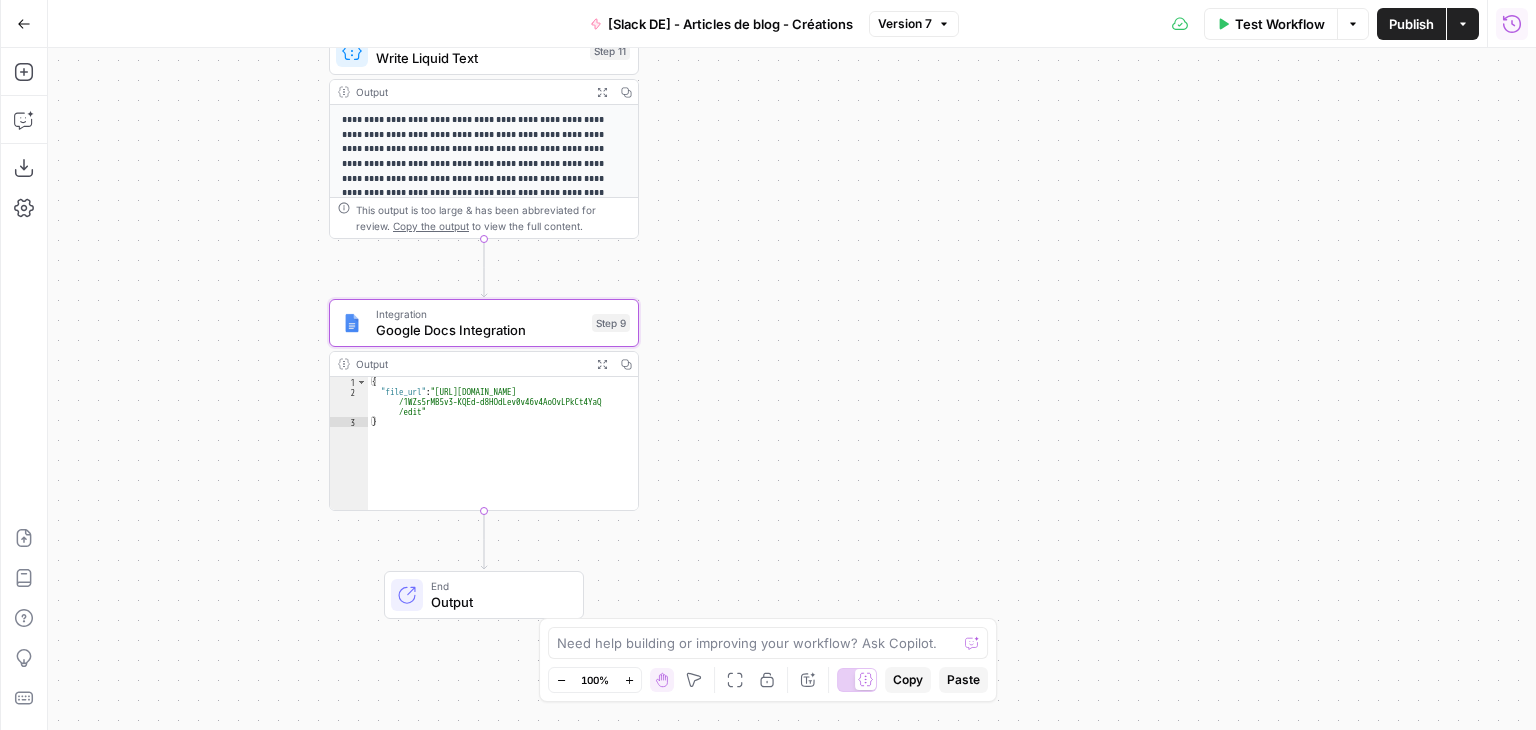 click 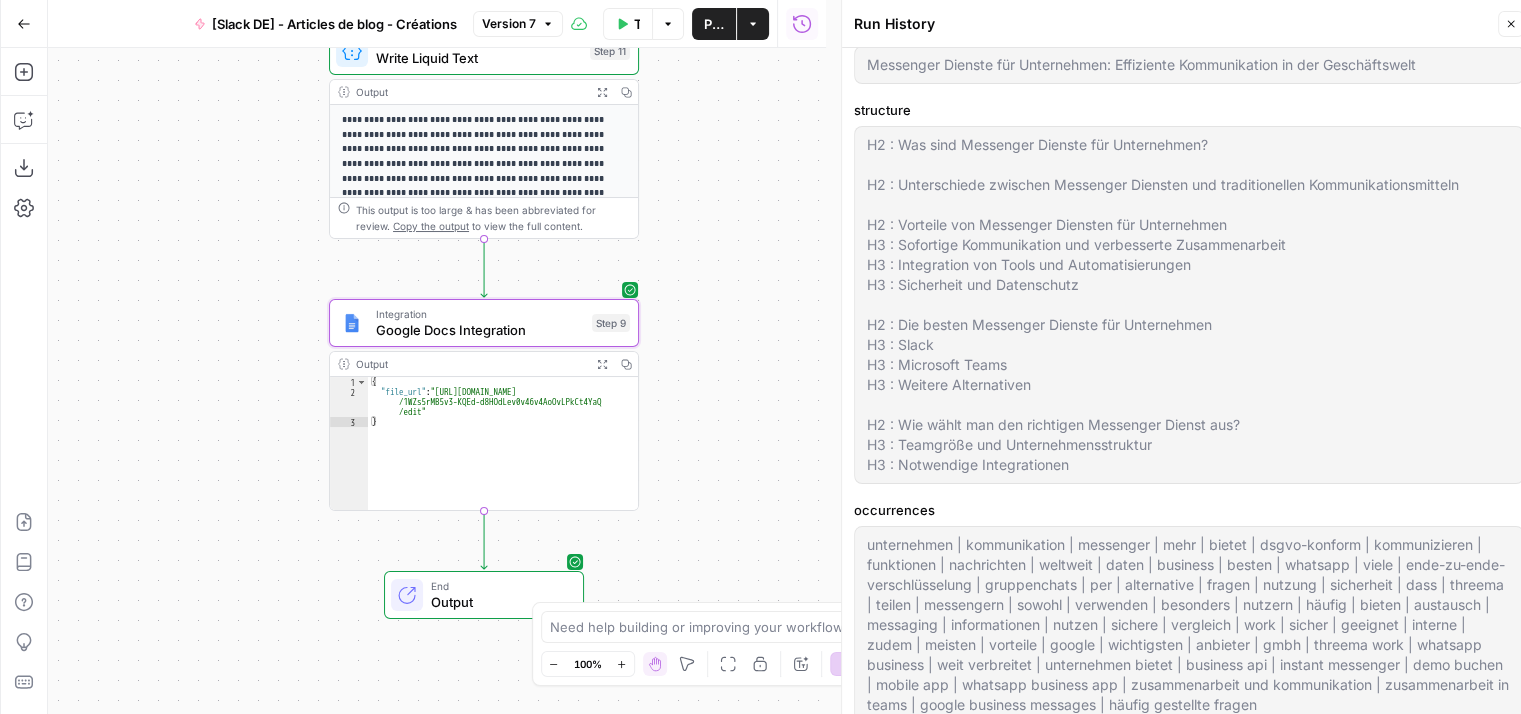 scroll, scrollTop: 600, scrollLeft: 0, axis: vertical 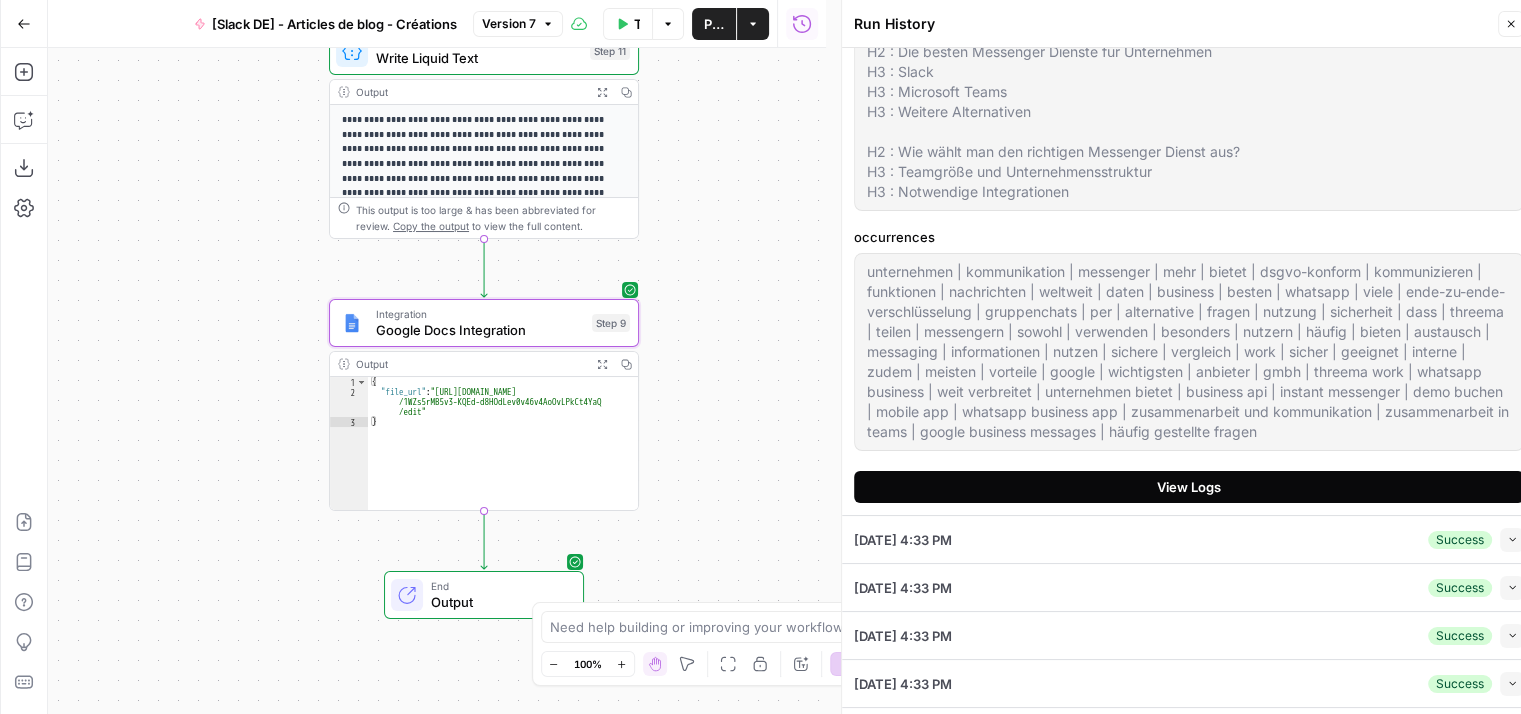 click on "View Logs" at bounding box center (1189, 487) 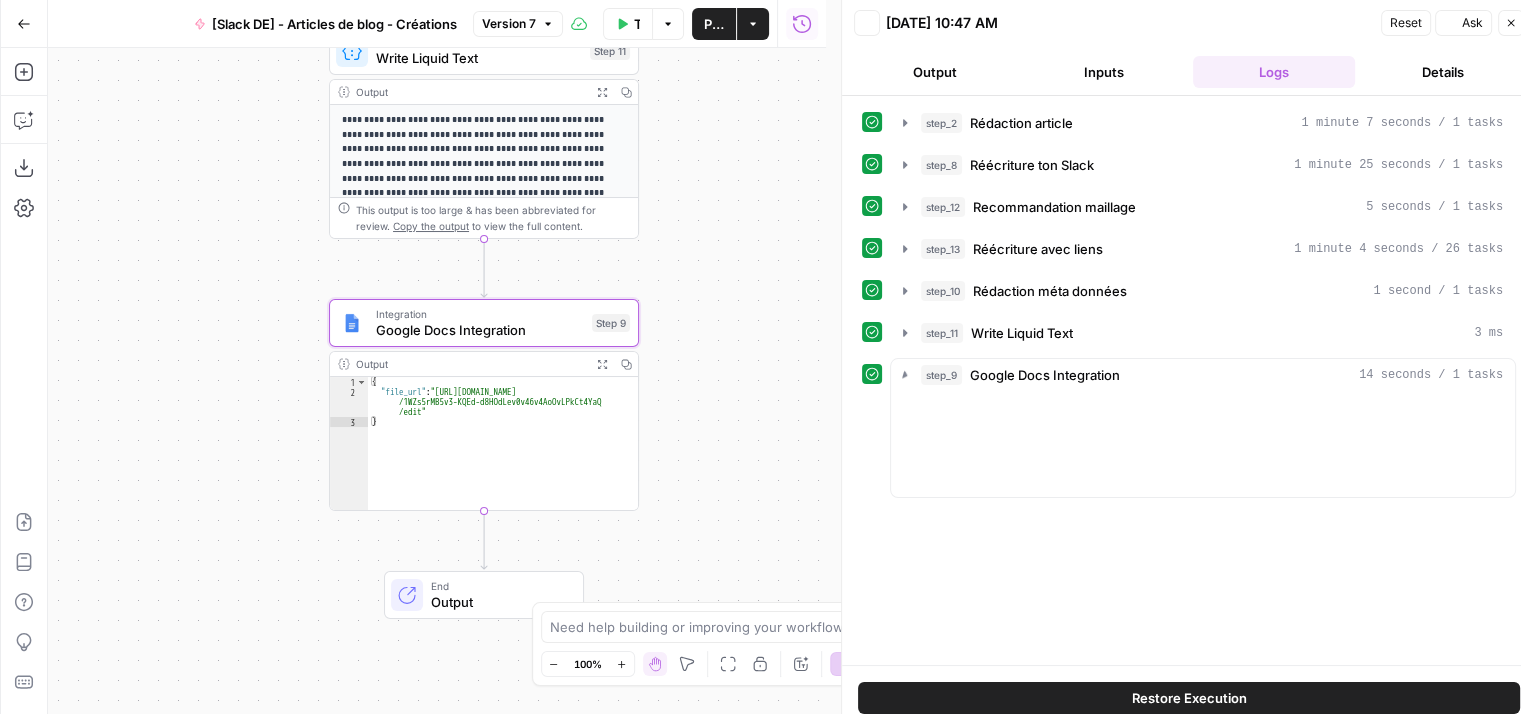 scroll, scrollTop: 0, scrollLeft: 0, axis: both 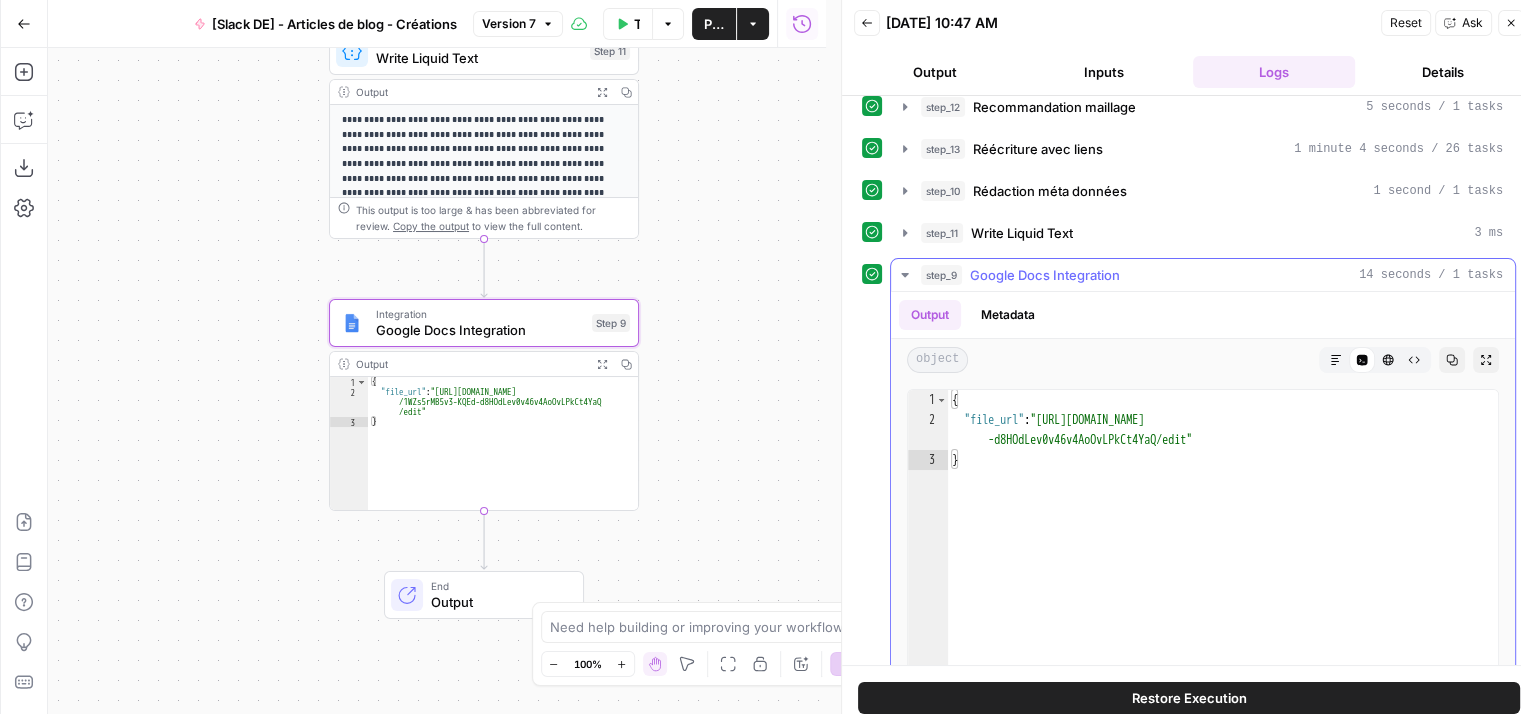 type on "**********" 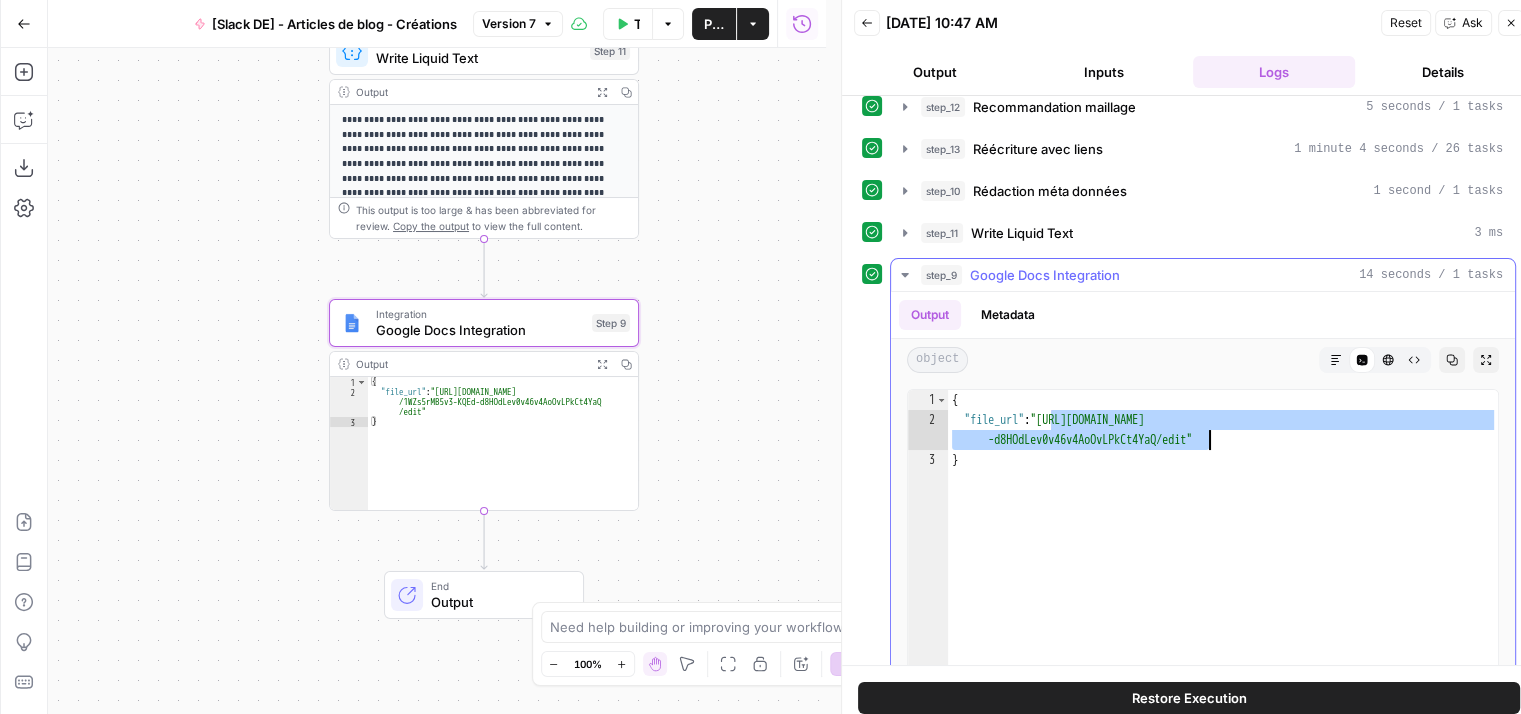drag, startPoint x: 1050, startPoint y: 410, endPoint x: 1207, endPoint y: 441, distance: 160.03125 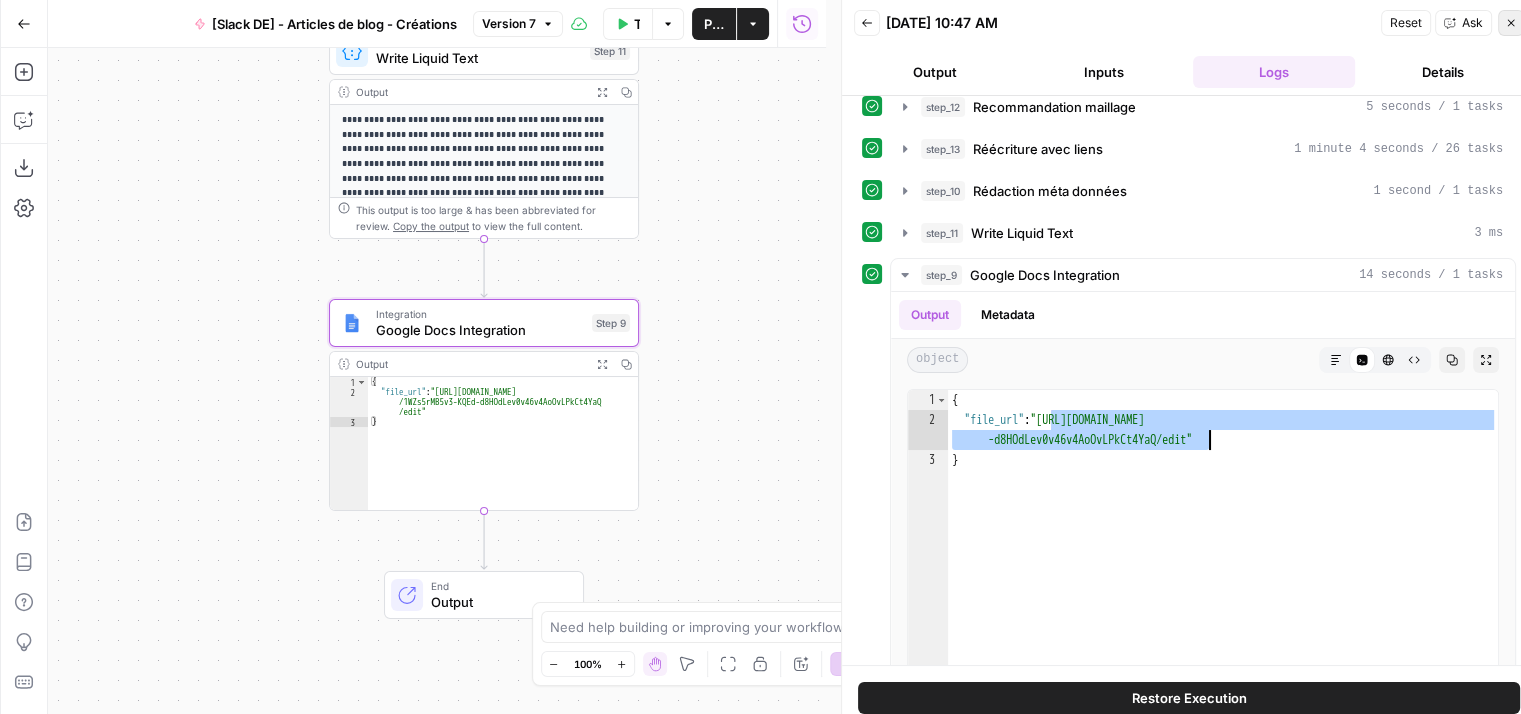 click 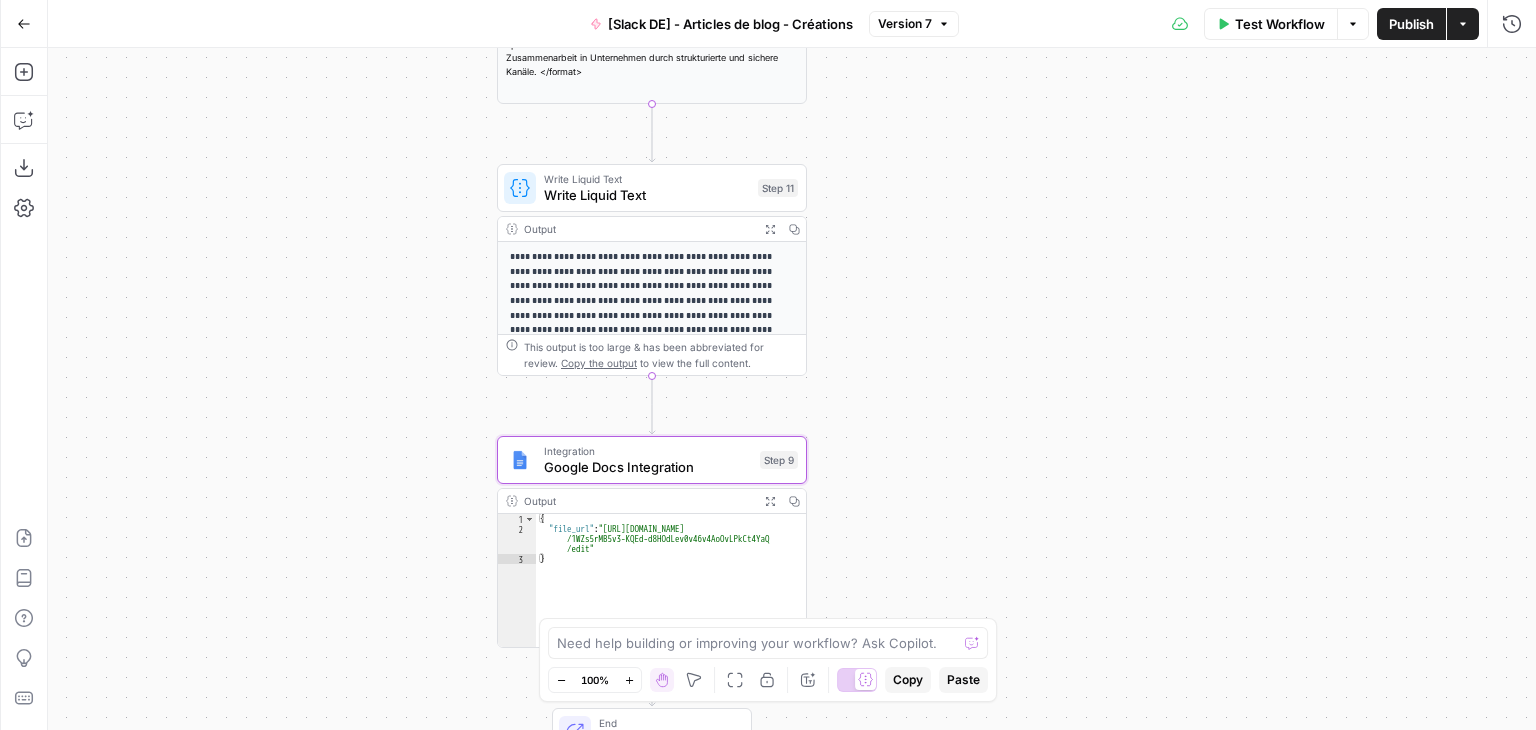 drag, startPoint x: 934, startPoint y: 308, endPoint x: 1120, endPoint y: 405, distance: 209.77368 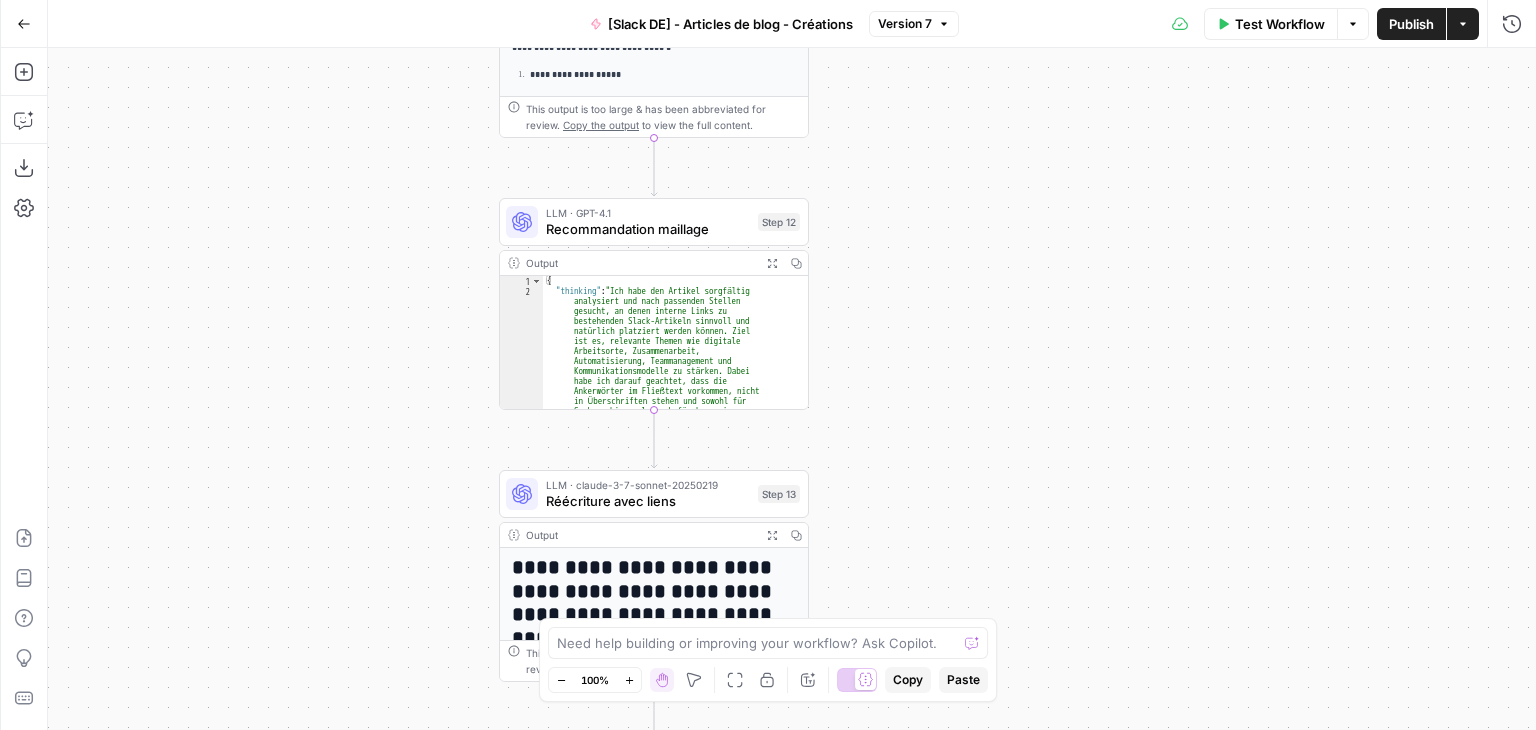 click on "**********" at bounding box center [792, 389] 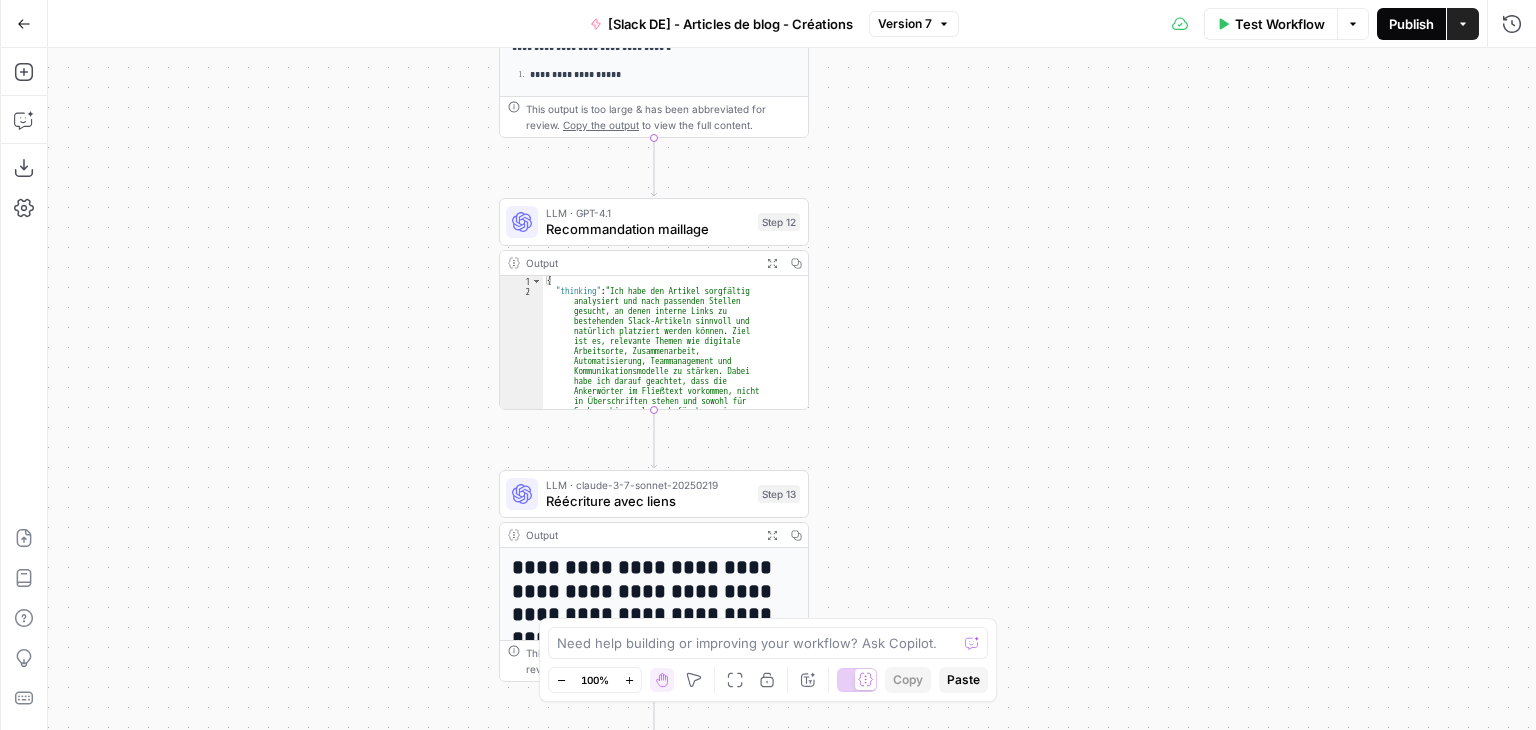 click on "Publish" at bounding box center [1411, 24] 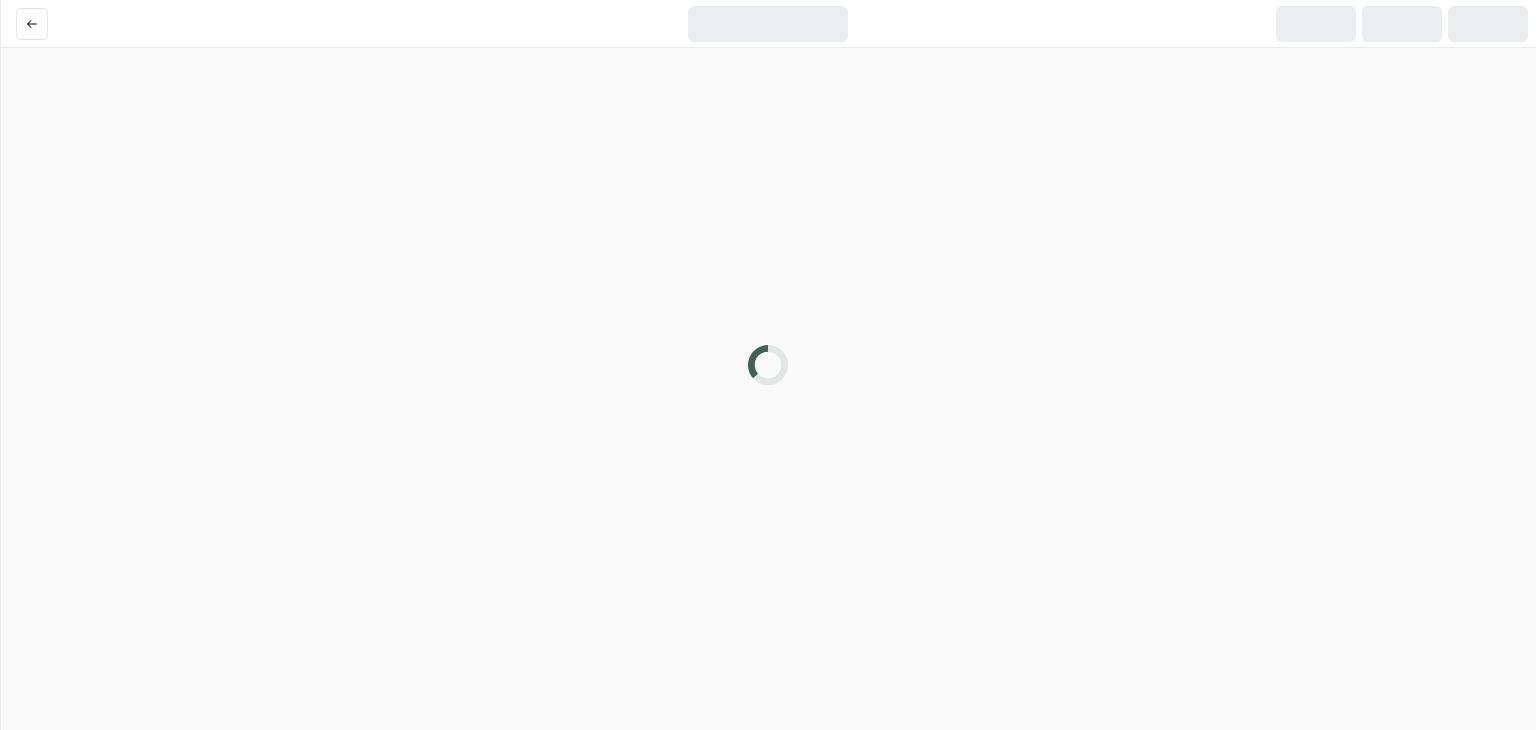 scroll, scrollTop: 0, scrollLeft: 0, axis: both 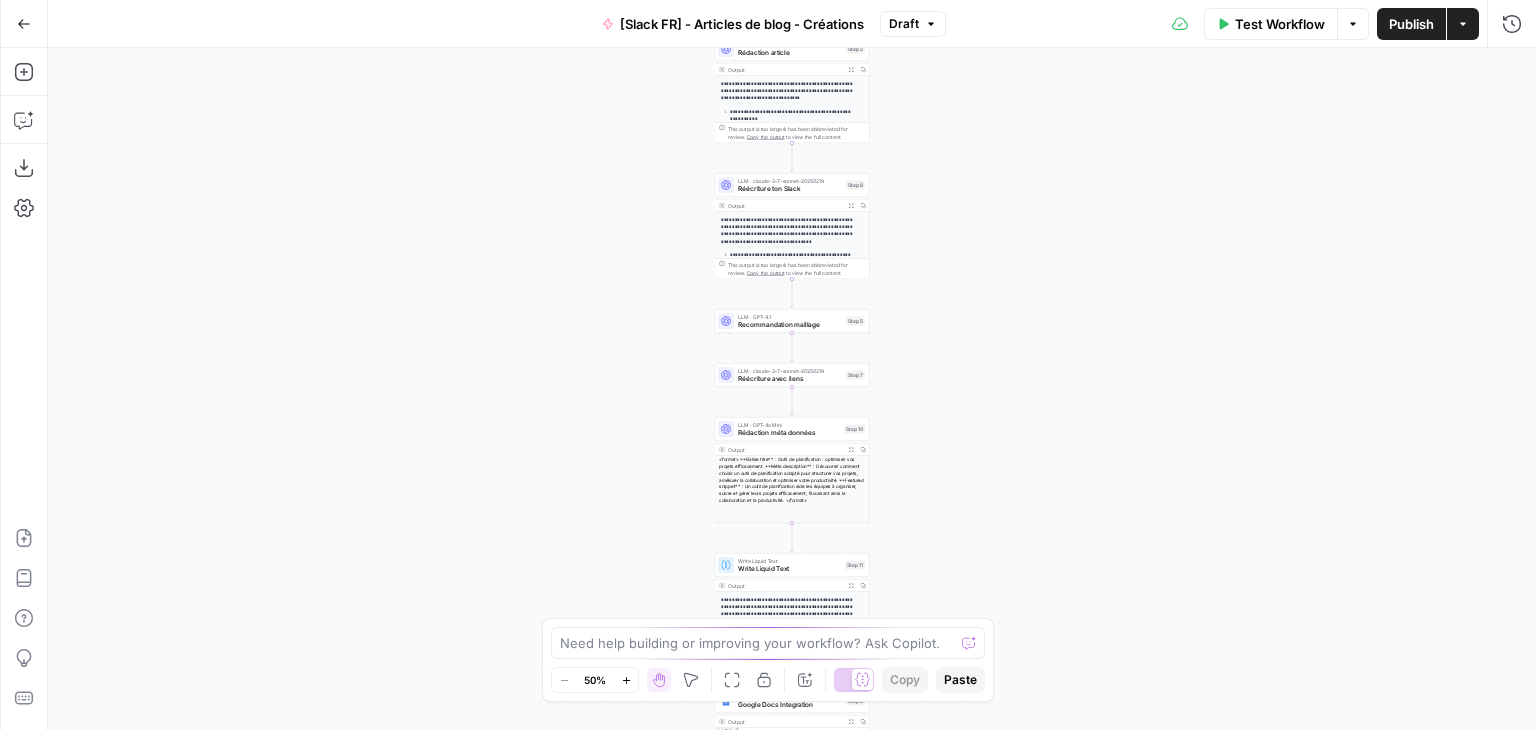 click on "**********" at bounding box center (792, 389) 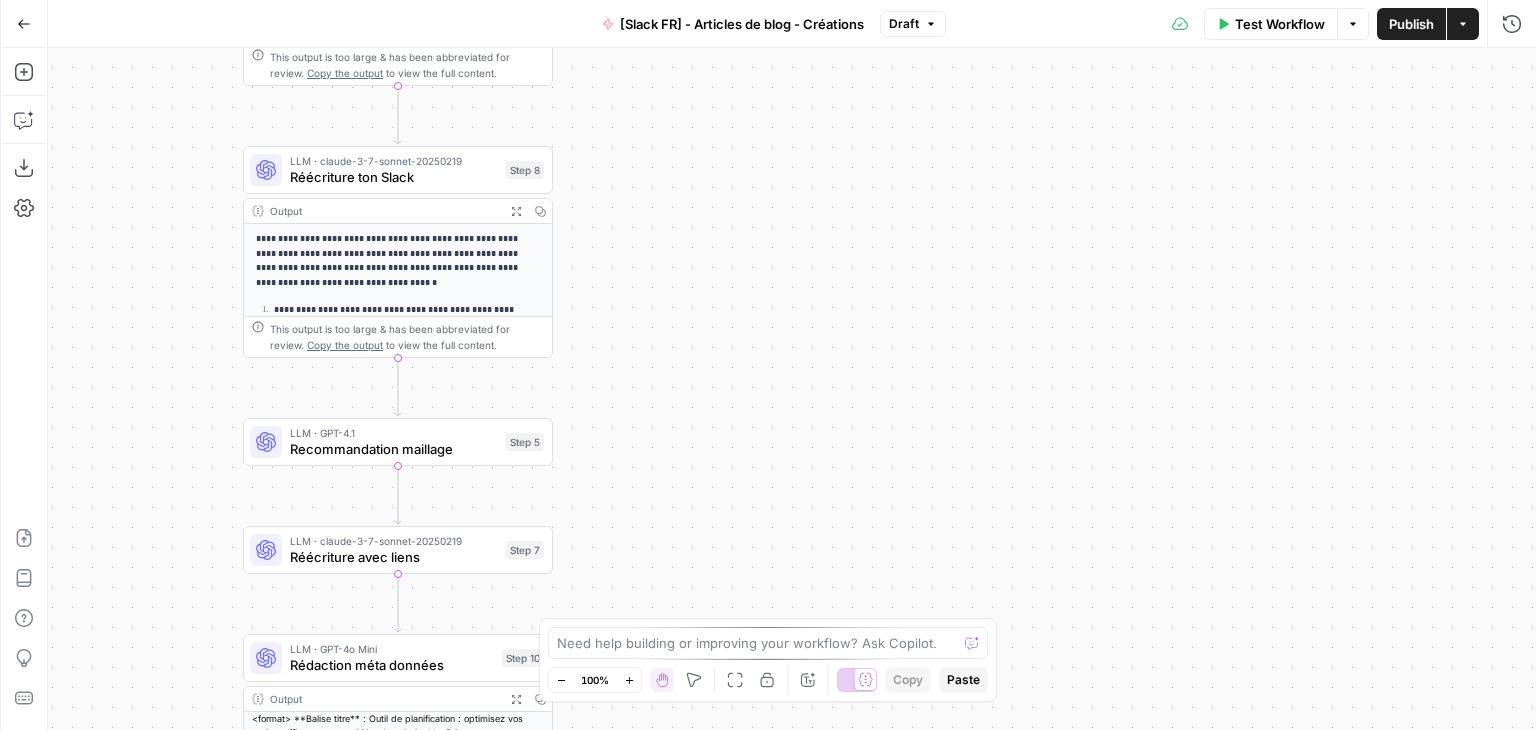 drag, startPoint x: 850, startPoint y: 254, endPoint x: 918, endPoint y: 102, distance: 166.51727 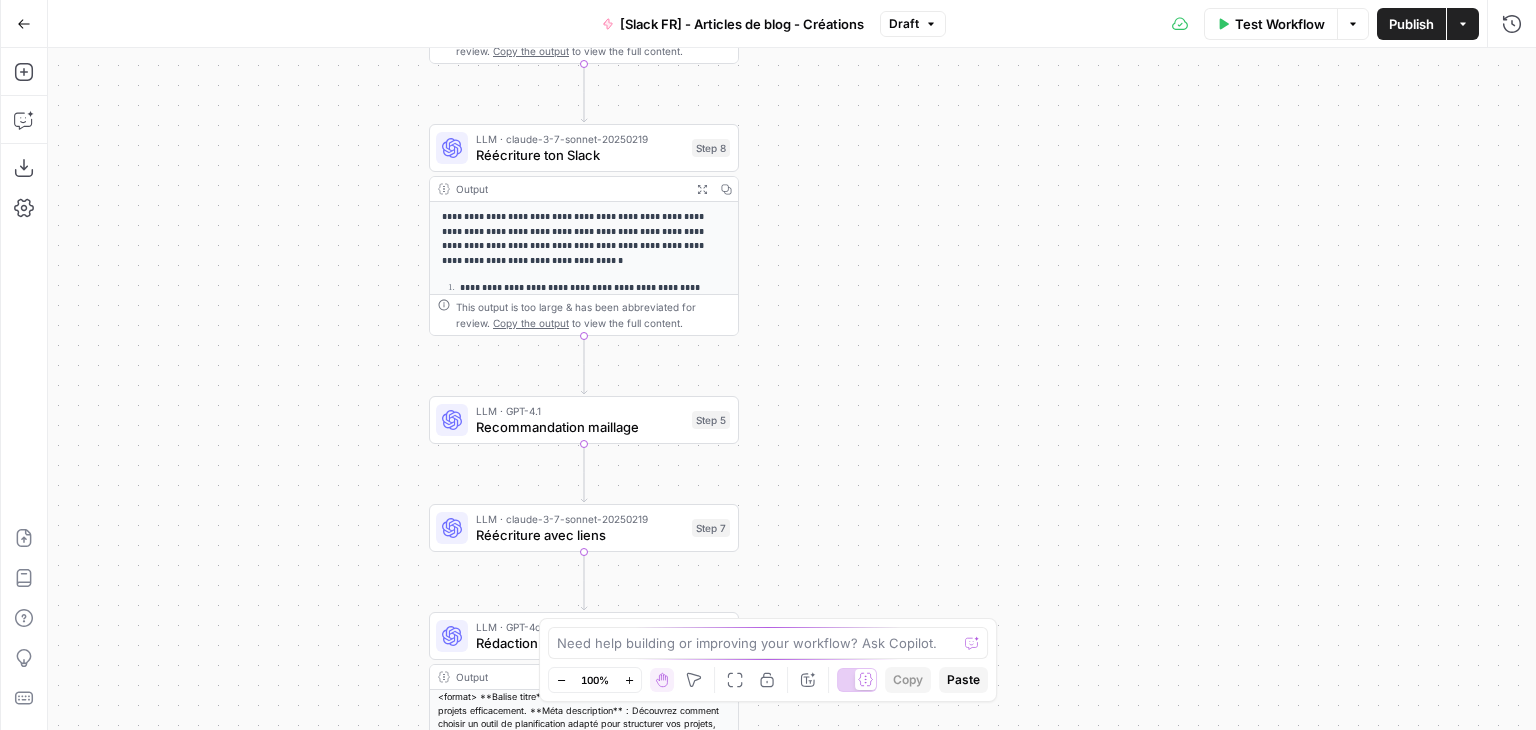 drag, startPoint x: 852, startPoint y: 289, endPoint x: 964, endPoint y: 395, distance: 154.20766 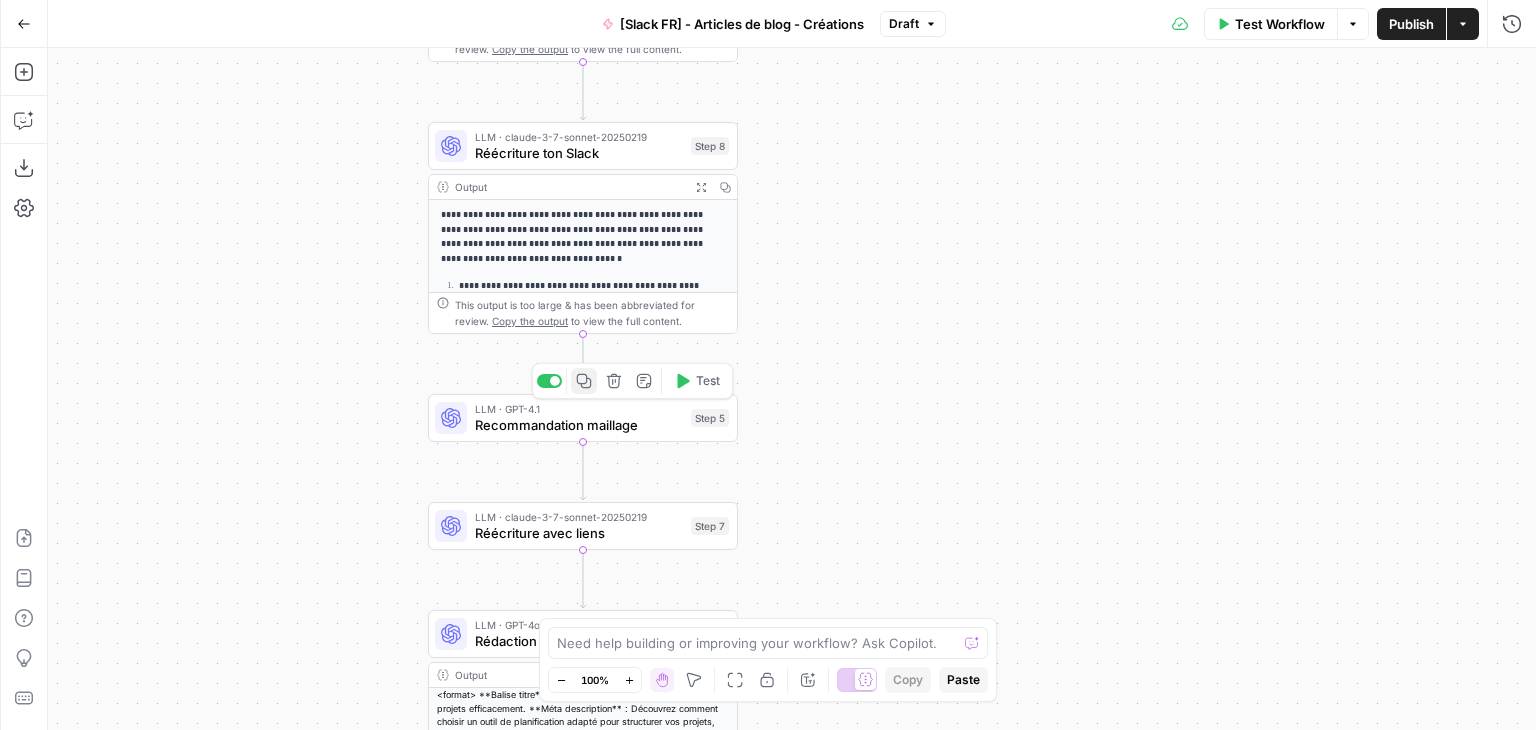 click 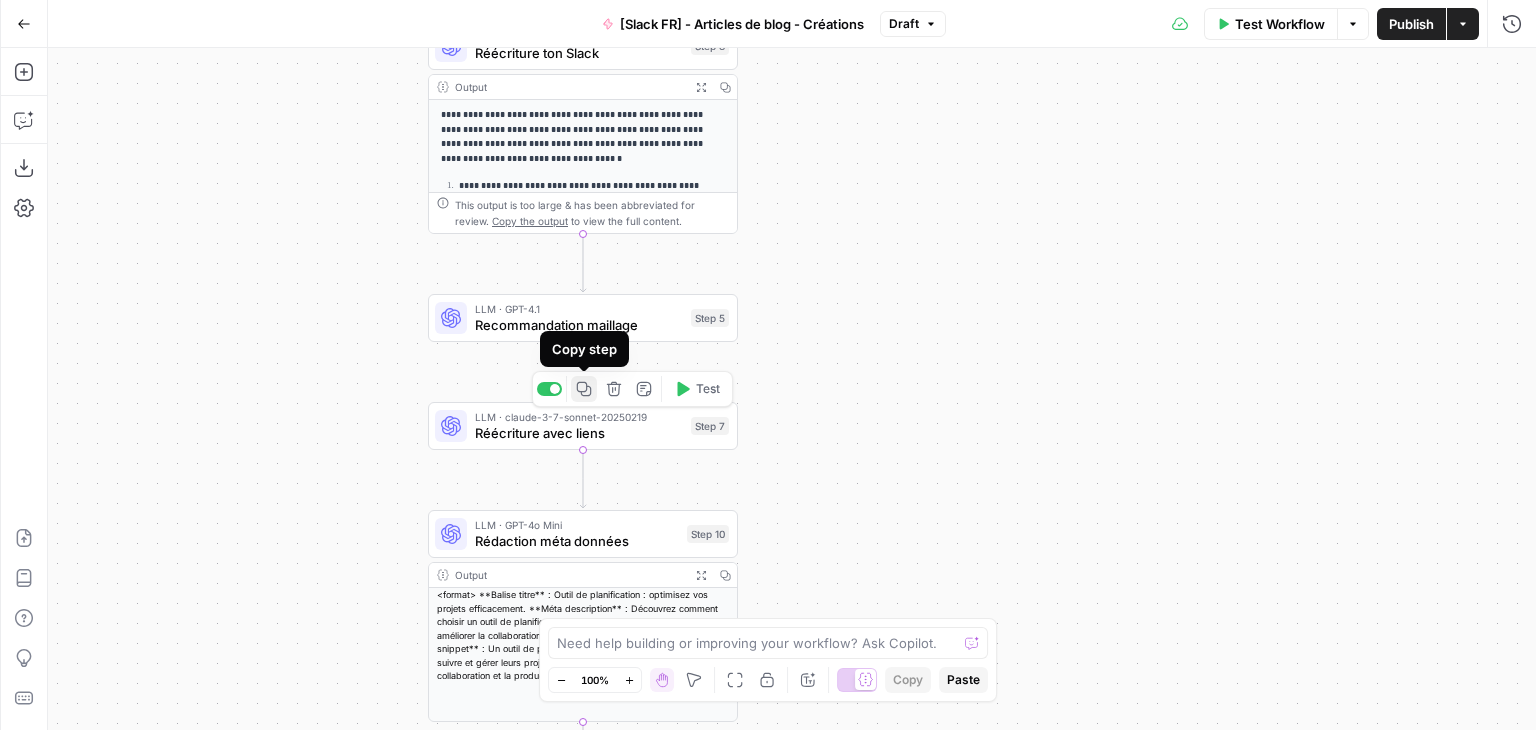 click 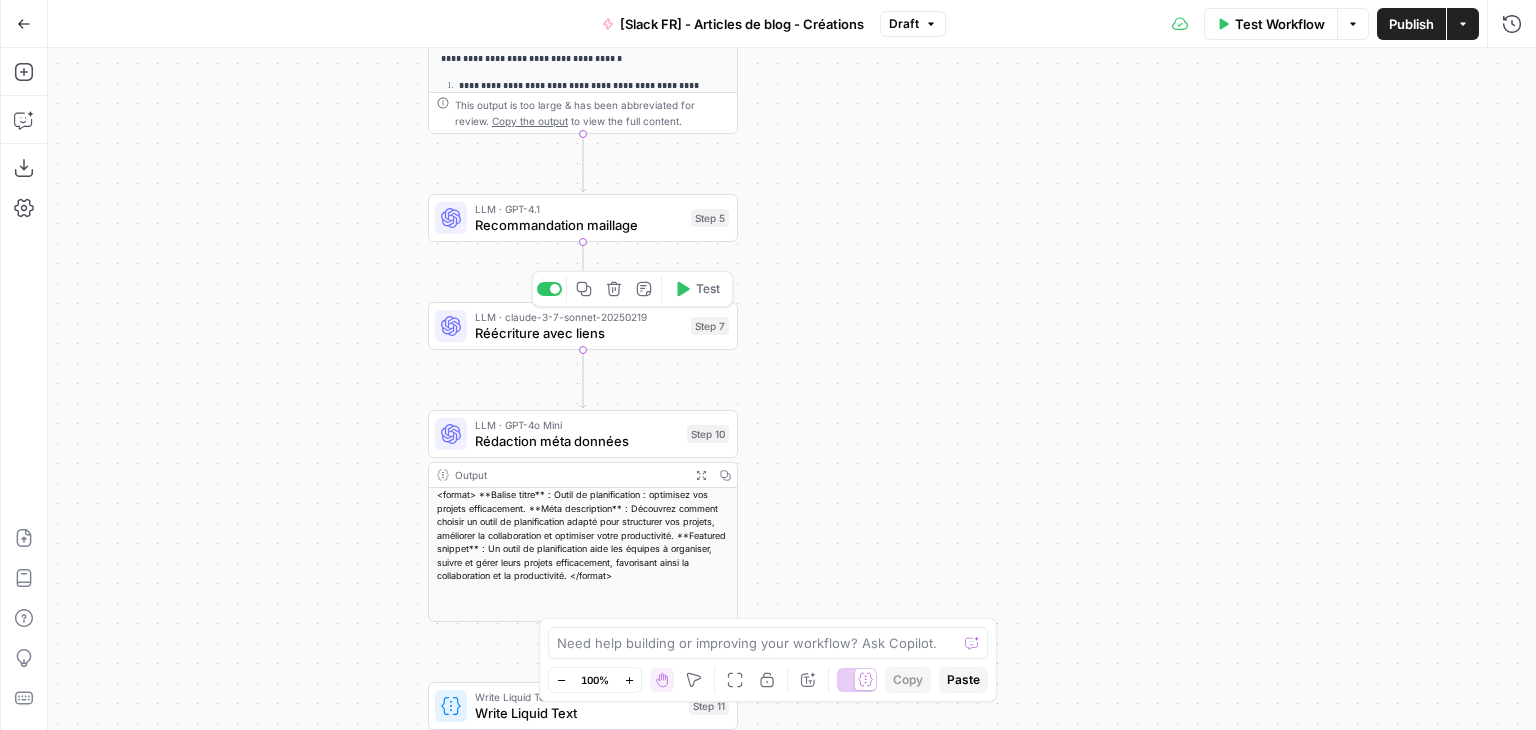 click on "LLM · [PERSON_NAME]-3-7-sonnet-20250219 Réécriture avec liens Step 7 Copy step Delete step Add Note Test" at bounding box center (583, 326) 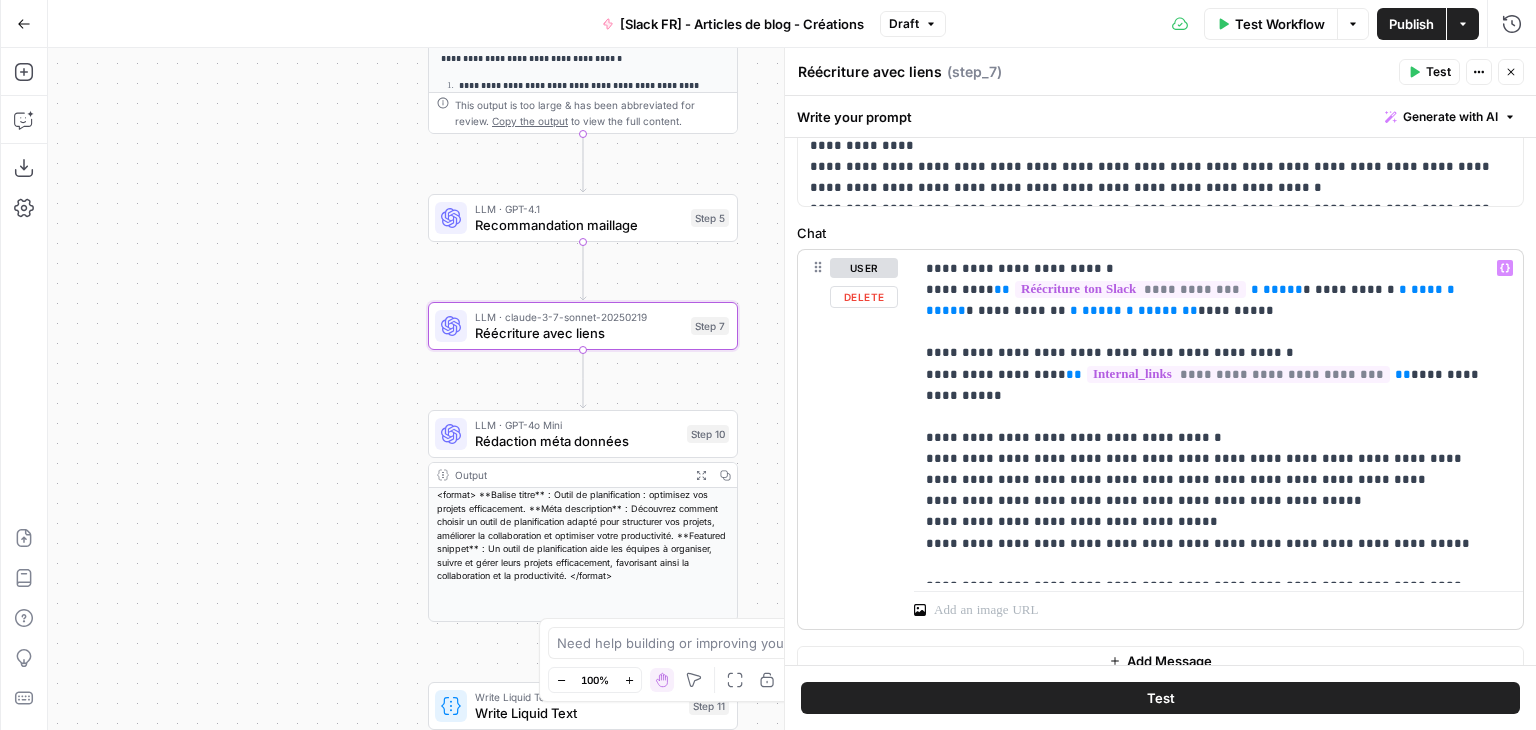 scroll, scrollTop: 665, scrollLeft: 0, axis: vertical 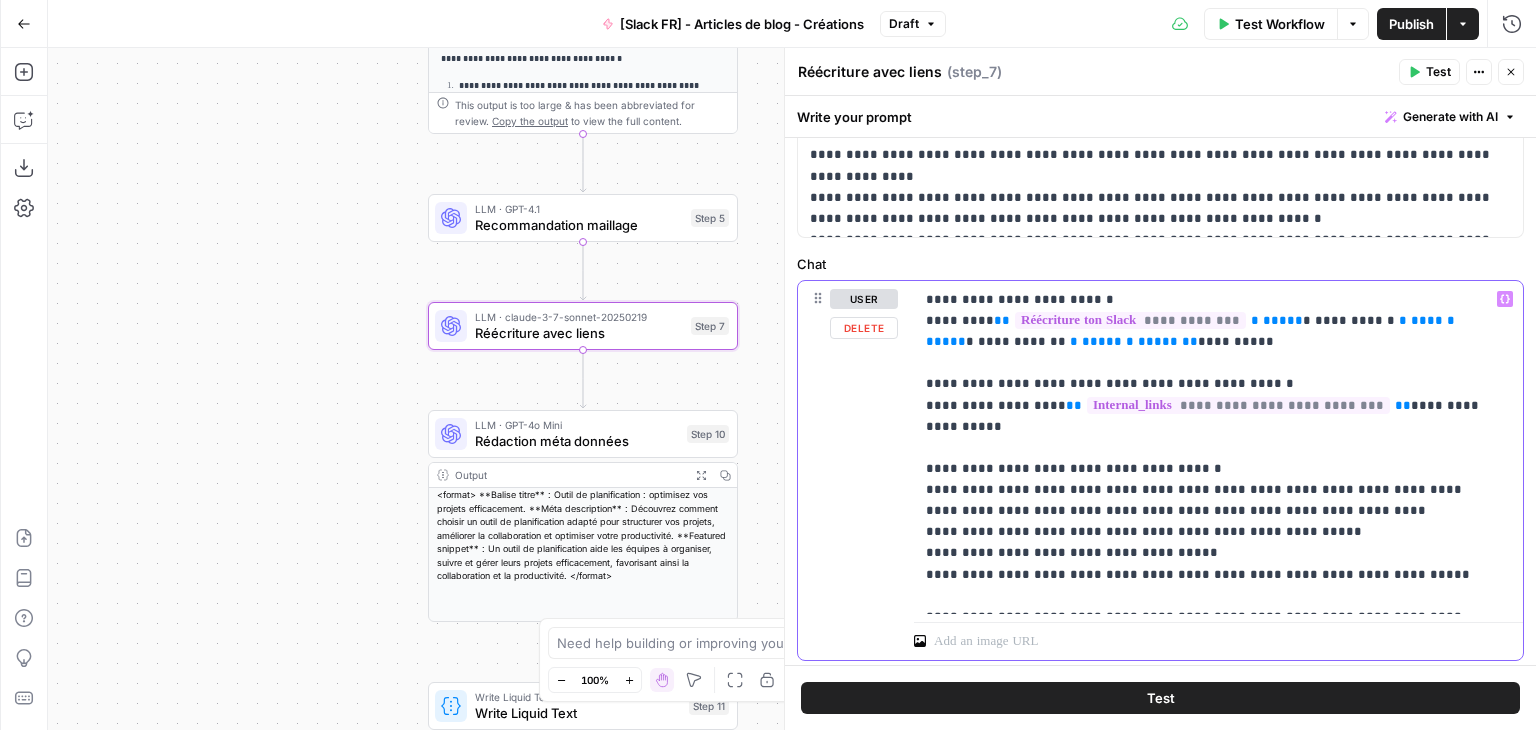 click on "**********" at bounding box center [1211, 447] 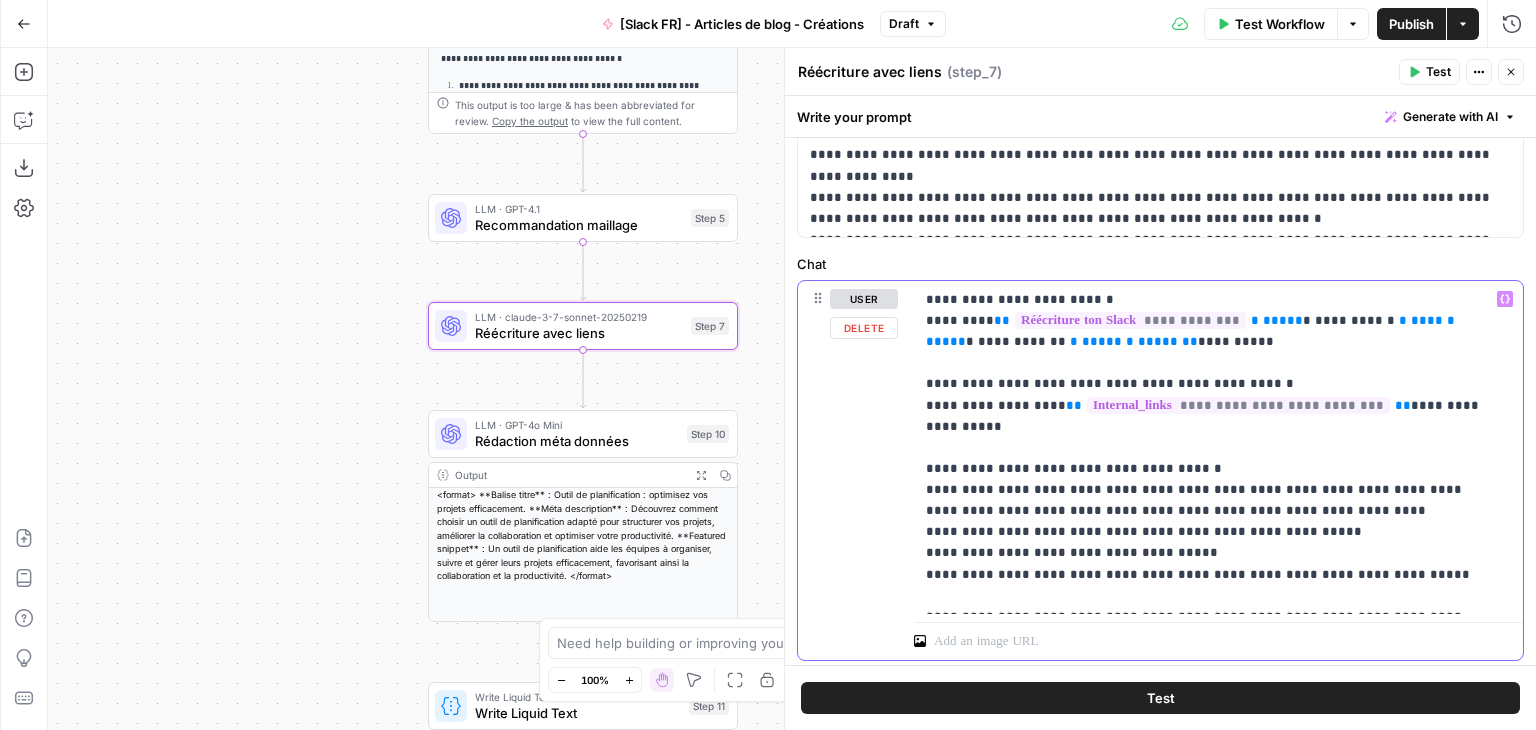 click on "**********" at bounding box center [1238, 405] 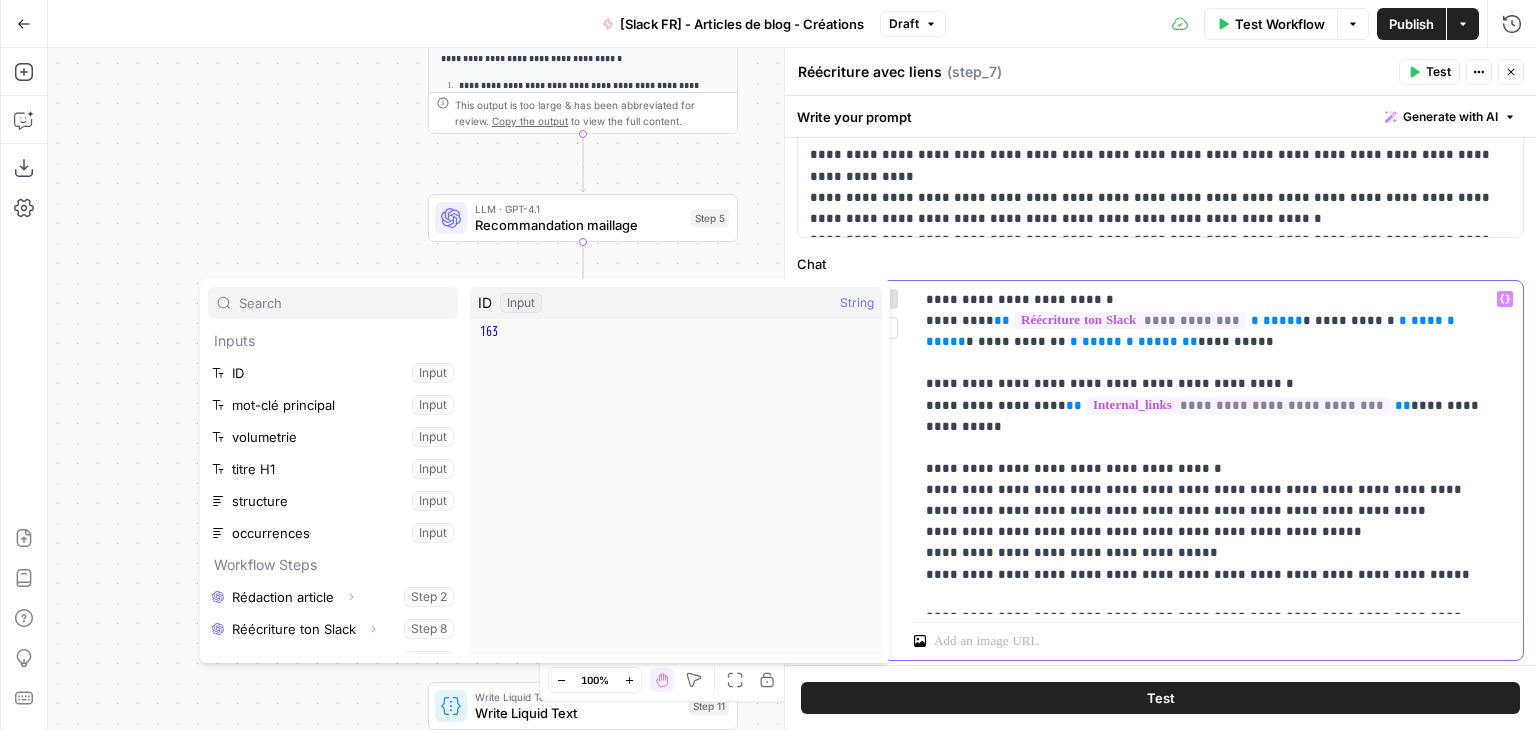 drag, startPoint x: 1208, startPoint y: 459, endPoint x: 1188, endPoint y: 423, distance: 41.18252 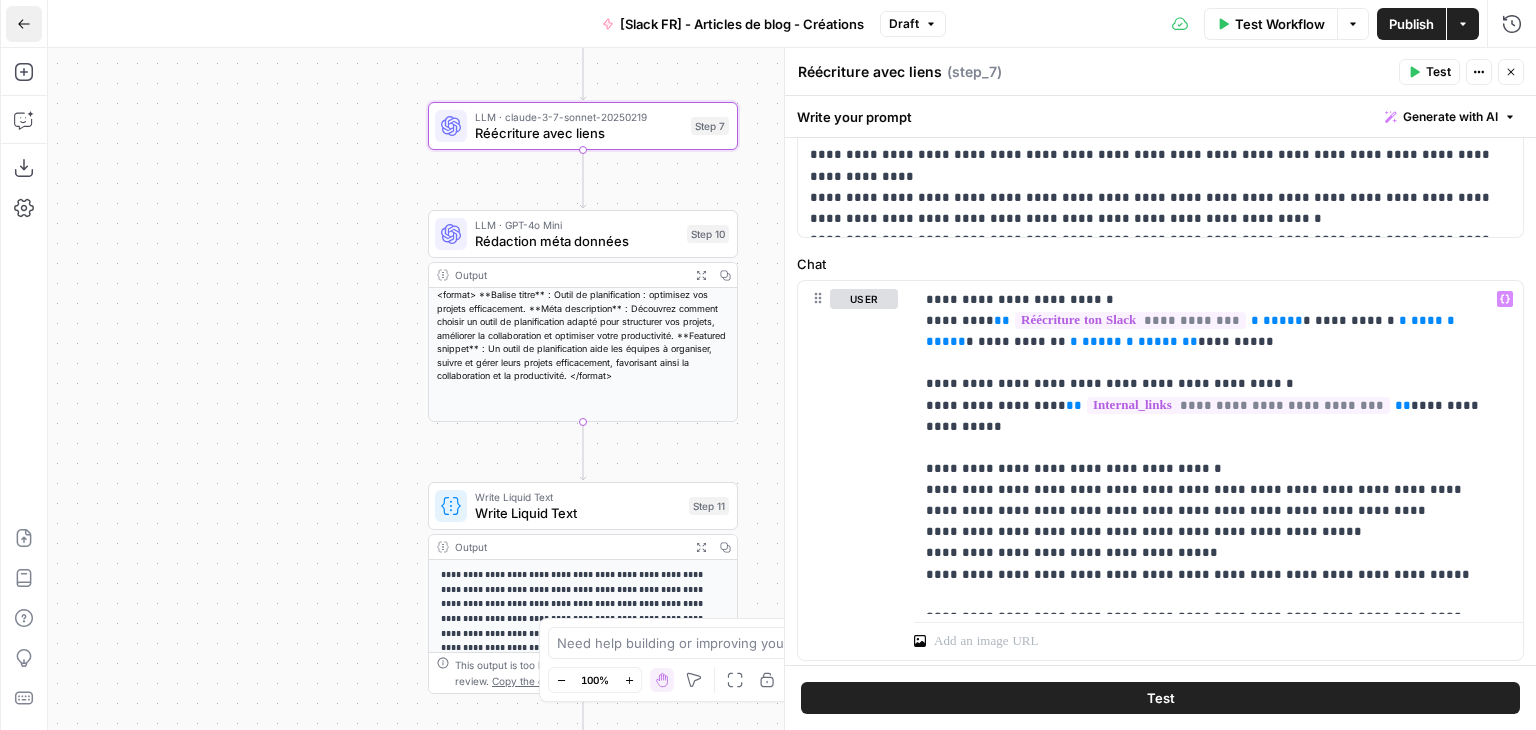click on "Go Back" at bounding box center (24, 24) 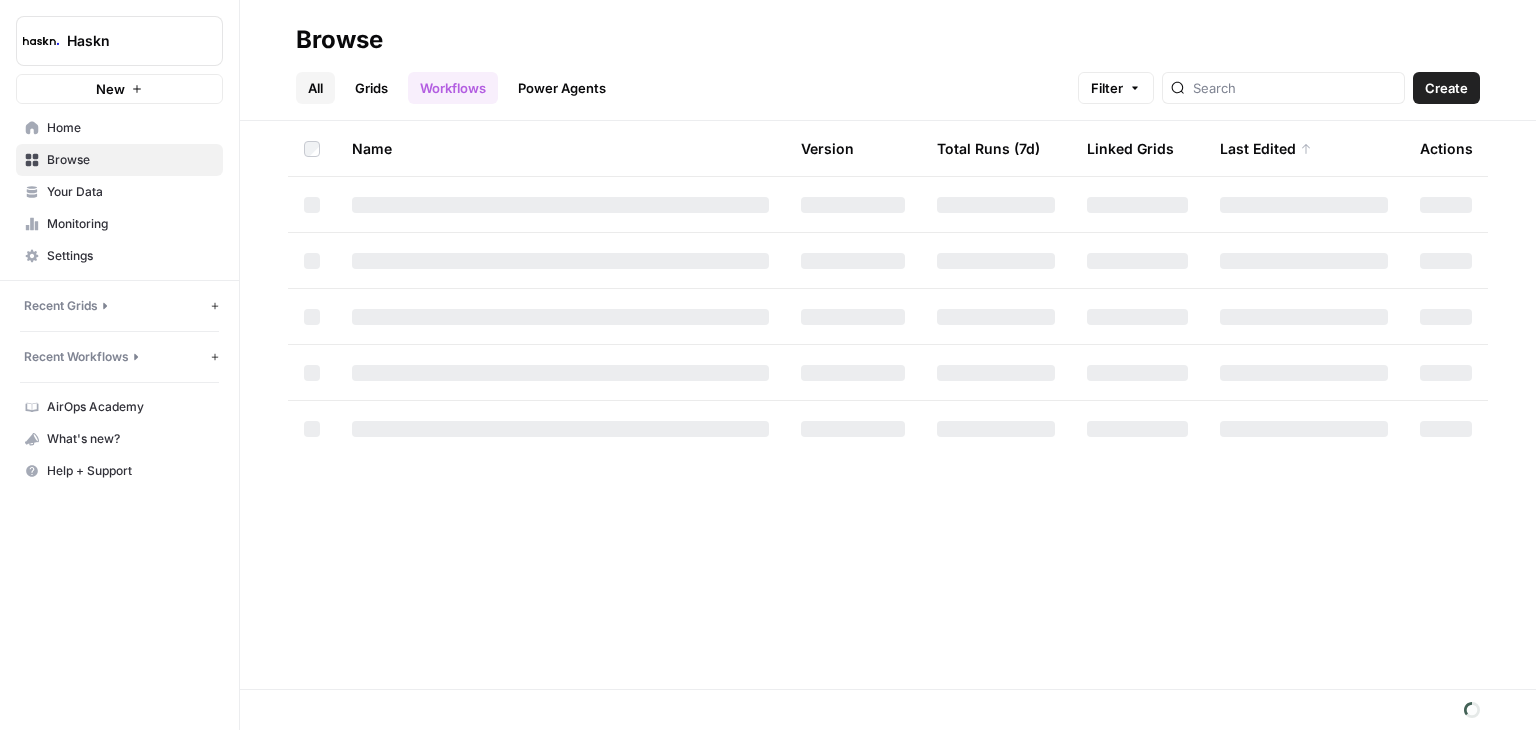 click on "All" at bounding box center [315, 88] 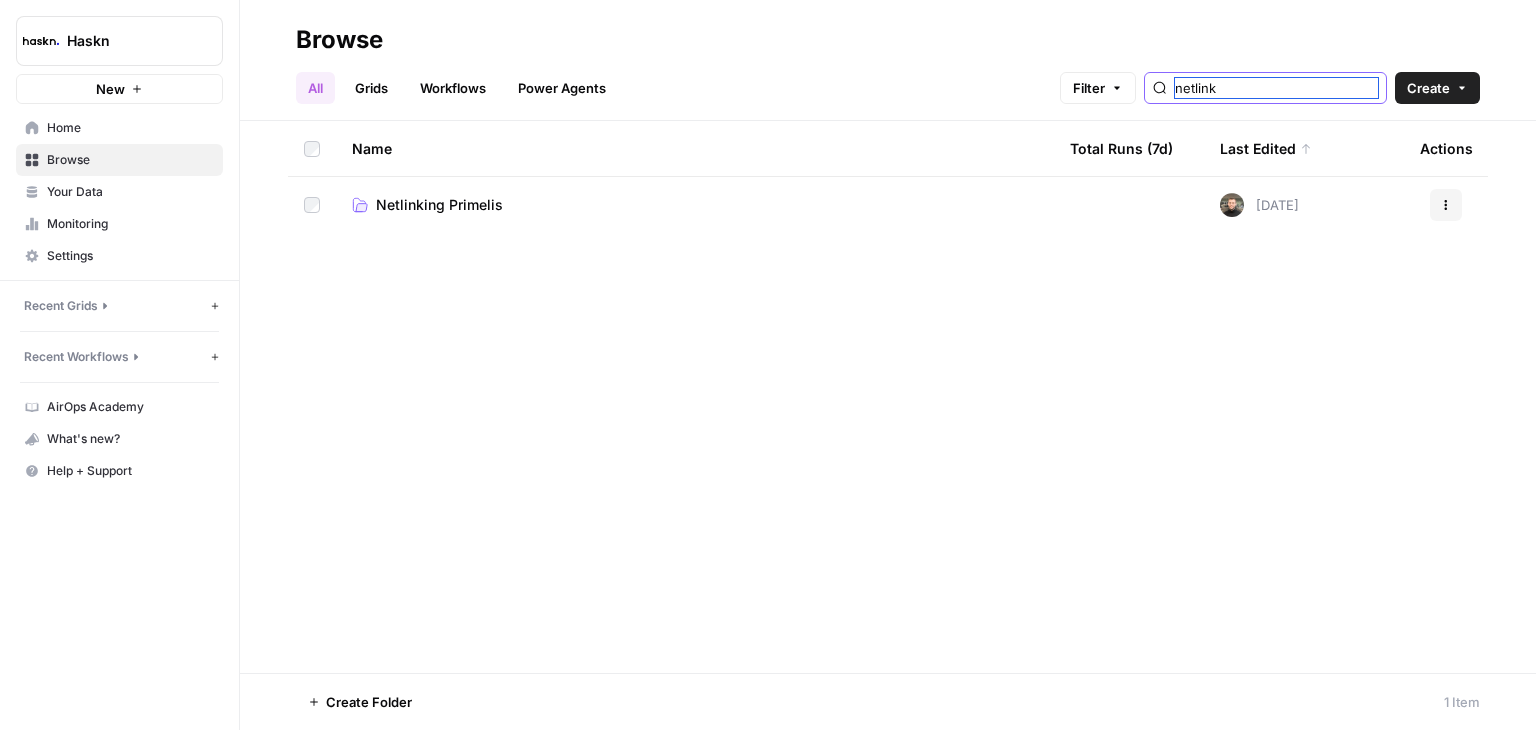 click on "netlink" at bounding box center [1276, 88] 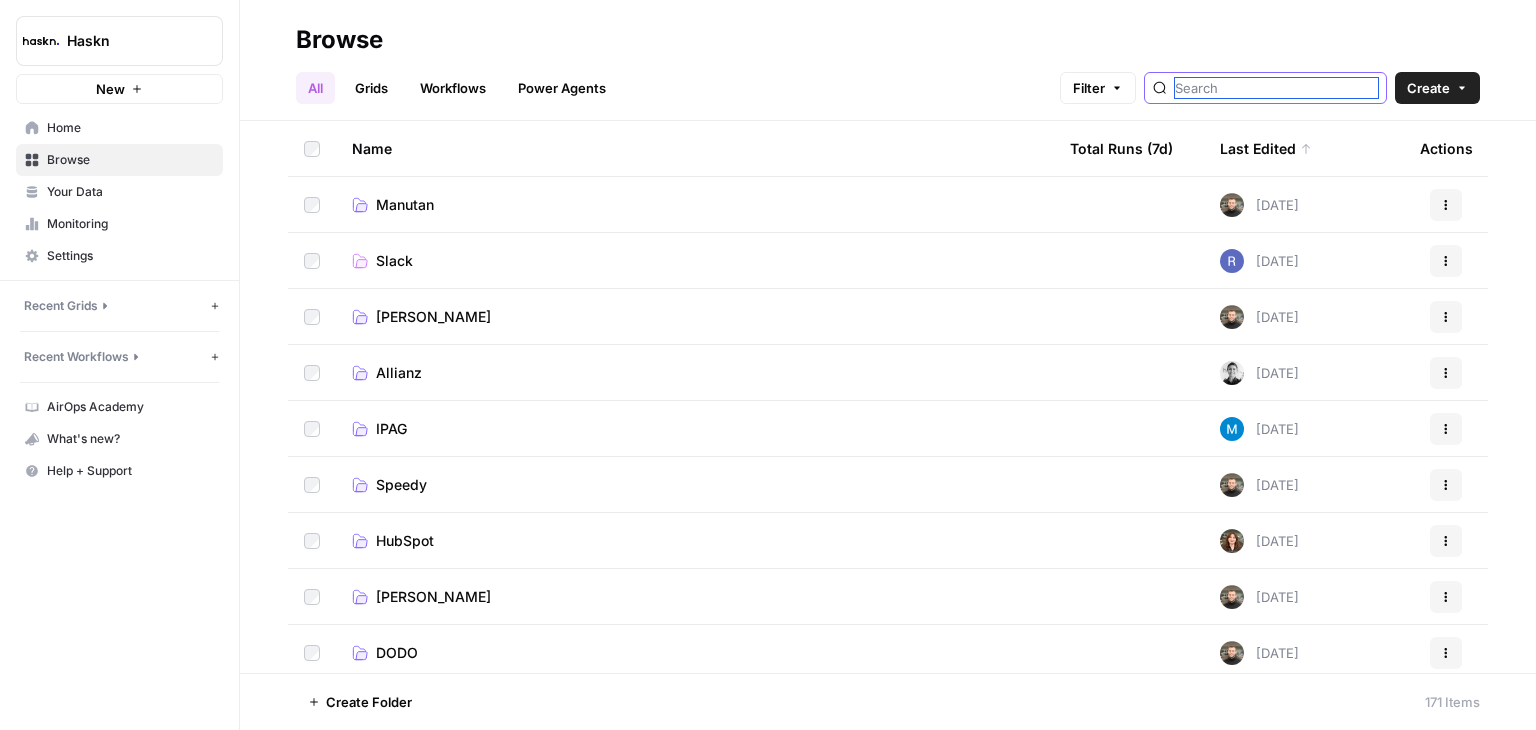 click at bounding box center (1276, 88) 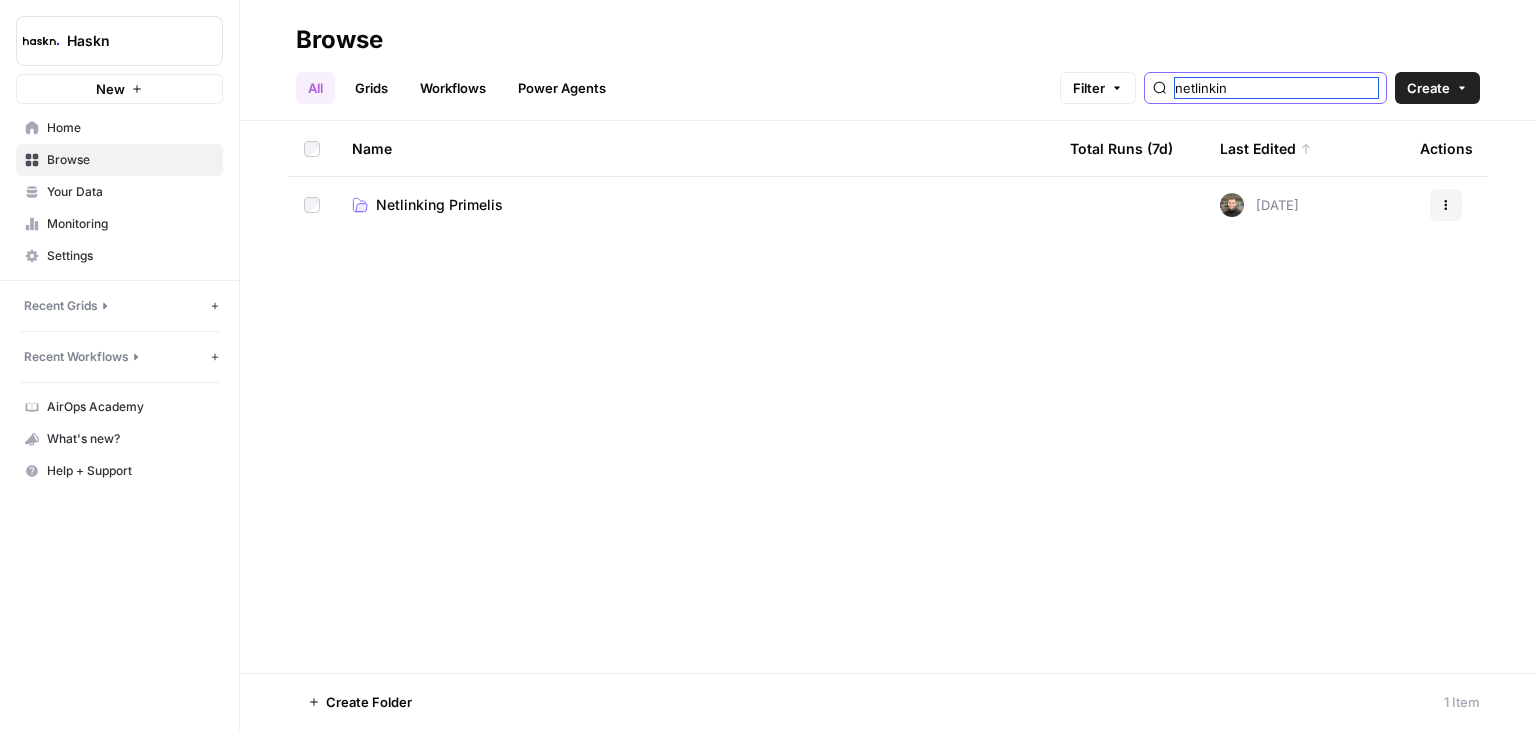 type on "netlinkin" 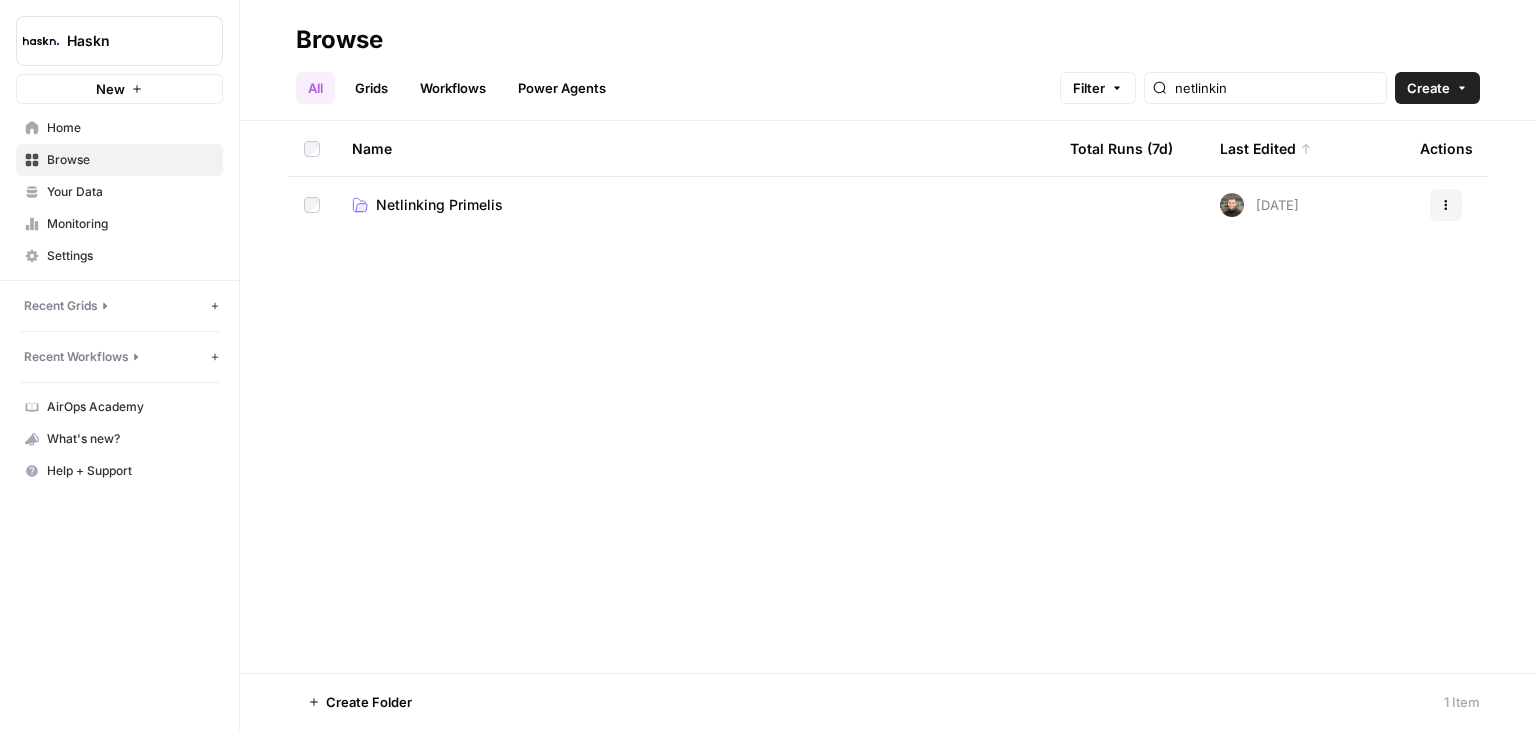 click on "Netlinking Primelis" at bounding box center [439, 205] 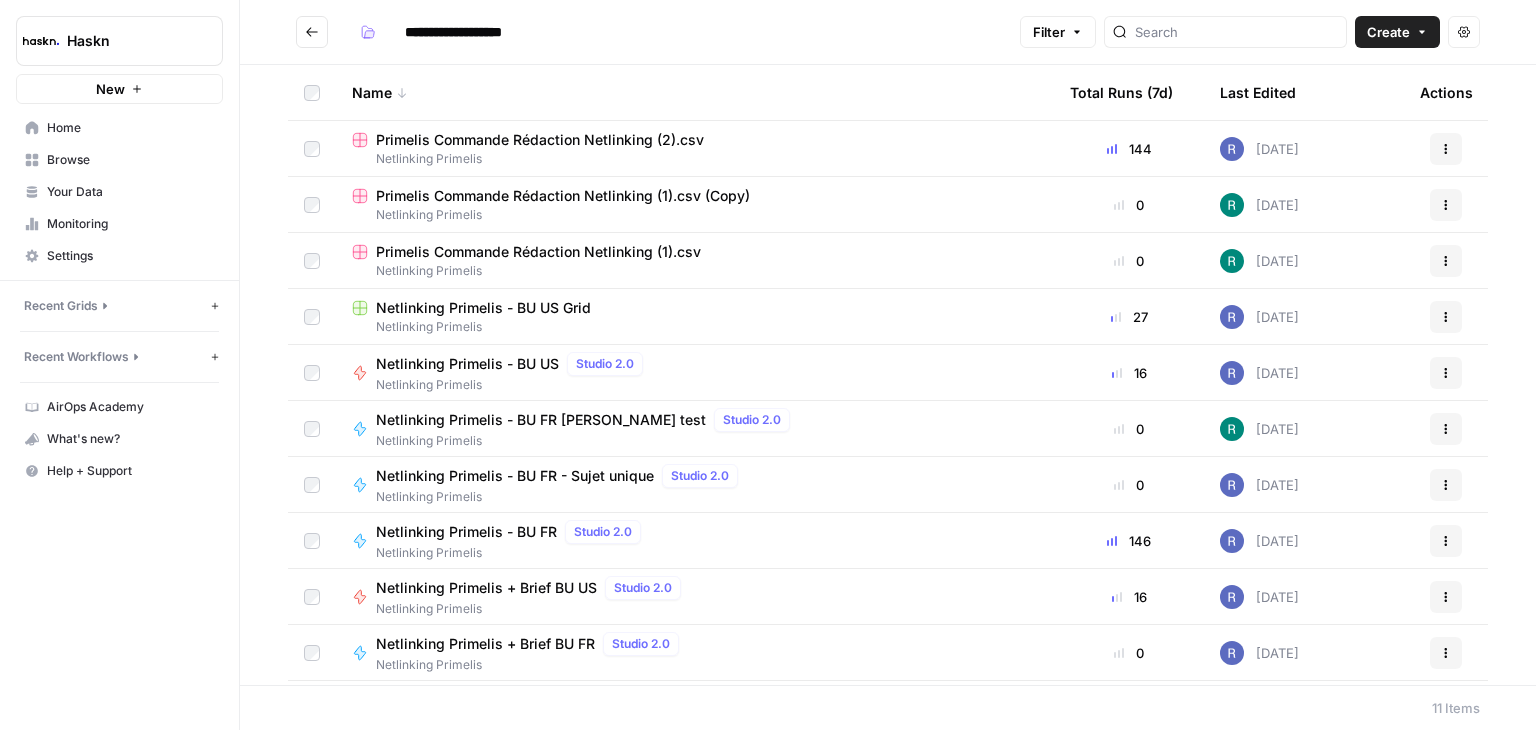 click on "Primelis Commande Rédaction Netlinking (2).csv" at bounding box center [540, 140] 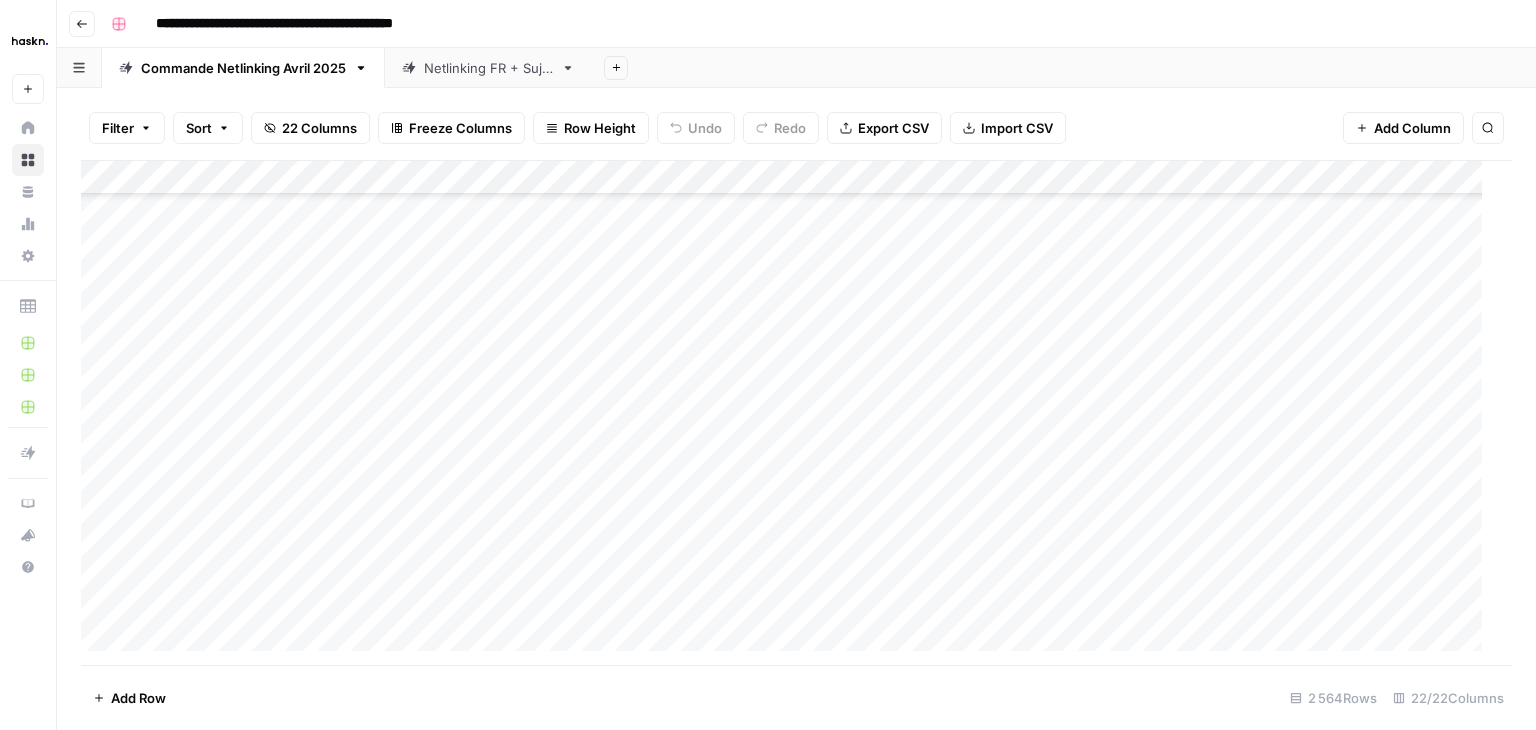 scroll, scrollTop: 86752, scrollLeft: 0, axis: vertical 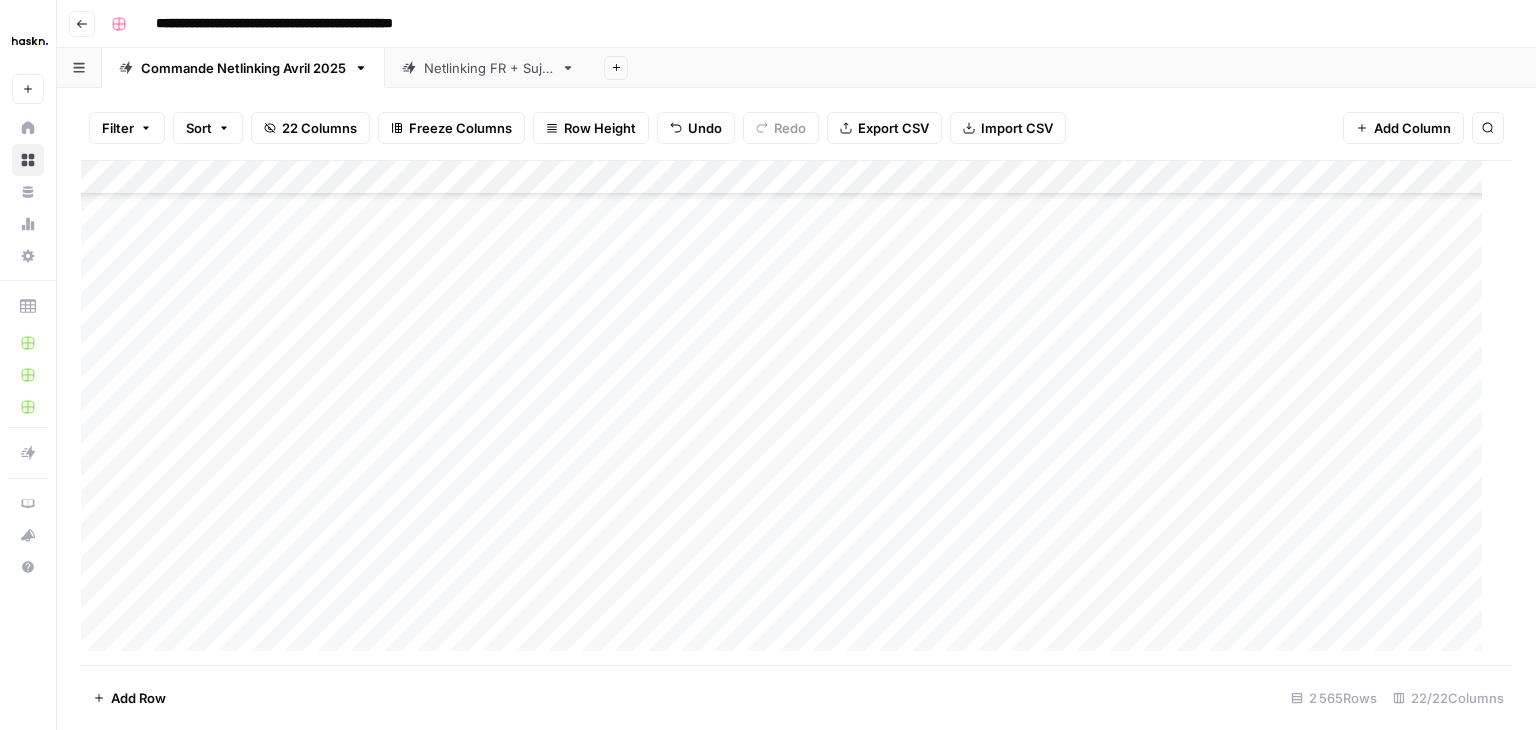 click on "Add Column" at bounding box center (789, 413) 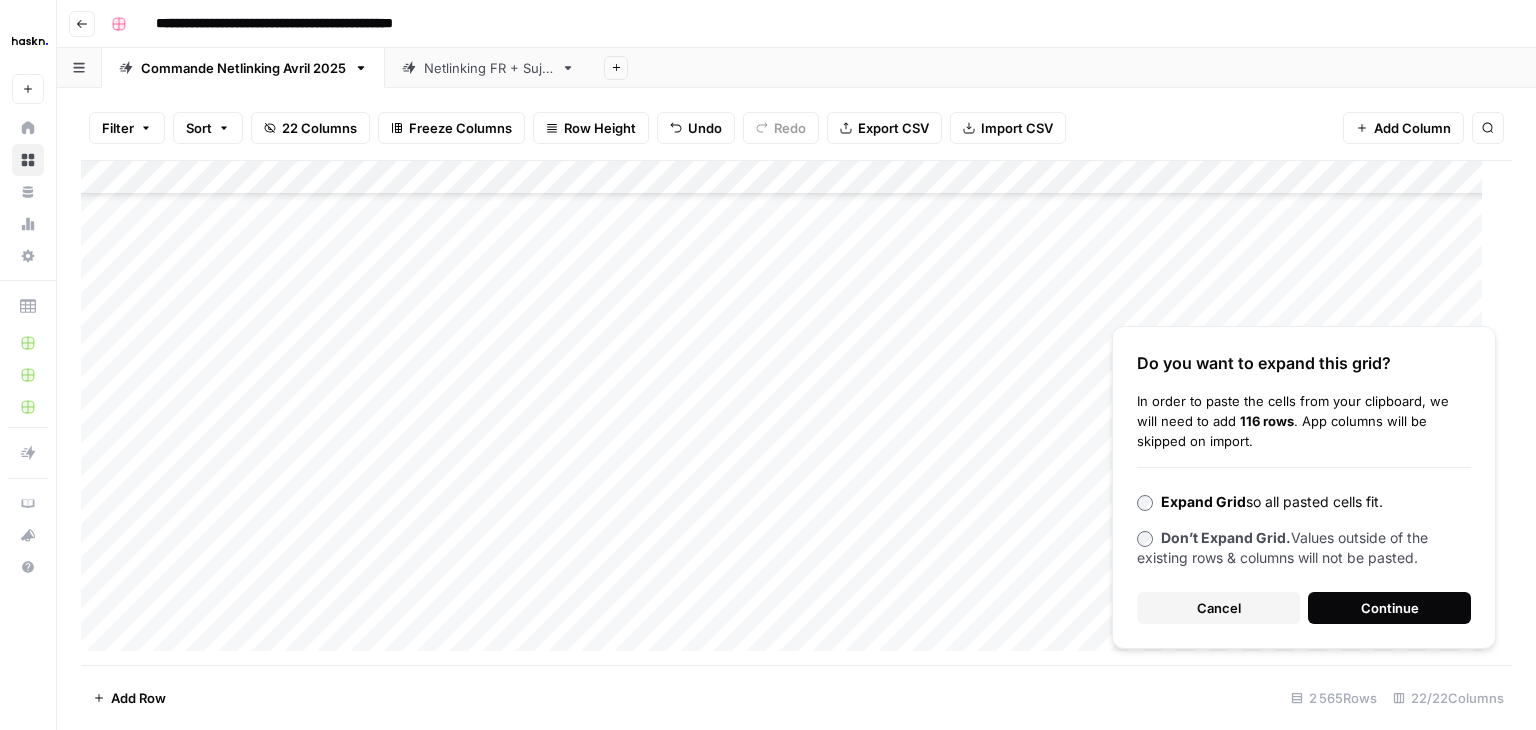 click on "Continue" at bounding box center (1390, 608) 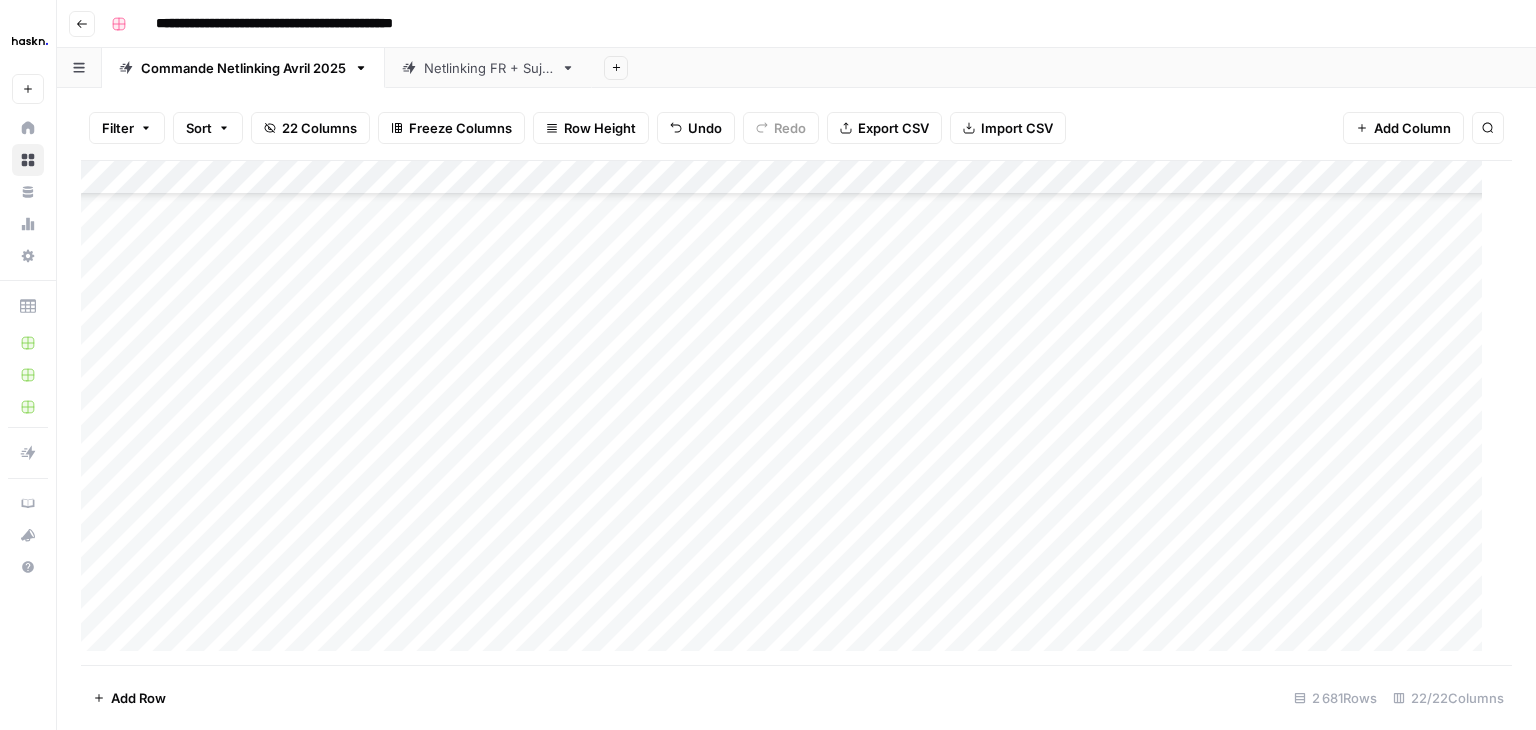 click on "Add Column" at bounding box center (789, 413) 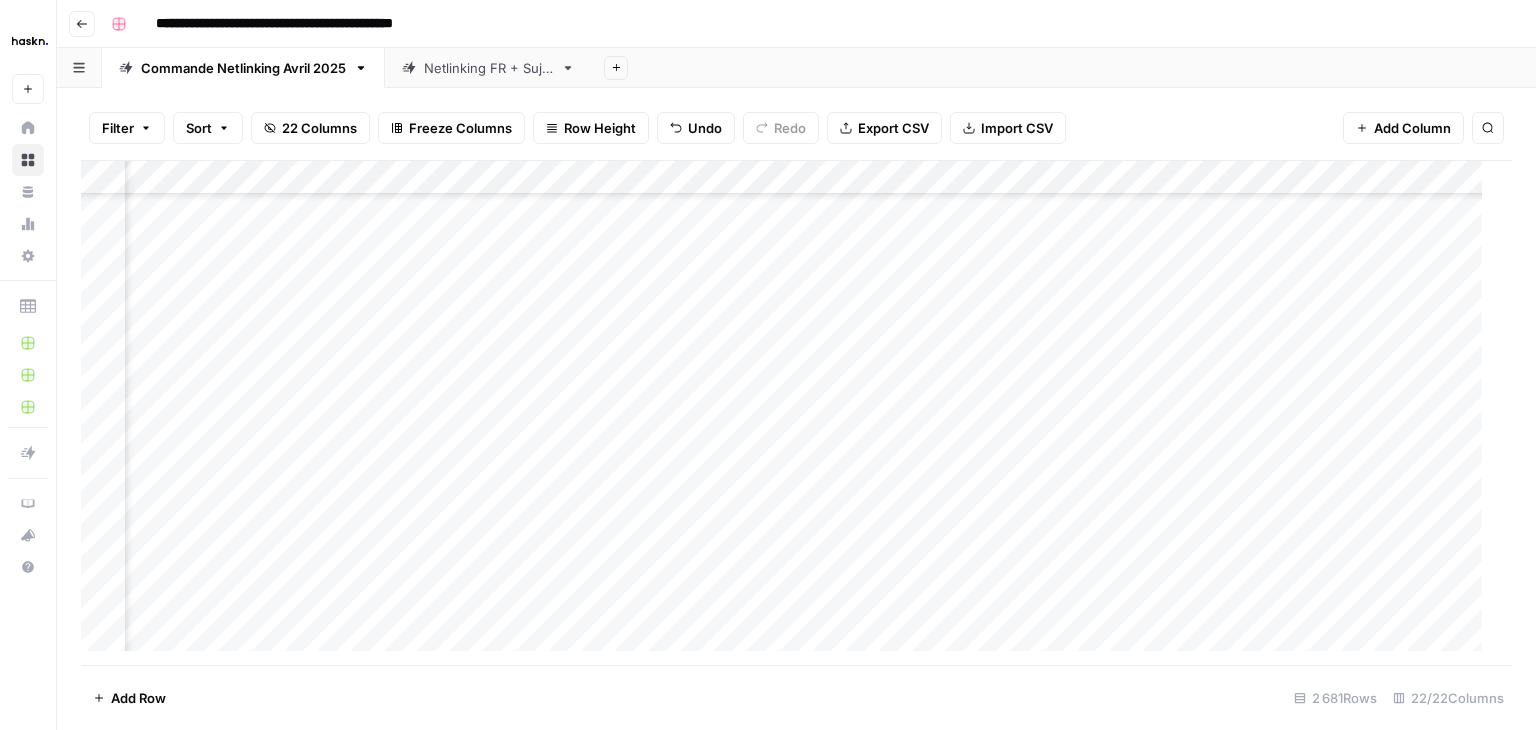 scroll, scrollTop: 86930, scrollLeft: 882, axis: both 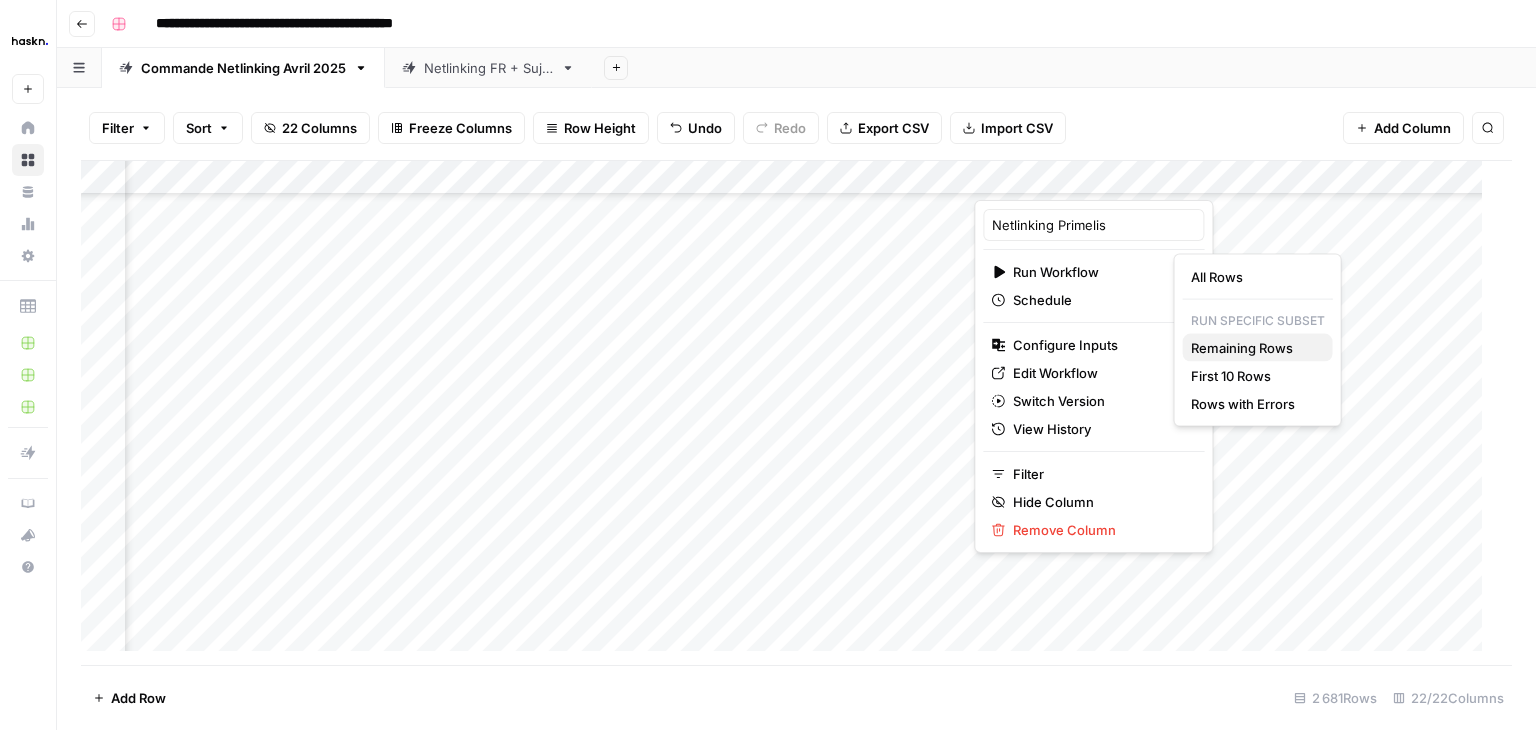 click on "Remaining Rows" at bounding box center (1242, 348) 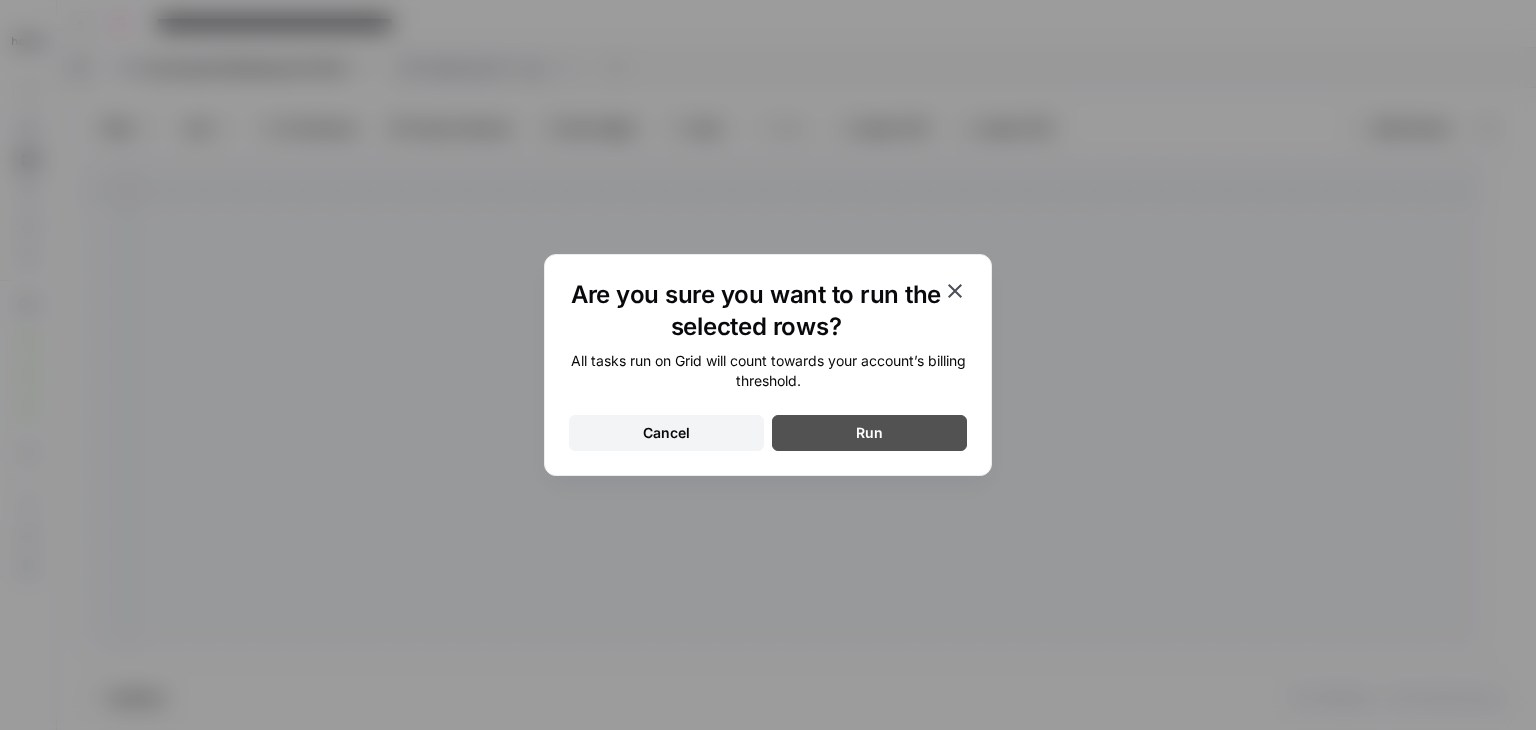click on "Run" at bounding box center (869, 433) 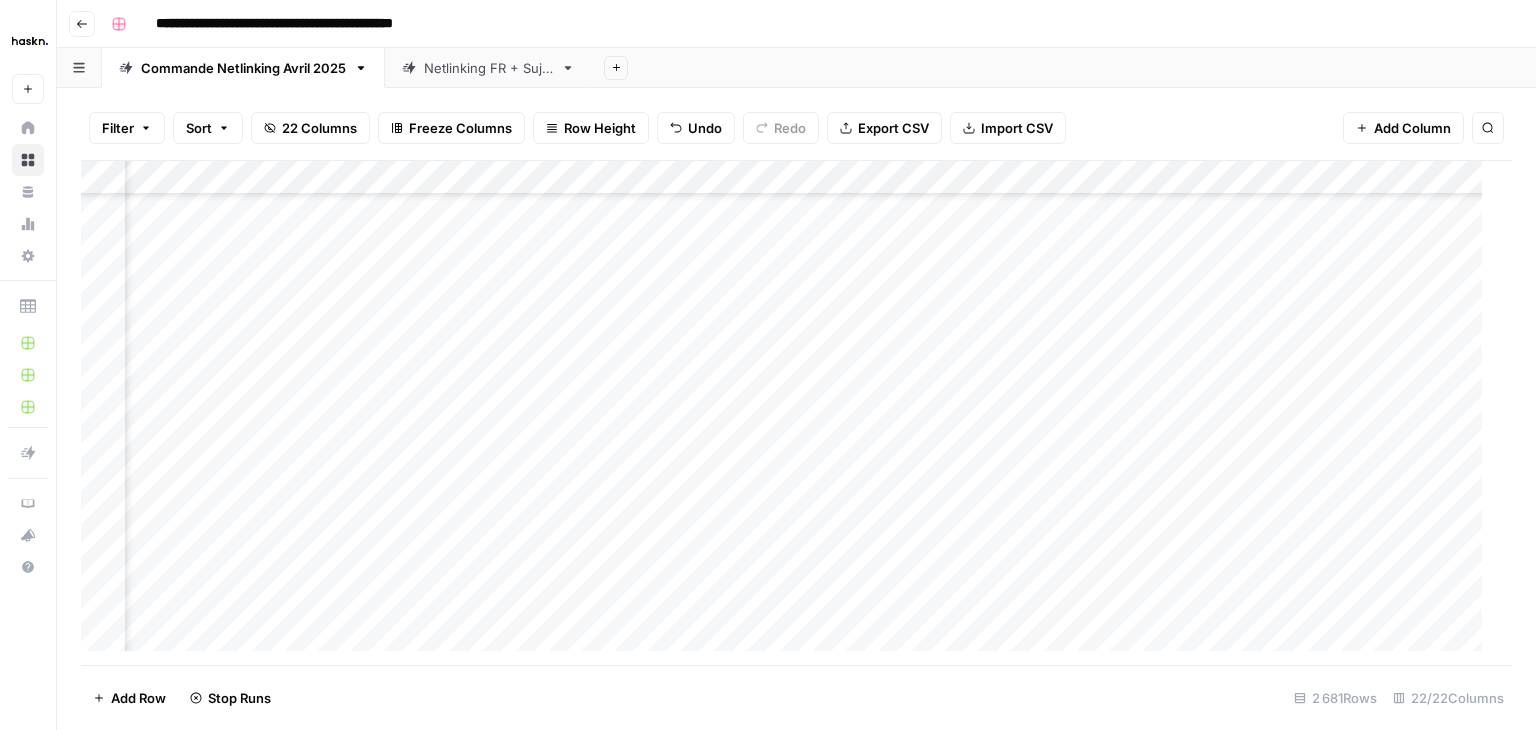 scroll, scrollTop: 88430, scrollLeft: 2680, axis: both 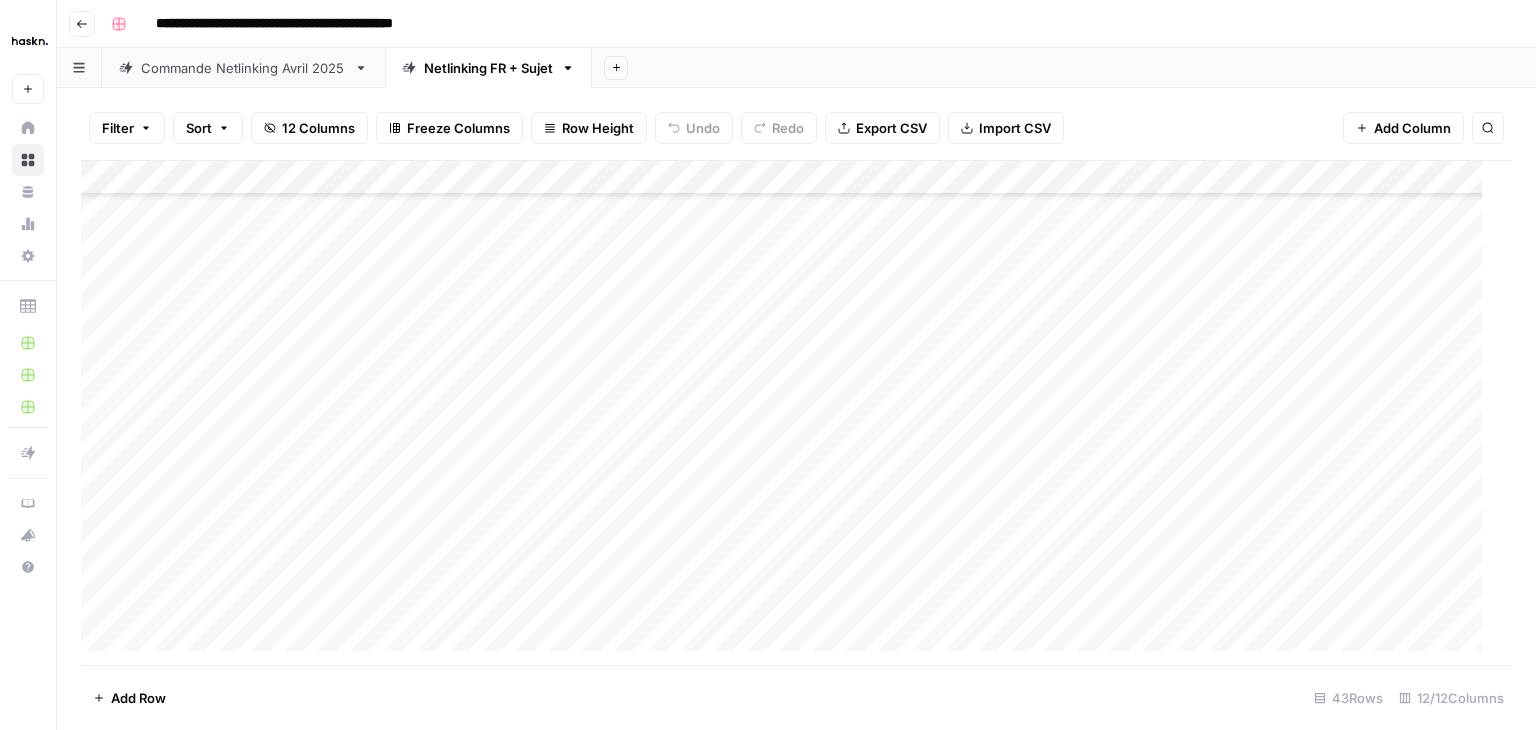 click on "Add Column" at bounding box center (789, 413) 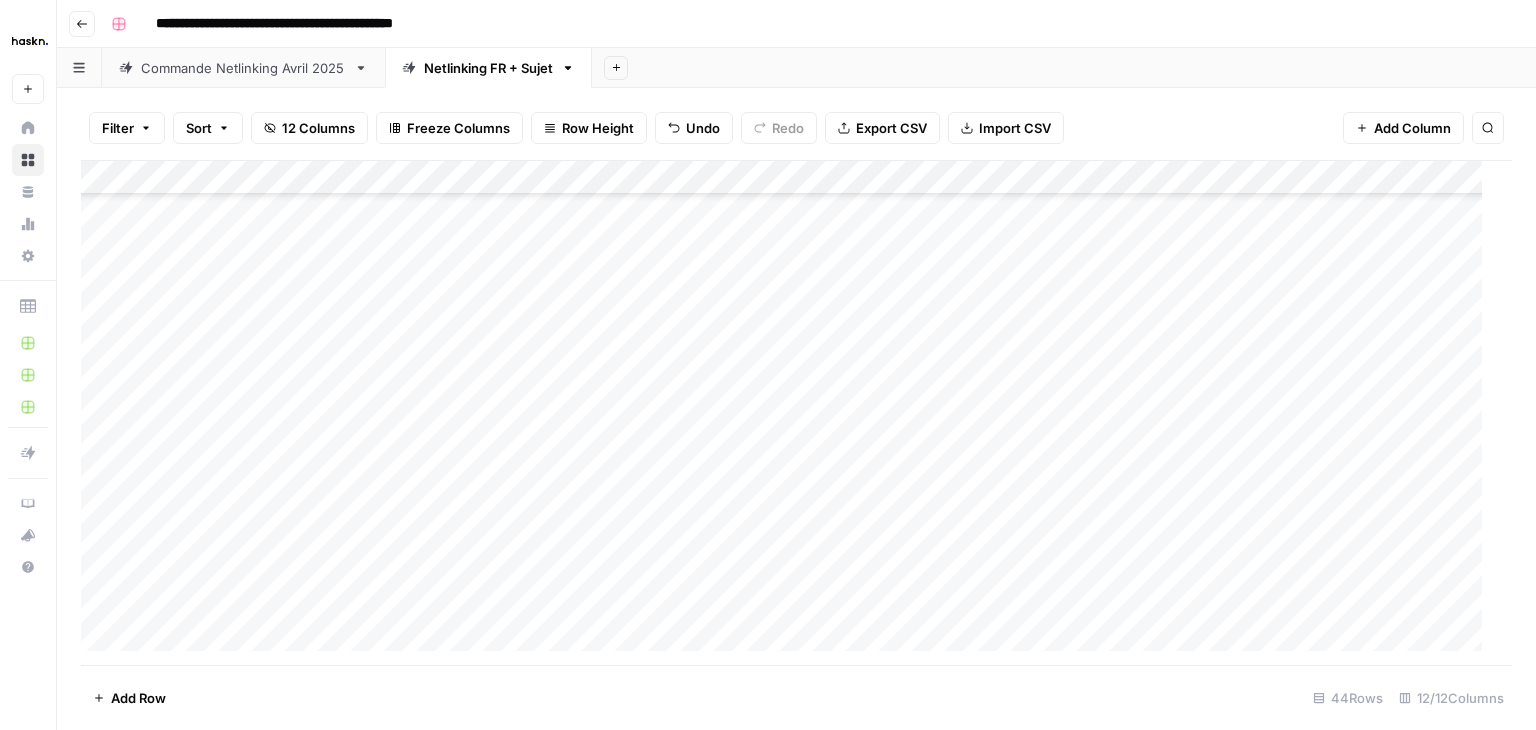 scroll, scrollTop: 1039, scrollLeft: 0, axis: vertical 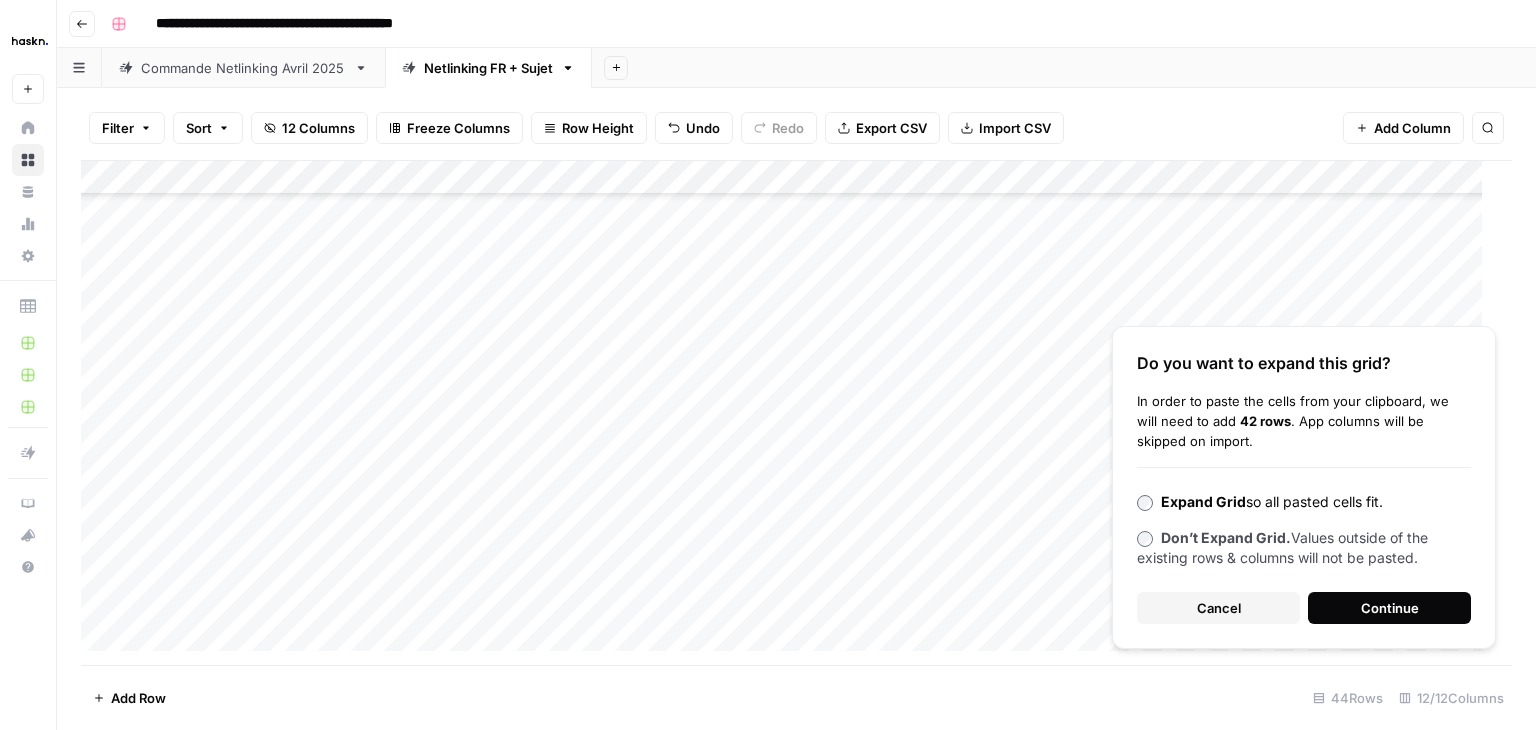 click on "Continue" at bounding box center (1390, 608) 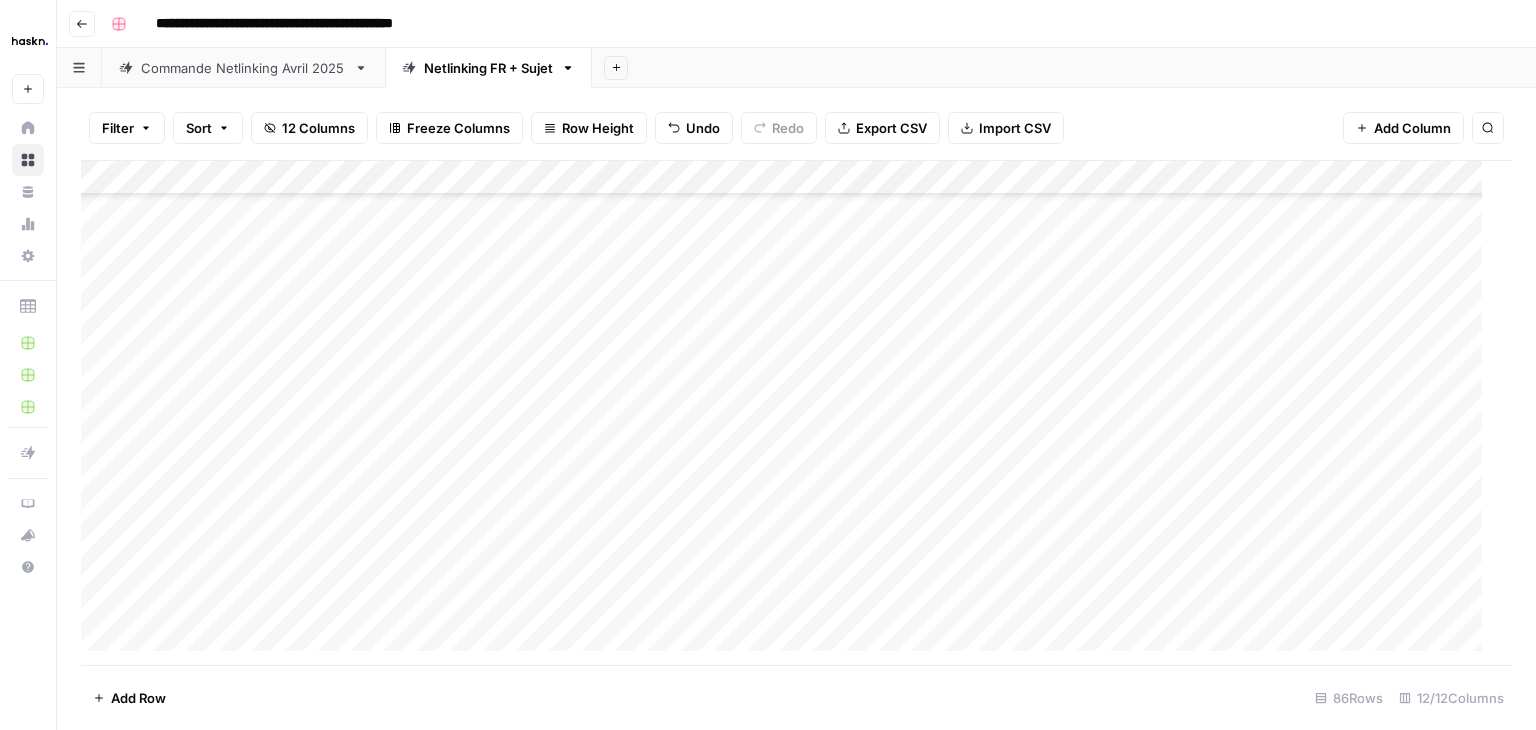 click on "Add Column" at bounding box center [789, 413] 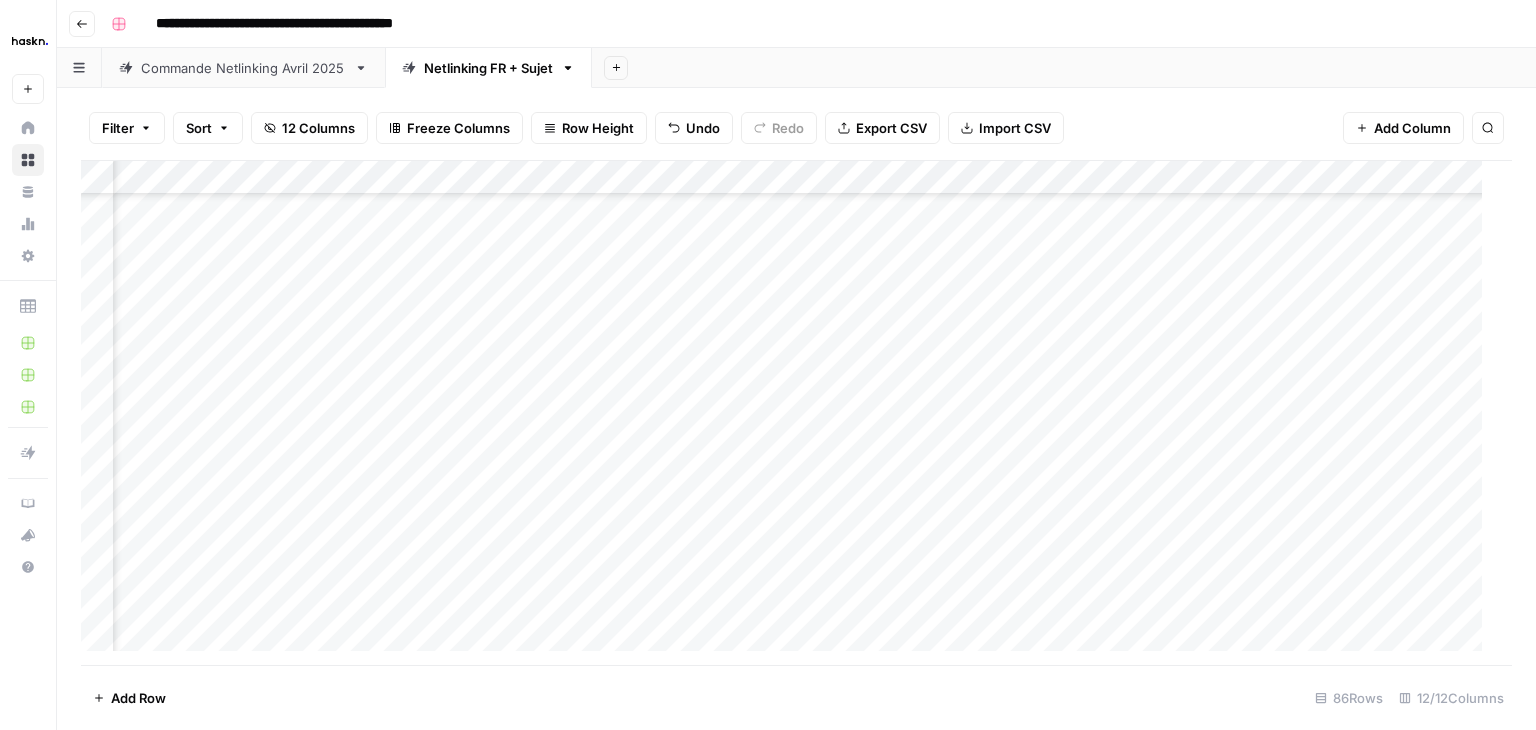 scroll, scrollTop: 1072, scrollLeft: 561, axis: both 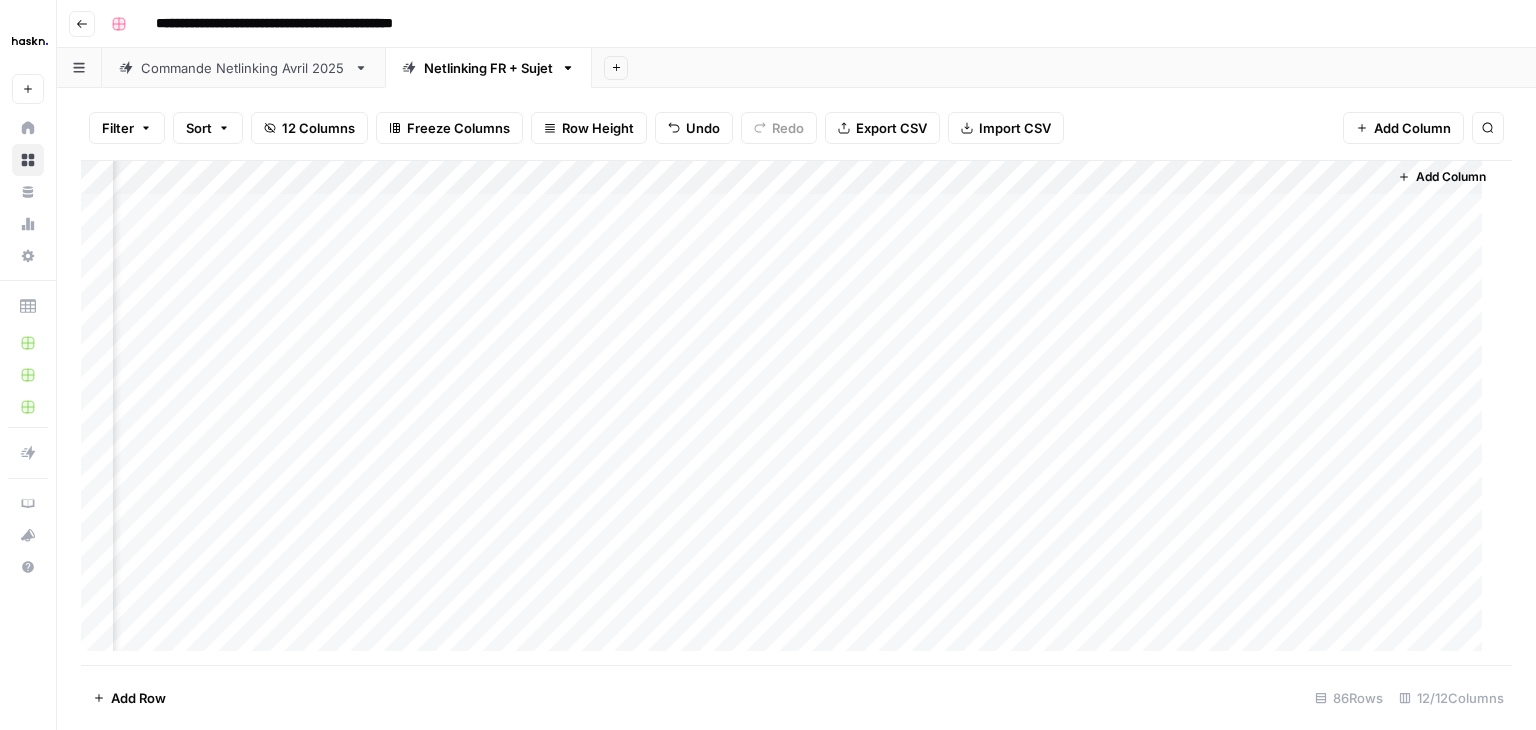 click on "Add Column" at bounding box center (789, 413) 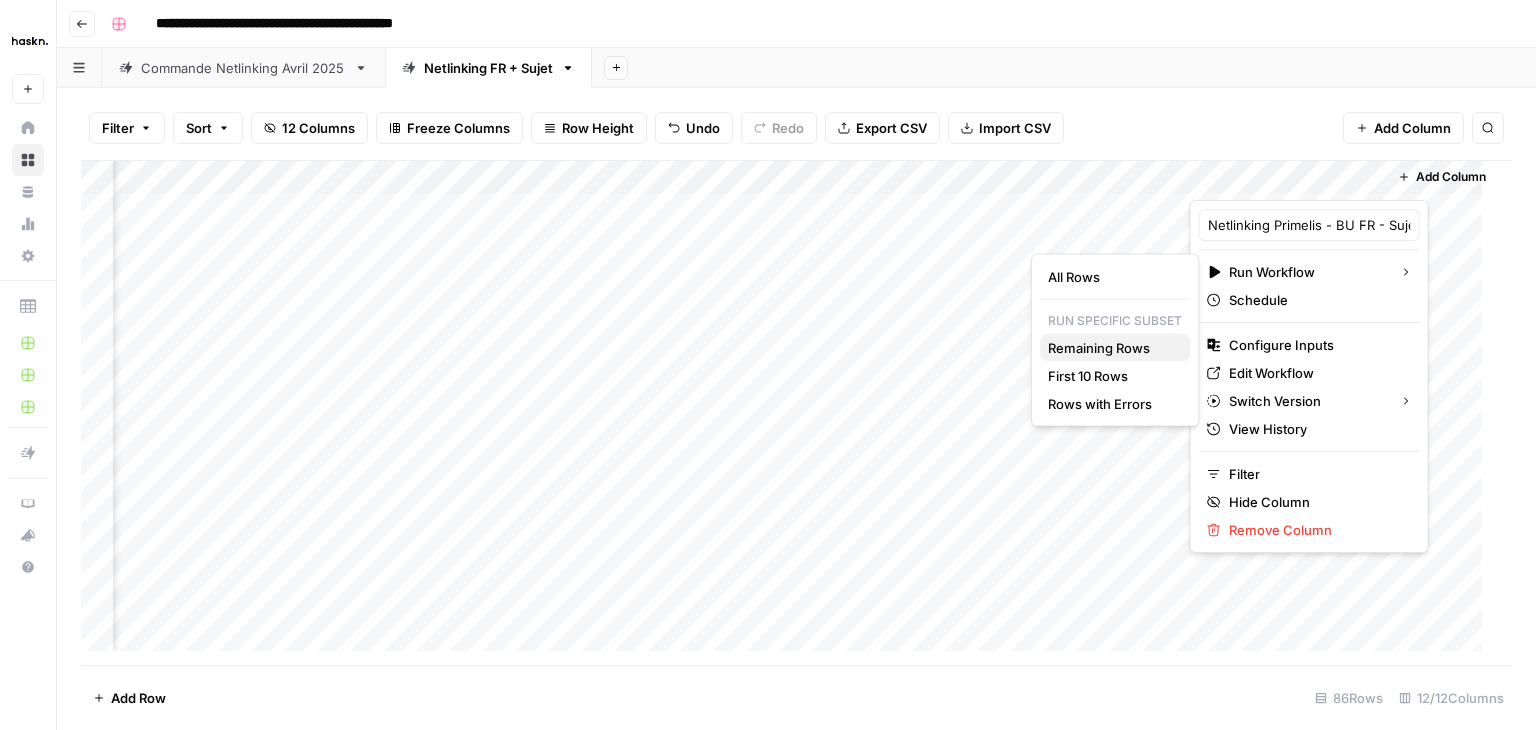 click on "Remaining Rows" at bounding box center (1099, 348) 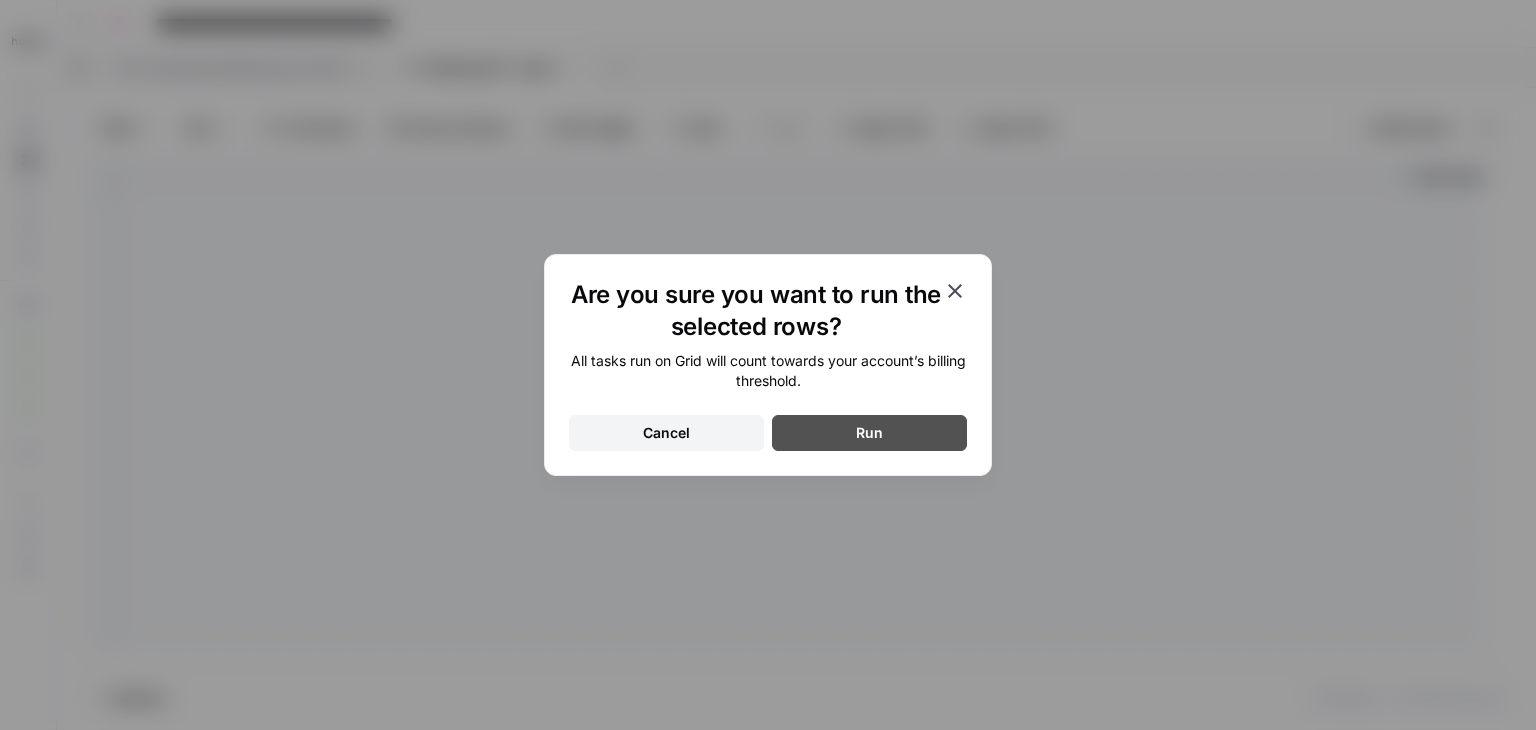 click on "Run" at bounding box center (869, 433) 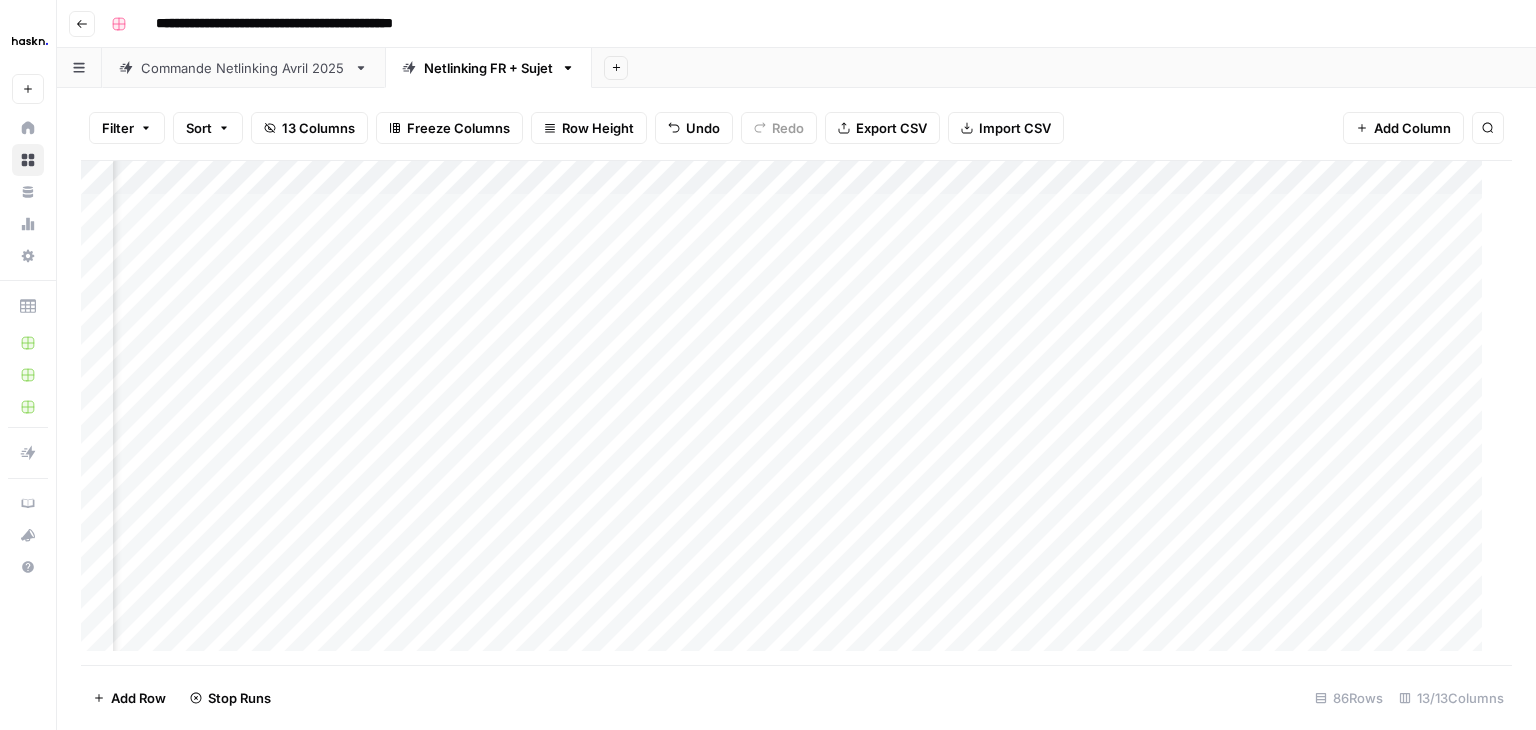 click on "Commande Netlinking Avril 2025" at bounding box center [243, 68] 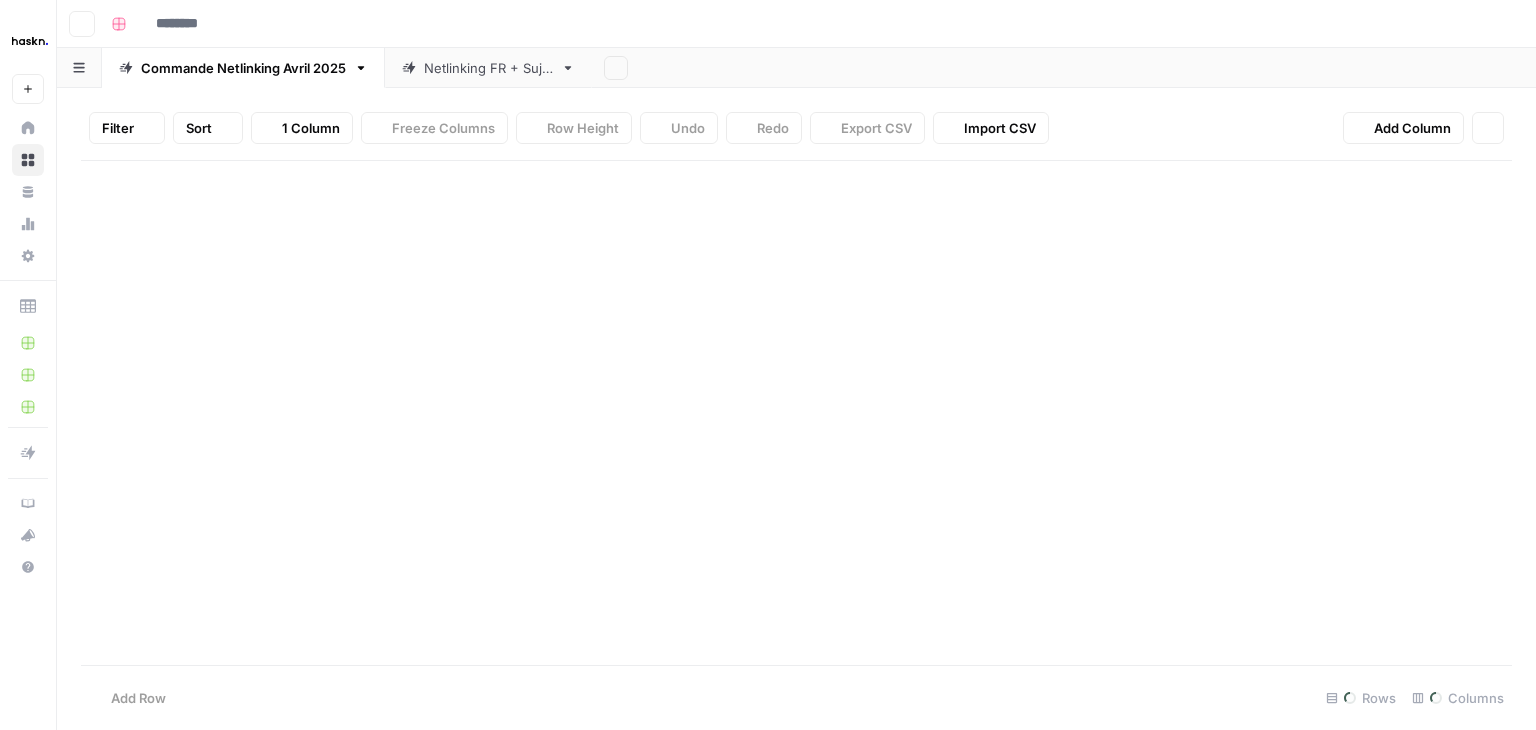 type on "**********" 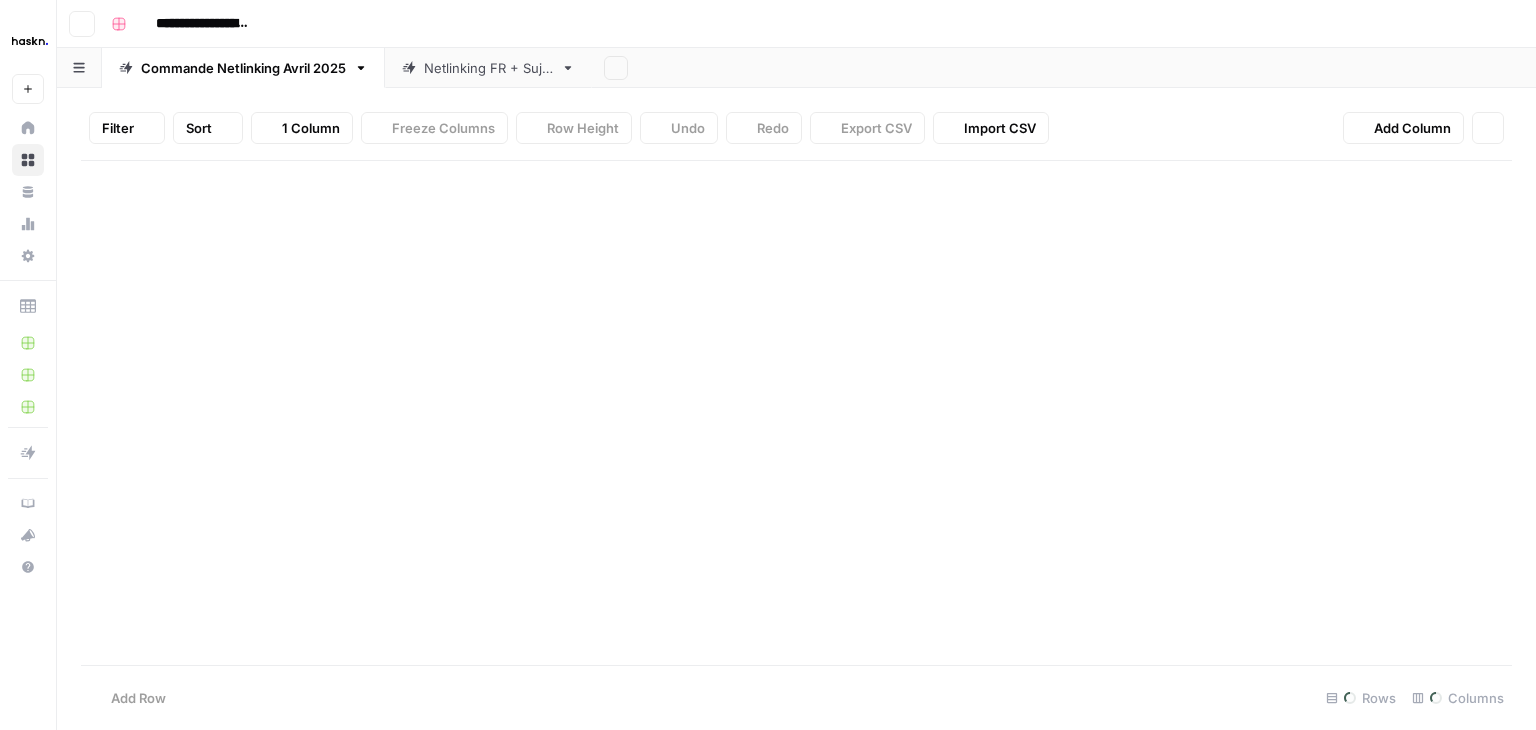 scroll, scrollTop: 0, scrollLeft: 0, axis: both 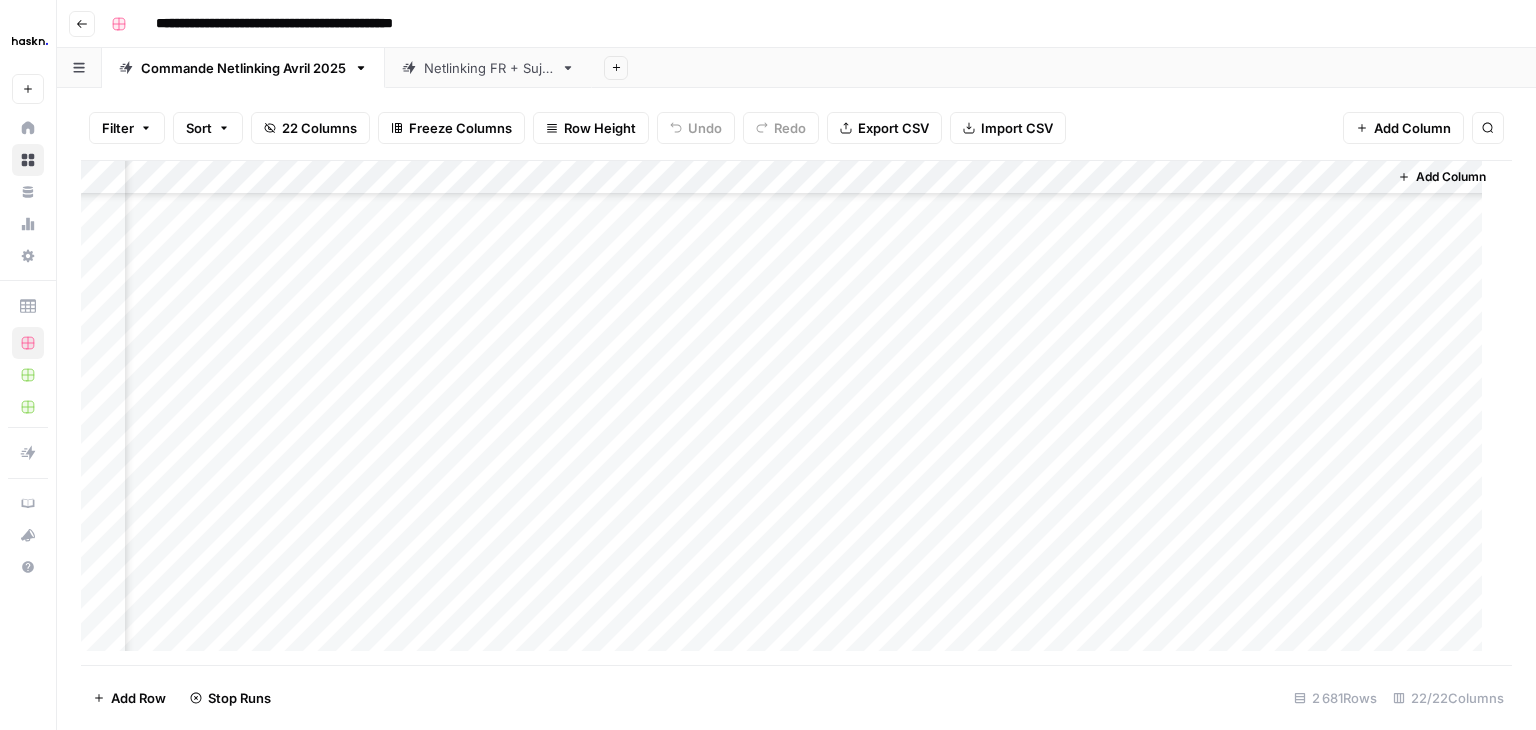 click on "Add Column" at bounding box center (789, 413) 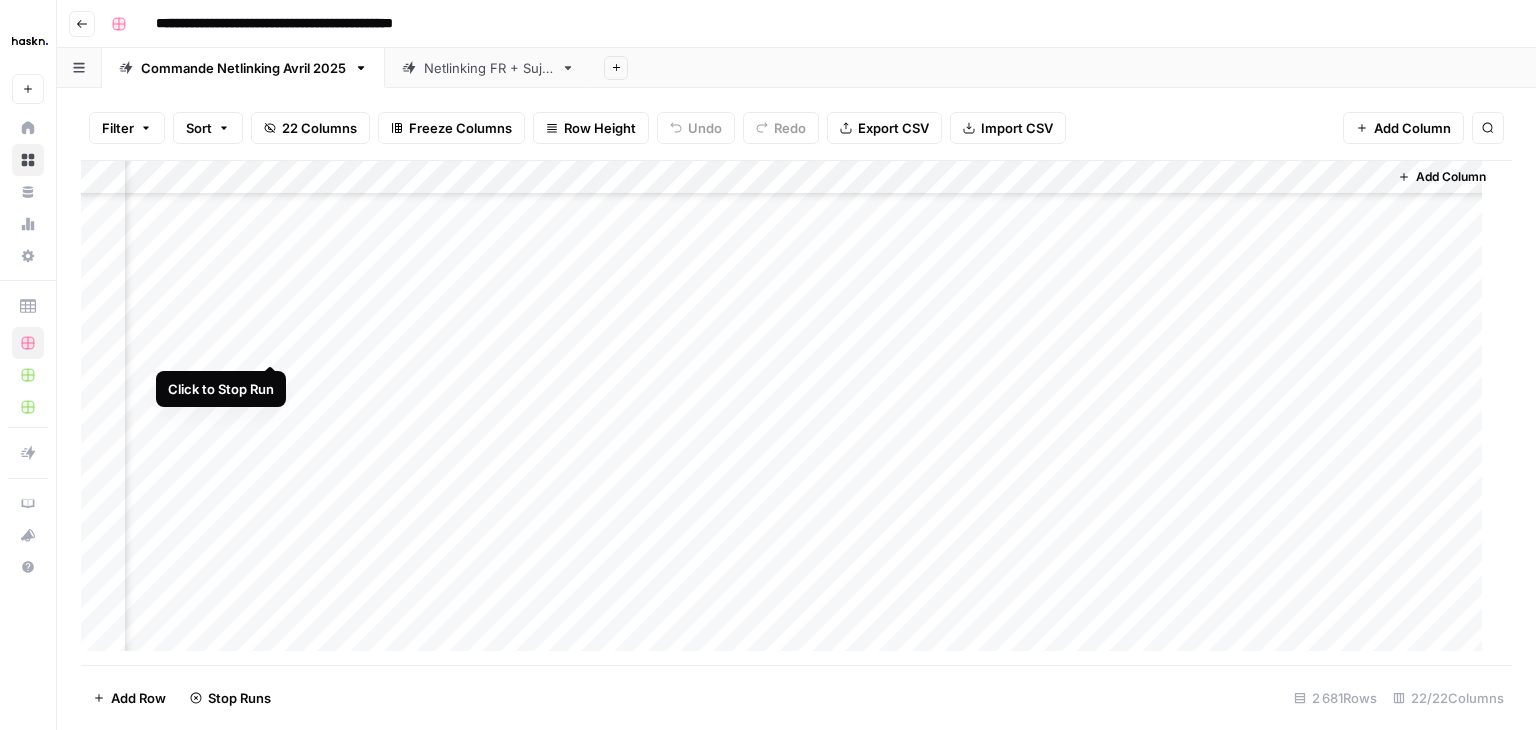 click on "Add Column" at bounding box center [789, 413] 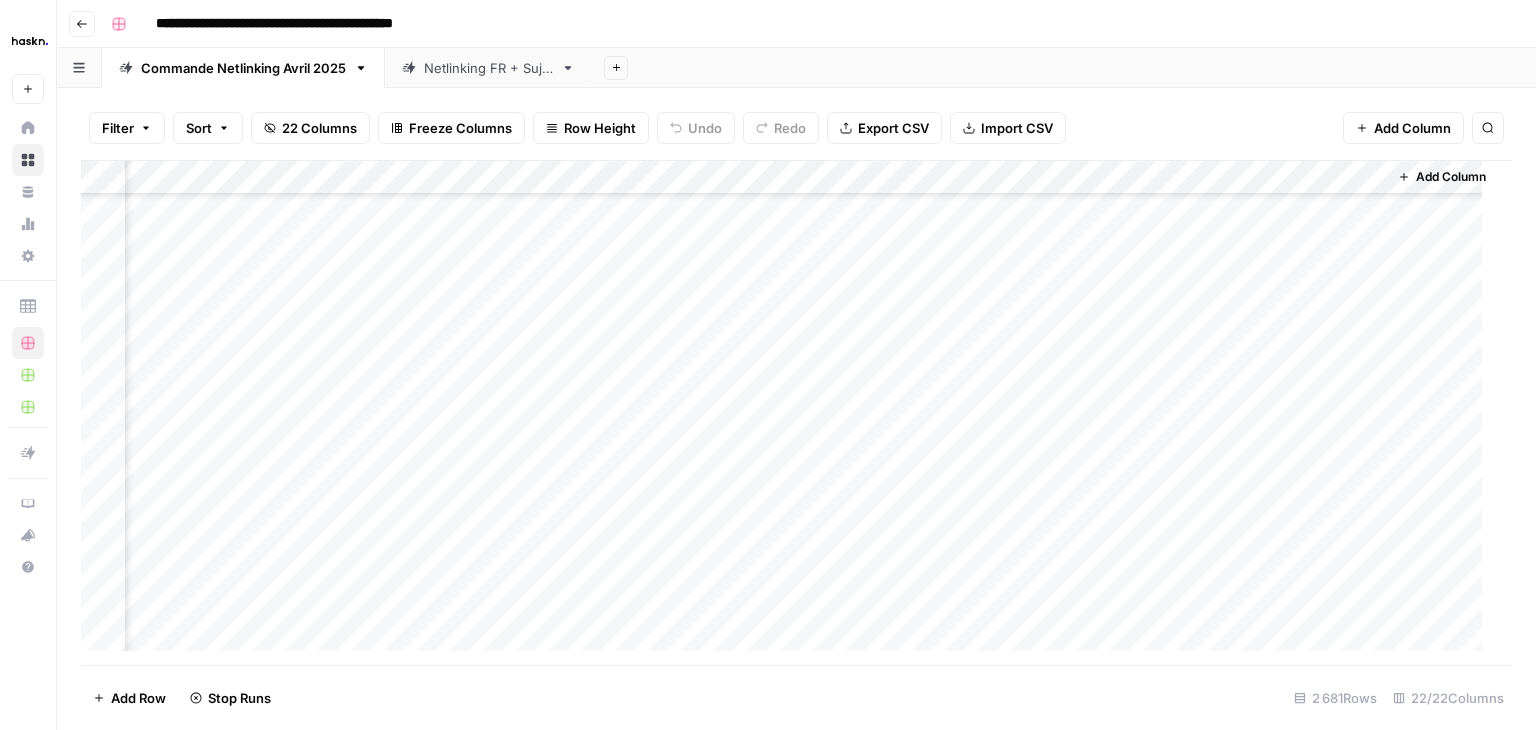scroll, scrollTop: 87885, scrollLeft: 3545, axis: both 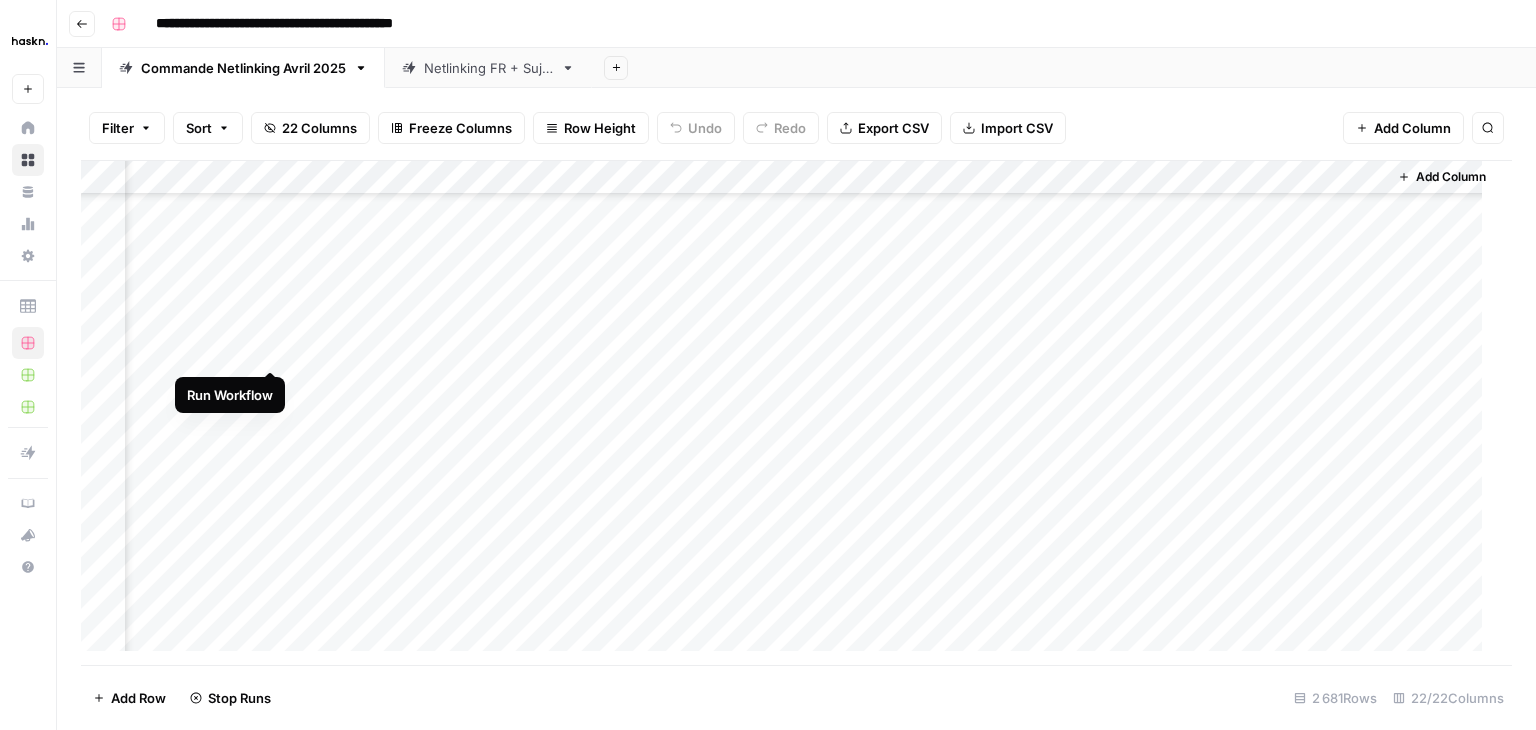 click on "Add Column" at bounding box center (789, 413) 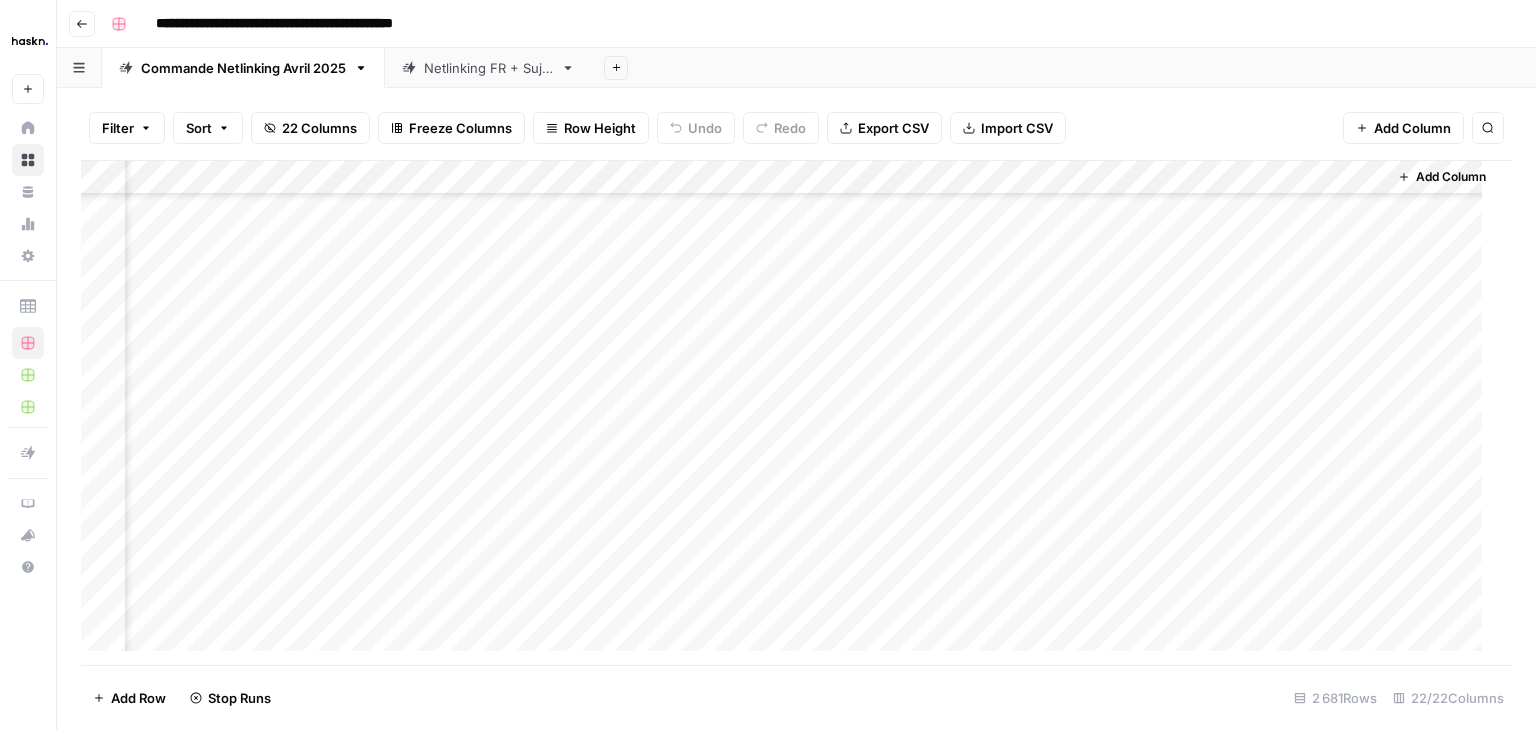 scroll, scrollTop: 89985, scrollLeft: 3545, axis: both 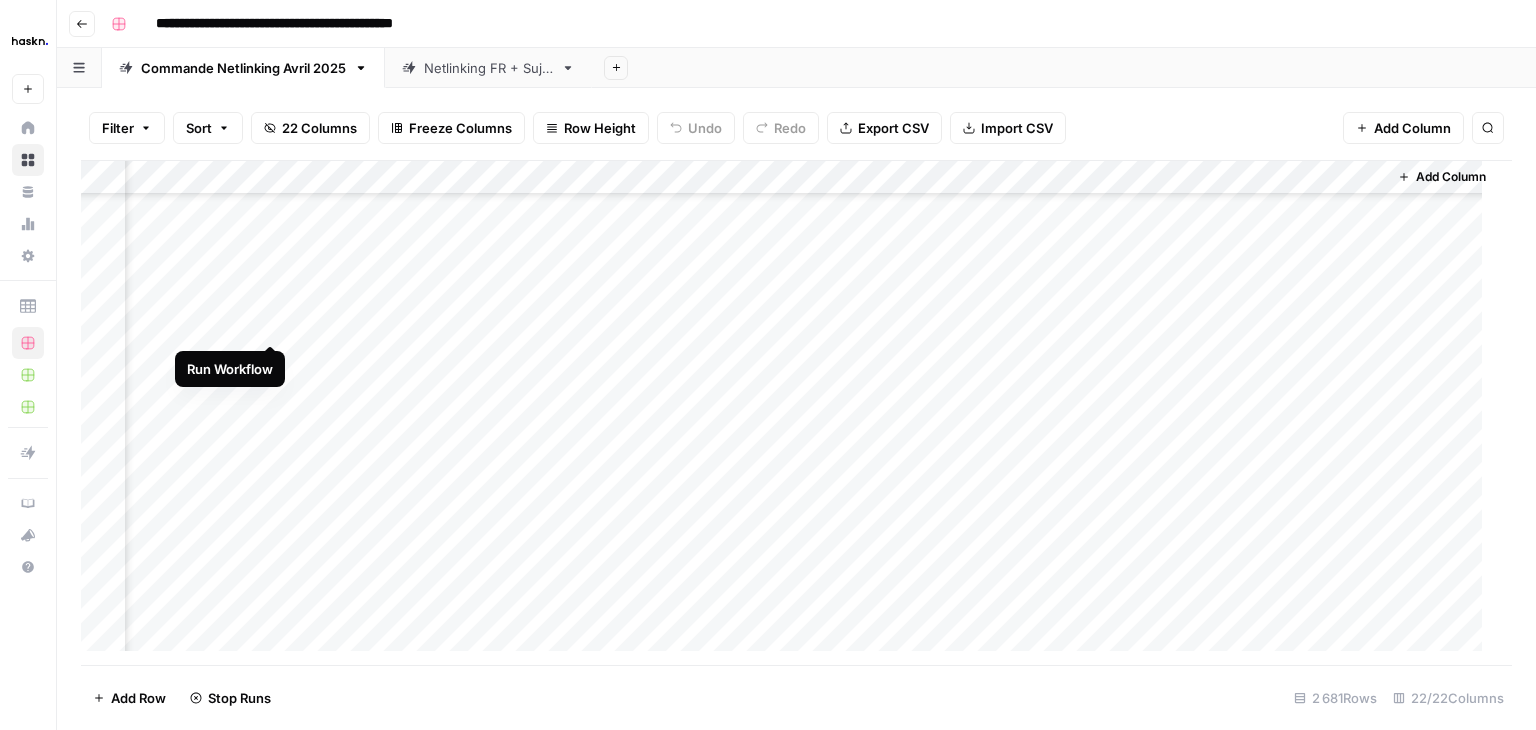 click on "Add Column" at bounding box center [789, 413] 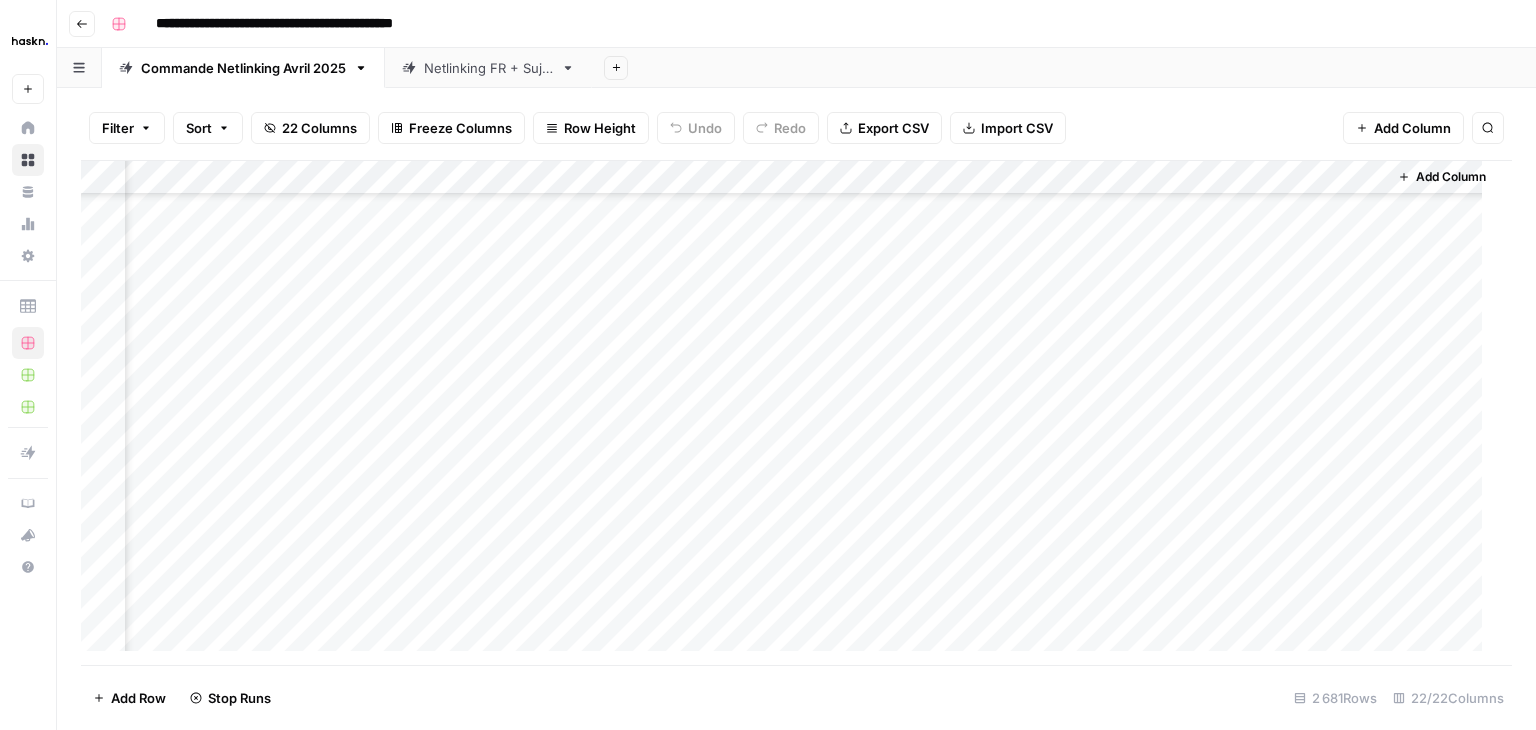scroll, scrollTop: 90185, scrollLeft: 3545, axis: both 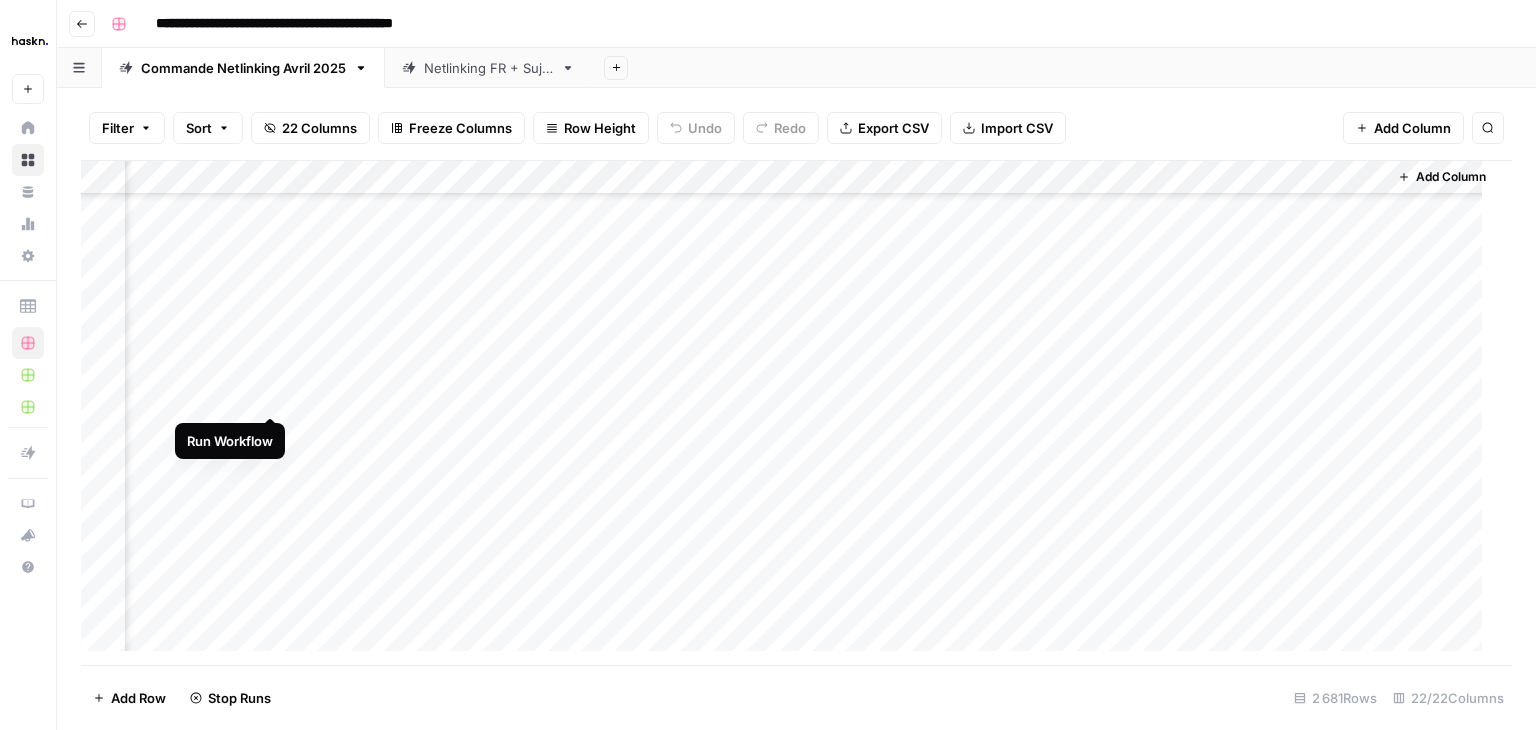 click on "Add Column" at bounding box center [789, 413] 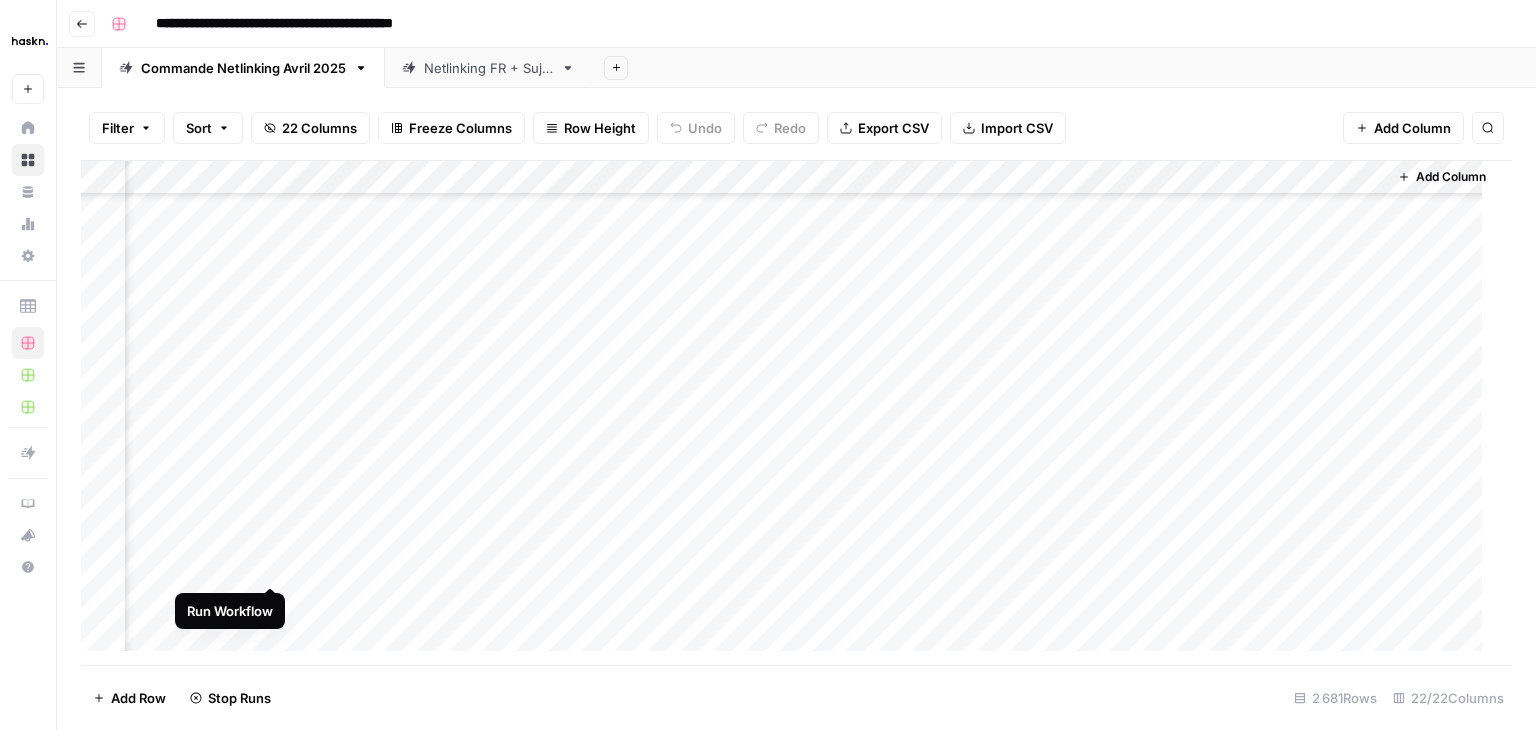 click on "Add Column" at bounding box center [789, 413] 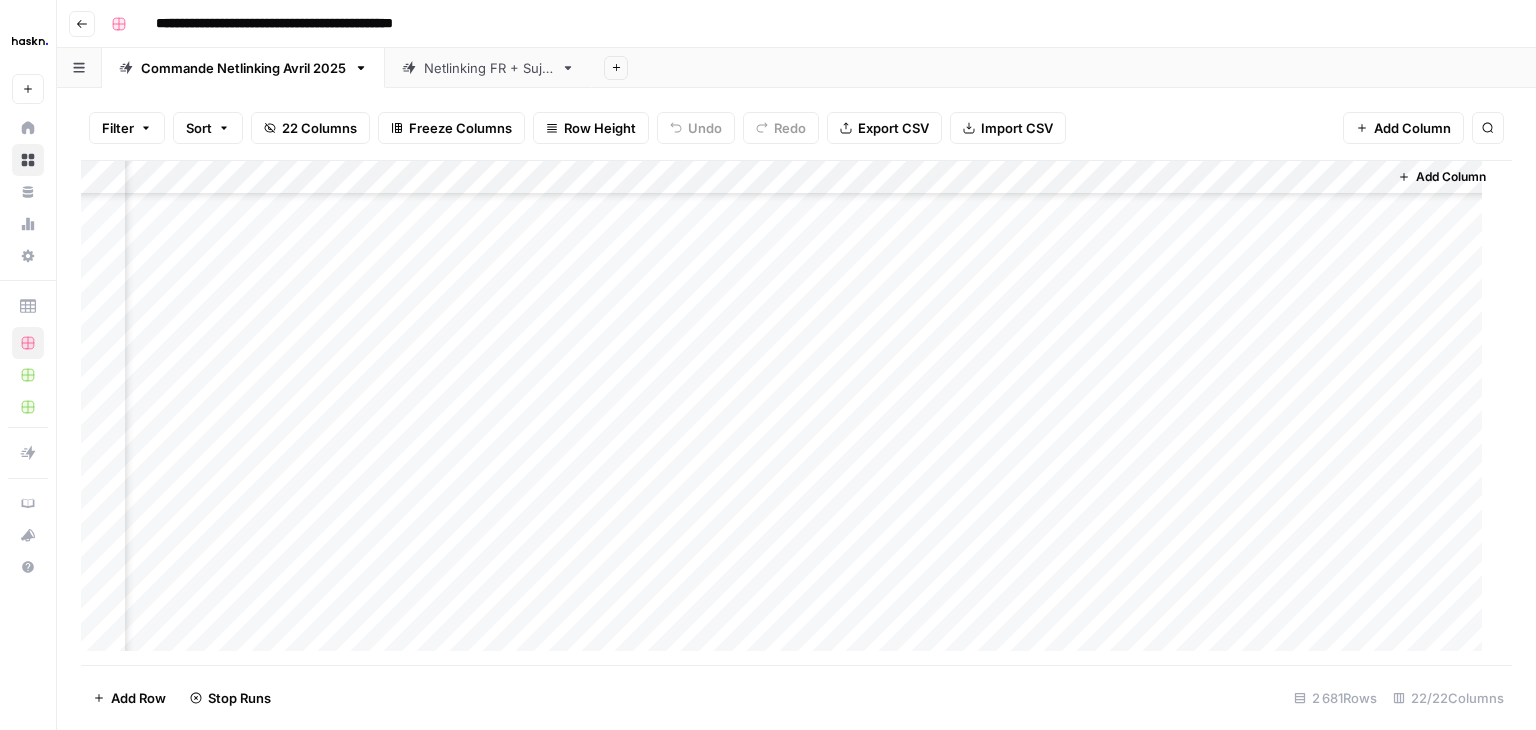 scroll, scrollTop: 90730, scrollLeft: 3545, axis: both 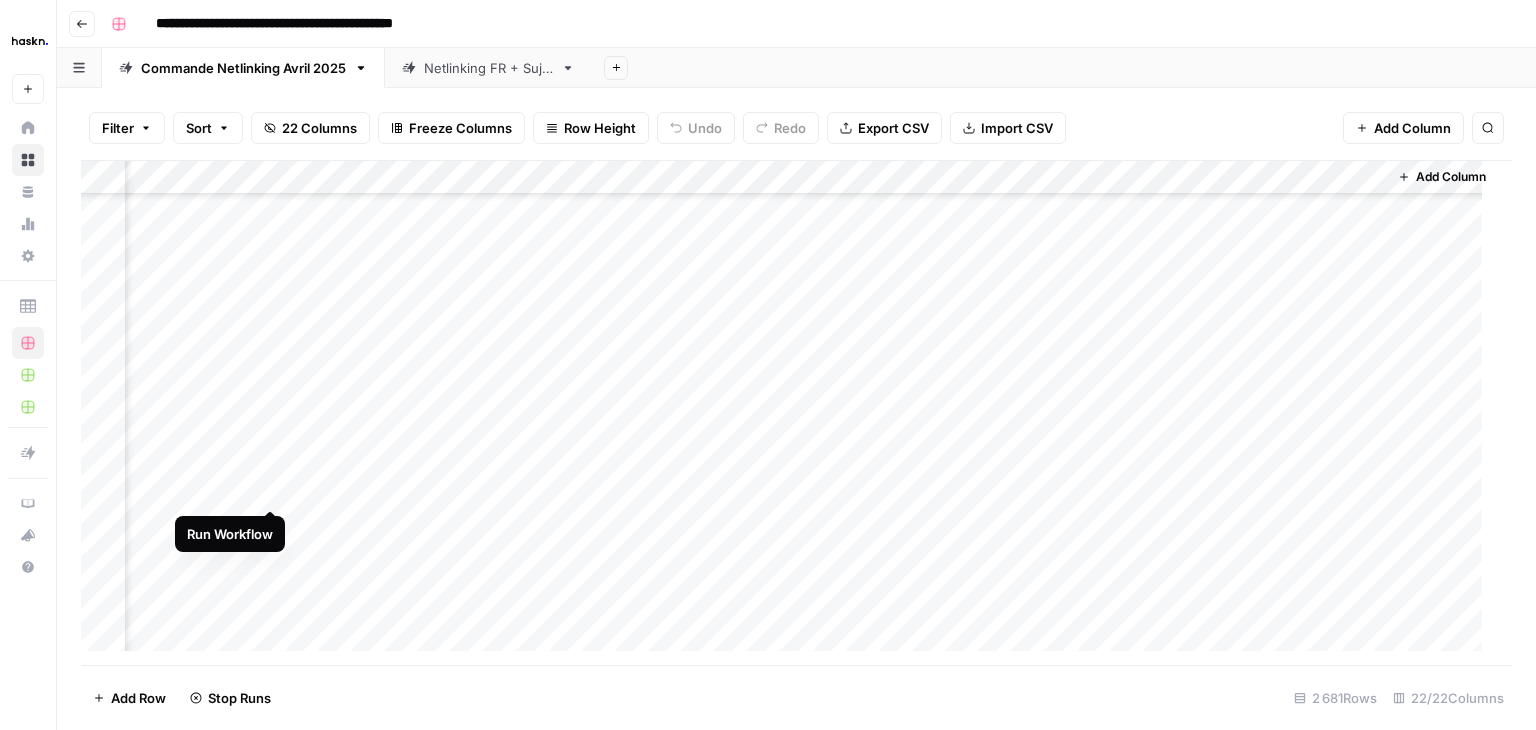click on "Add Column" at bounding box center (789, 413) 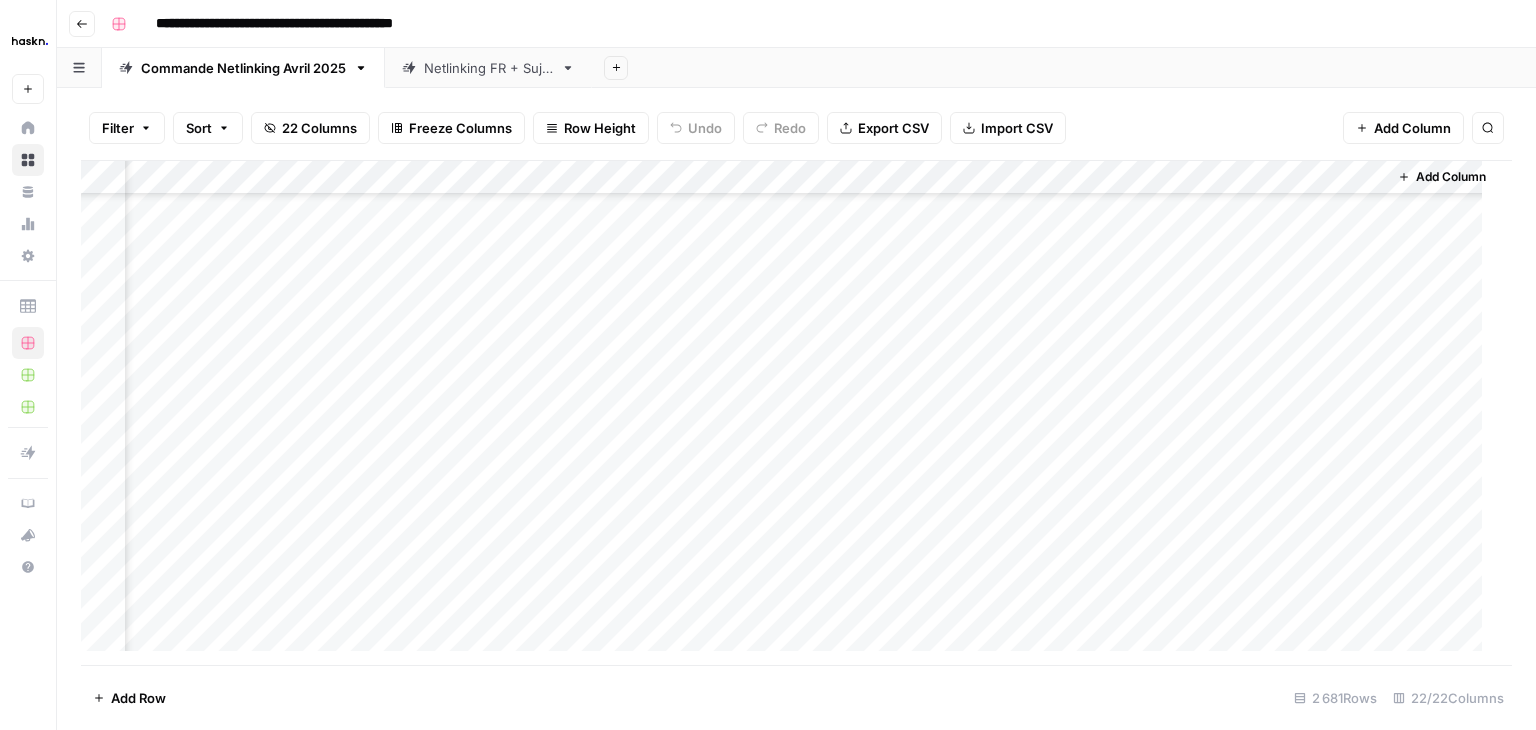 scroll, scrollTop: 87030, scrollLeft: 3545, axis: both 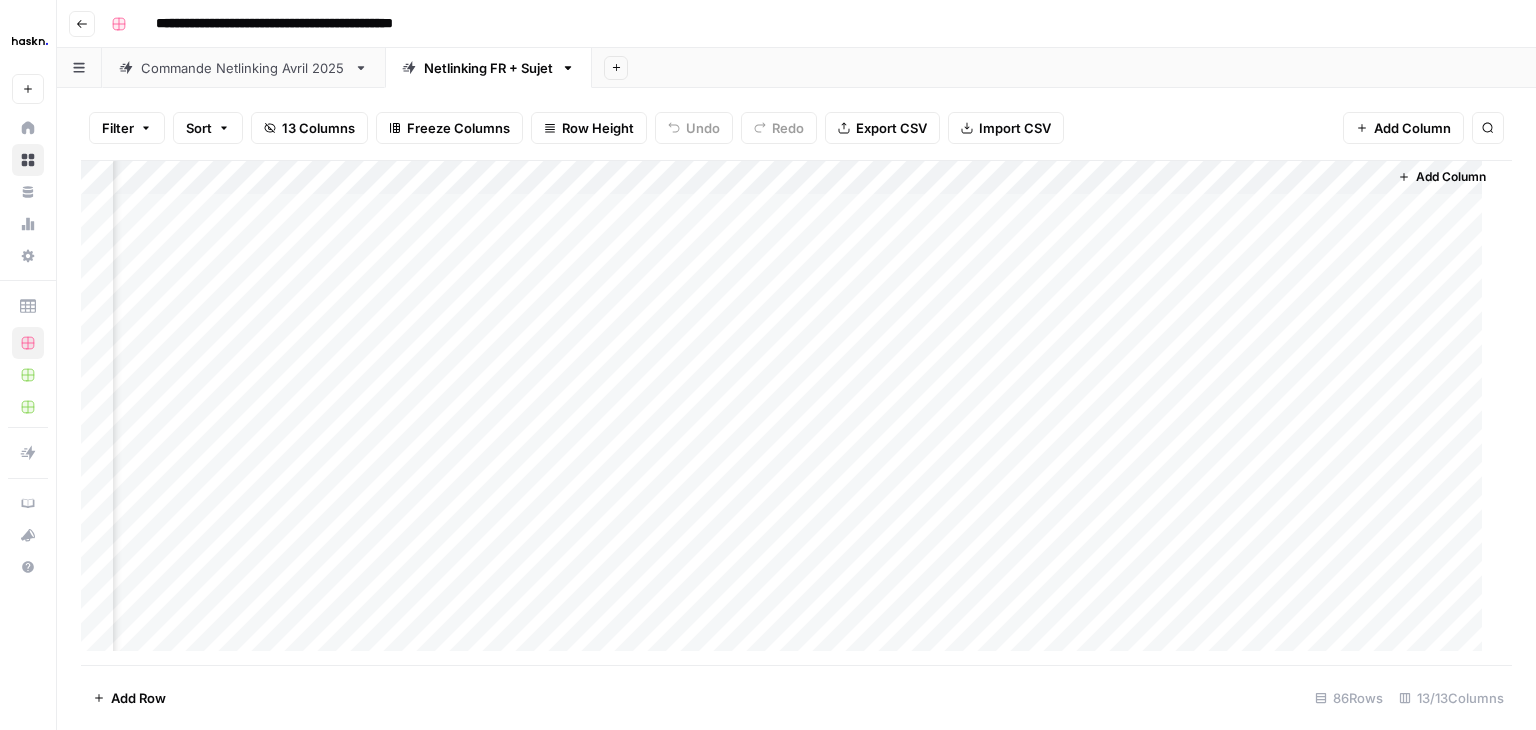 click on "Add Column" at bounding box center [789, 413] 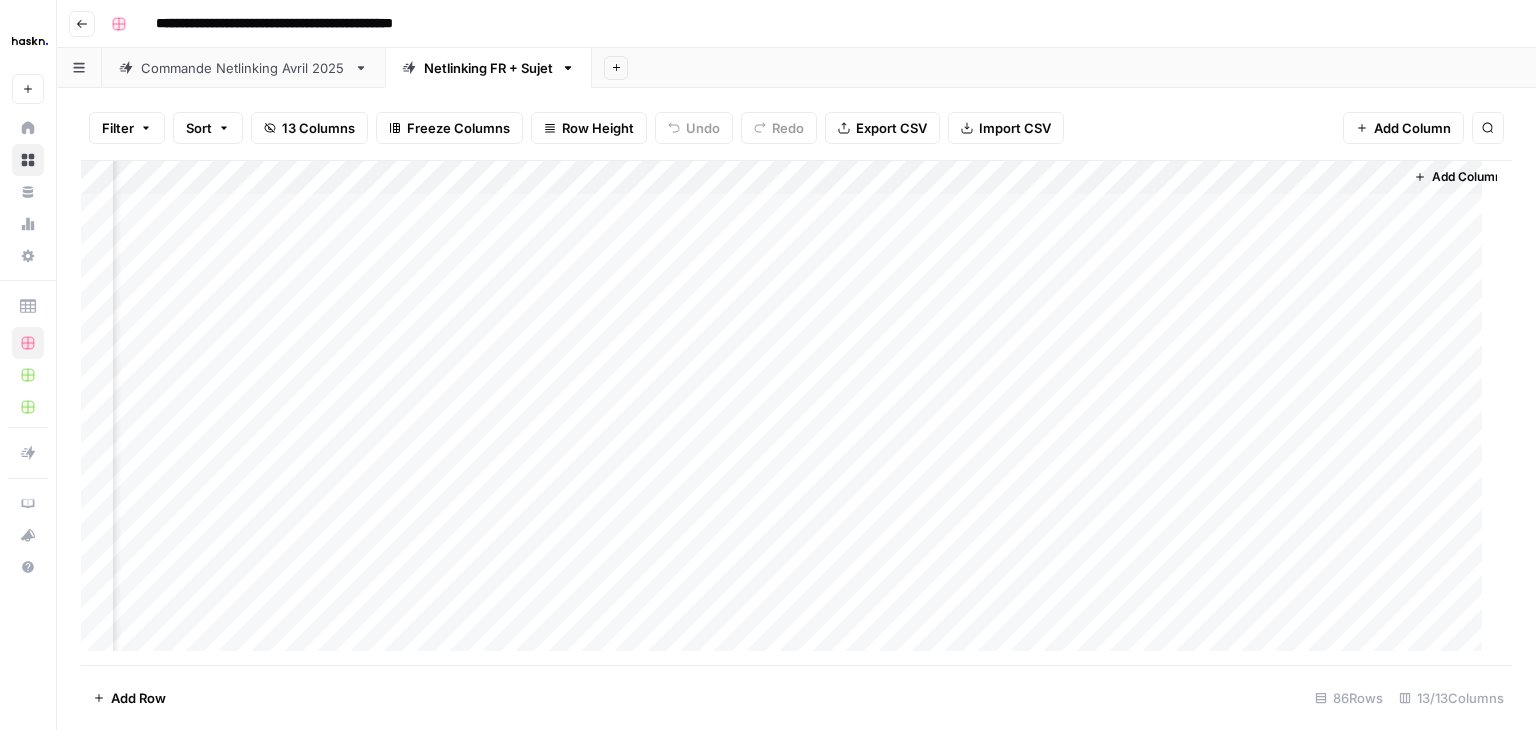 scroll, scrollTop: 0, scrollLeft: 1083, axis: horizontal 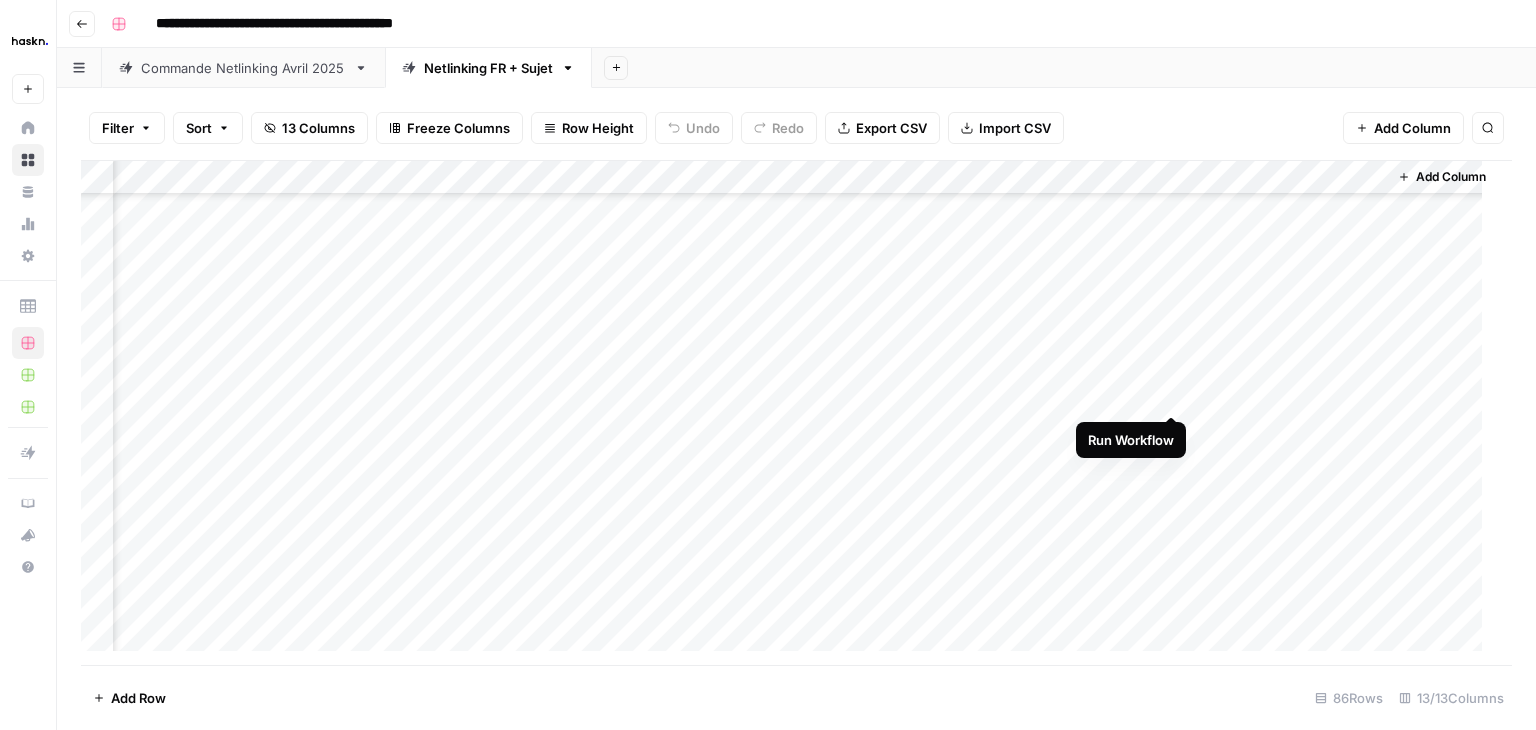 click on "Add Column" at bounding box center (789, 413) 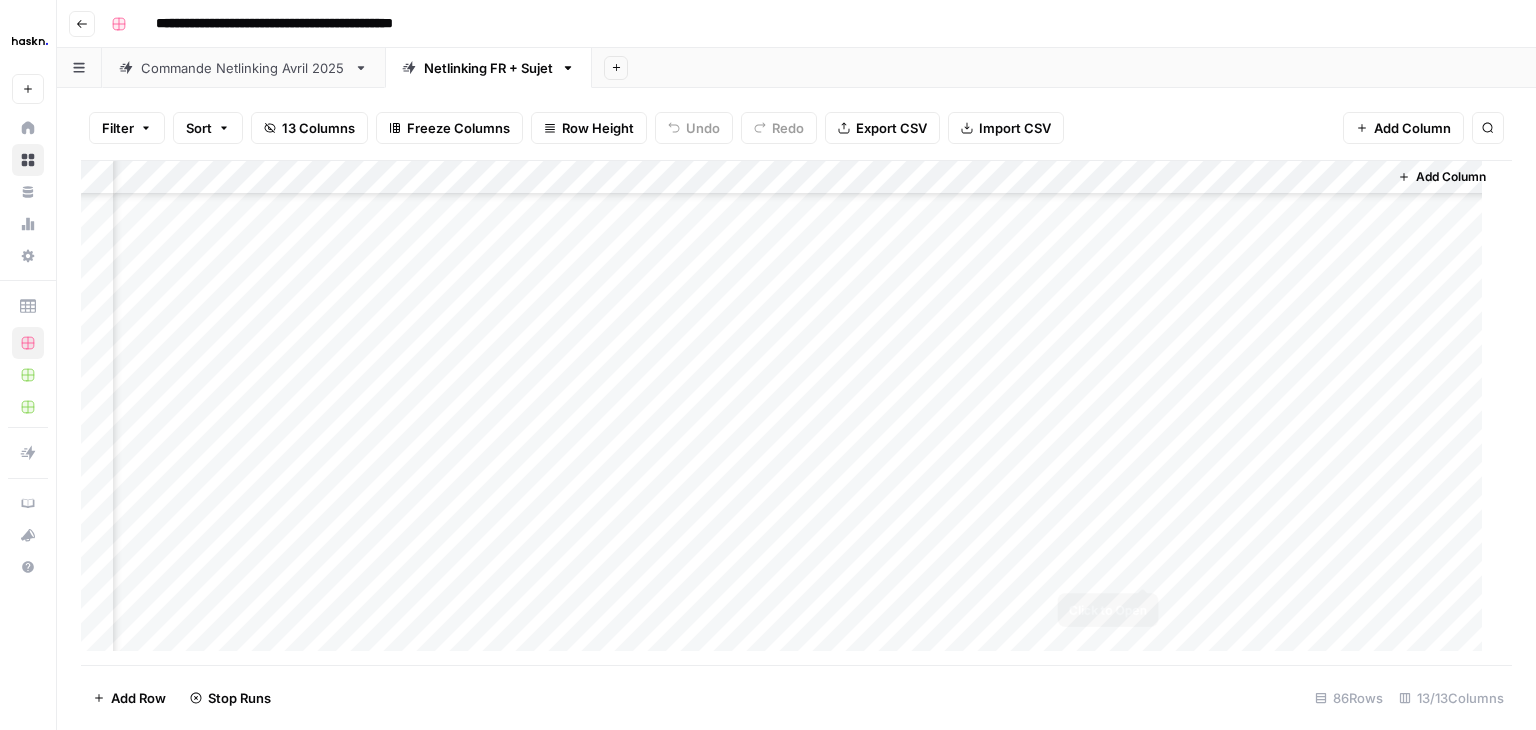 scroll, scrollTop: 0, scrollLeft: 0, axis: both 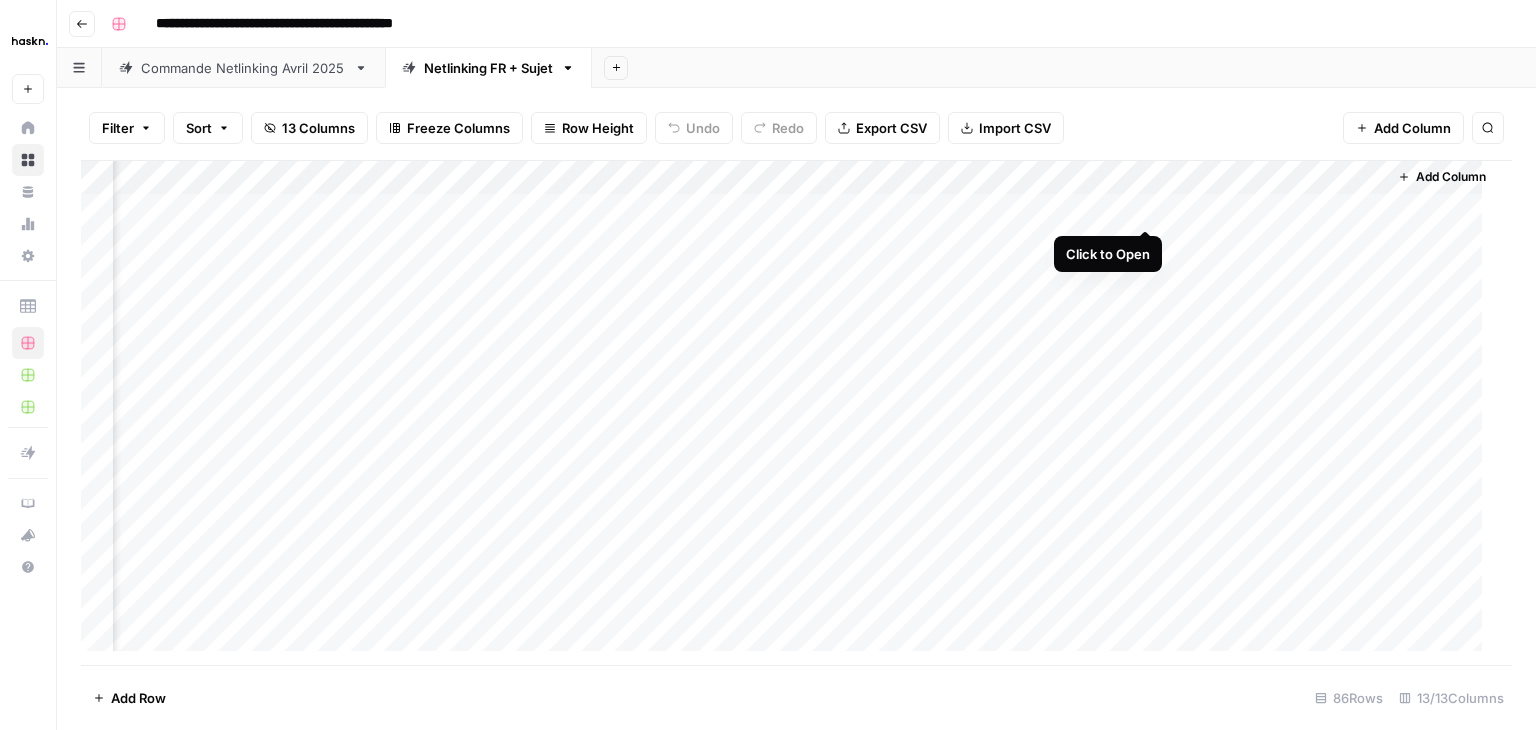 click on "Add Column" at bounding box center (789, 413) 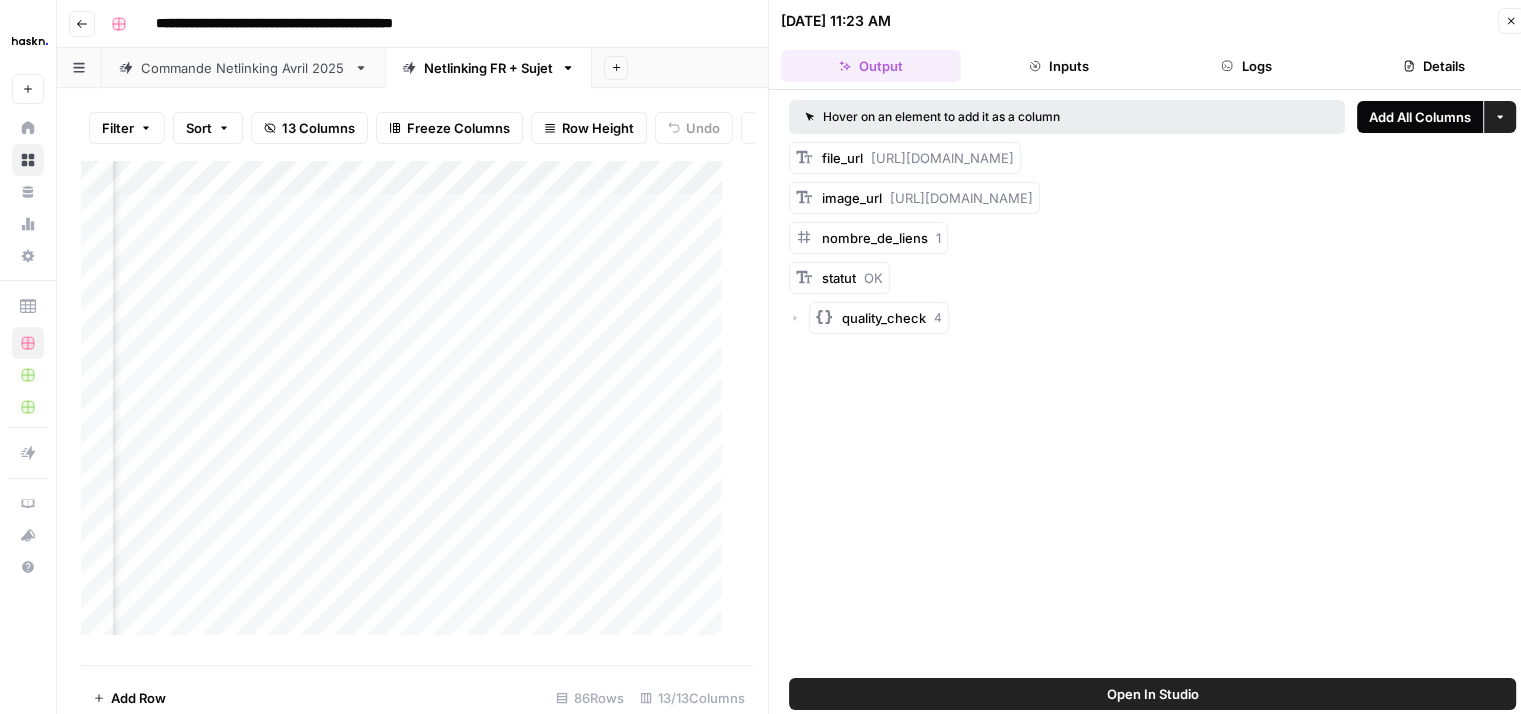 click on "Add All Columns" at bounding box center (1420, 117) 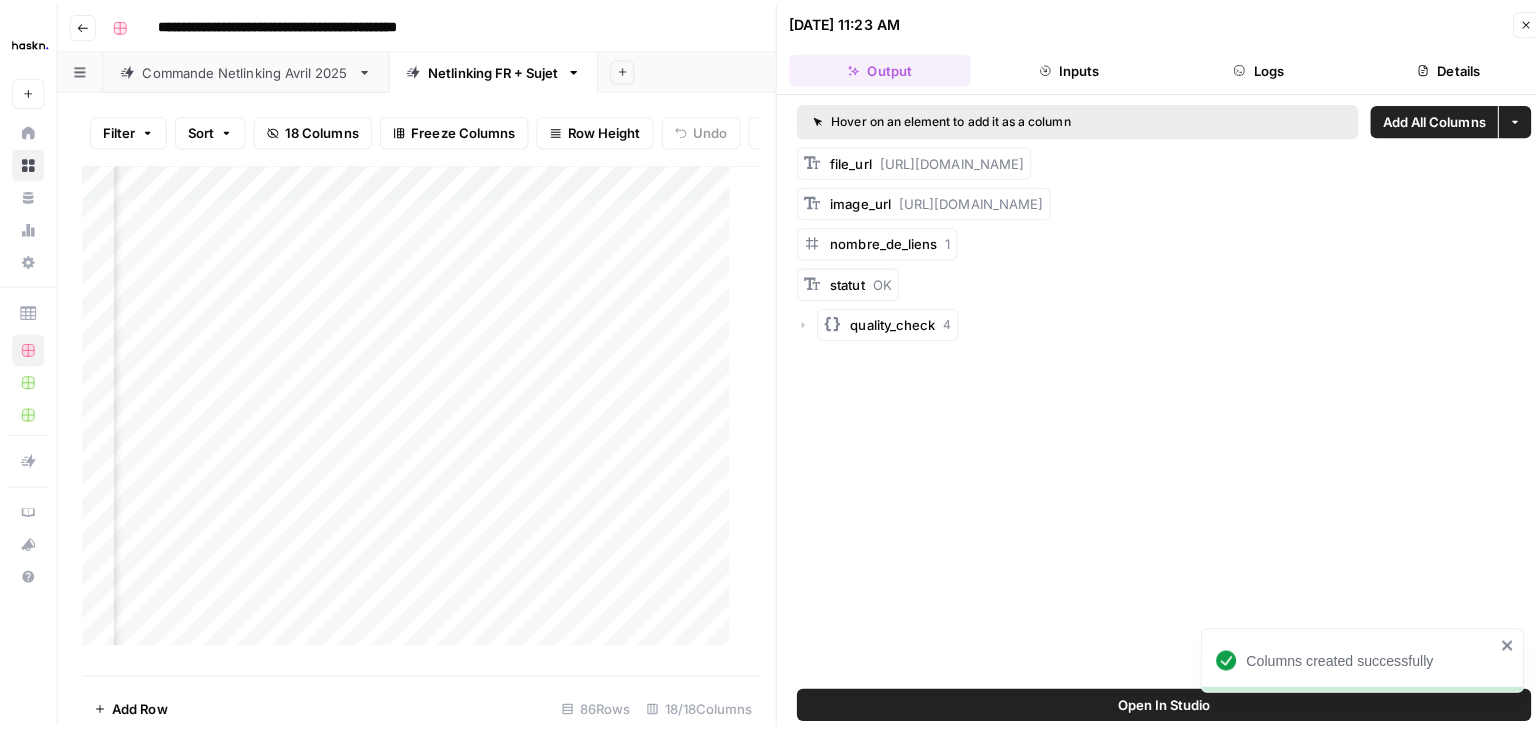 scroll, scrollTop: 0, scrollLeft: 1882, axis: horizontal 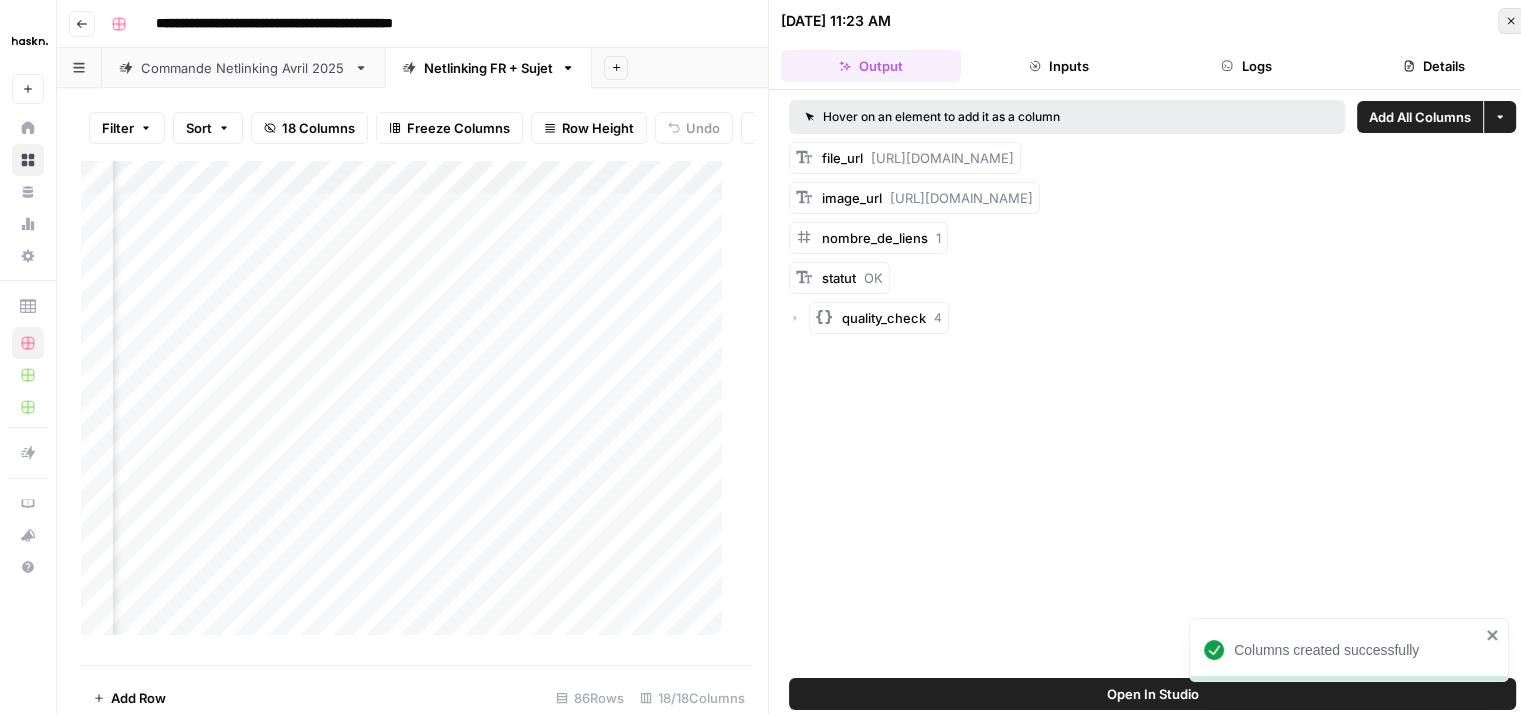 click 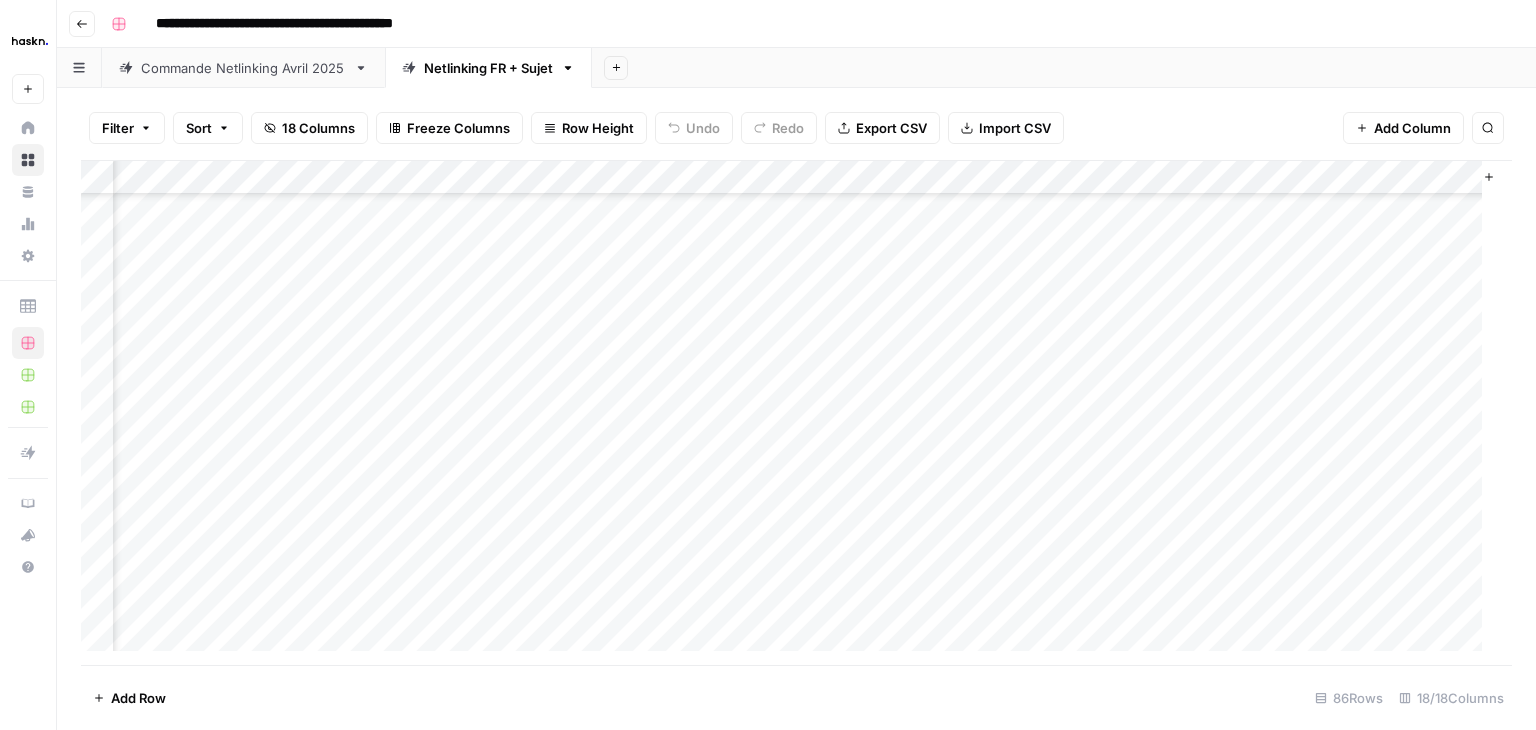 scroll, scrollTop: 0, scrollLeft: 1882, axis: horizontal 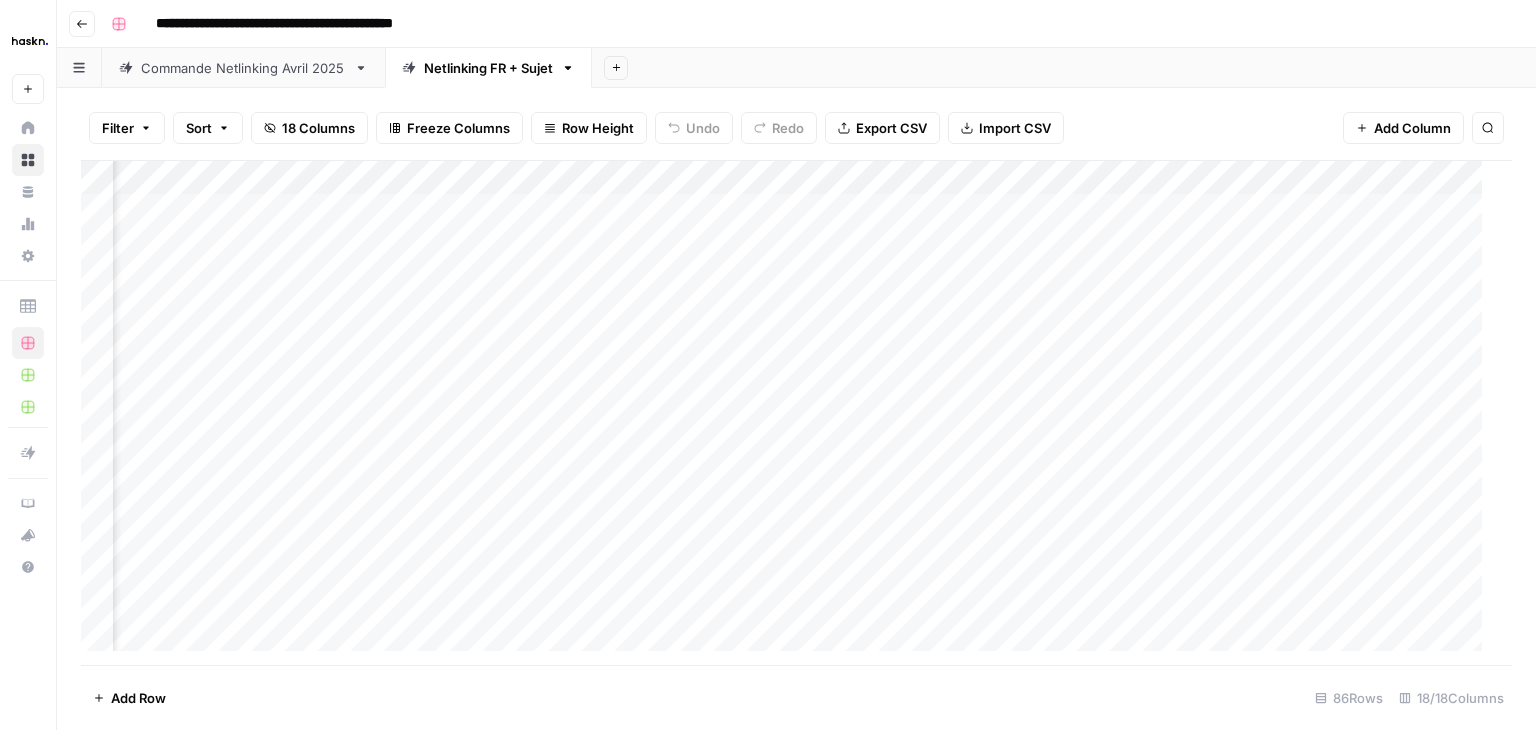 click on "Add Column" at bounding box center (789, 413) 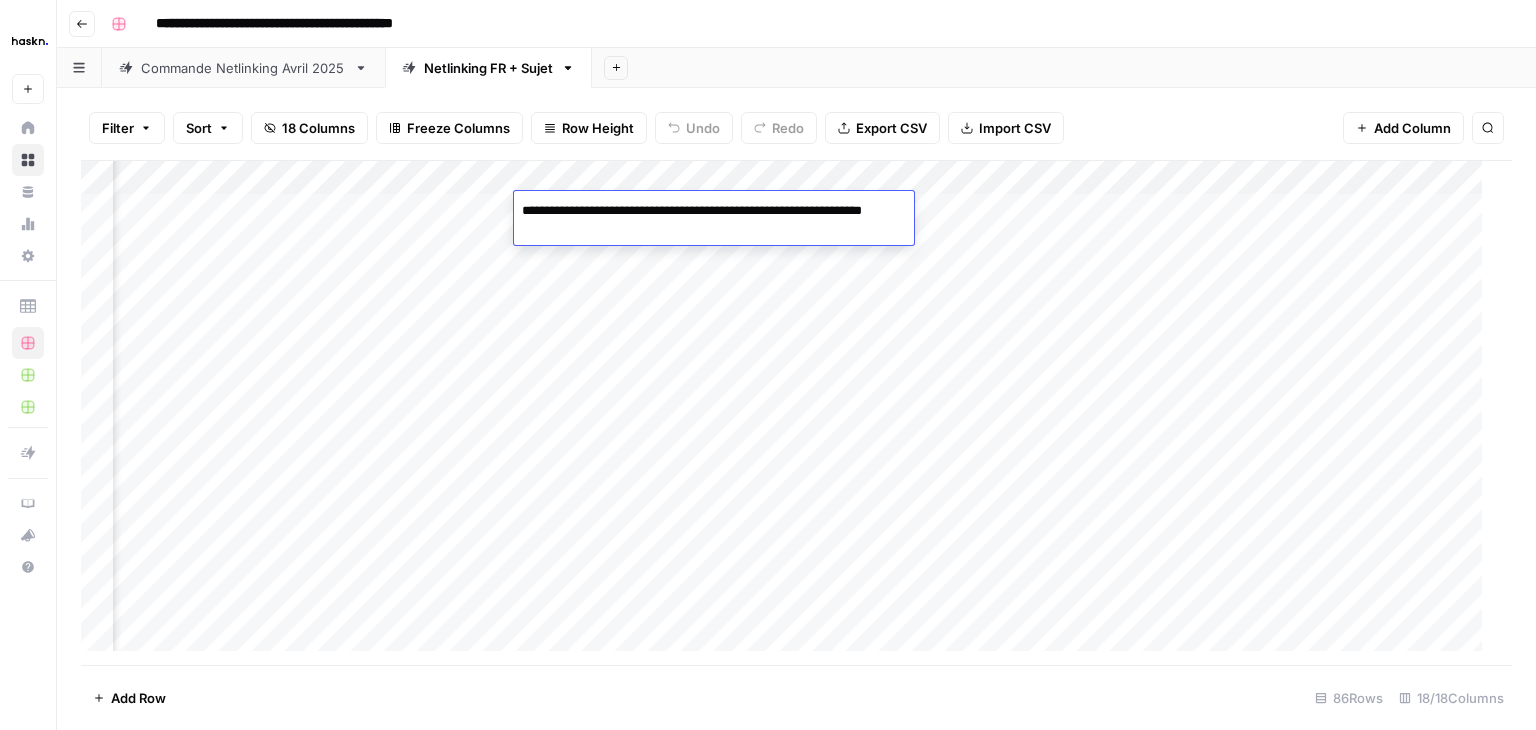 click on "**********" at bounding box center [714, 221] 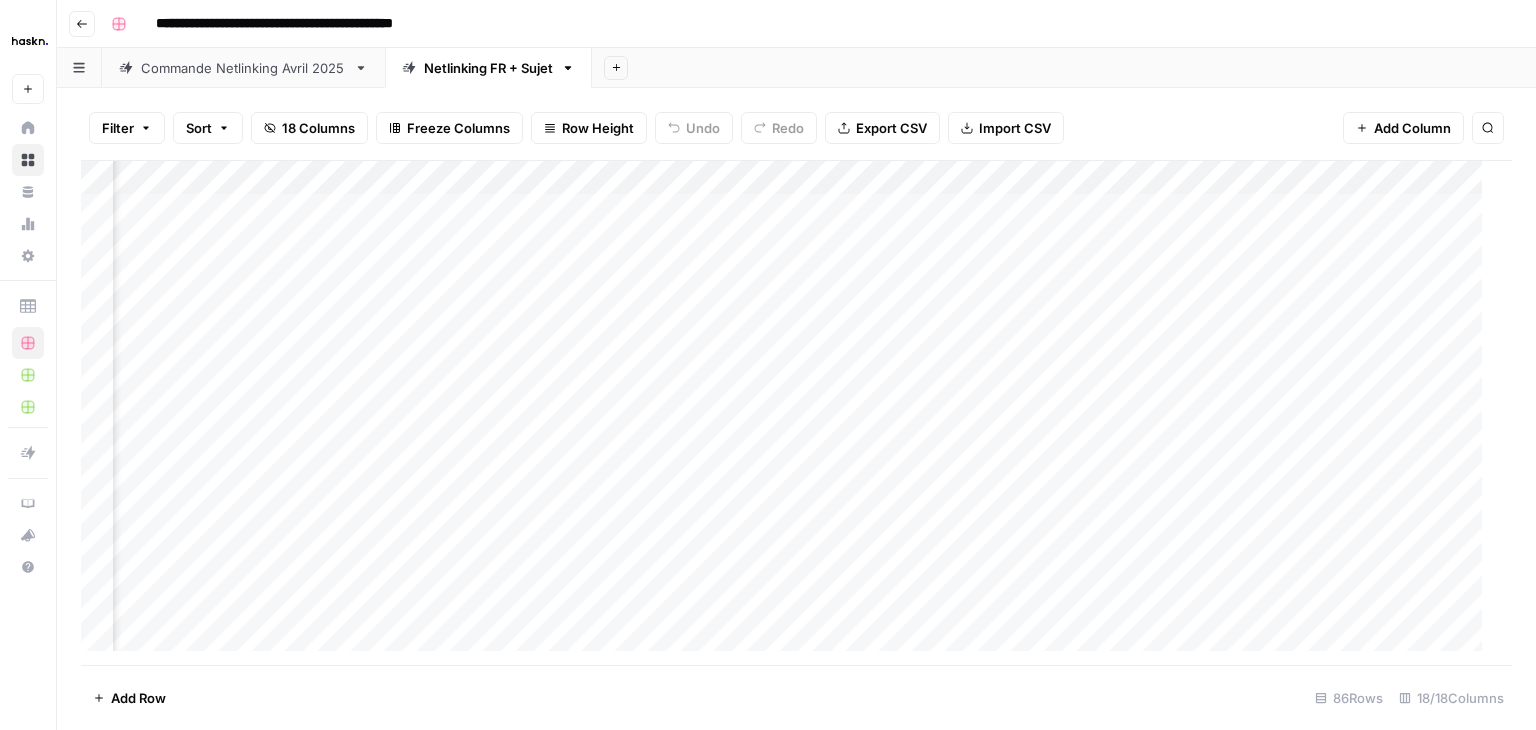 click on "Add Column" at bounding box center (789, 413) 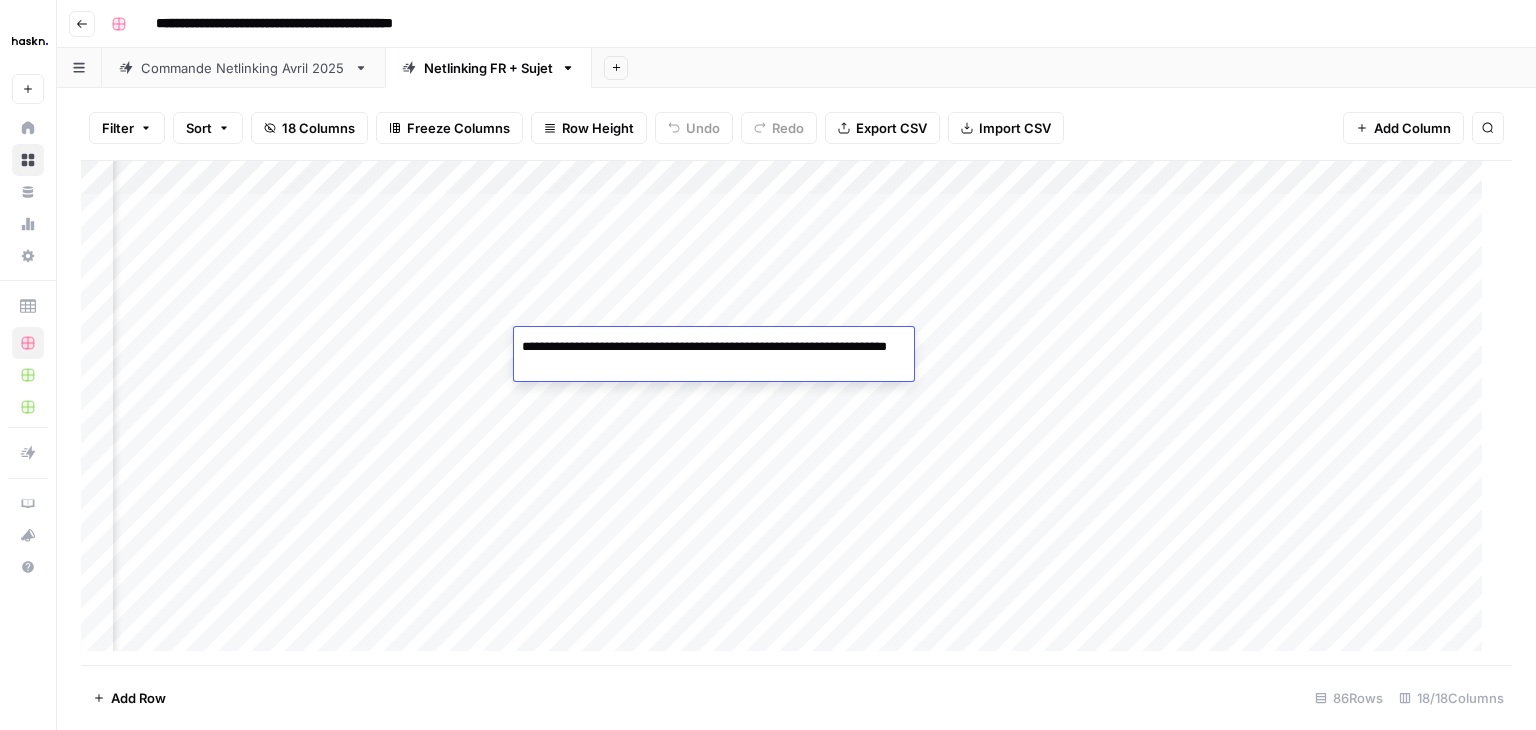 click on "Add Column" at bounding box center [789, 413] 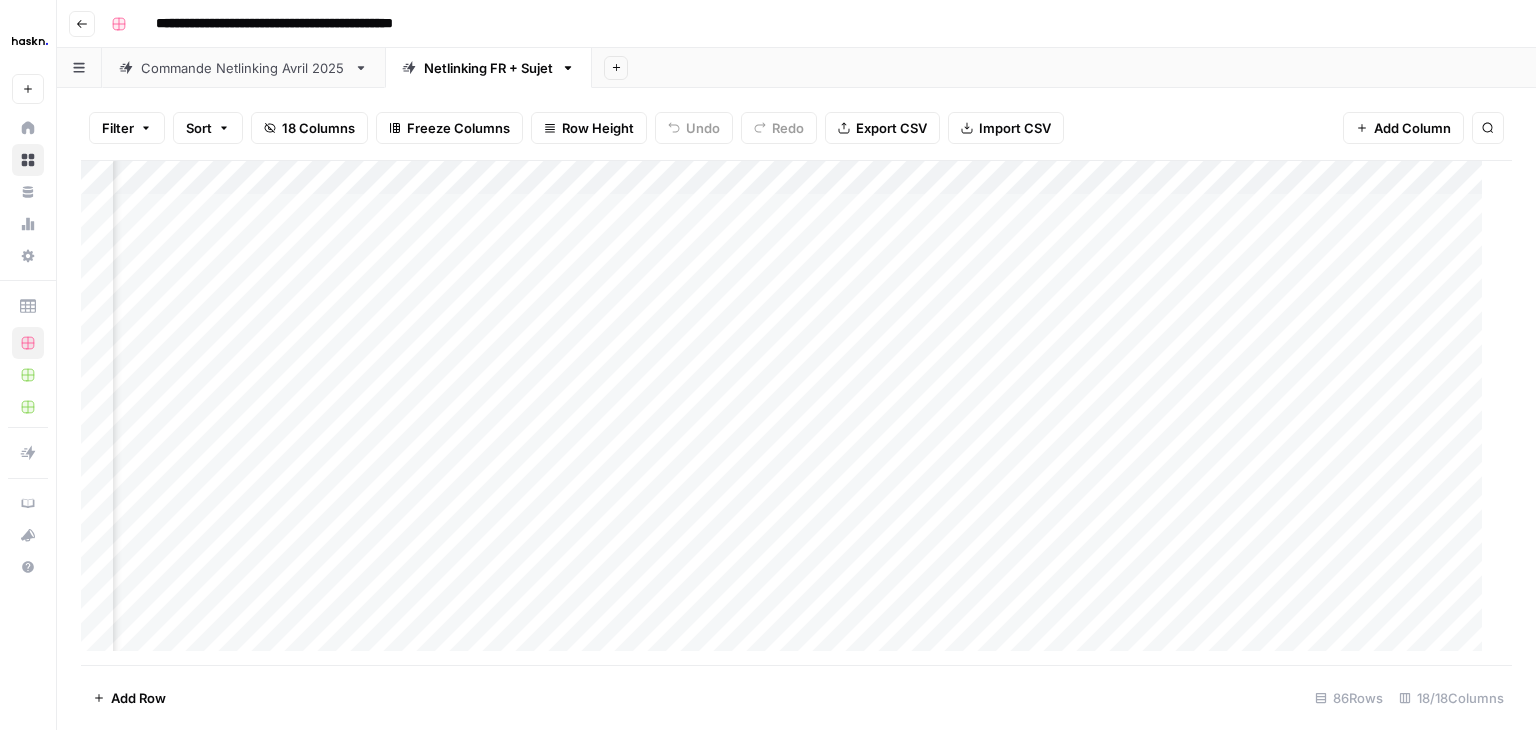 click on "Add Column" at bounding box center (789, 413) 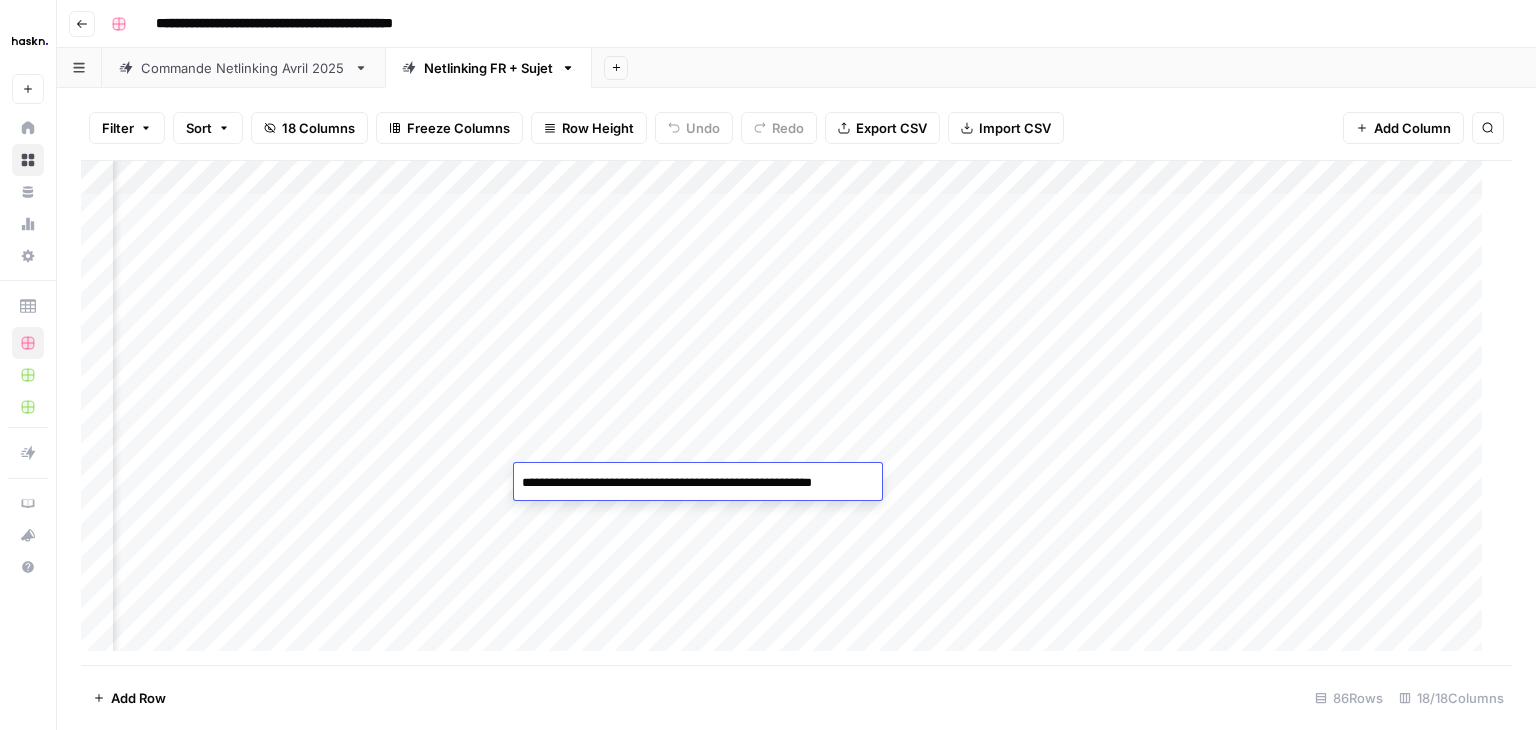 click on "**********" at bounding box center (694, 483) 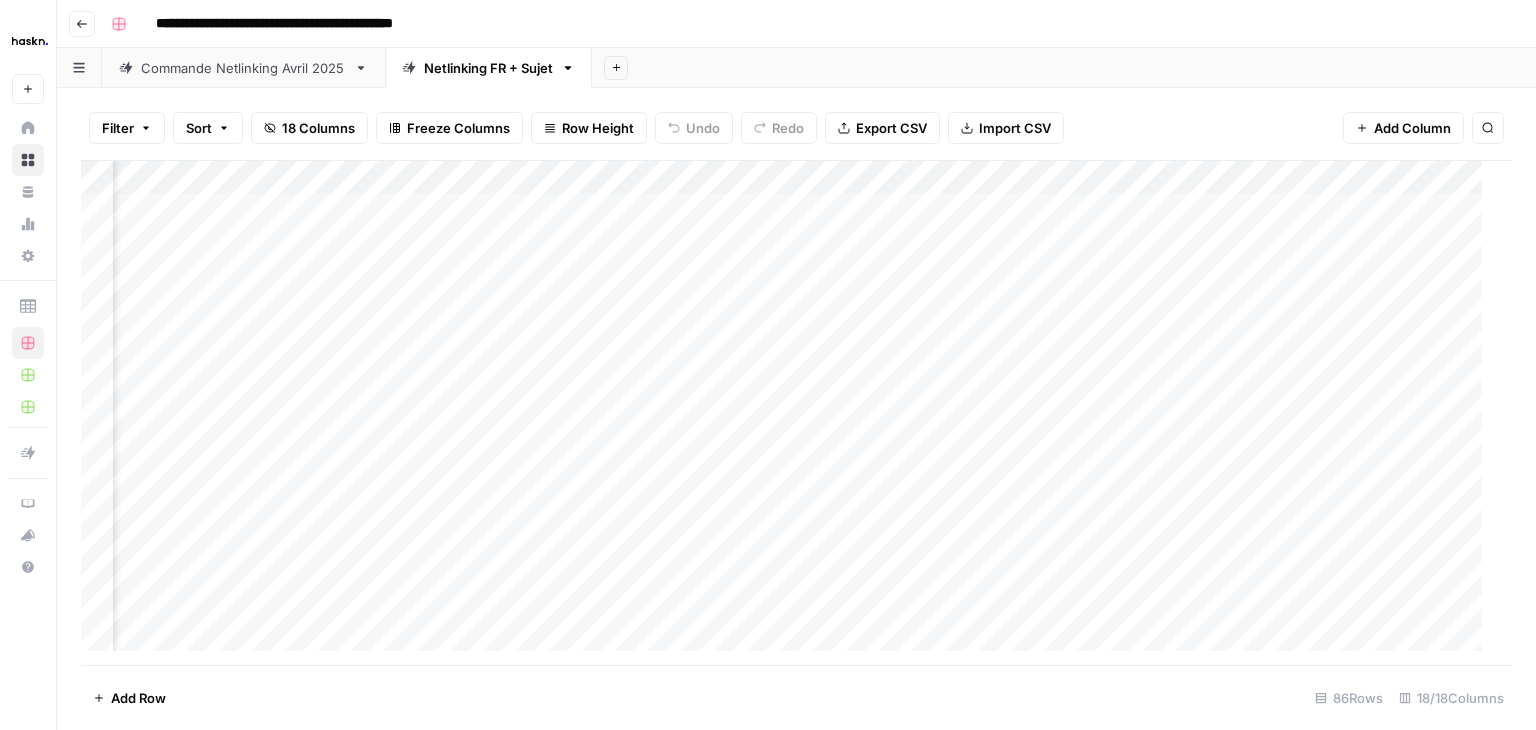 click on "Add Column" at bounding box center (789, 413) 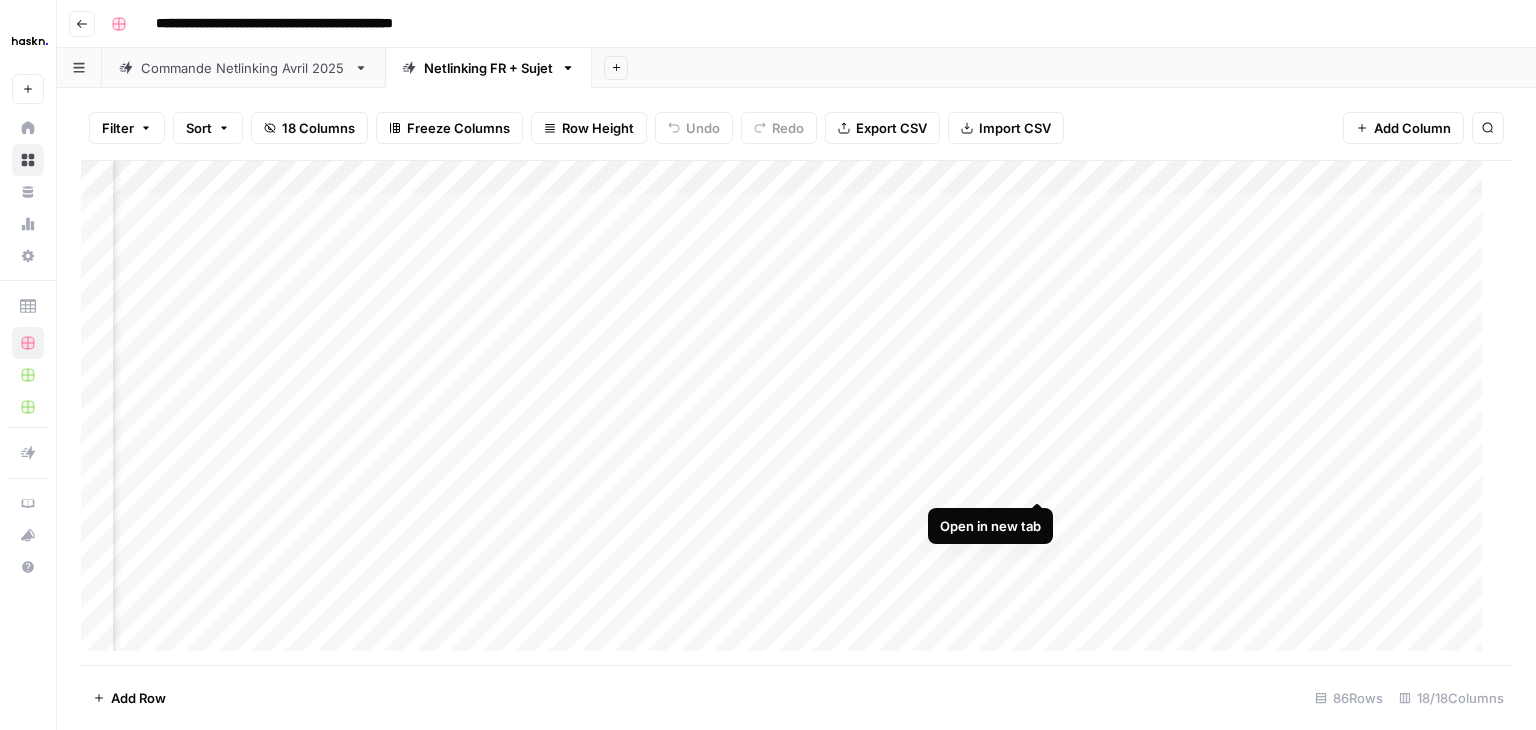 click on "Add Column" at bounding box center [789, 413] 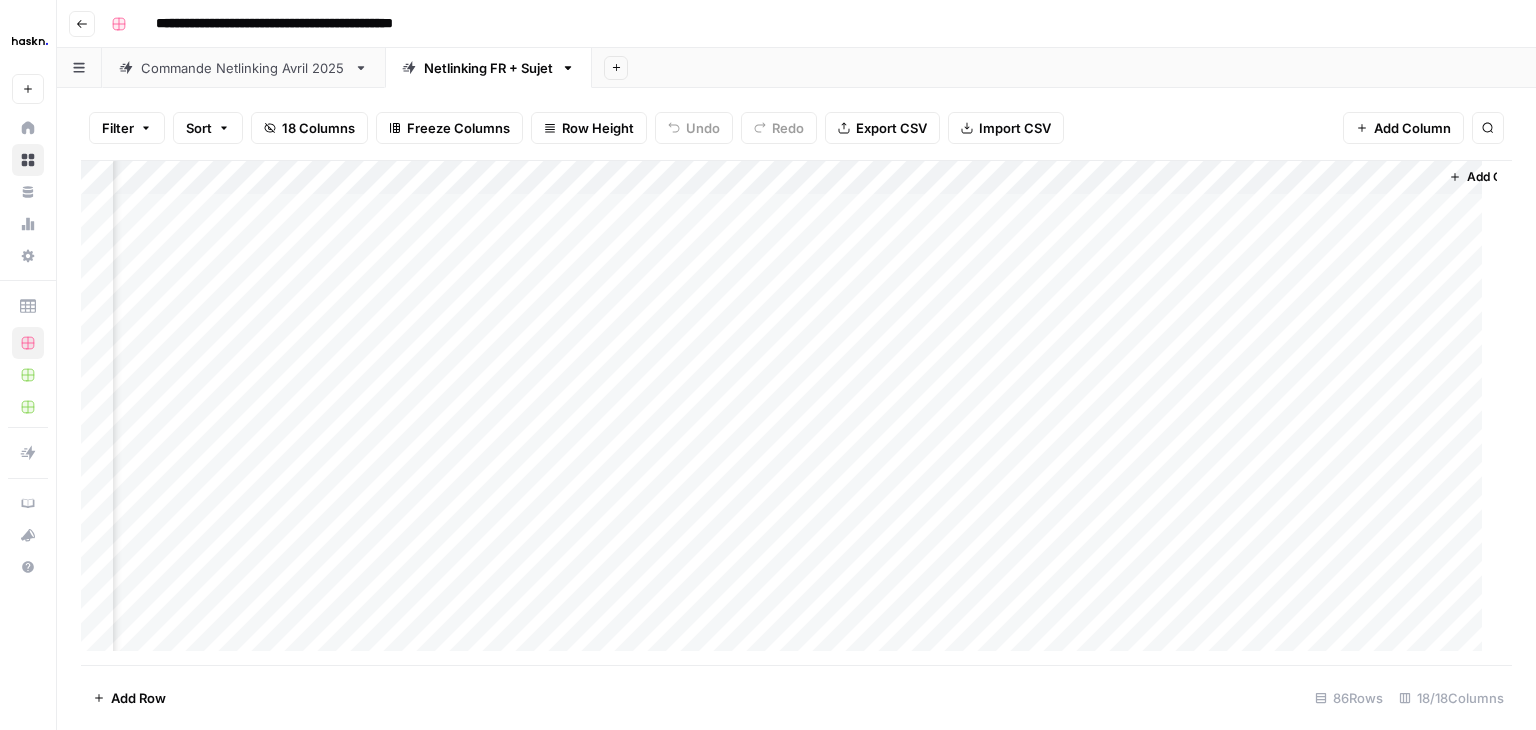 scroll, scrollTop: 0, scrollLeft: 1983, axis: horizontal 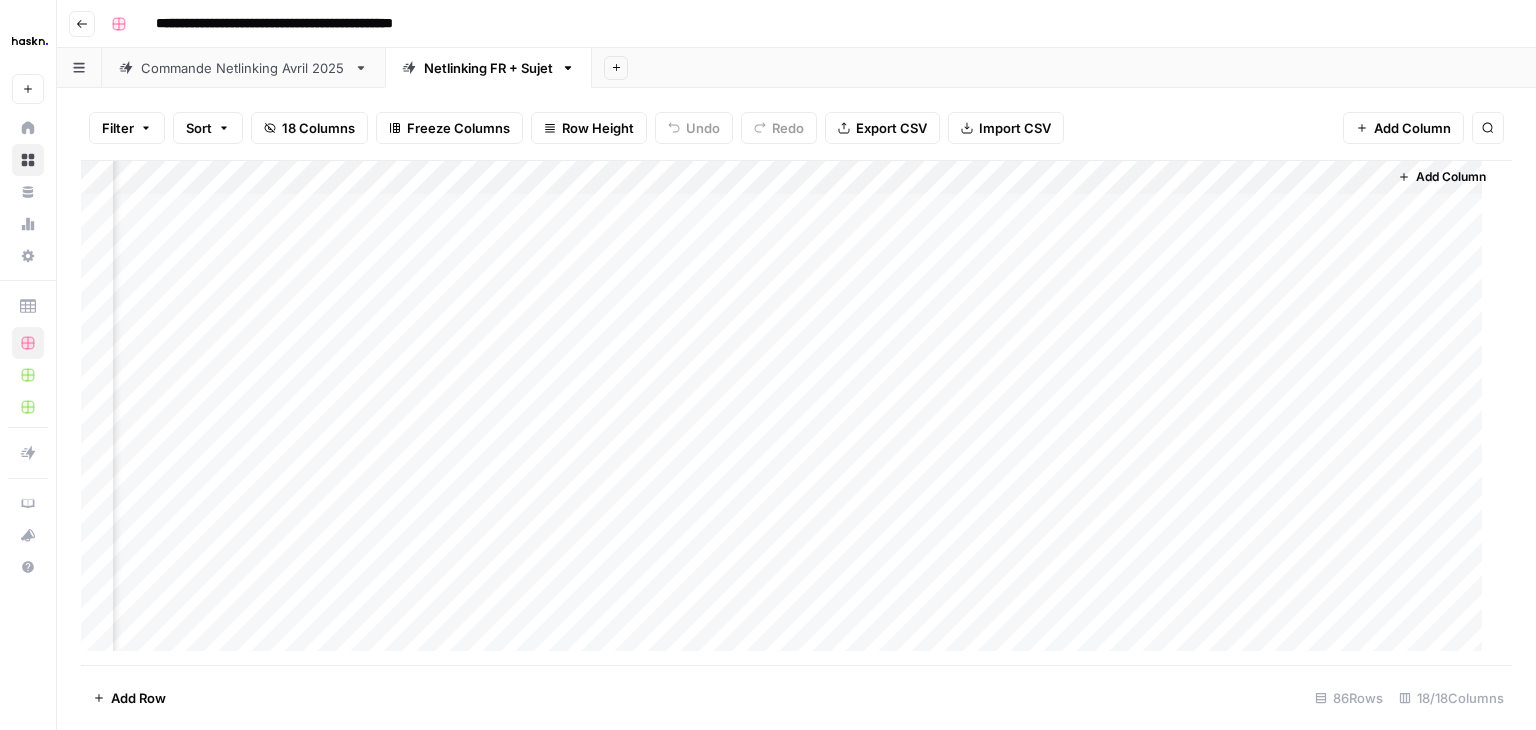 click on "Commande Netlinking Avril 2025" at bounding box center [243, 68] 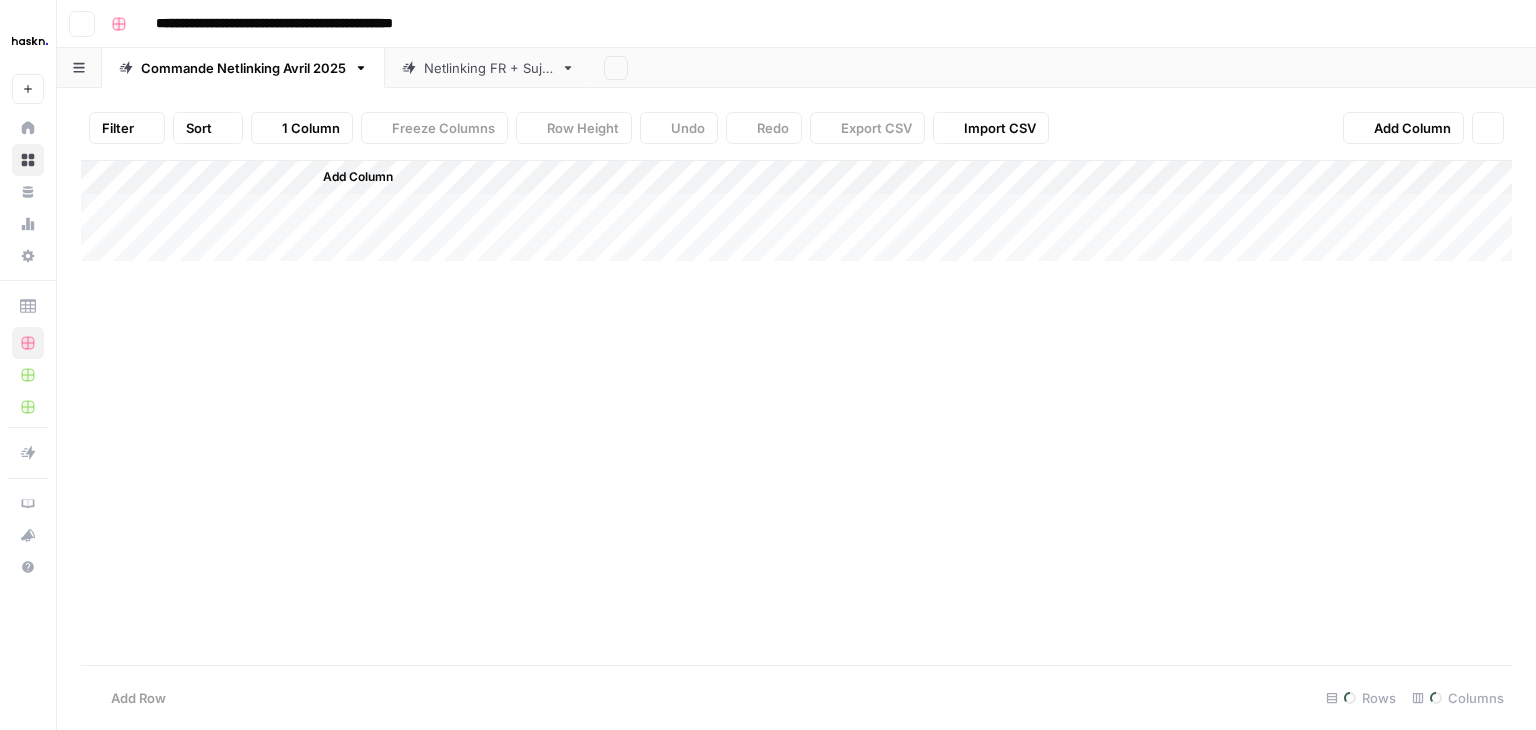 scroll, scrollTop: 0, scrollLeft: 0, axis: both 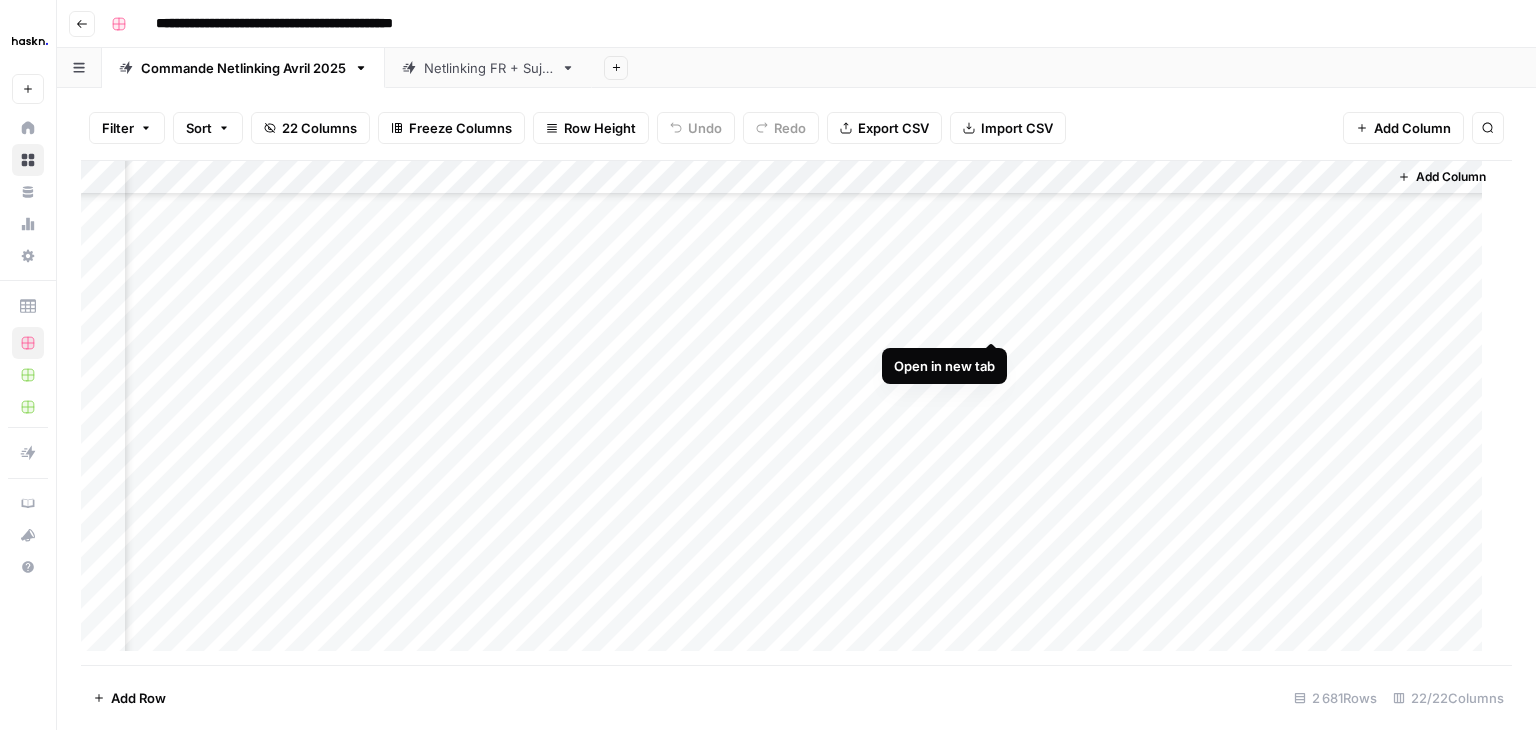 click on "Add Column" at bounding box center [789, 413] 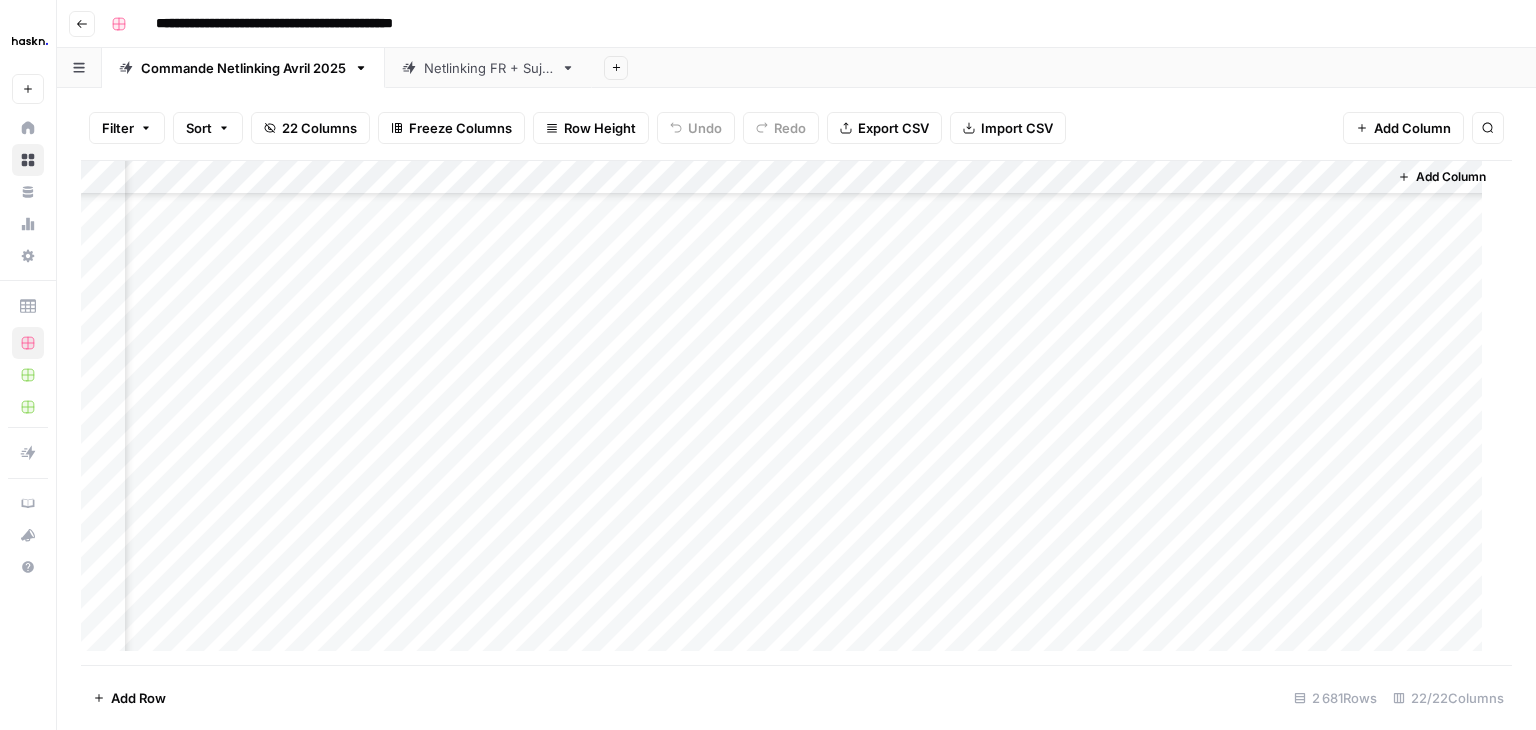 click on "Netlinking FR + Sujet" at bounding box center (488, 68) 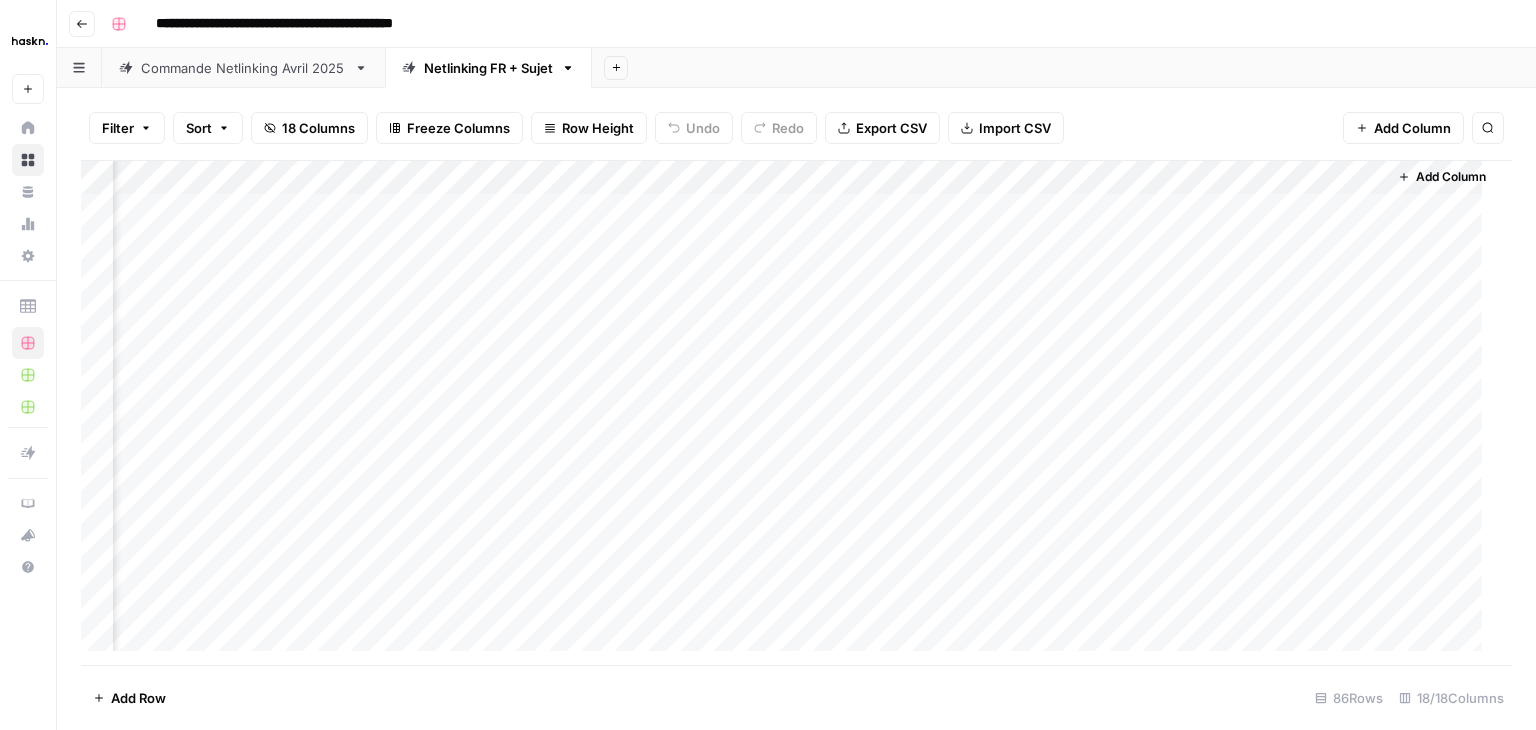 scroll, scrollTop: 0, scrollLeft: 1983, axis: horizontal 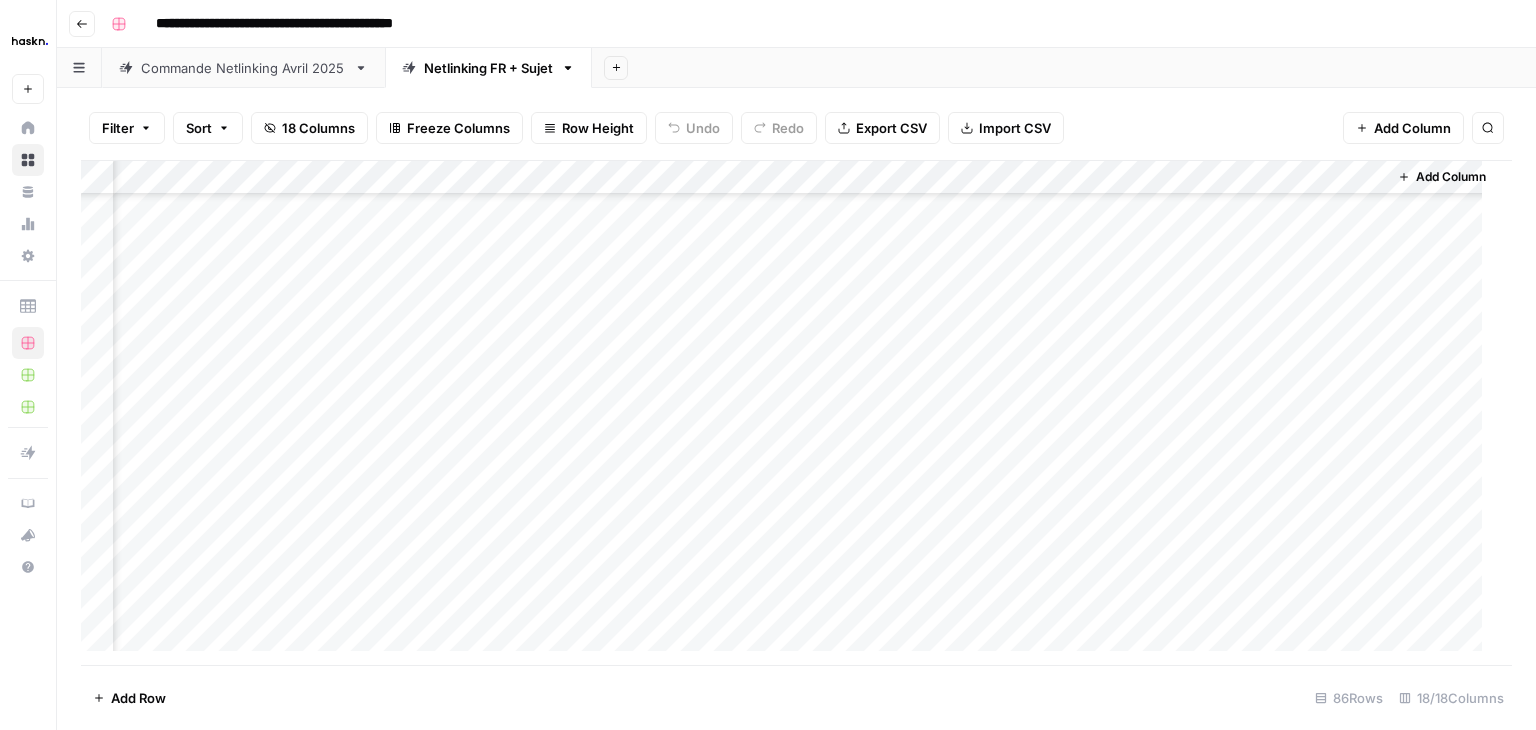 click on "Add Column" at bounding box center [789, 413] 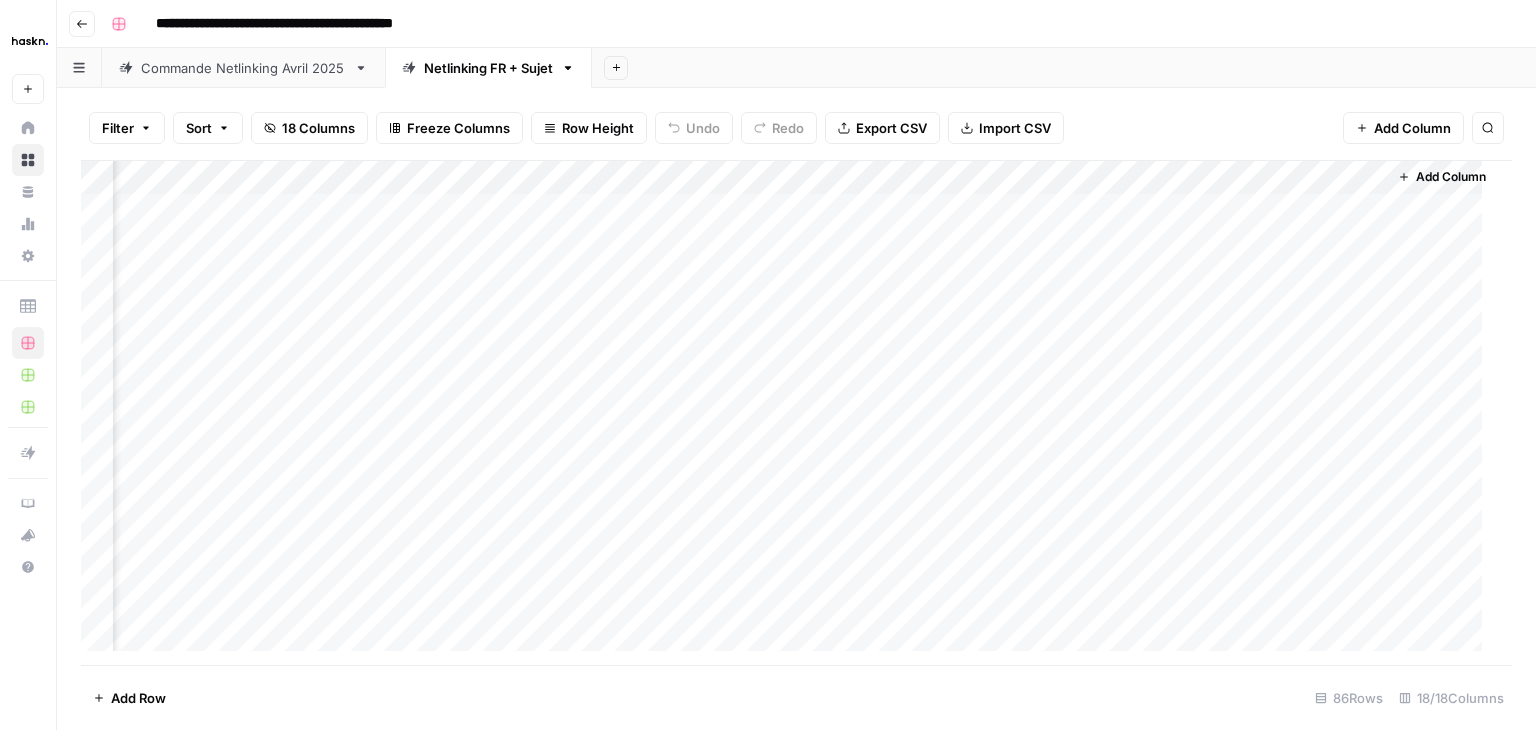scroll, scrollTop: 0, scrollLeft: 1983, axis: horizontal 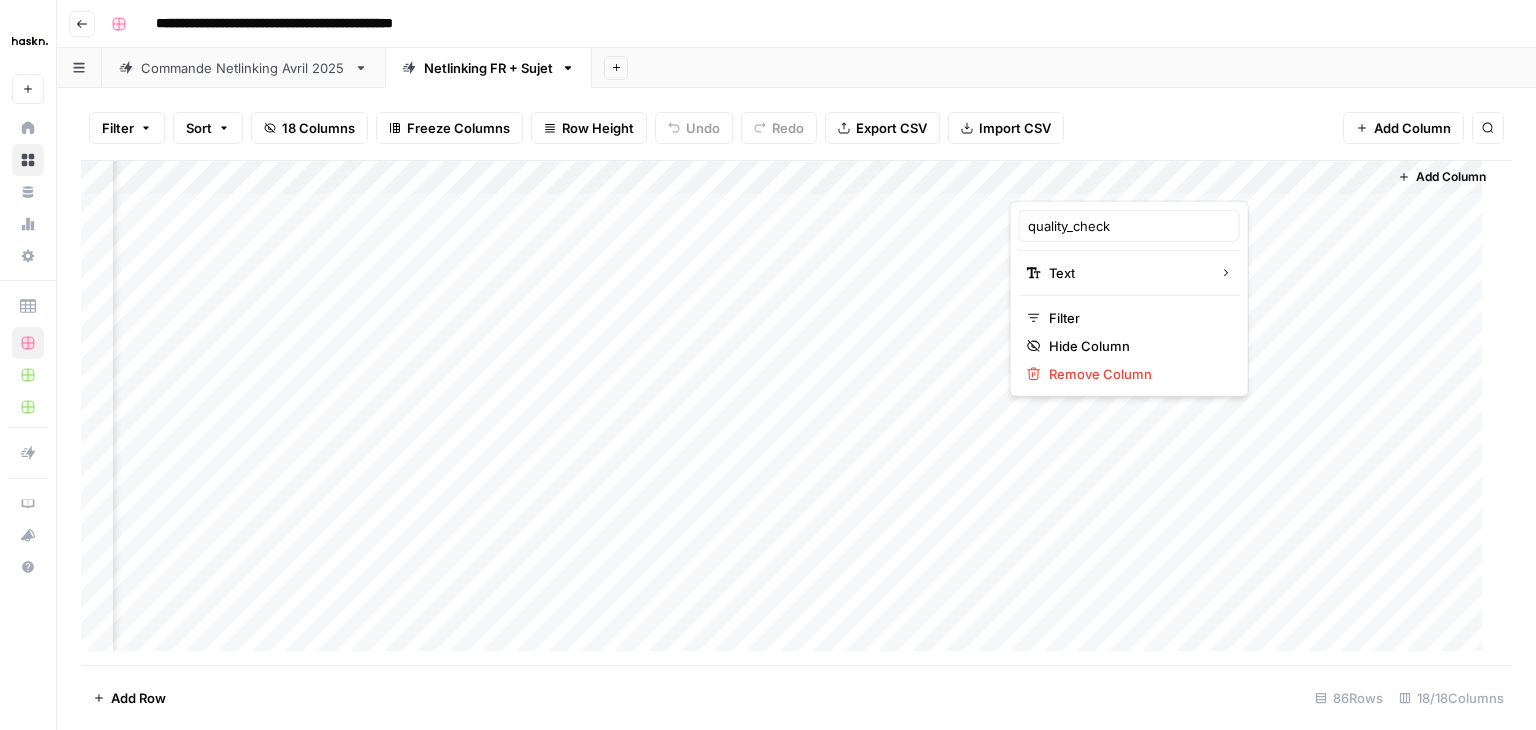 click on "Add Column" at bounding box center [789, 413] 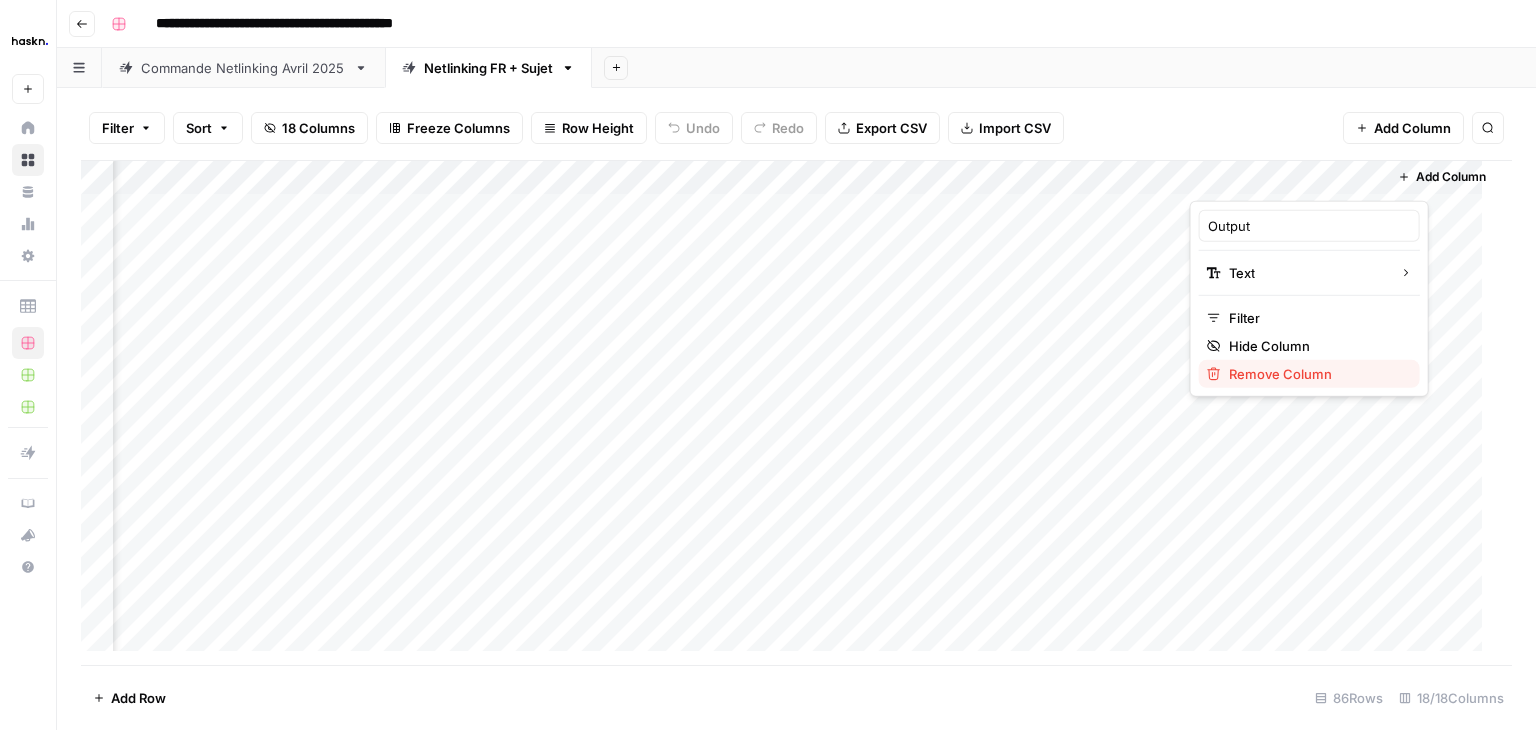 click on "Remove Column" at bounding box center (1280, 374) 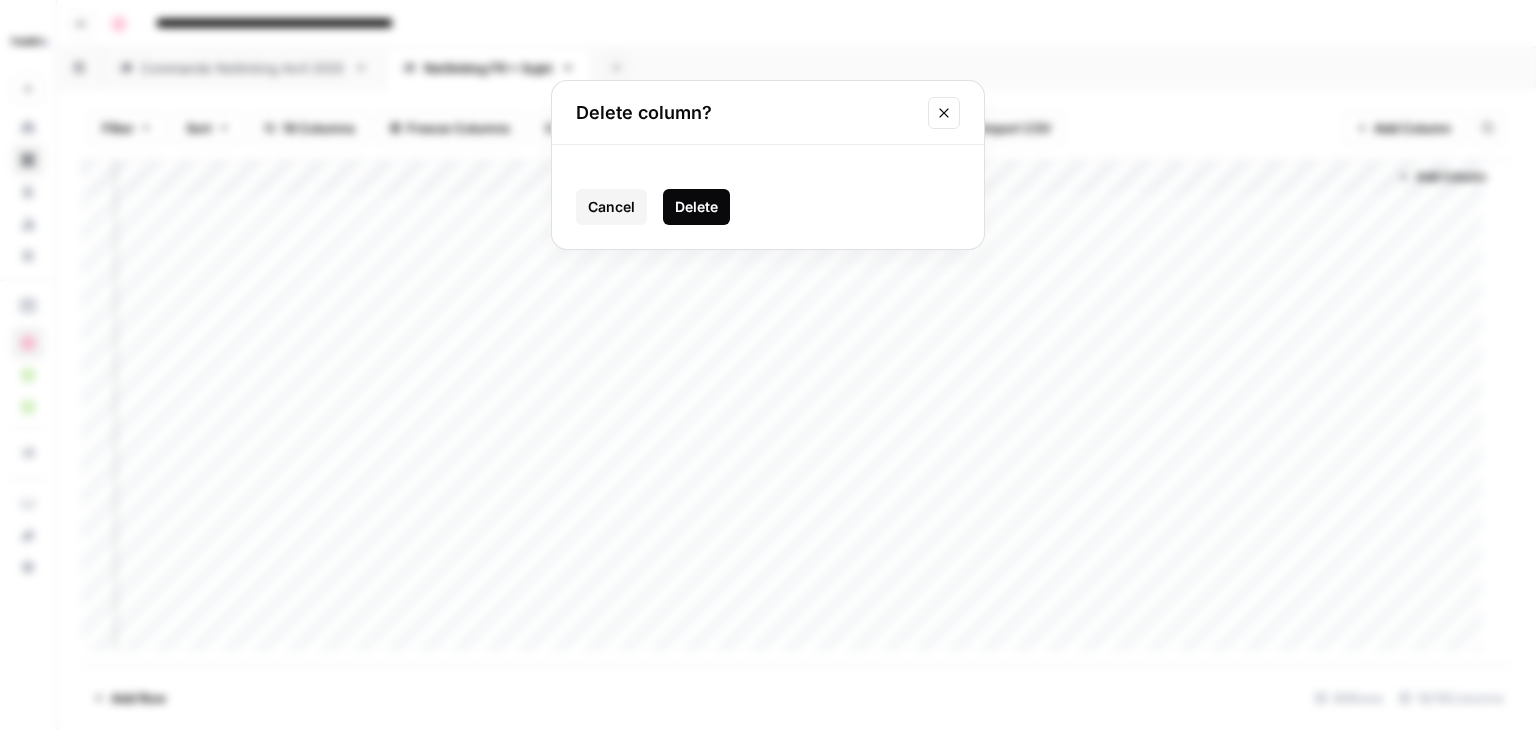click on "Delete" at bounding box center (696, 207) 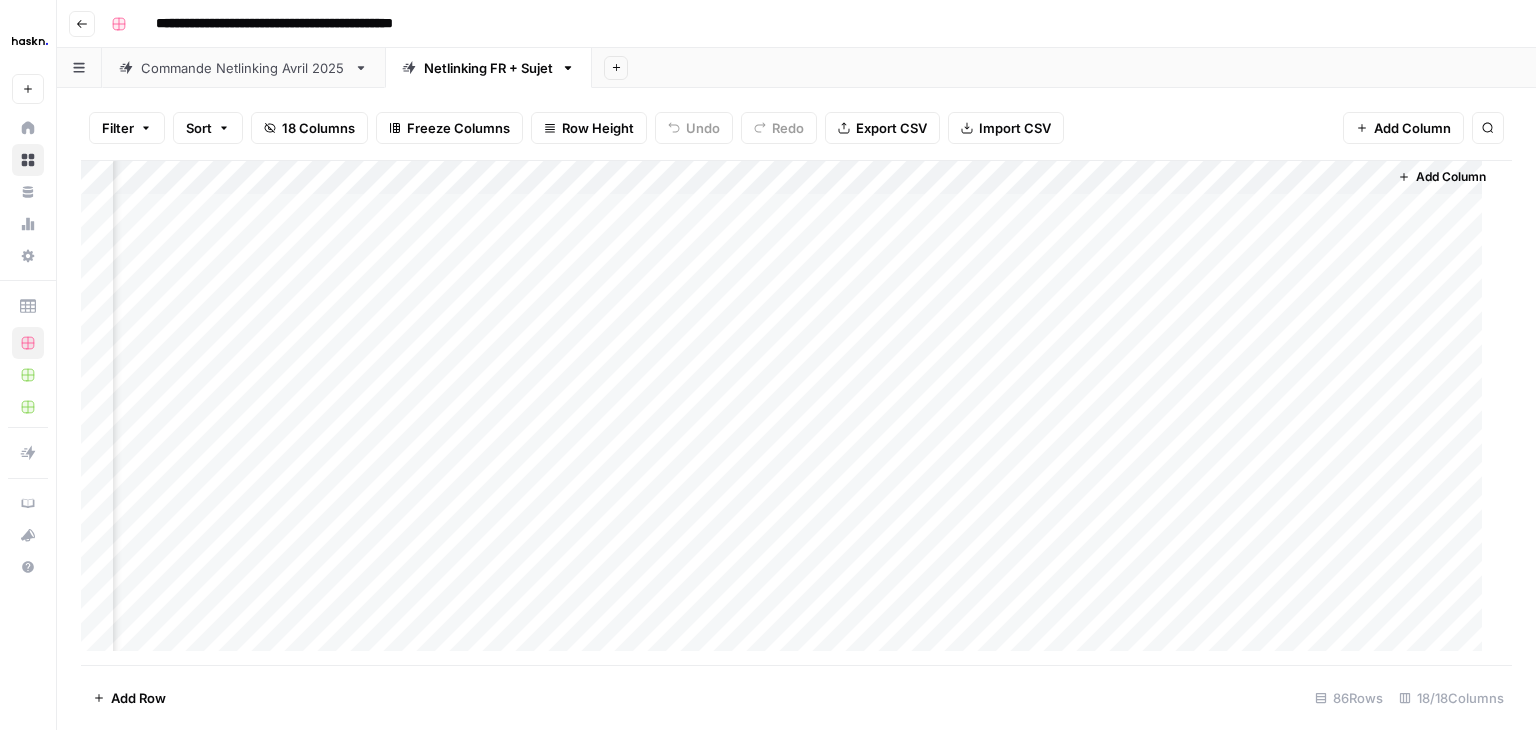 scroll, scrollTop: 0, scrollLeft: 1803, axis: horizontal 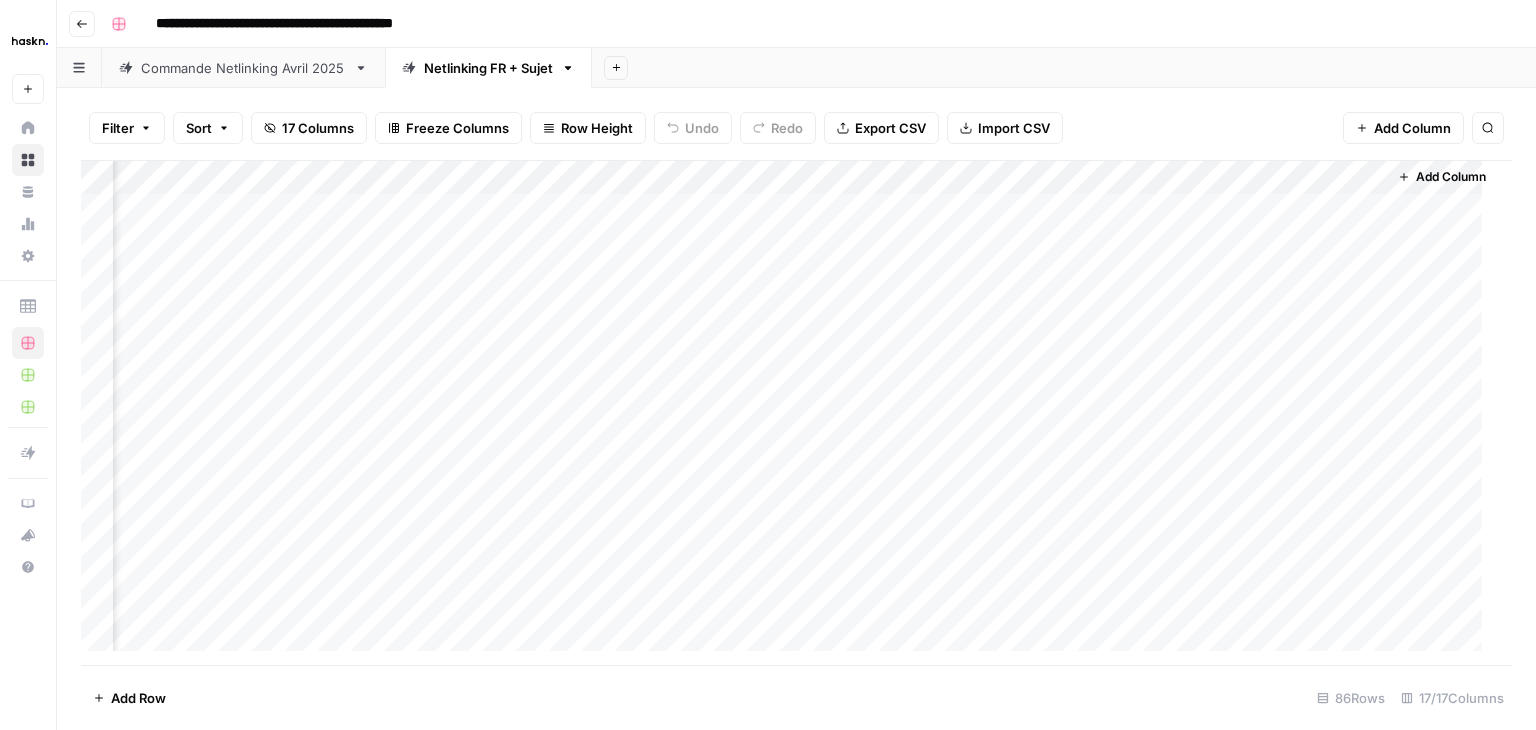 click on "Add Column" at bounding box center (789, 413) 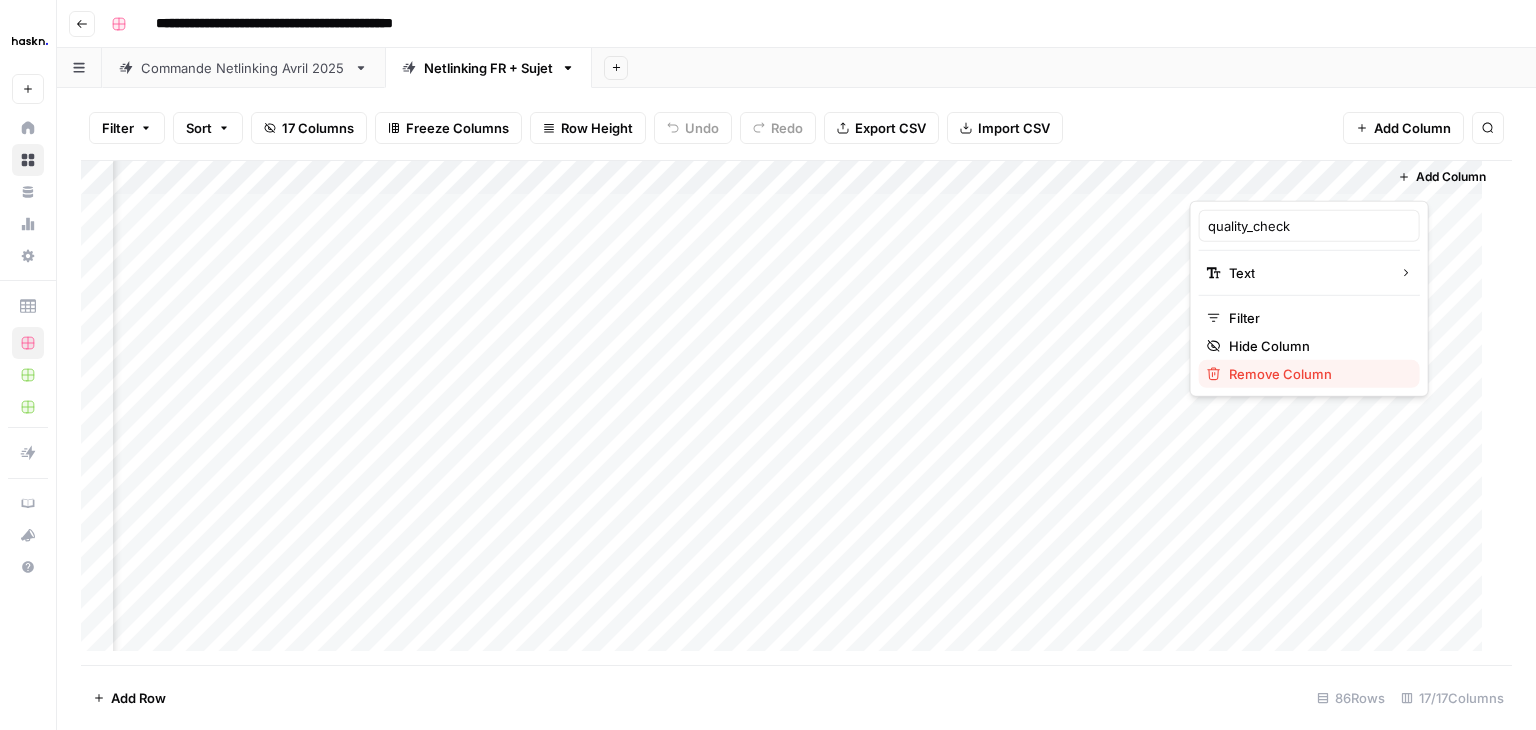 click on "Remove Column" at bounding box center (1280, 374) 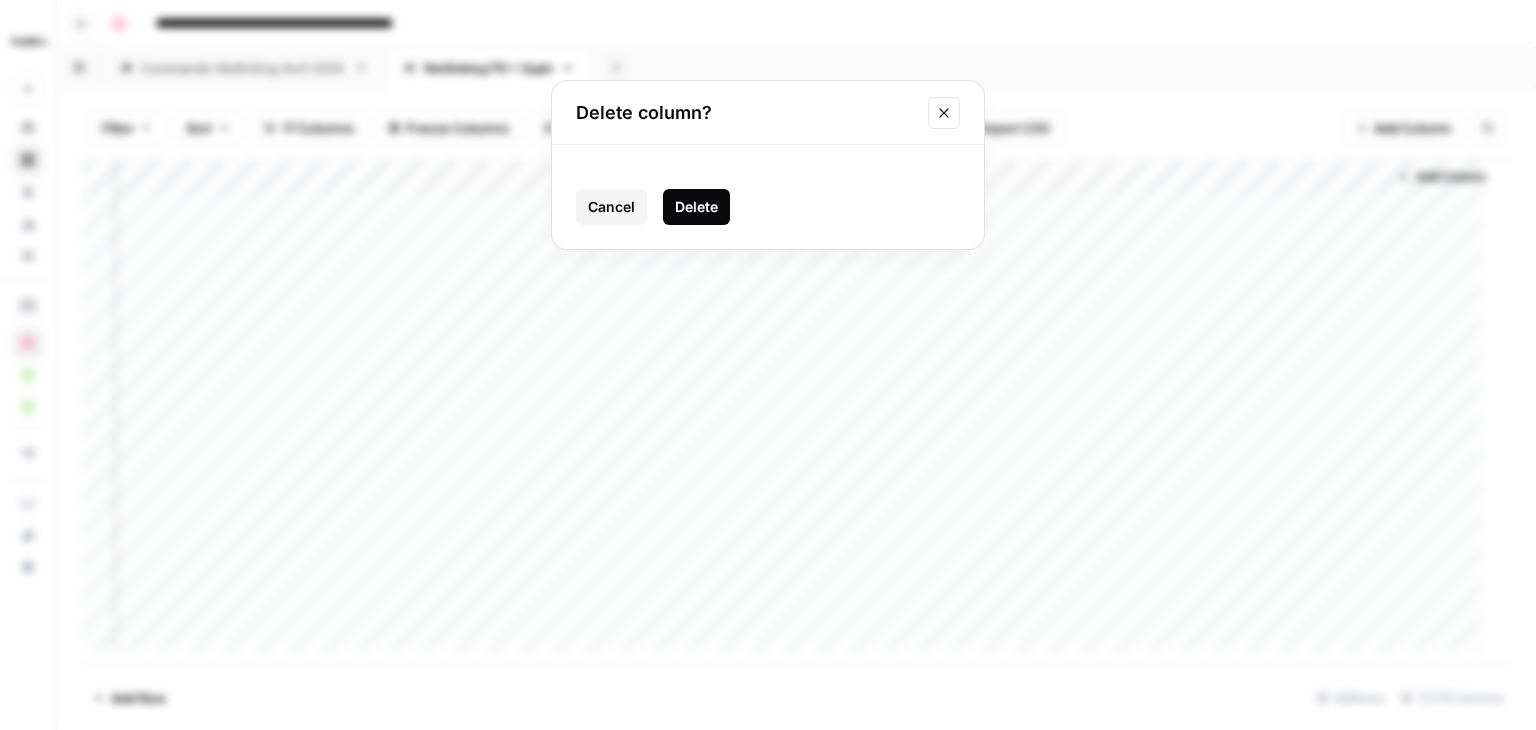 click on "Delete" at bounding box center (696, 207) 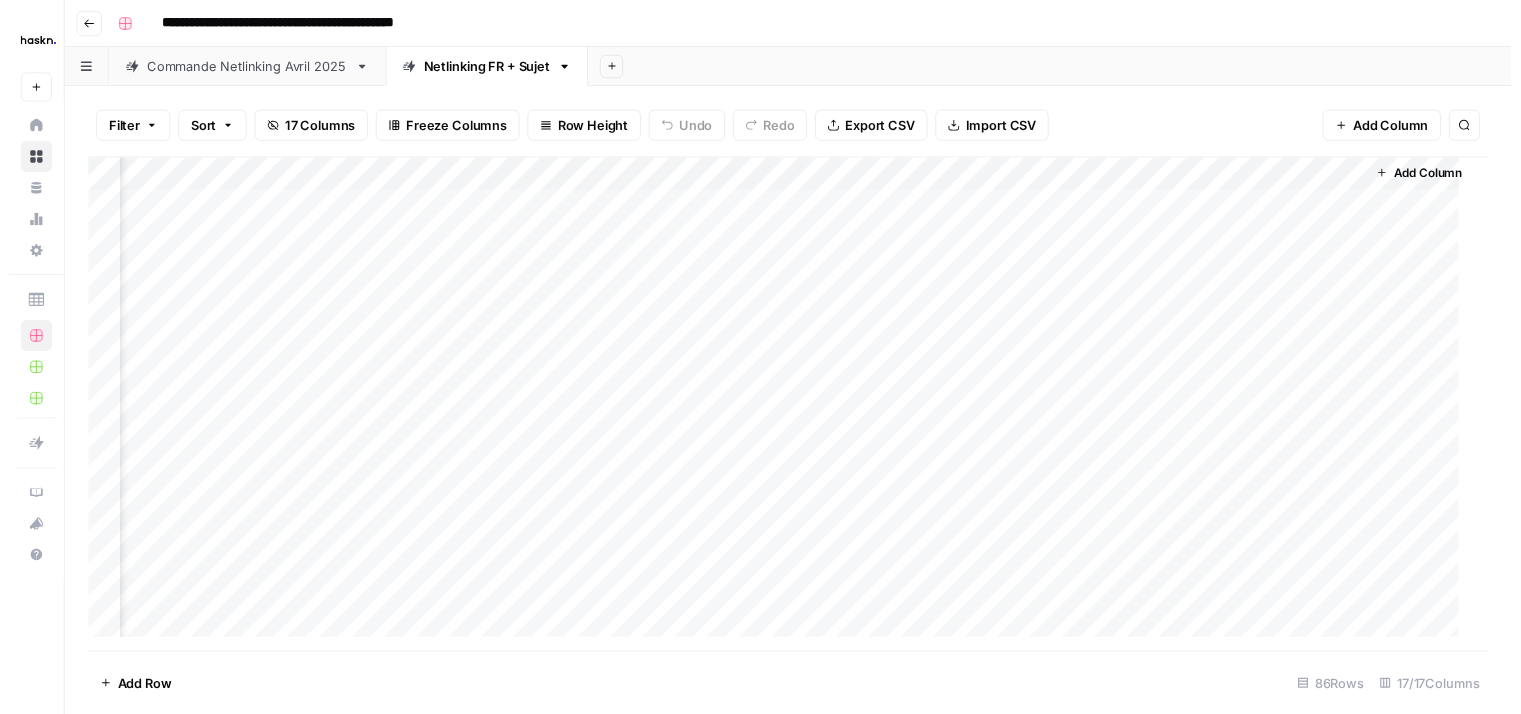 scroll, scrollTop: 0, scrollLeft: 1623, axis: horizontal 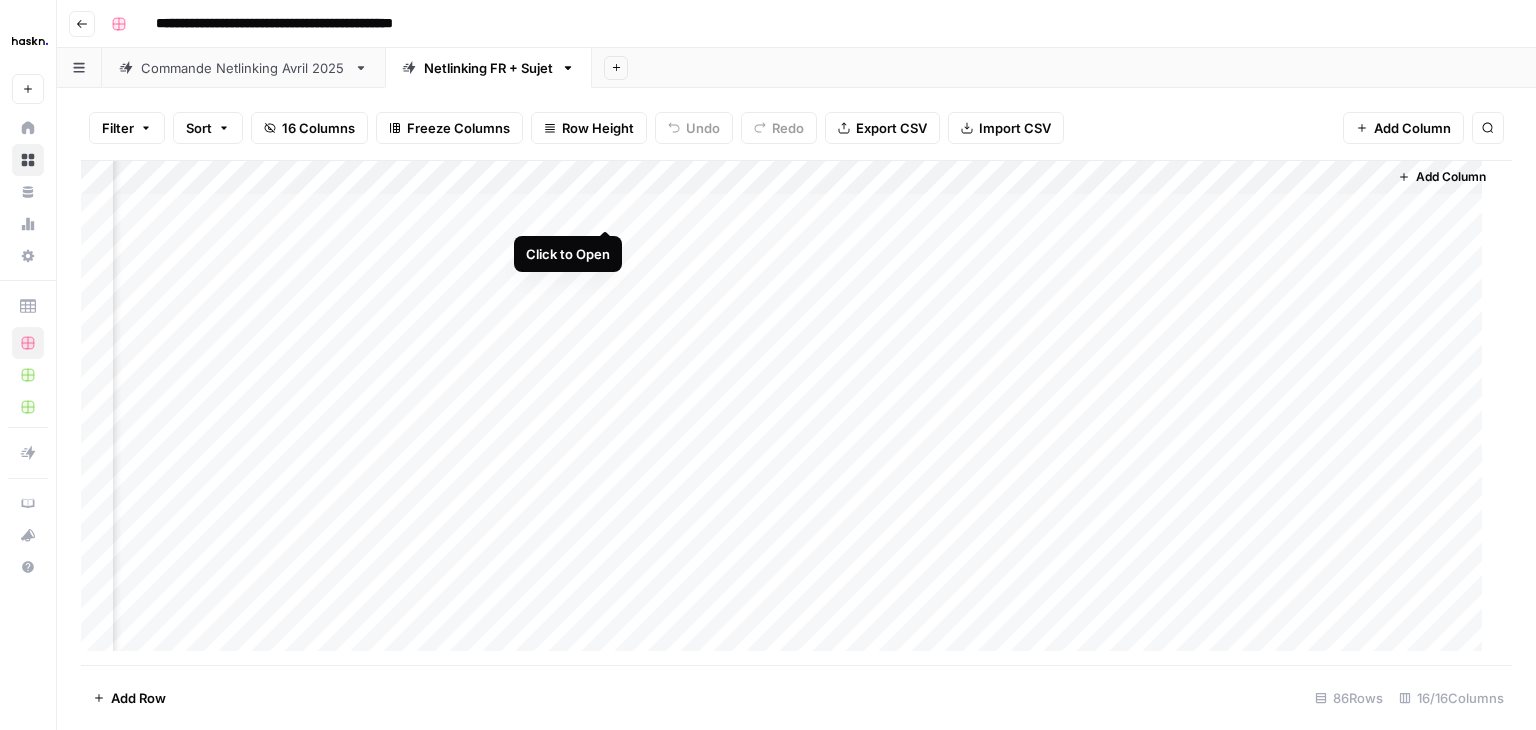 click on "Add Column" at bounding box center [789, 413] 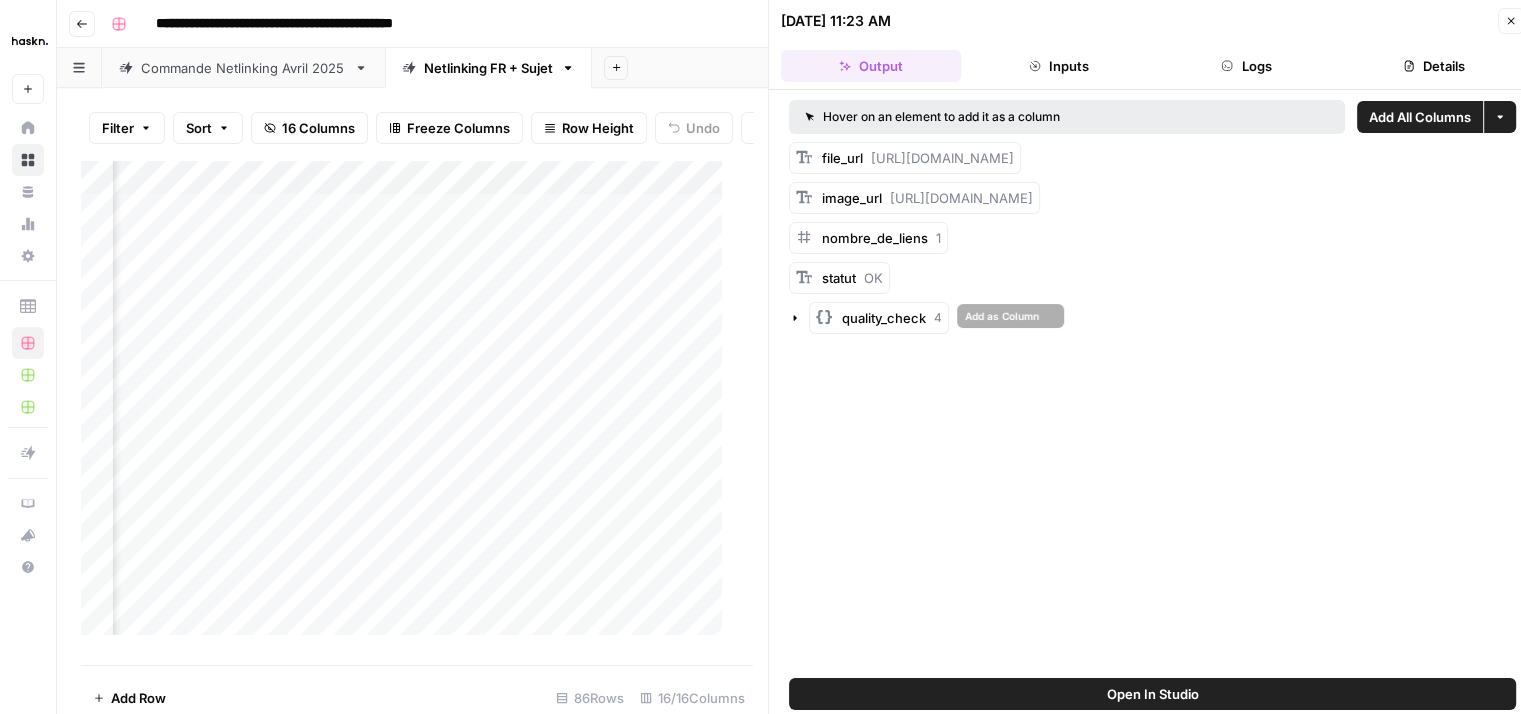 click 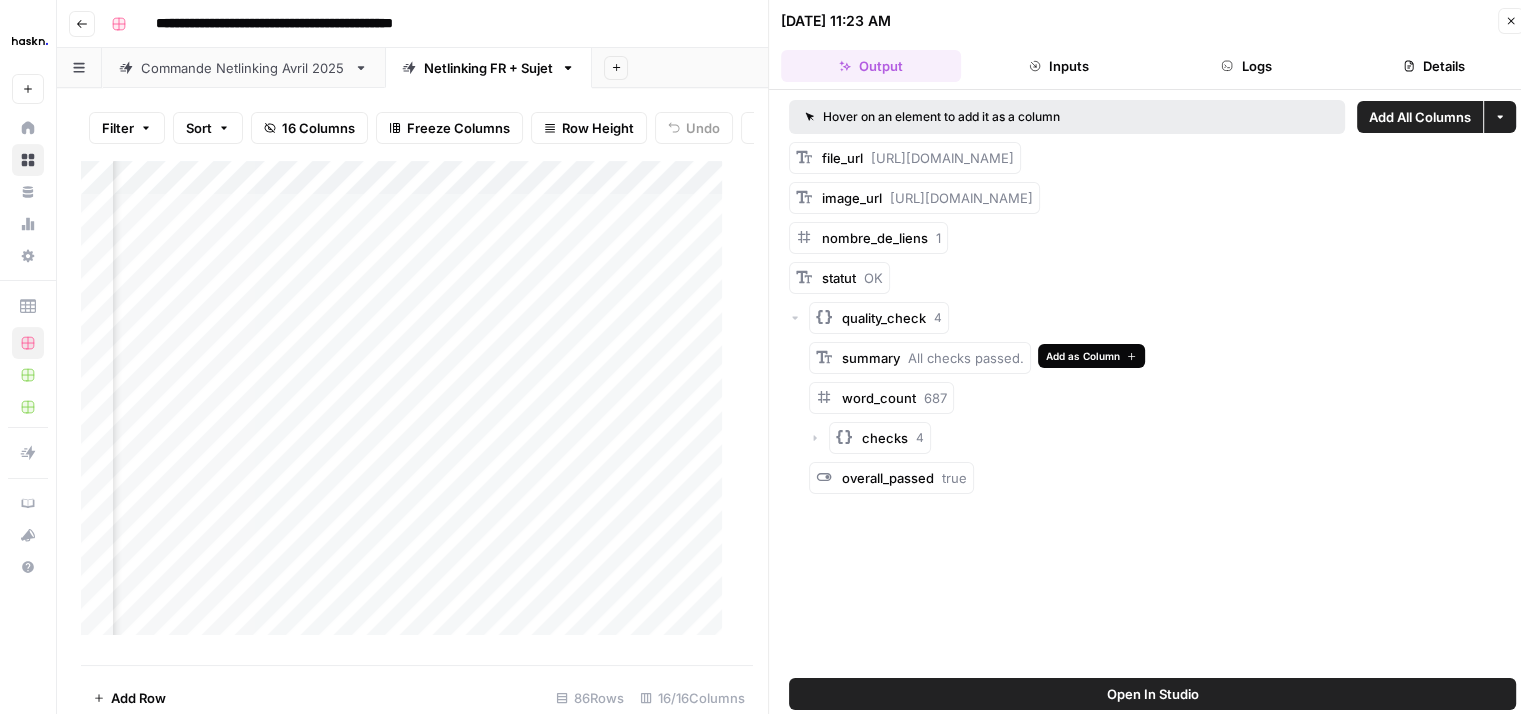 click on "Add as Column" at bounding box center [1083, 356] 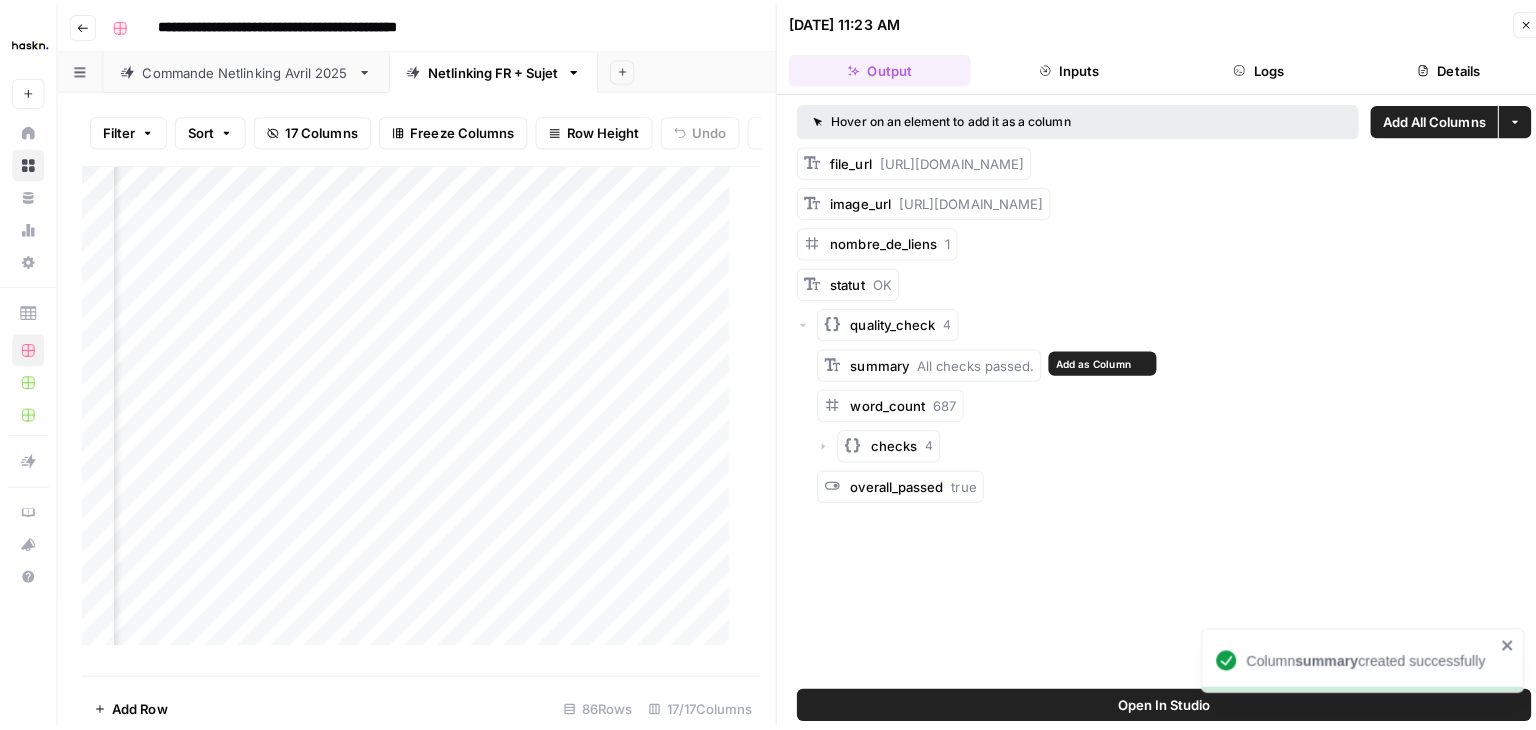 scroll, scrollTop: 0, scrollLeft: 1882, axis: horizontal 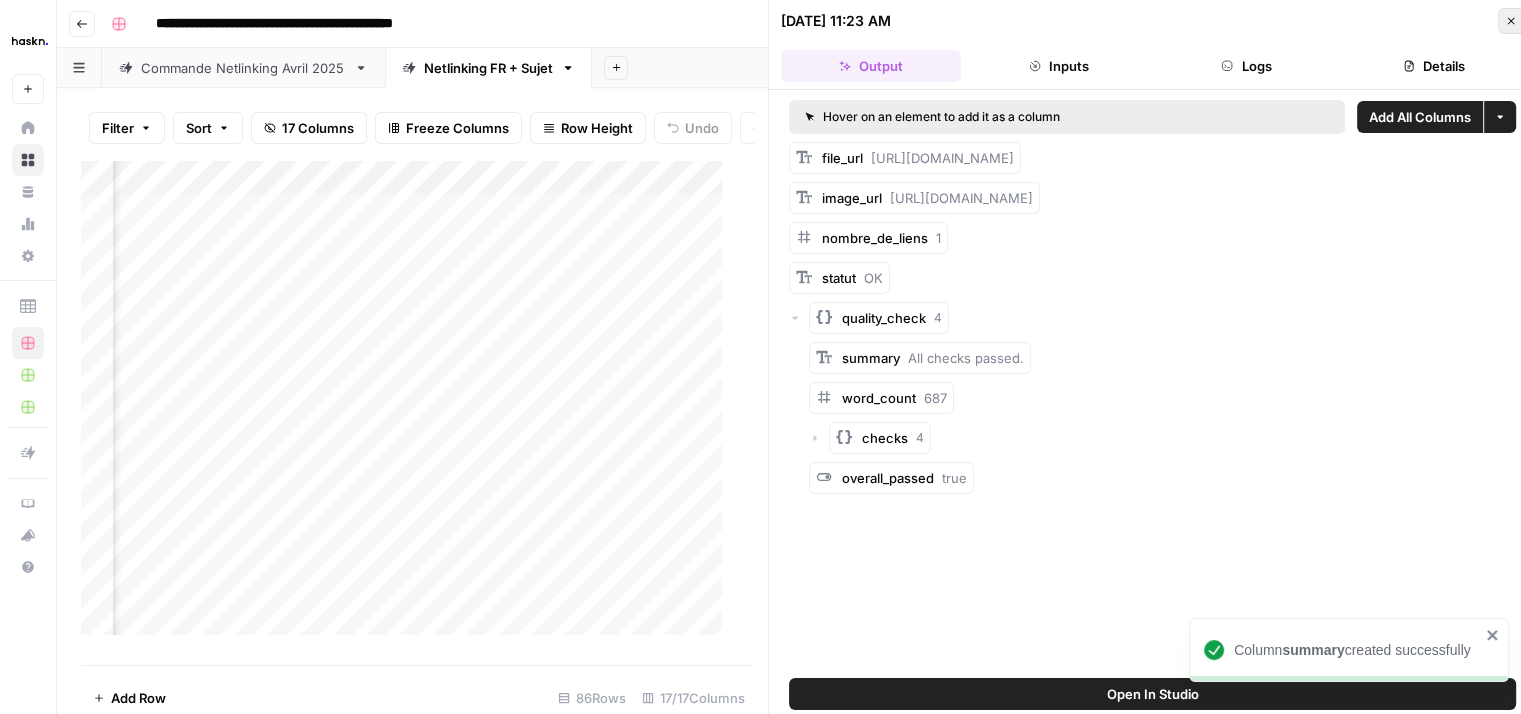 click 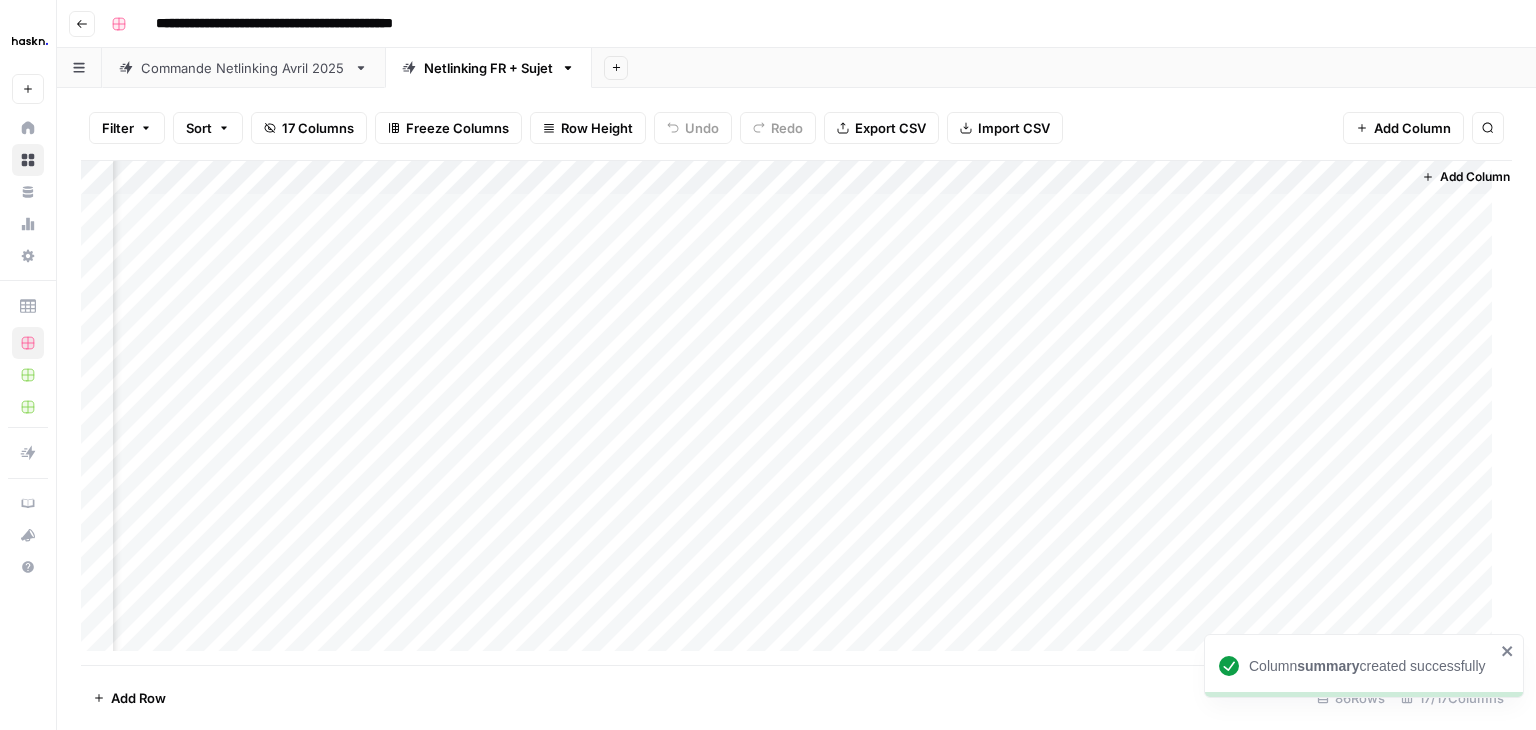 scroll, scrollTop: 0, scrollLeft: 1779, axis: horizontal 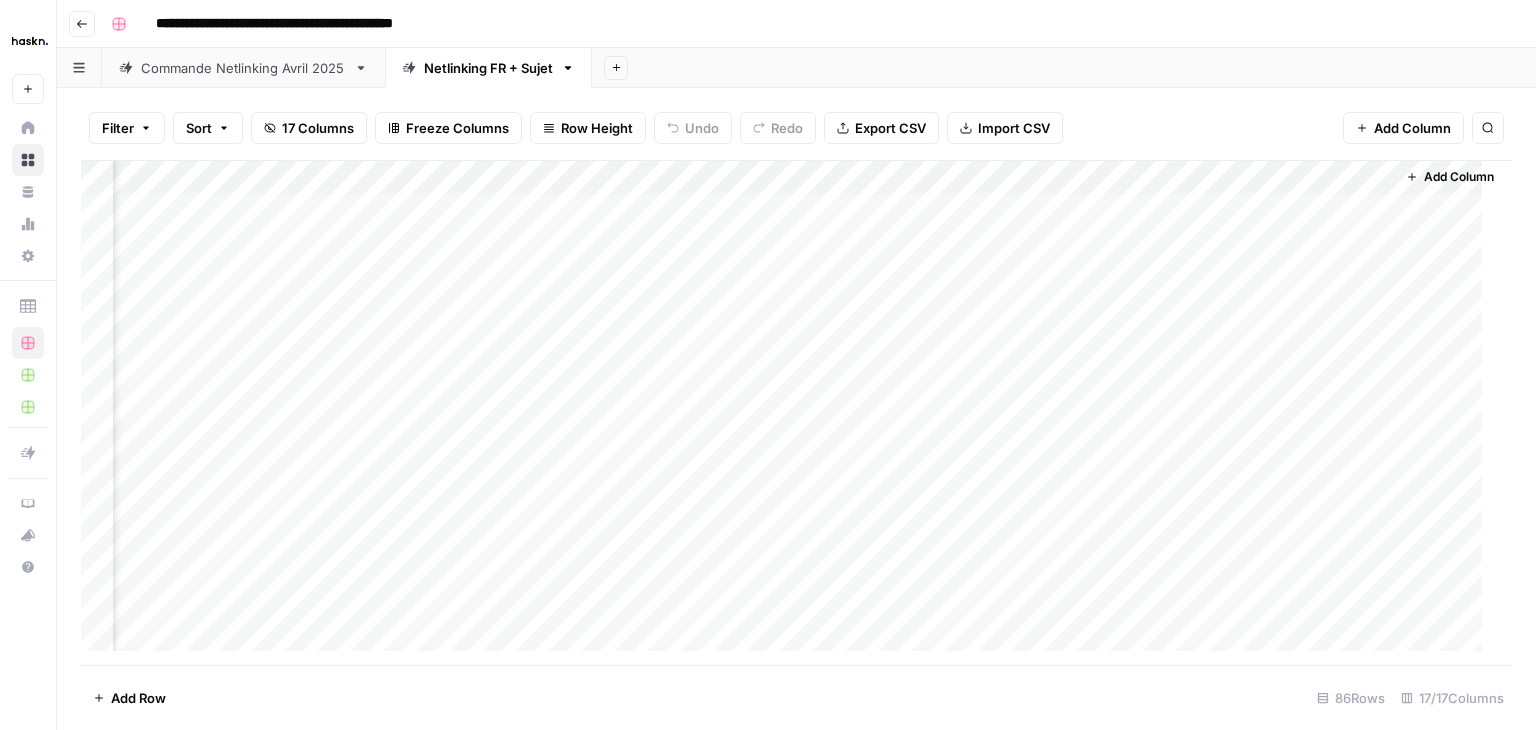 click on "Add Column" at bounding box center [789, 413] 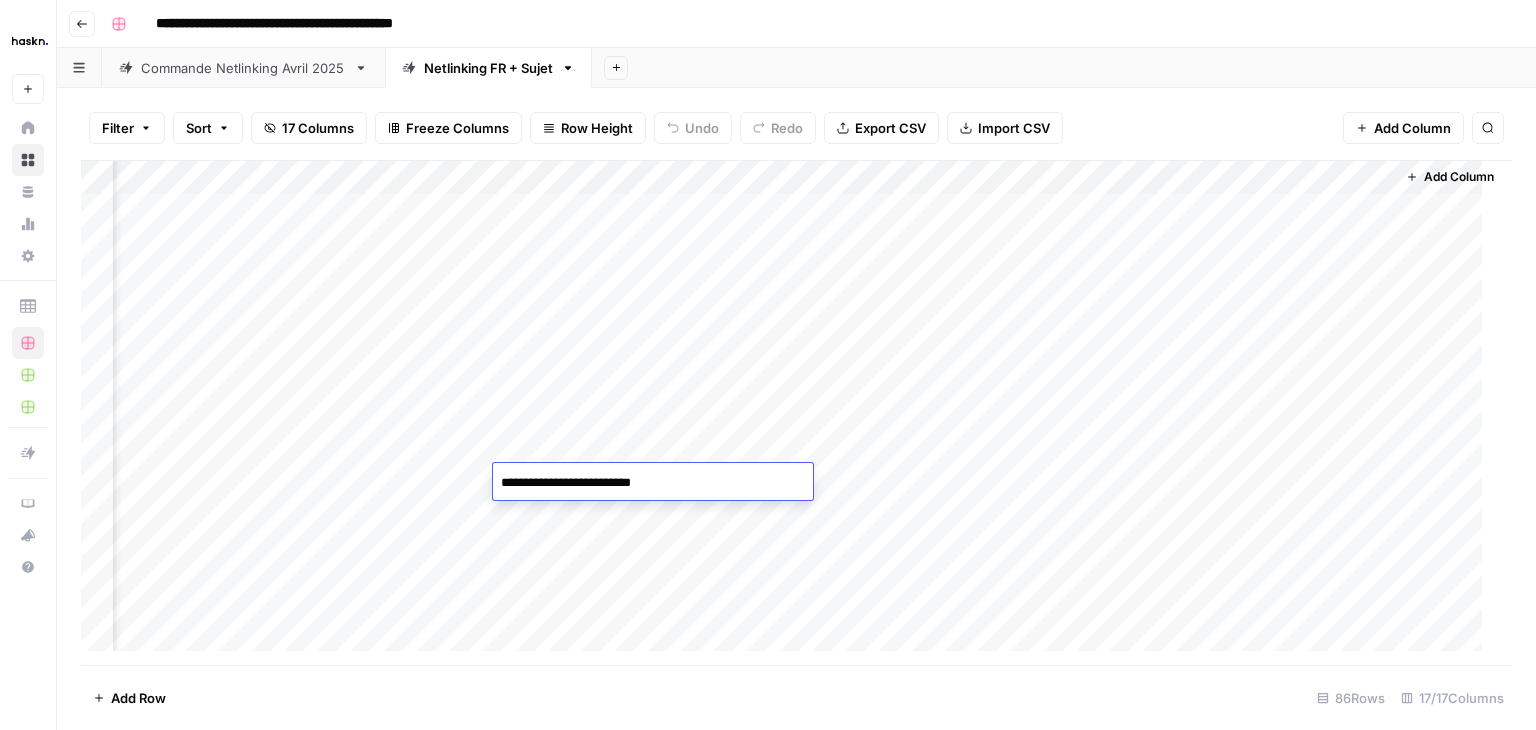 click on "**********" at bounding box center [653, 483] 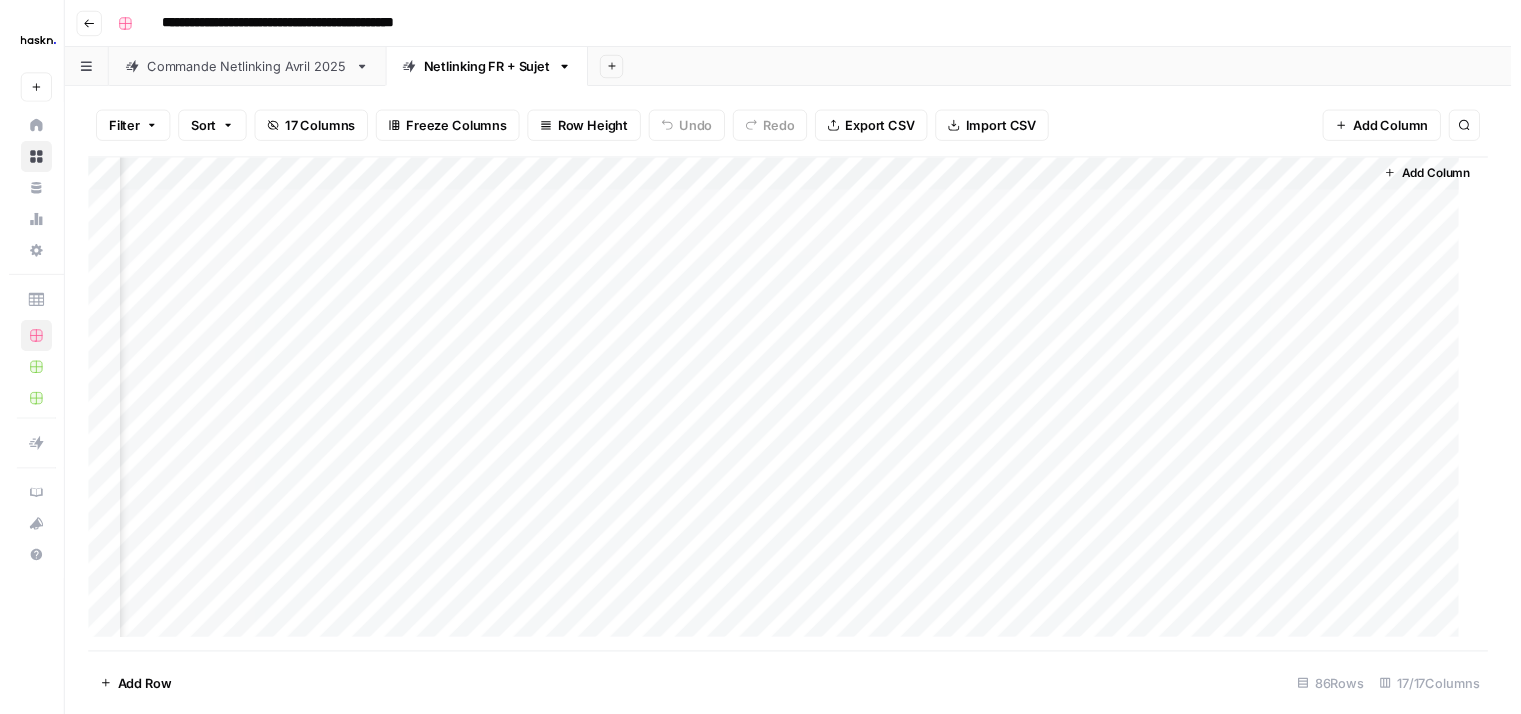scroll, scrollTop: 0, scrollLeft: 1803, axis: horizontal 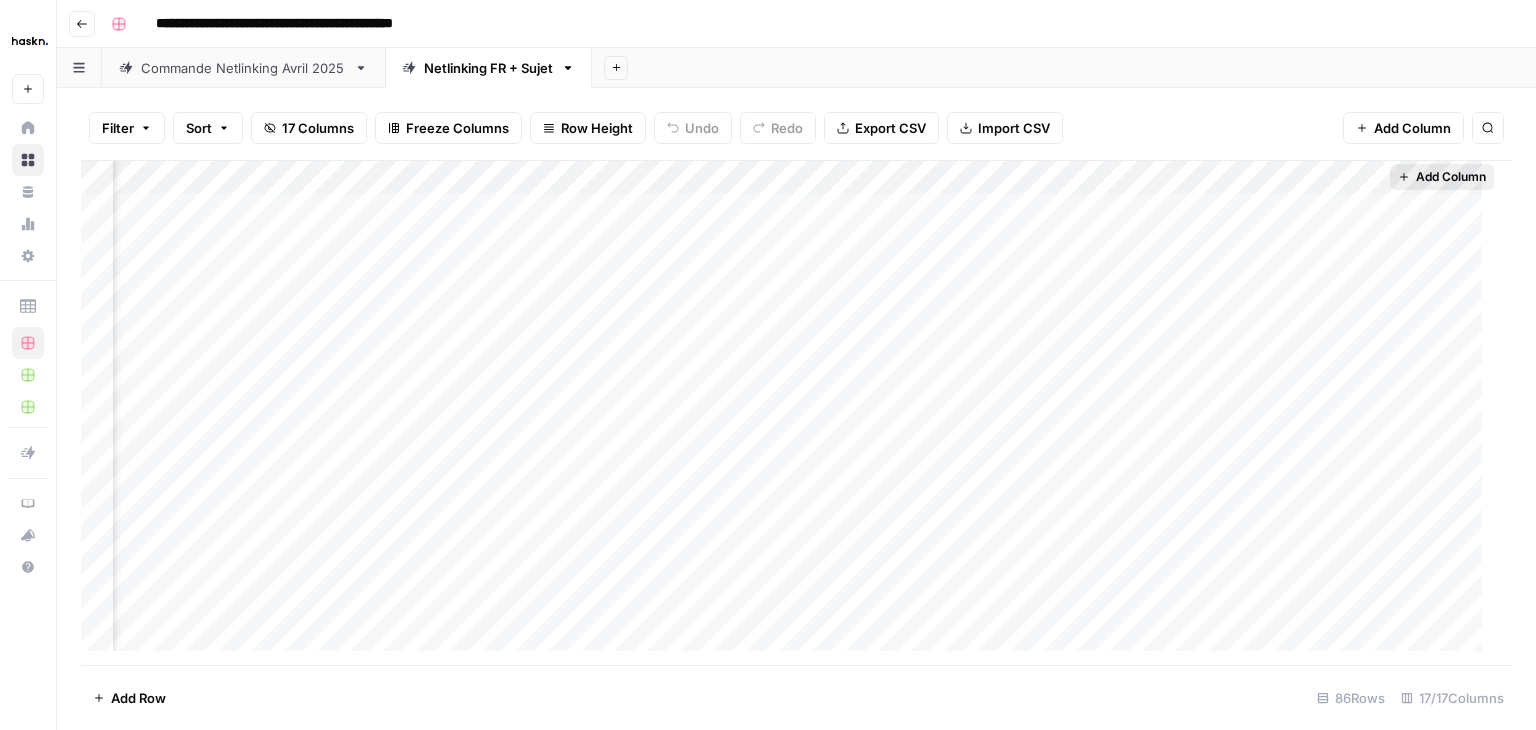 click on "Add Column" at bounding box center (1451, 177) 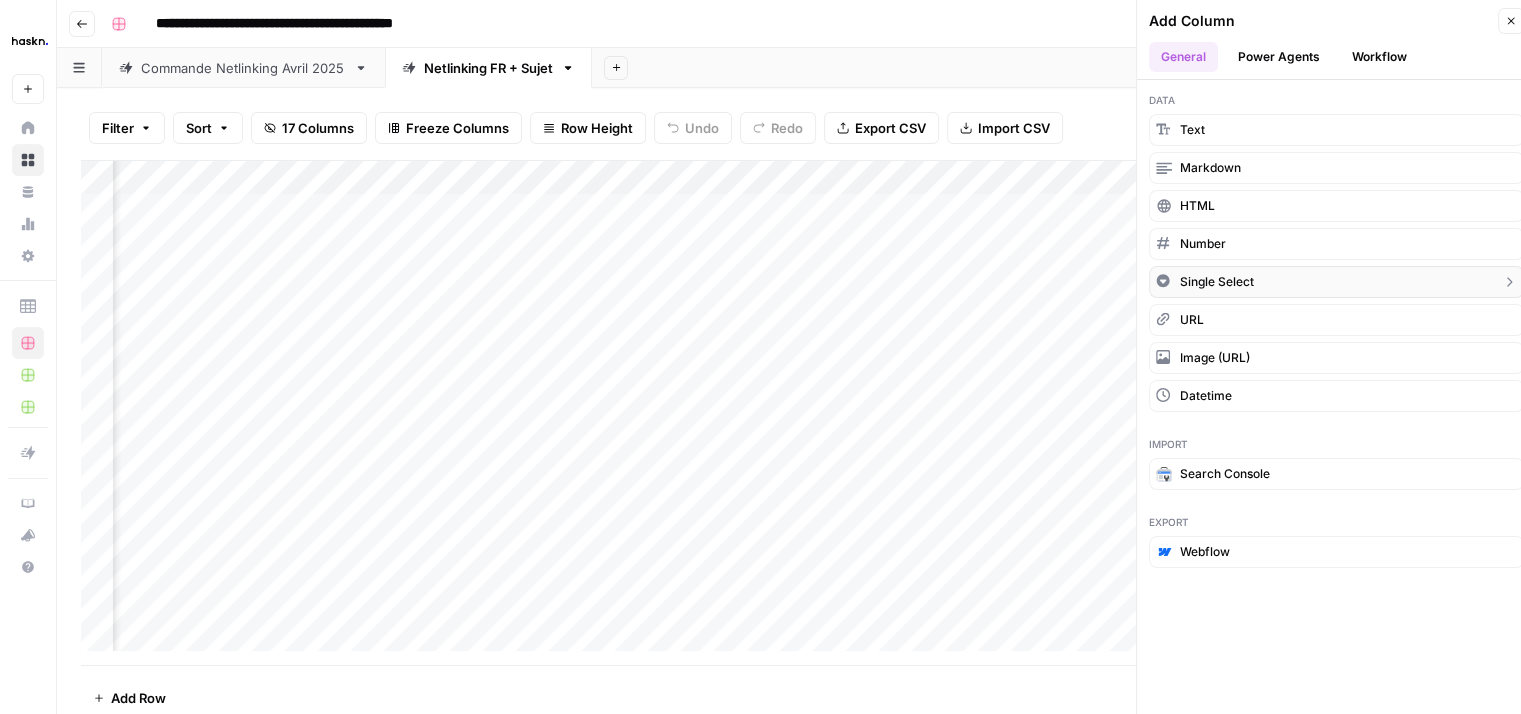 click on "Single Select" at bounding box center [1217, 282] 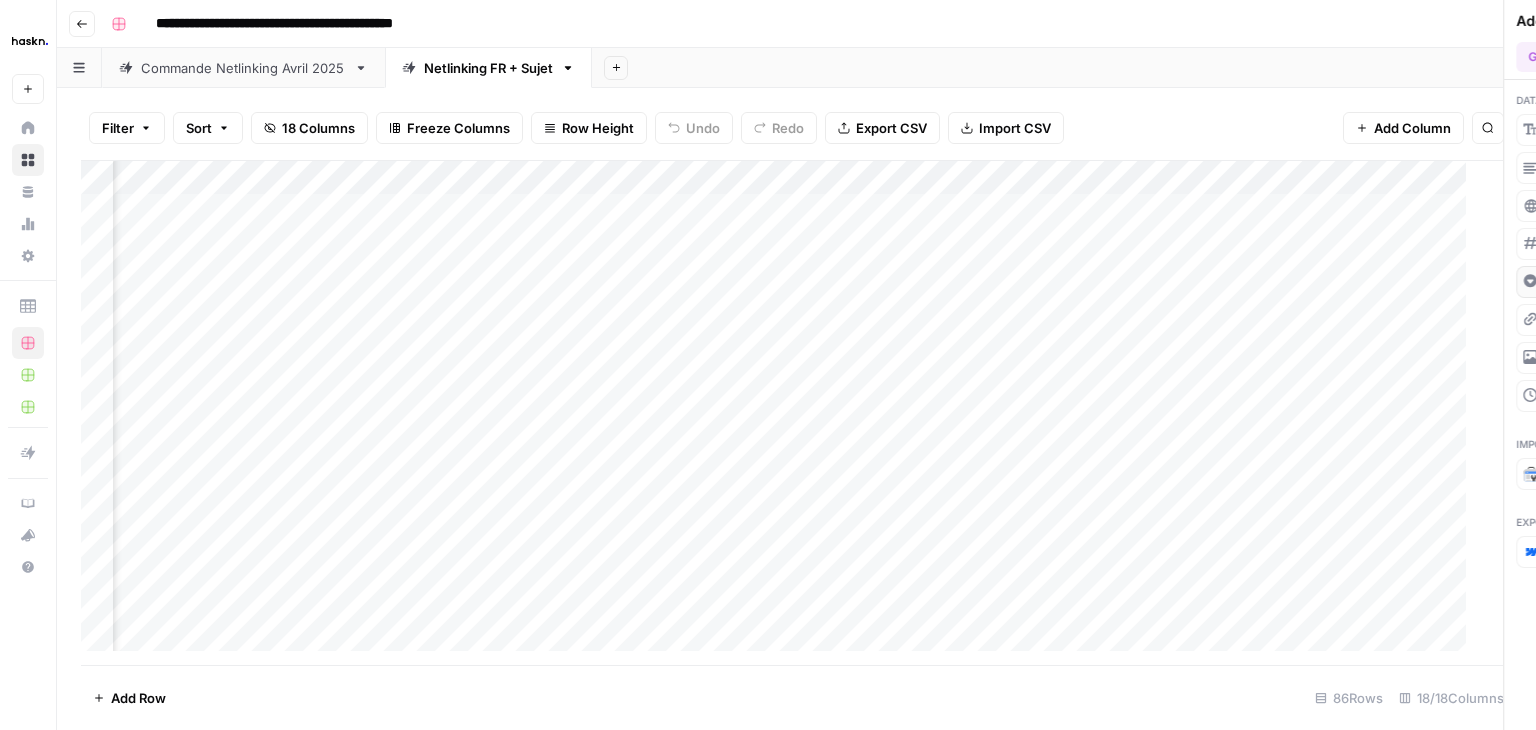 scroll, scrollTop: 0, scrollLeft: 1983, axis: horizontal 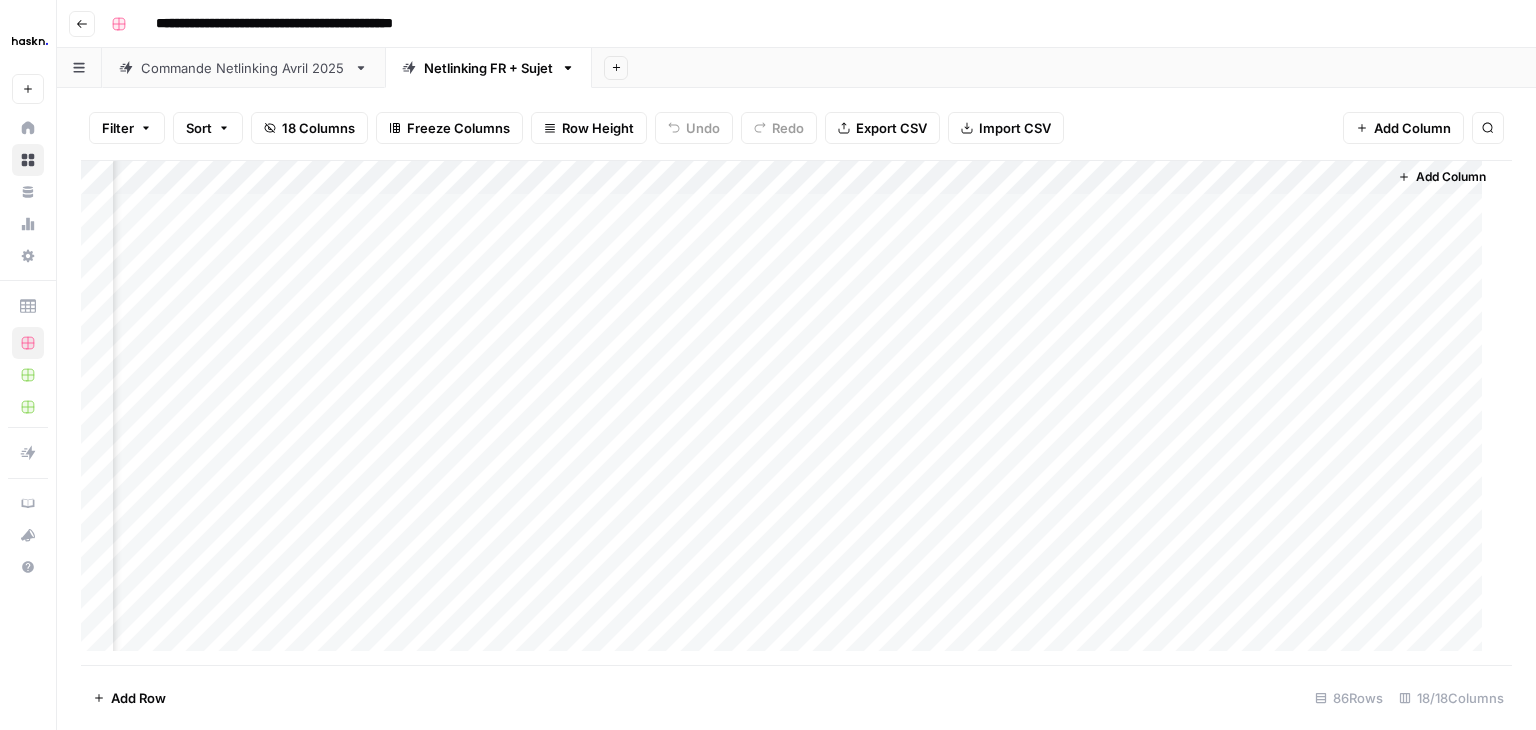 click on "Add Column" at bounding box center (789, 413) 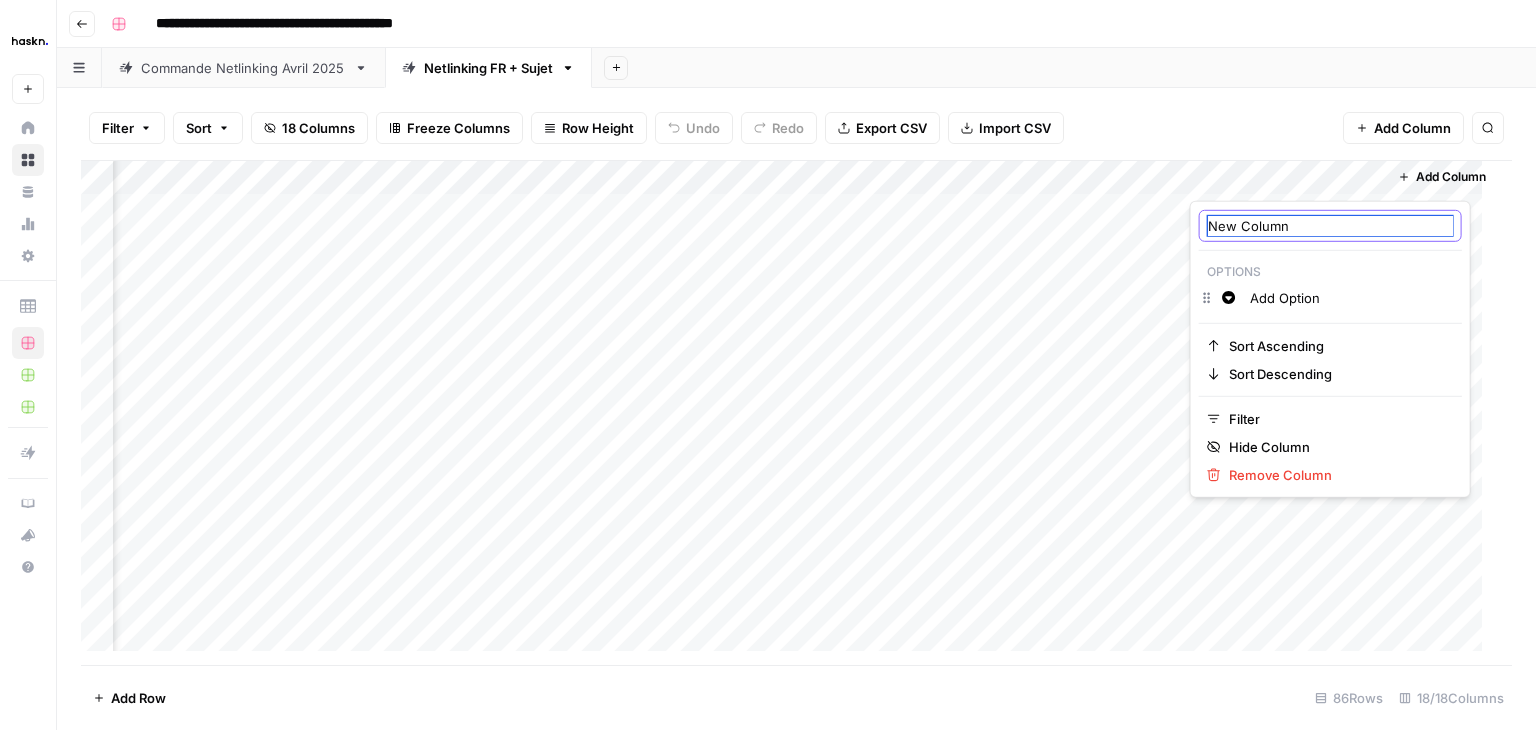 click on "New Column" at bounding box center [1330, 226] 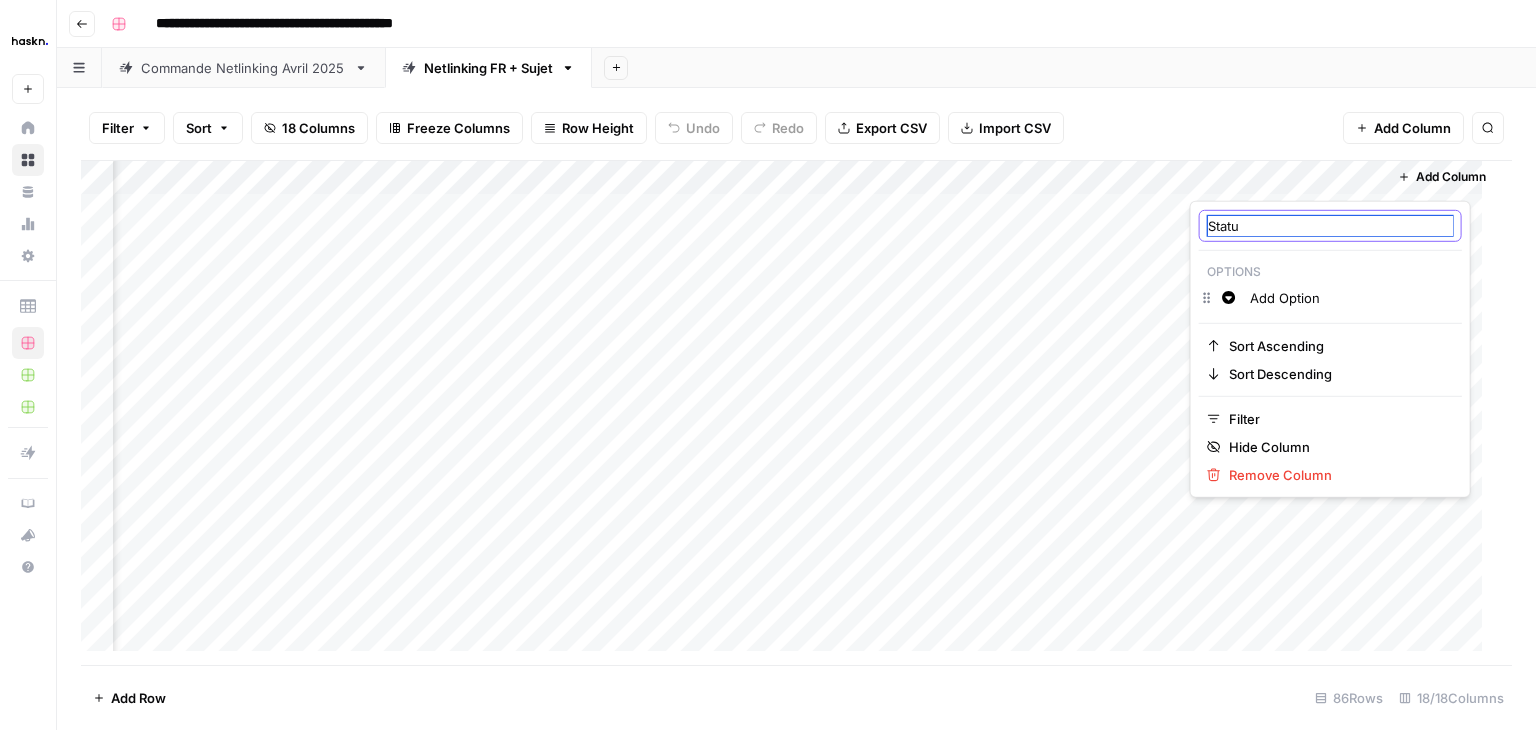 type on "Statut" 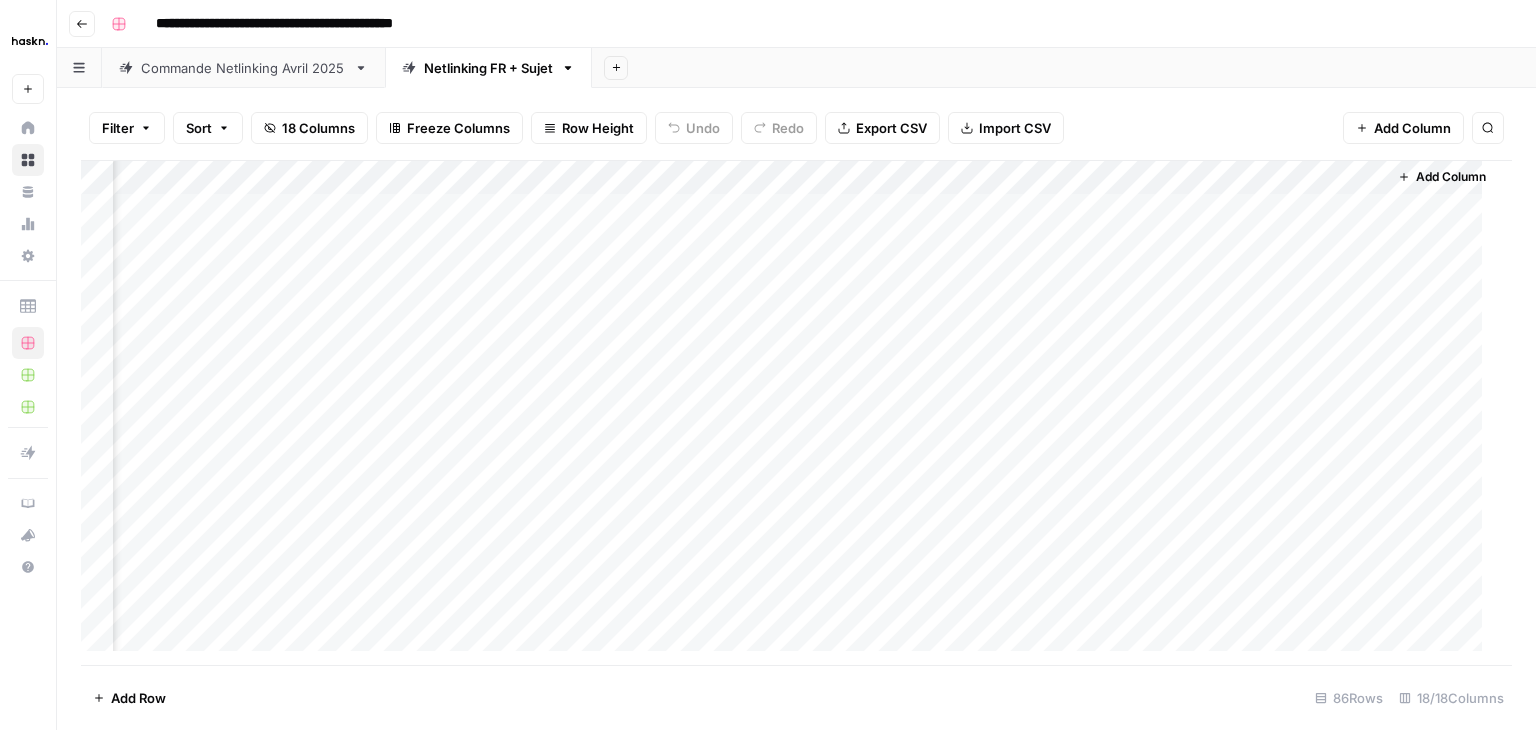 click on "Add Column" at bounding box center (789, 413) 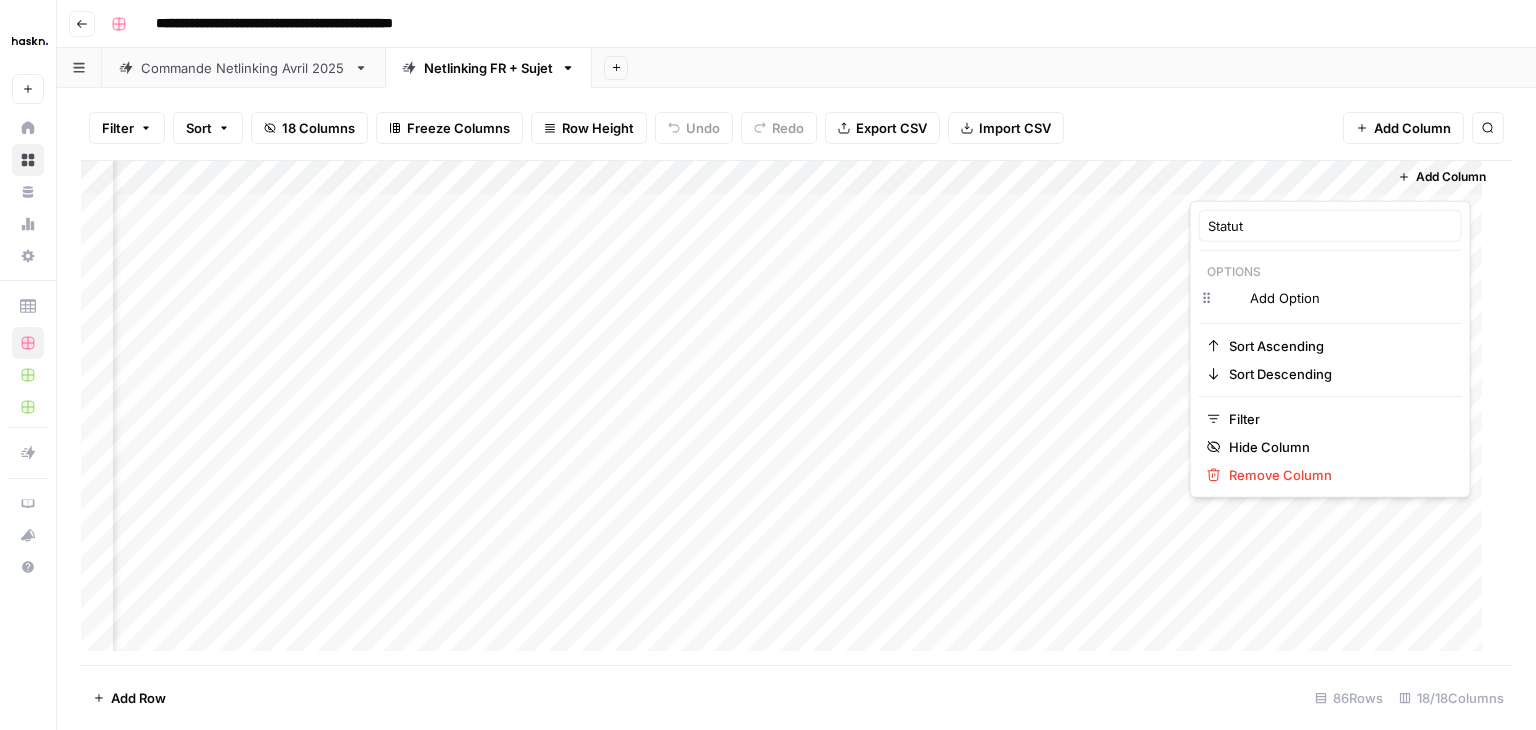 click at bounding box center (1280, 180) 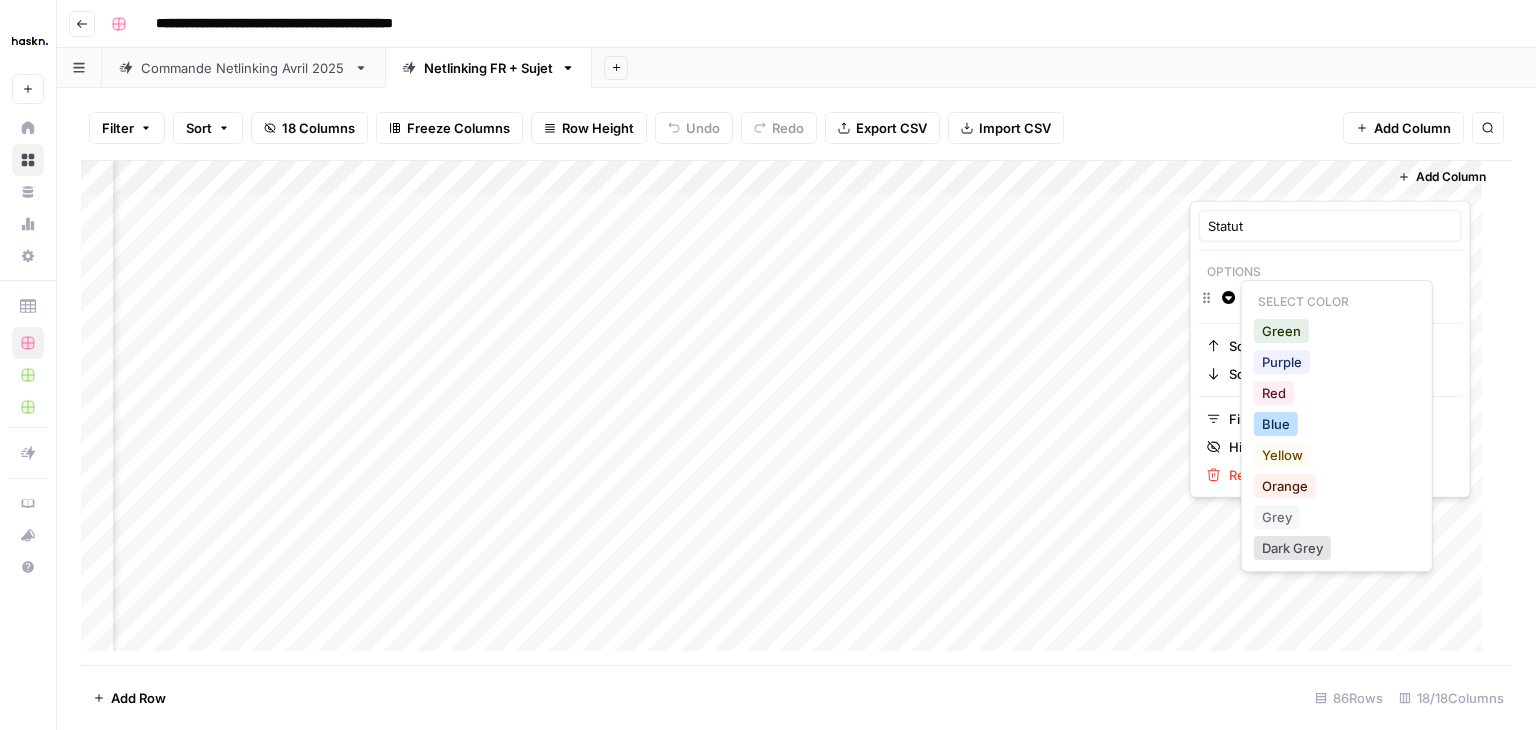 click on "Blue" at bounding box center [1276, 424] 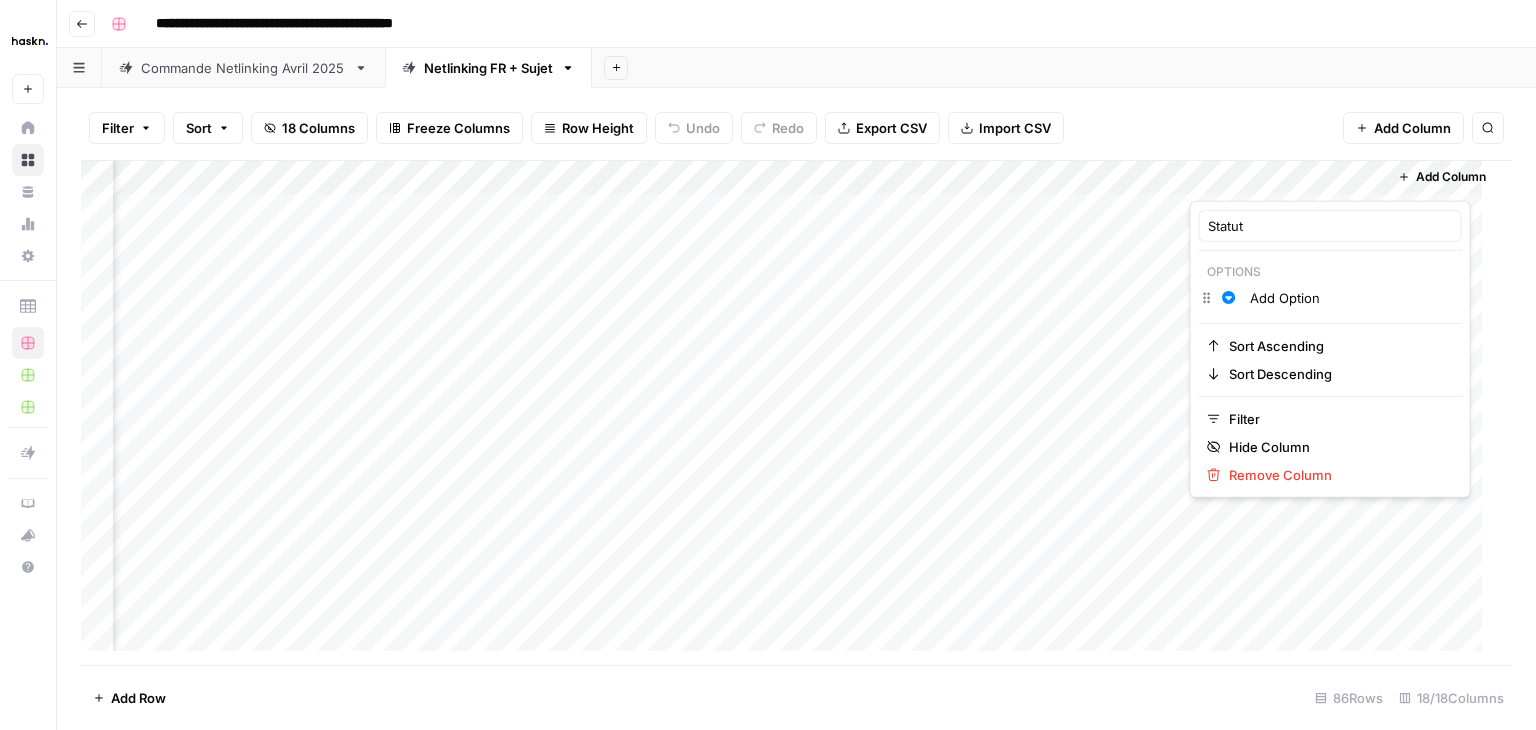 click on "Filter Sort 18 Columns Freeze Columns Row Height Undo Redo Export CSV Import CSV Add Column Search" at bounding box center (796, 128) 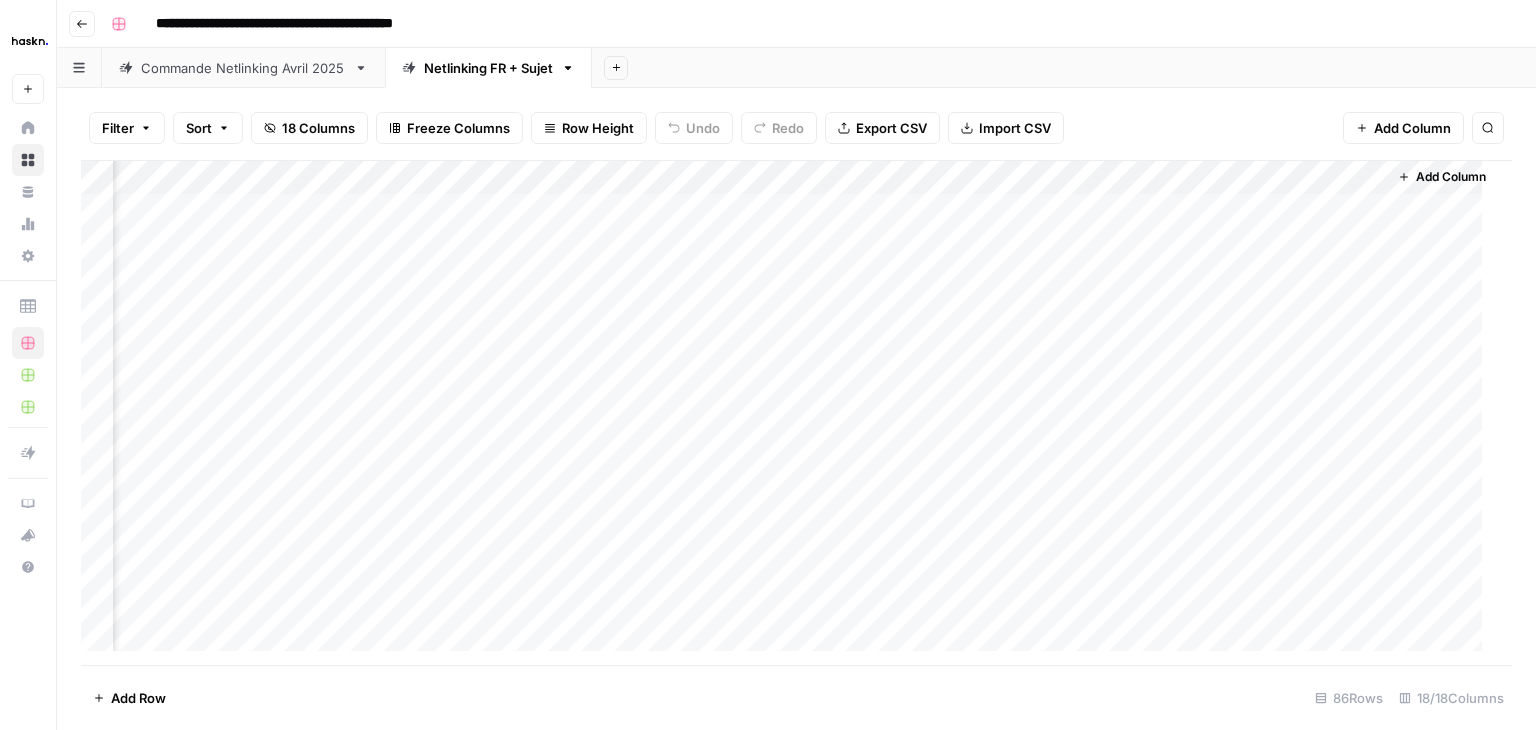 click on "Add Column" at bounding box center (789, 413) 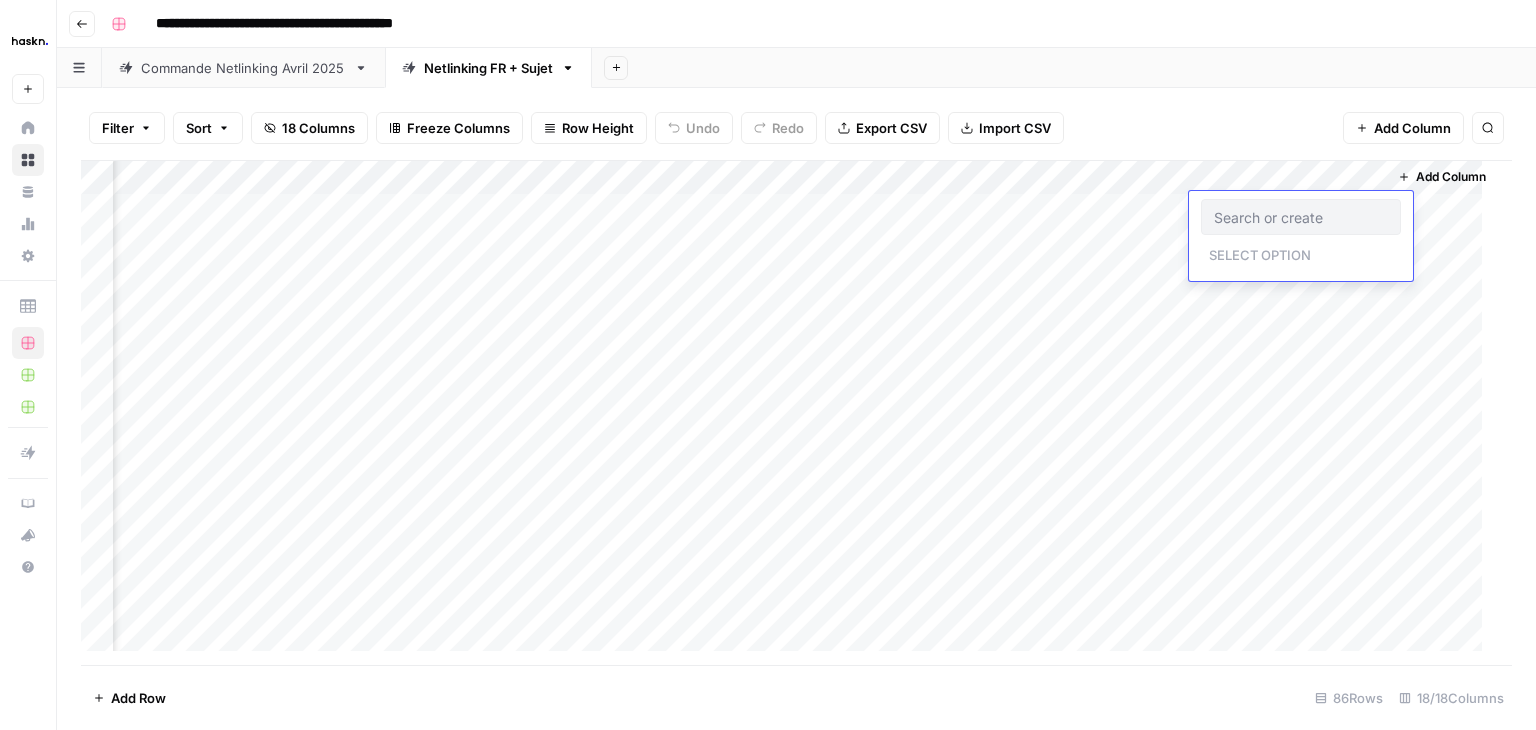 click on "Filter Sort 18 Columns Freeze Columns Row Height Undo Redo Export CSV Import CSV Add Column Search" at bounding box center [796, 128] 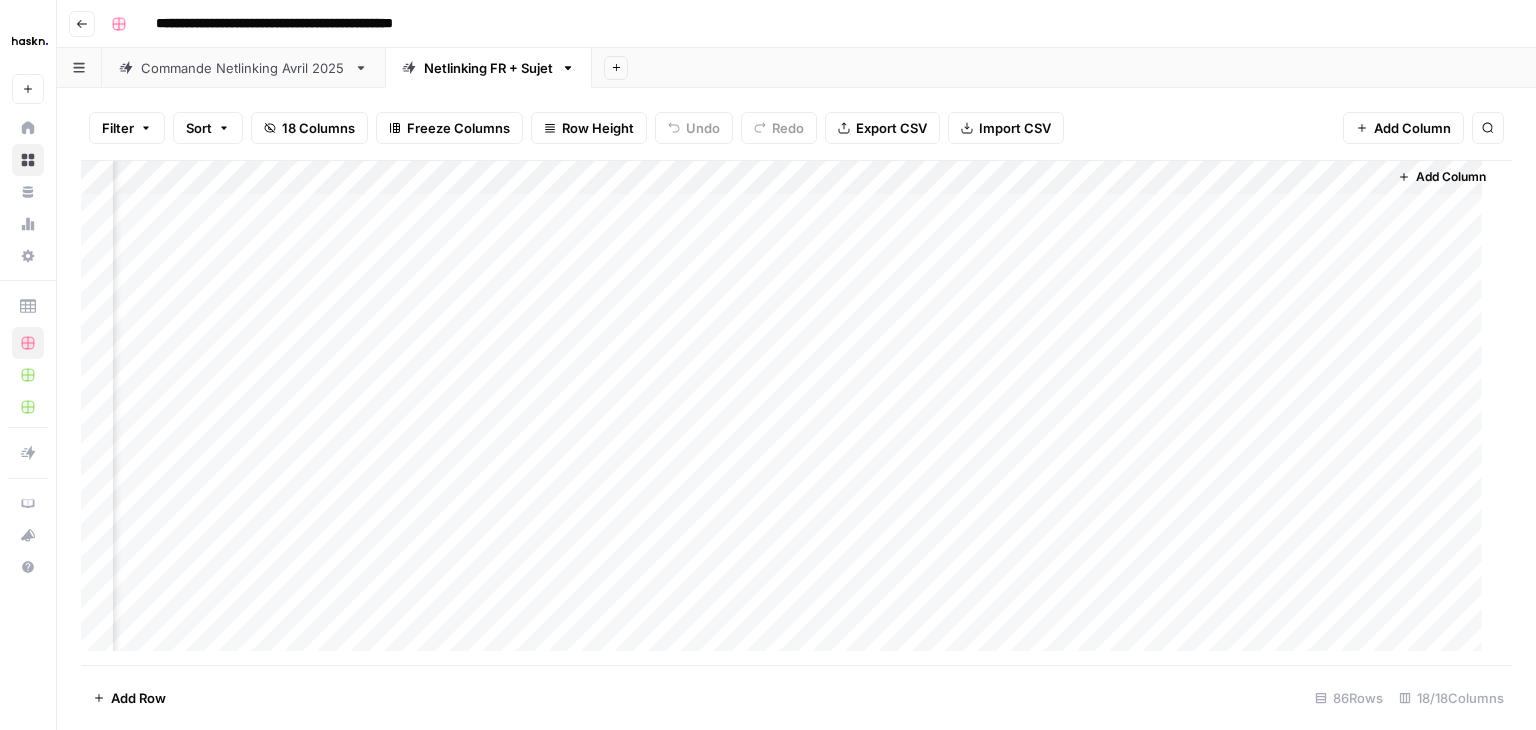 click on "Add Column" at bounding box center [789, 413] 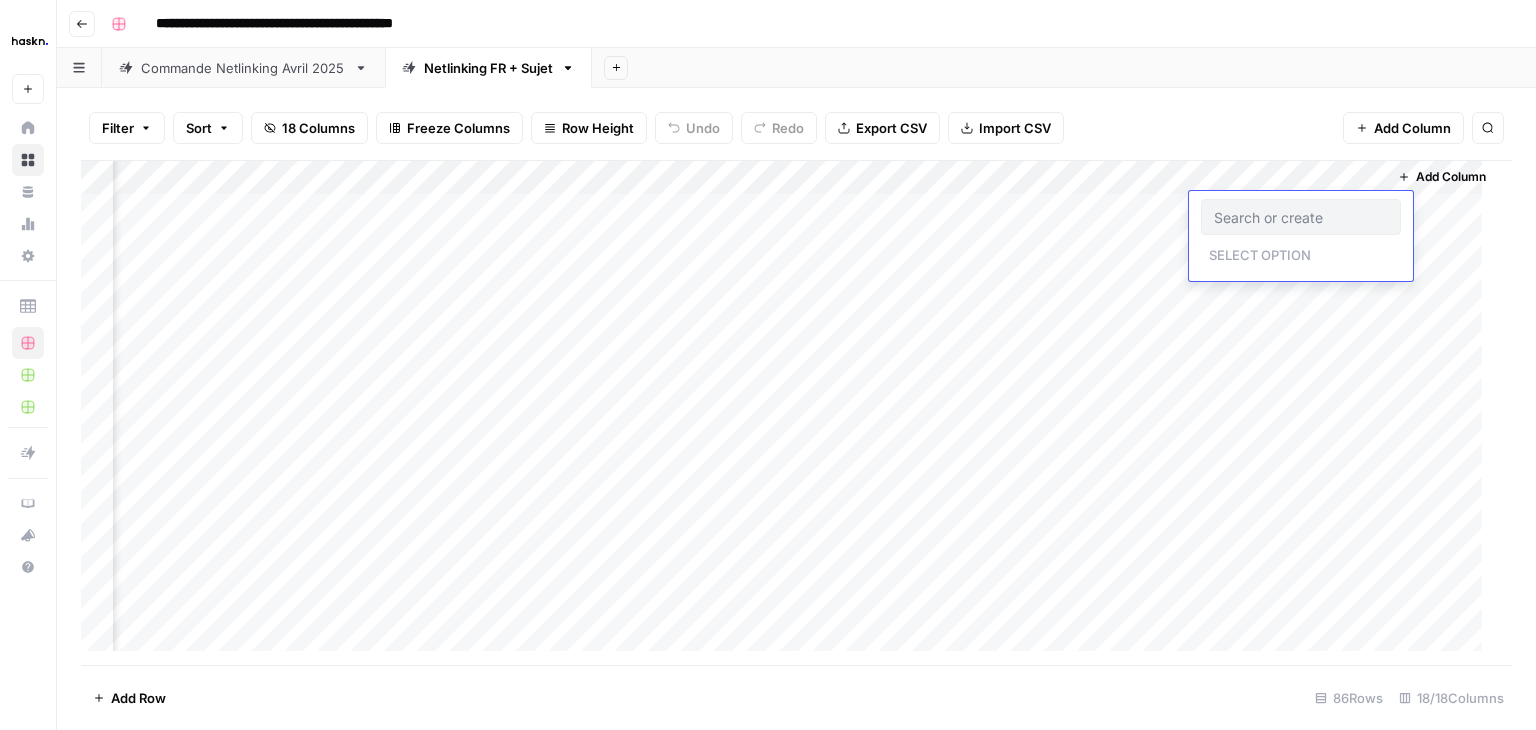 click on "Add Column" at bounding box center [789, 413] 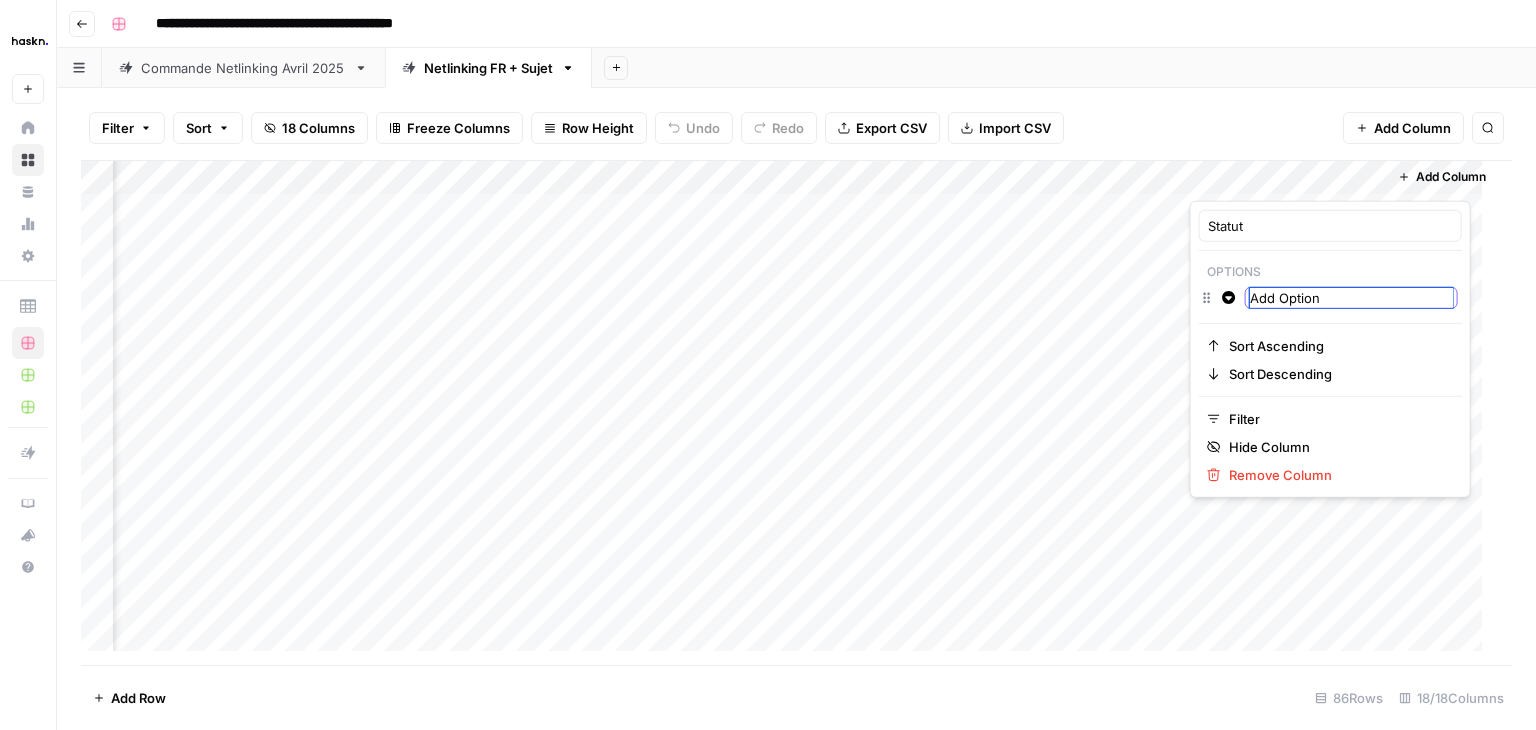 click on "Add Option" at bounding box center [1351, 298] 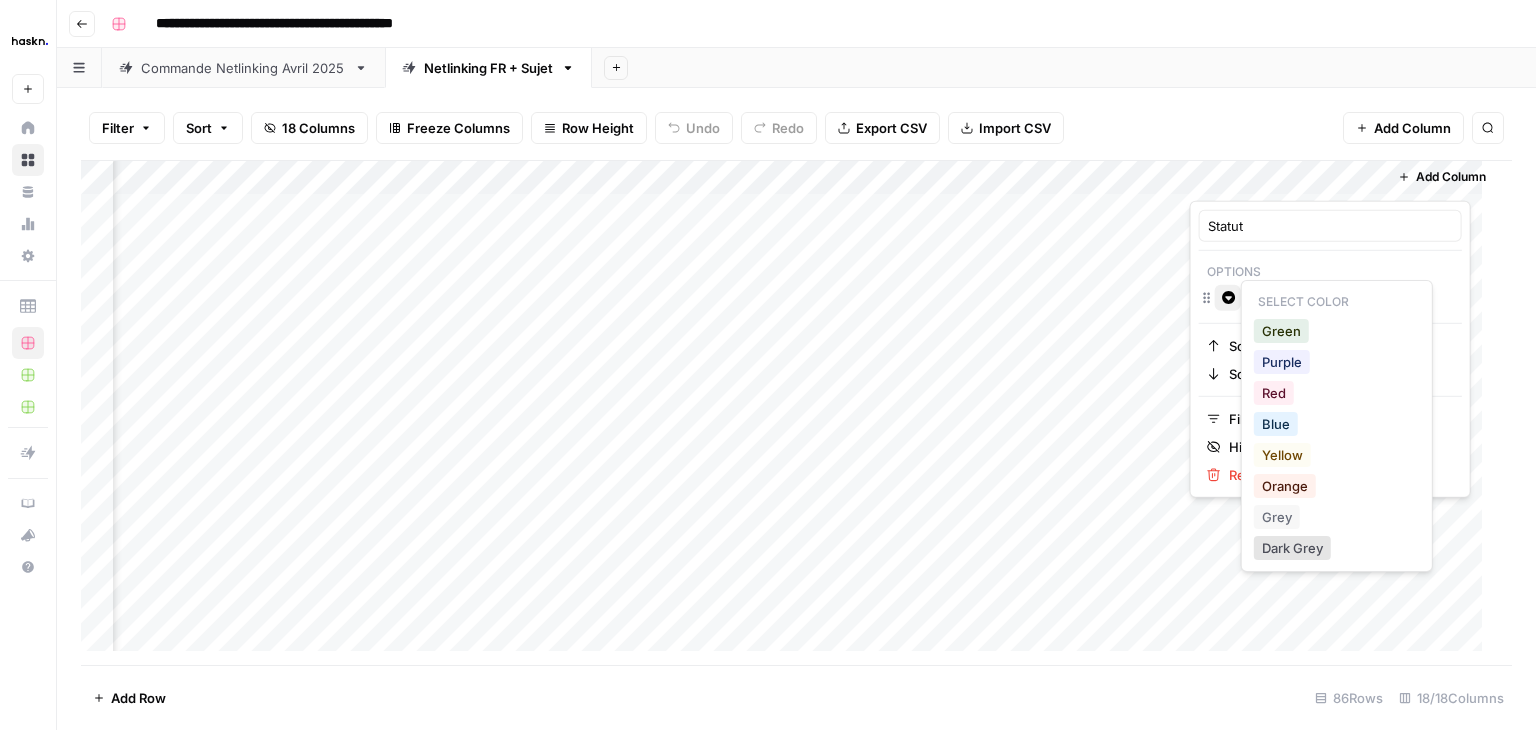 click 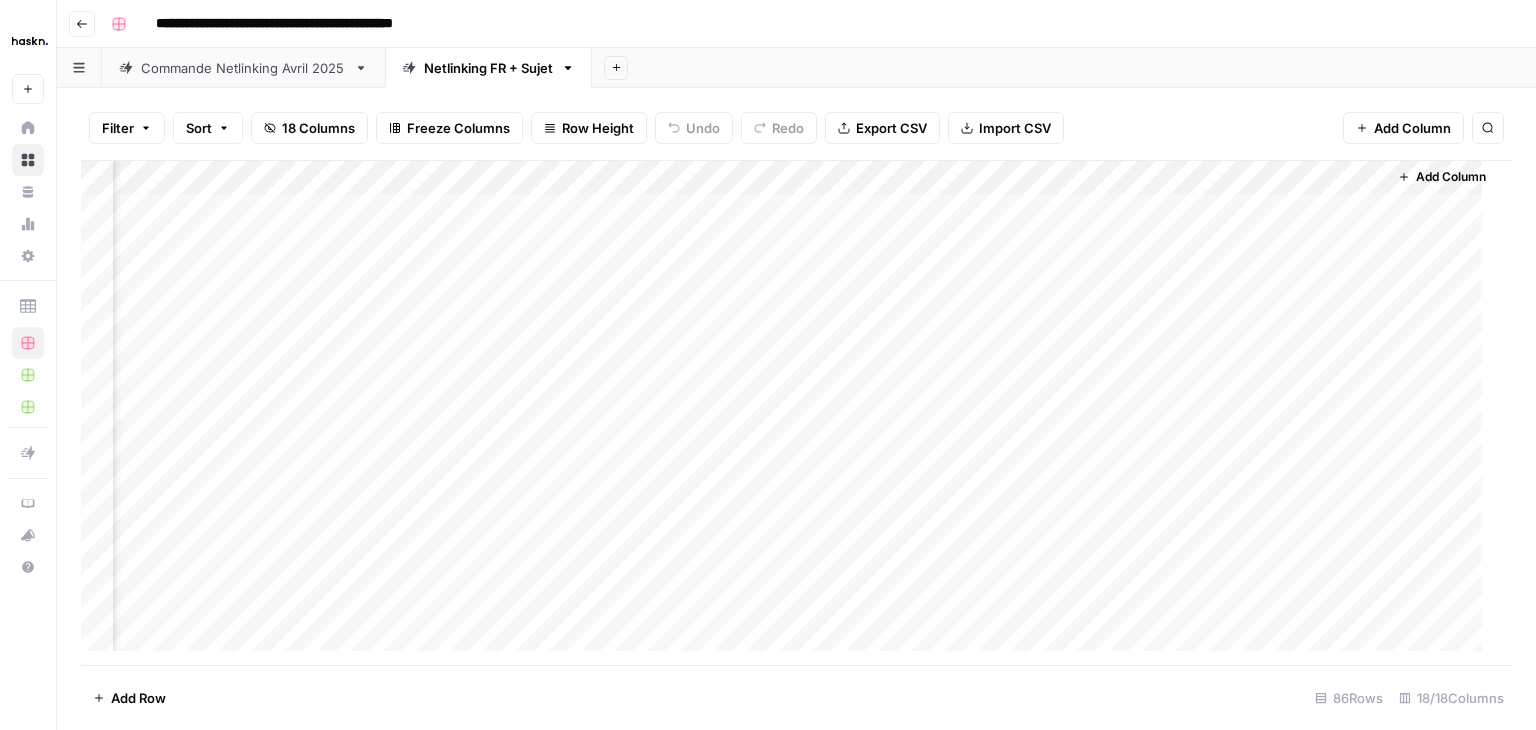 click on "Commande Netlinking Avril 2025" at bounding box center (243, 68) 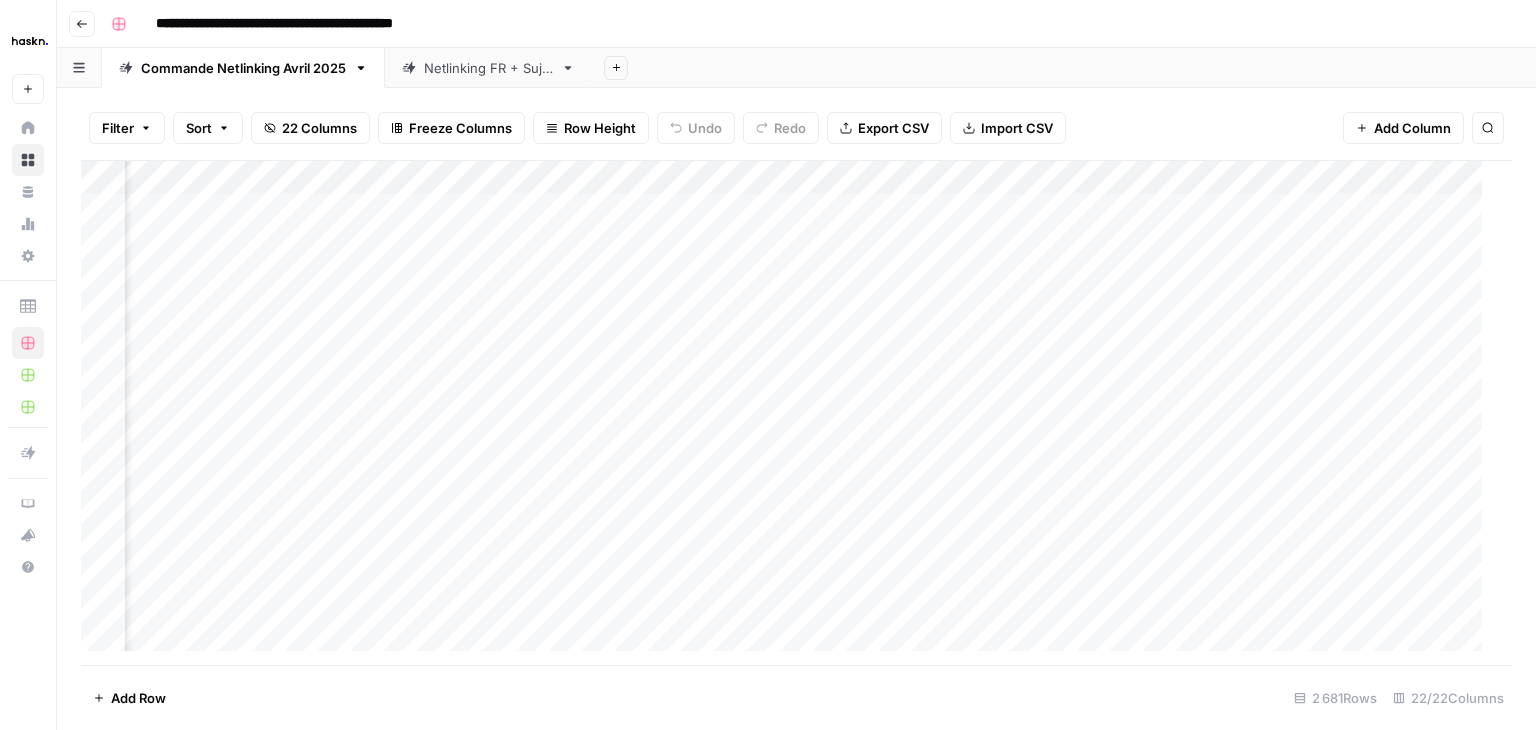 scroll, scrollTop: 0, scrollLeft: 3545, axis: horizontal 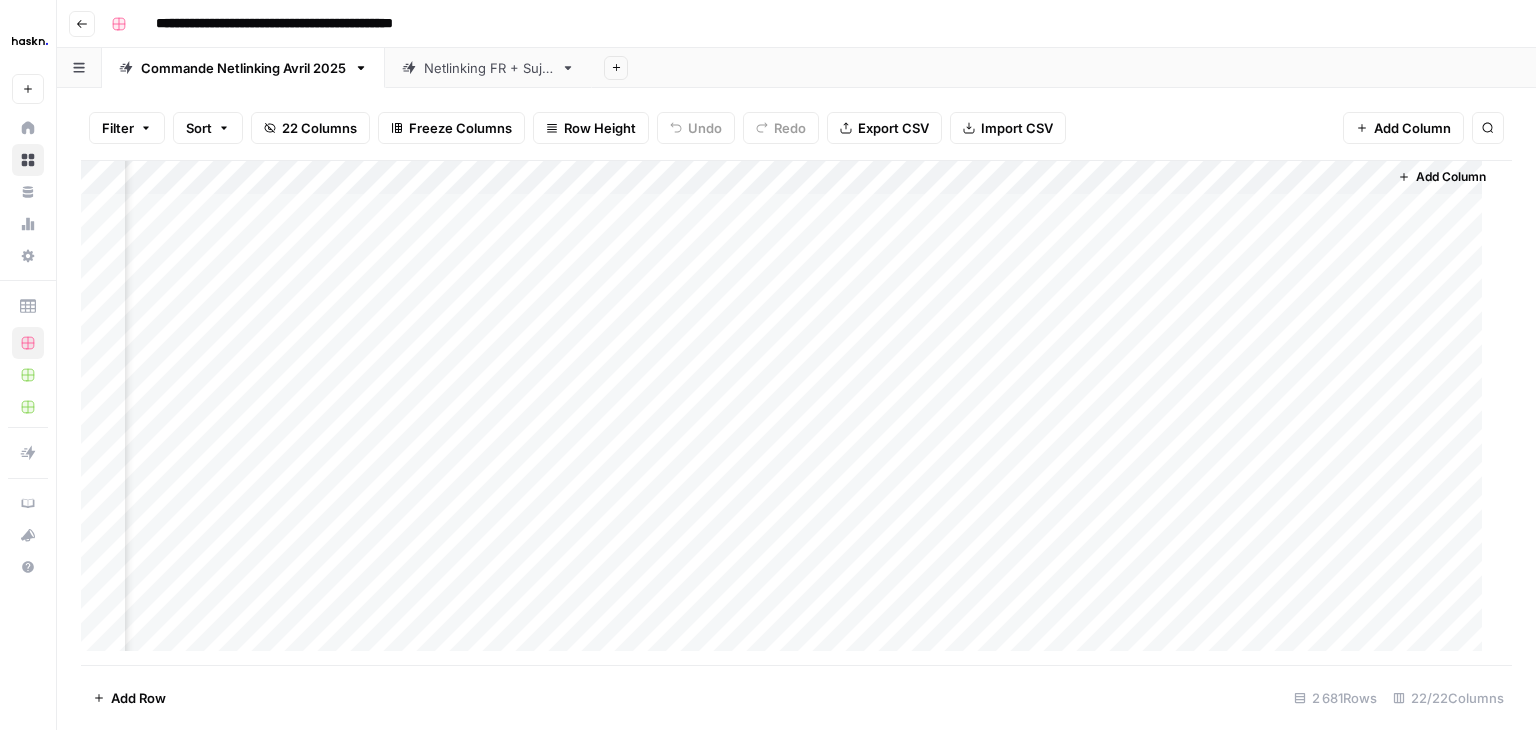 click on "Add Column" at bounding box center [789, 413] 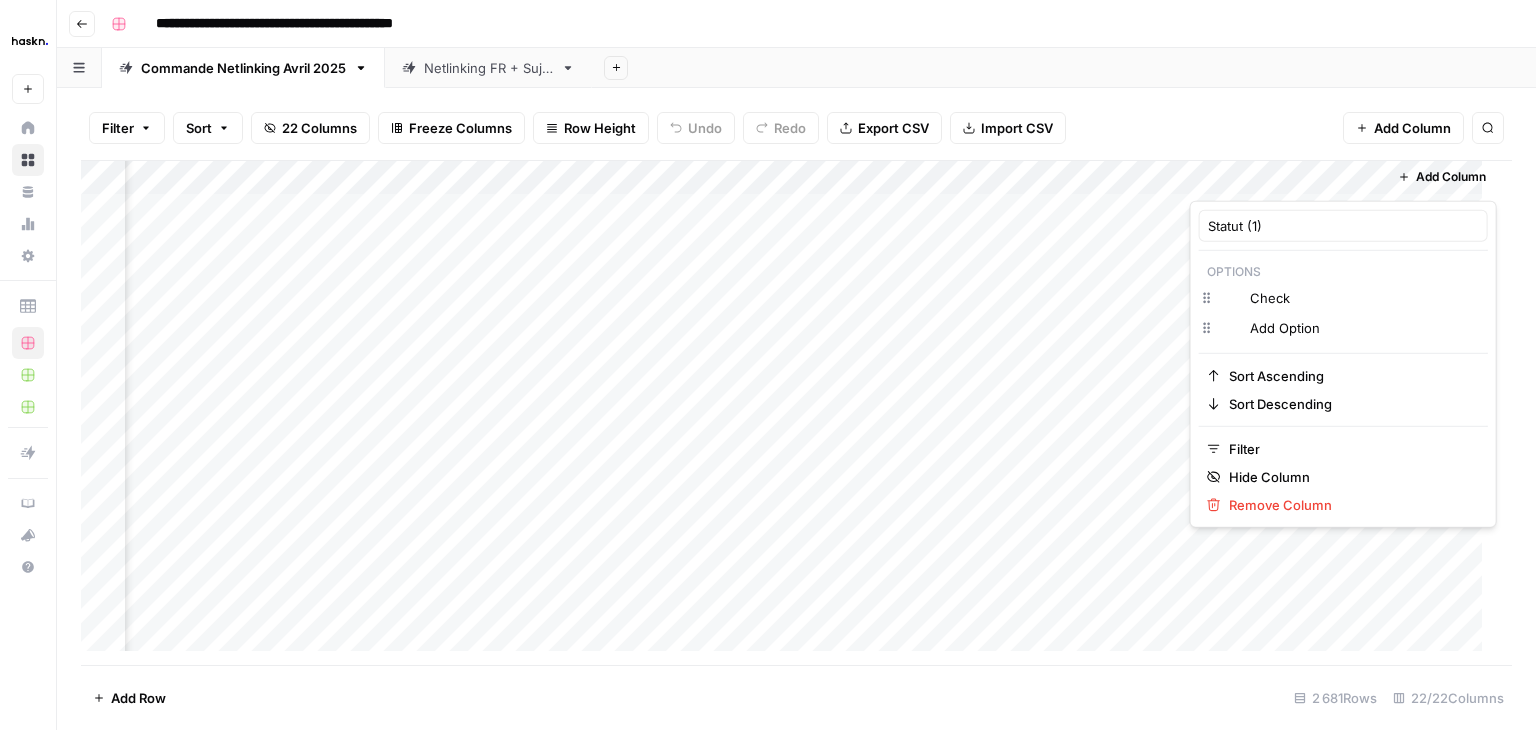 click at bounding box center [1279, 180] 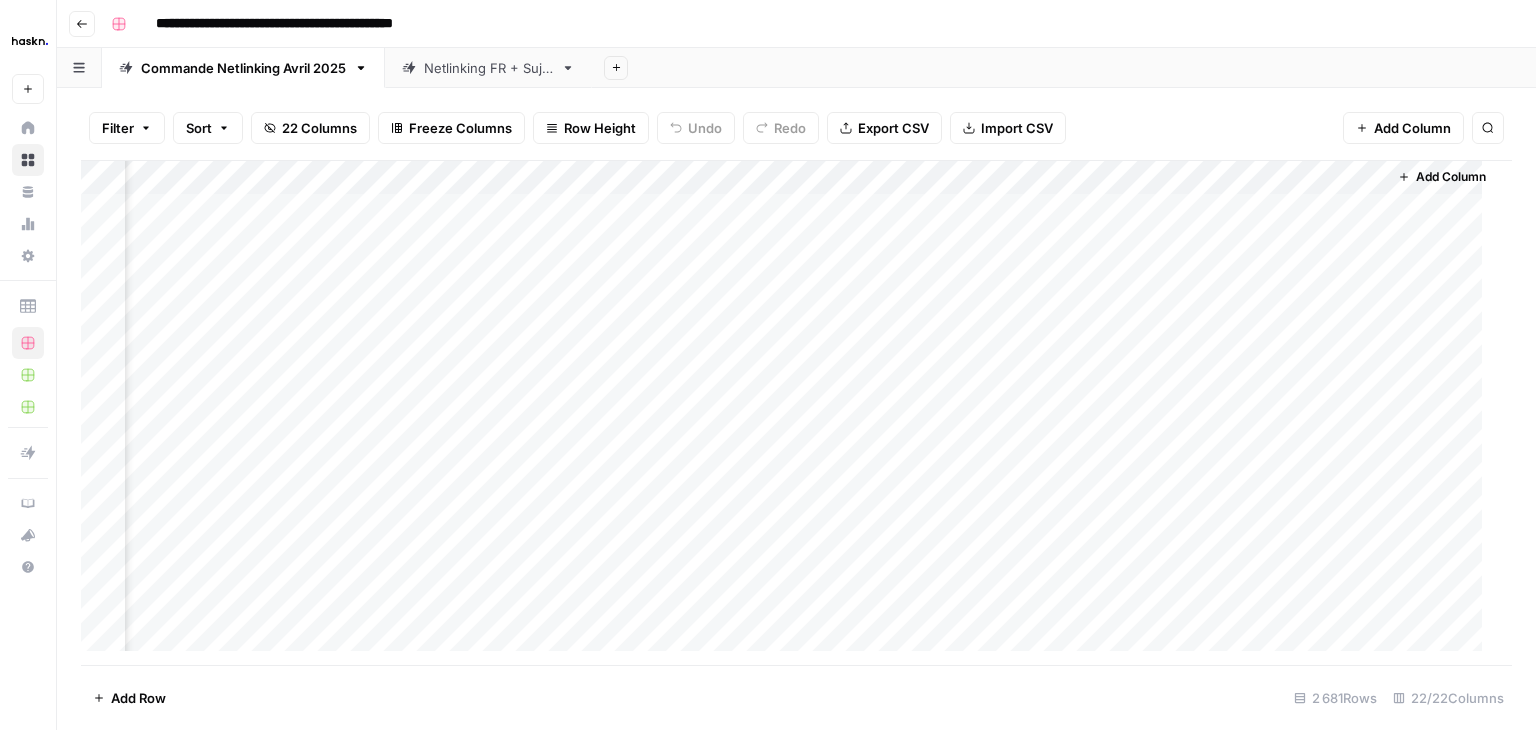 click on "Netlinking FR + Sujet" at bounding box center [488, 68] 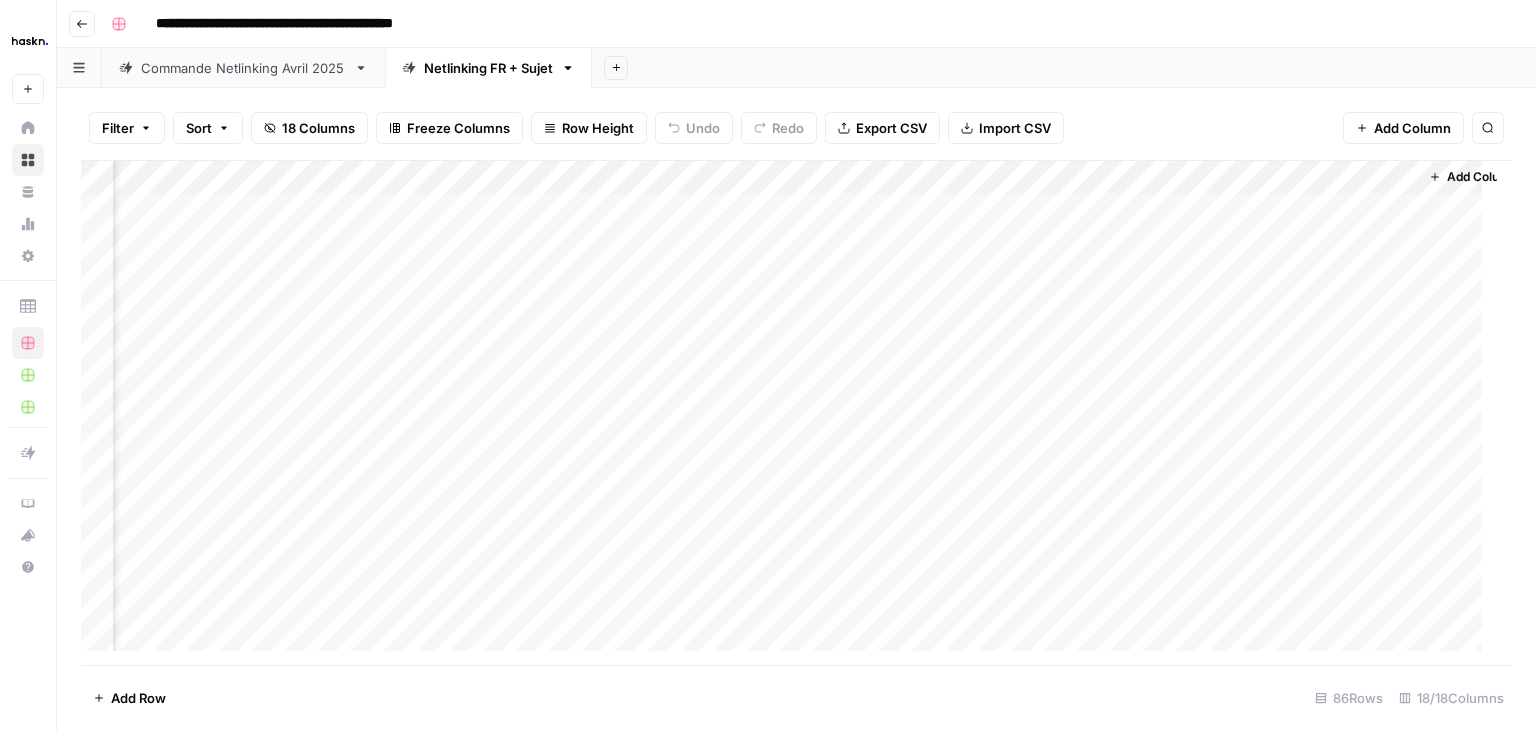 scroll, scrollTop: 0, scrollLeft: 1983, axis: horizontal 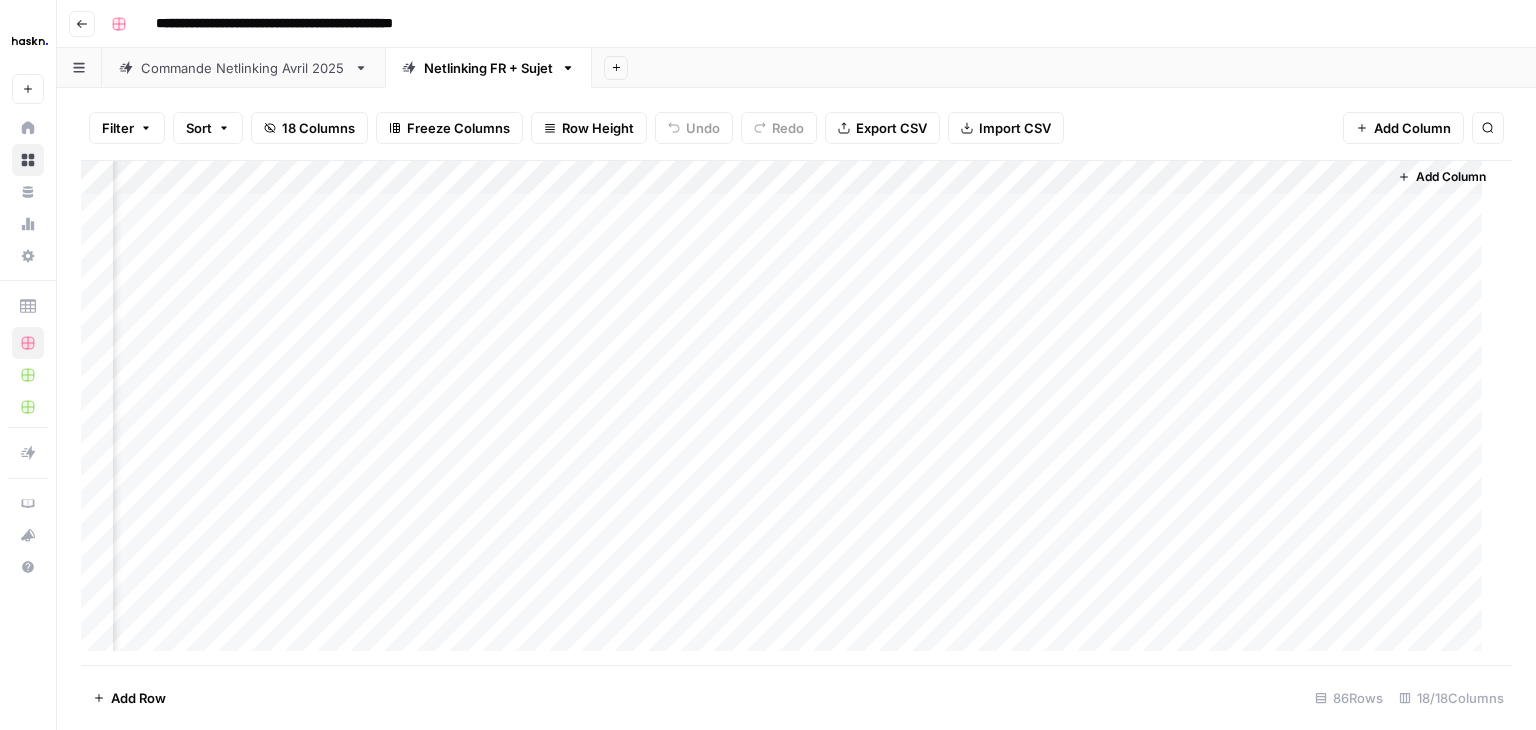 click on "Add Column" at bounding box center [789, 413] 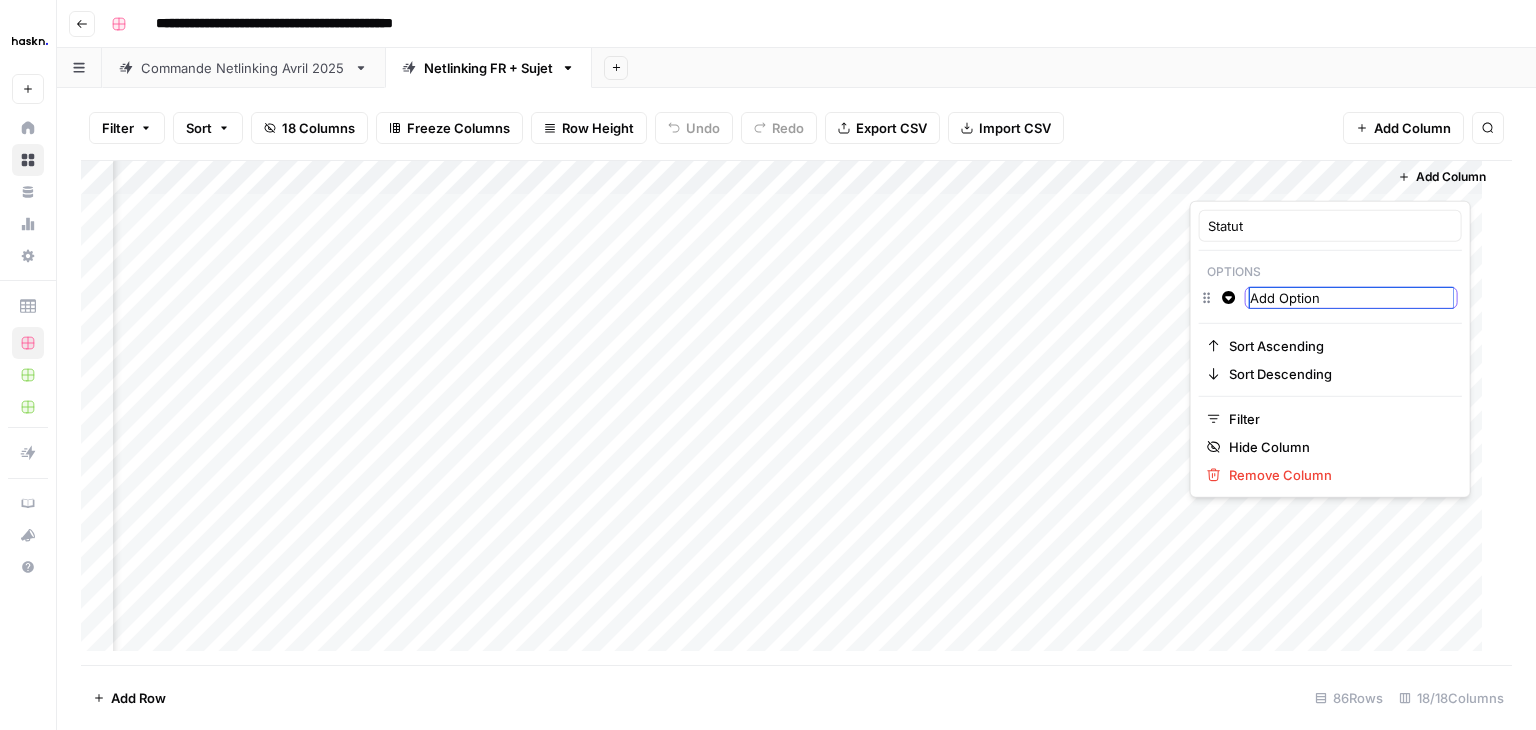 click on "Add Option" at bounding box center [1351, 298] 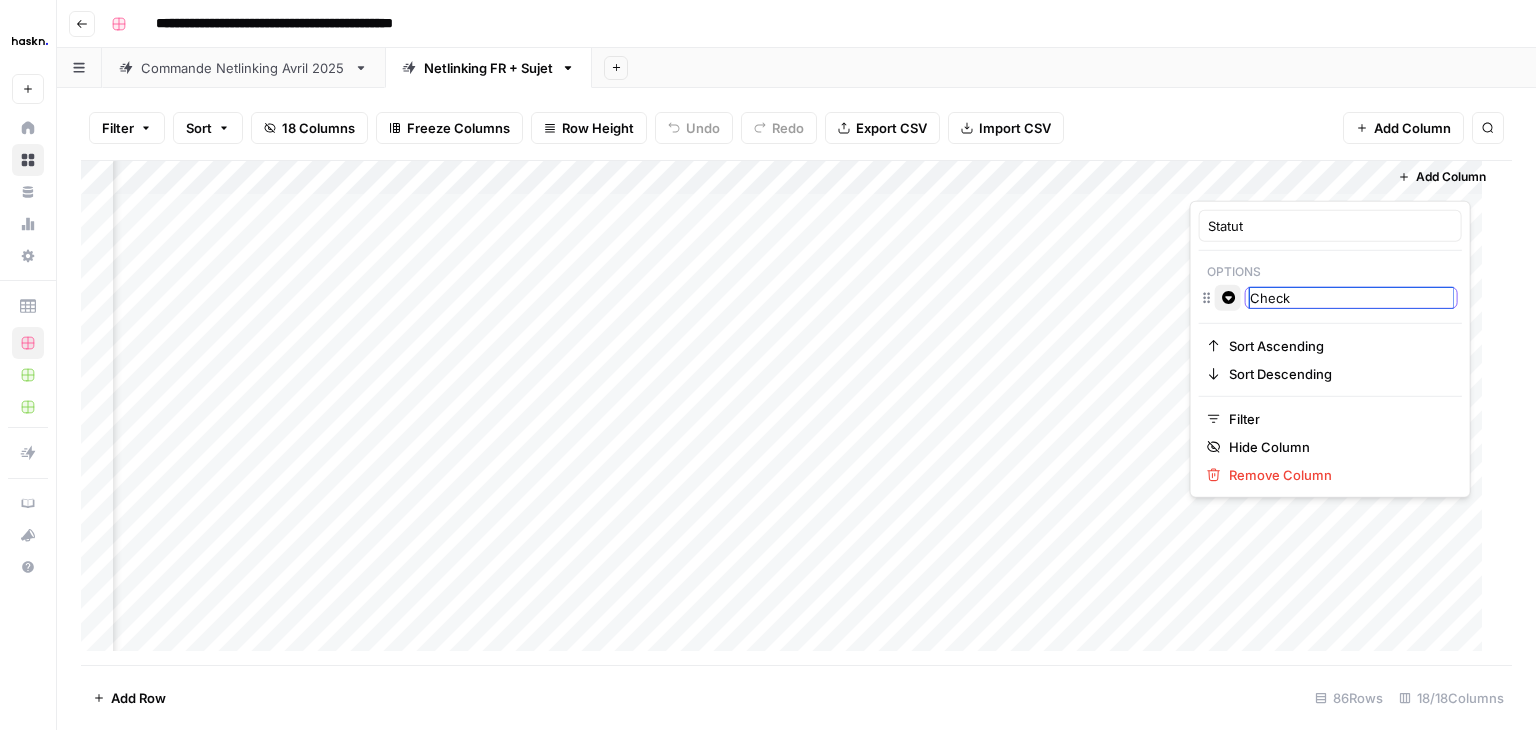 type on "Check" 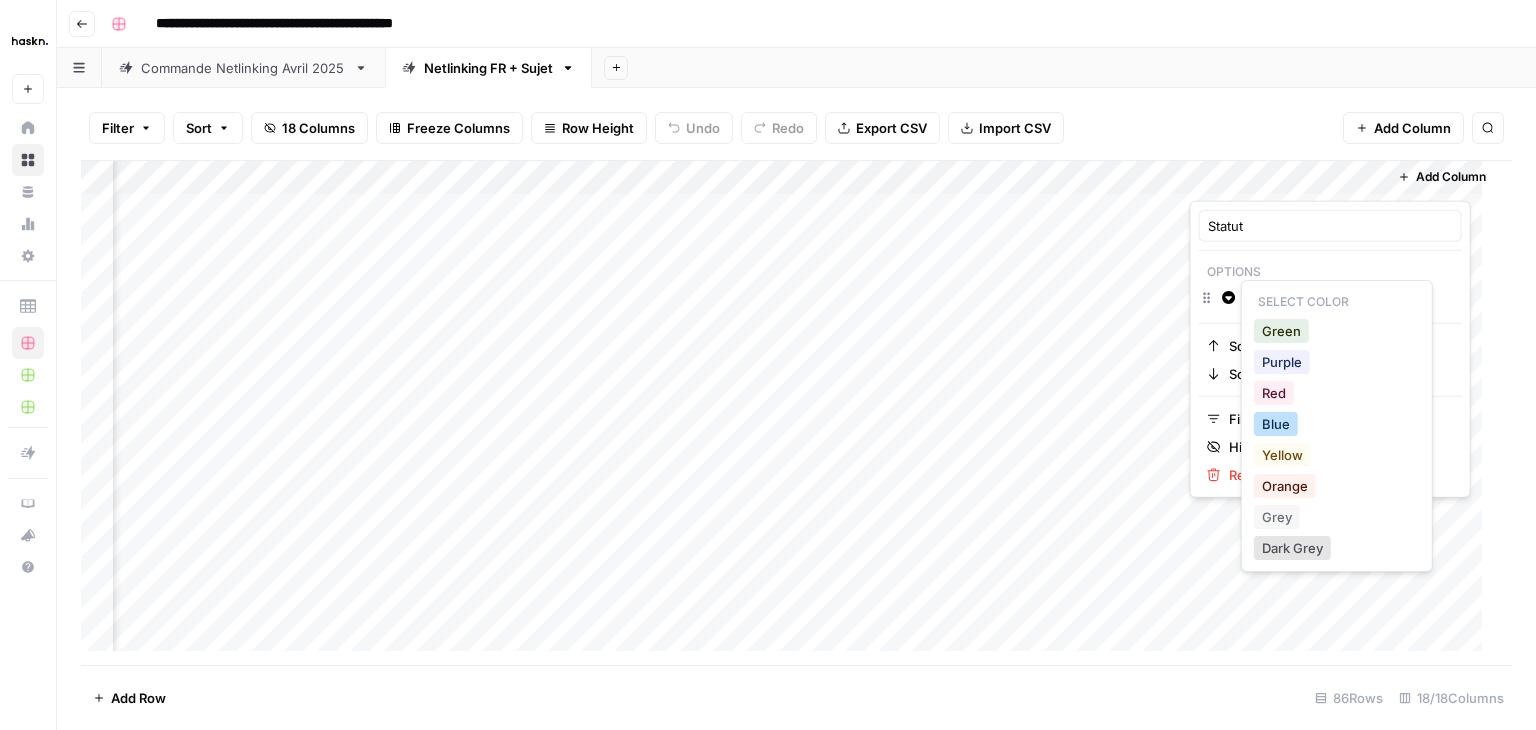 click on "Blue" at bounding box center (1276, 424) 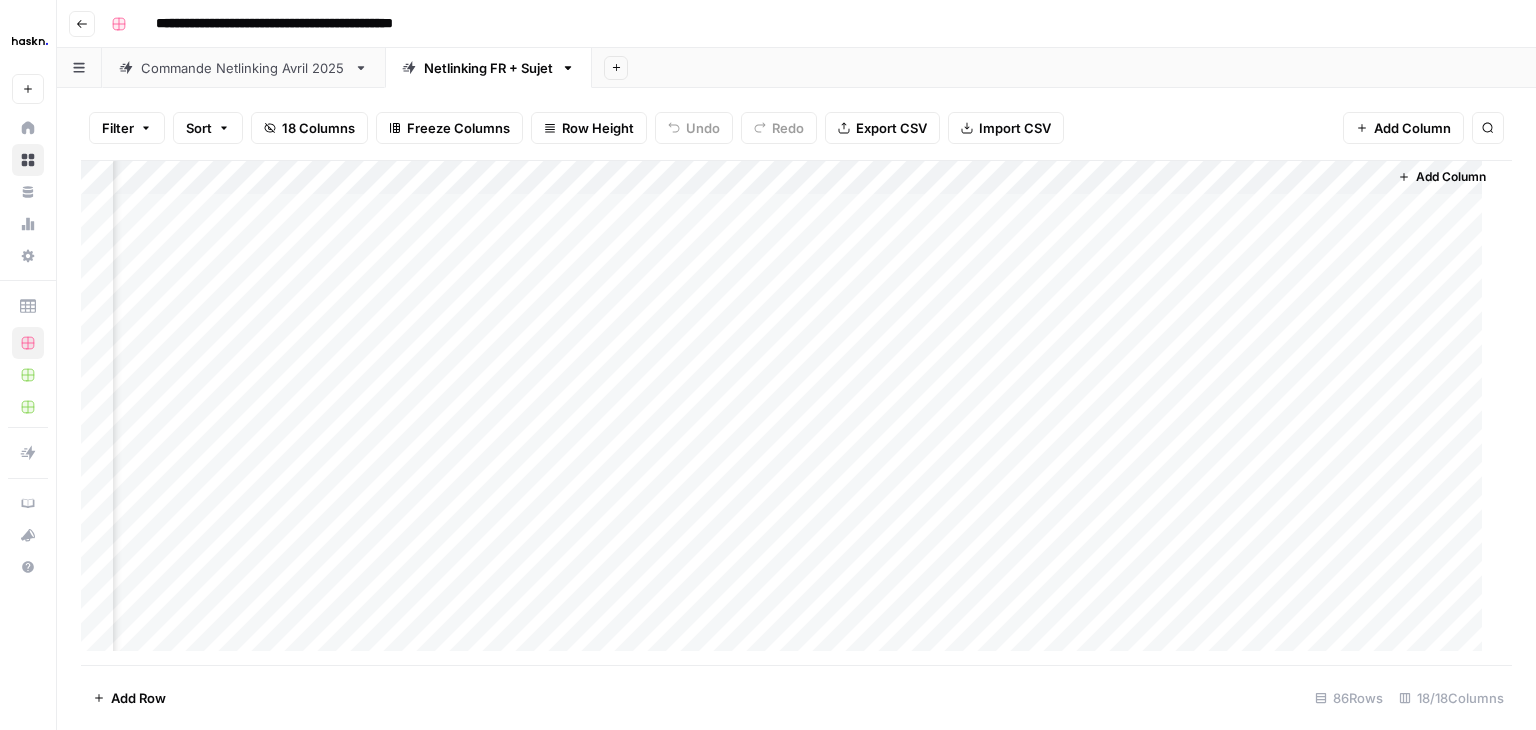 click on "Add Column" at bounding box center [1441, 405] 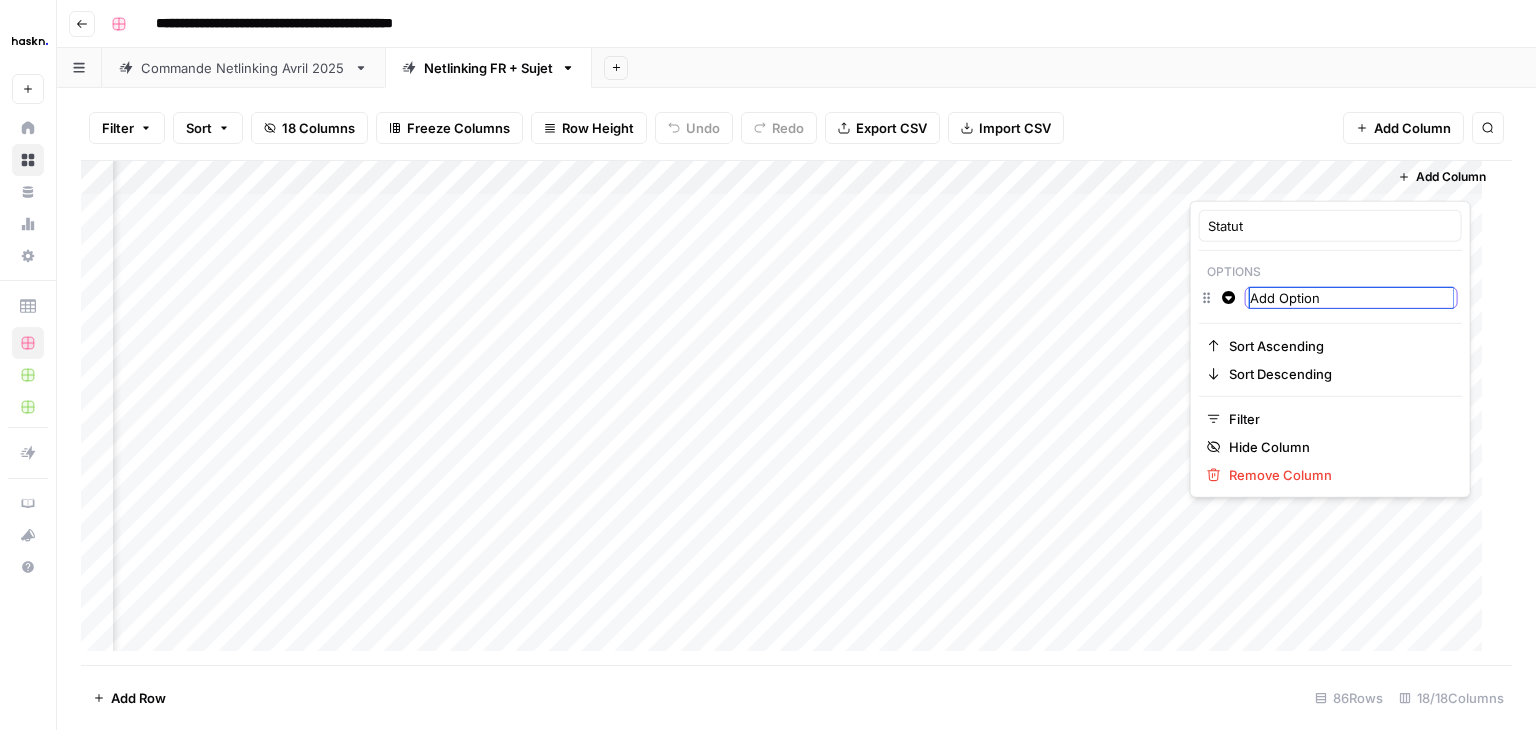 click on "Add Option" at bounding box center (1351, 298) 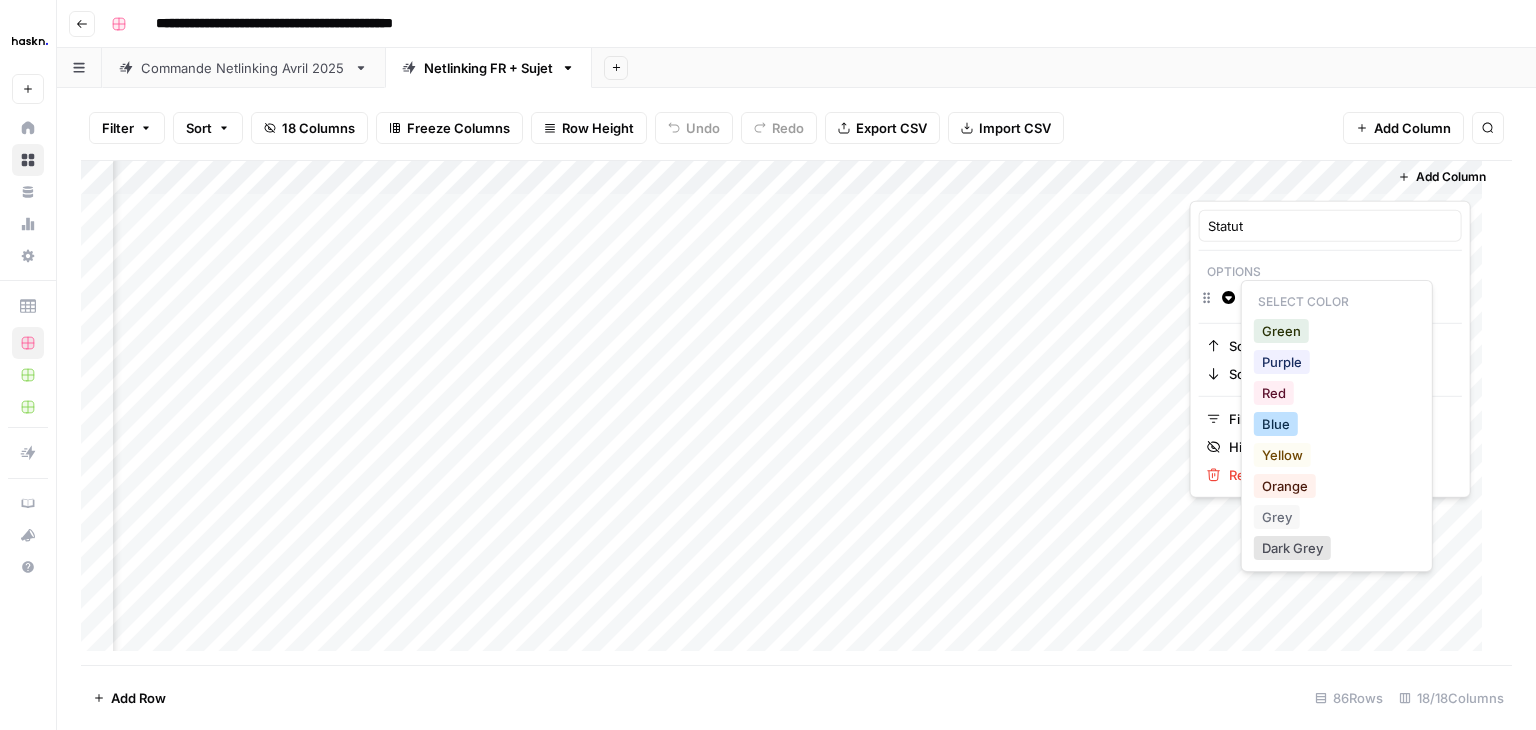 click on "Blue" at bounding box center (1276, 424) 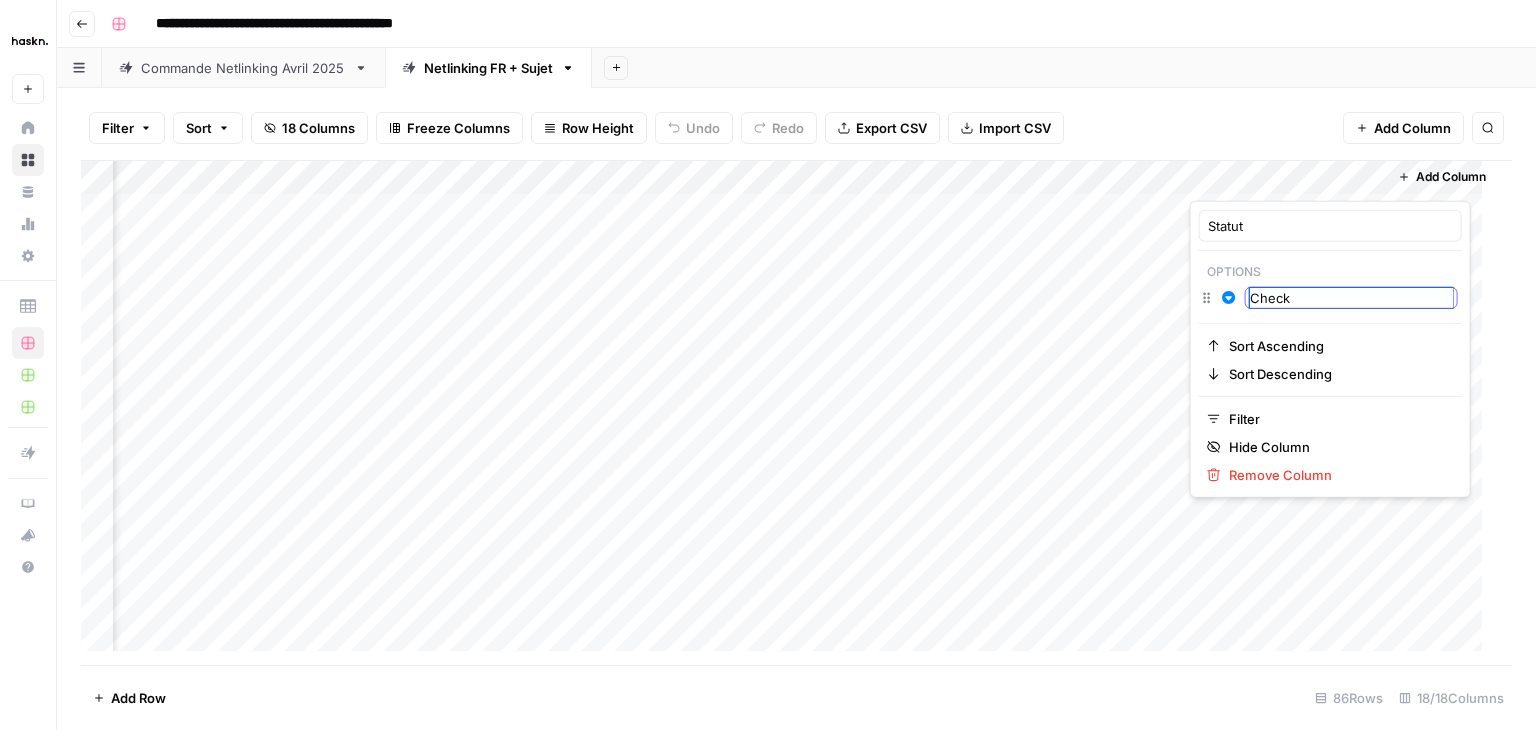 click on "Check" at bounding box center [1351, 298] 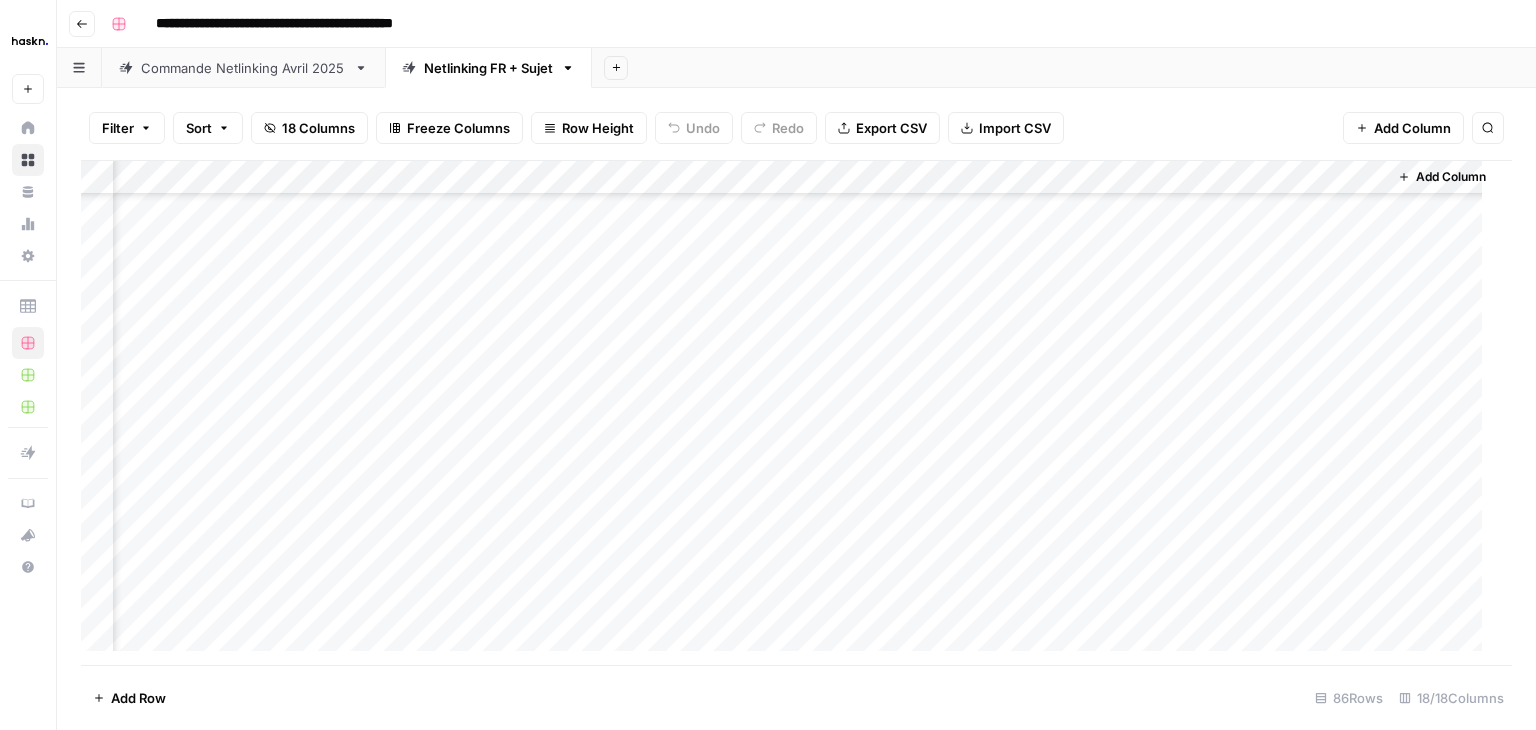 scroll, scrollTop: 0, scrollLeft: 1983, axis: horizontal 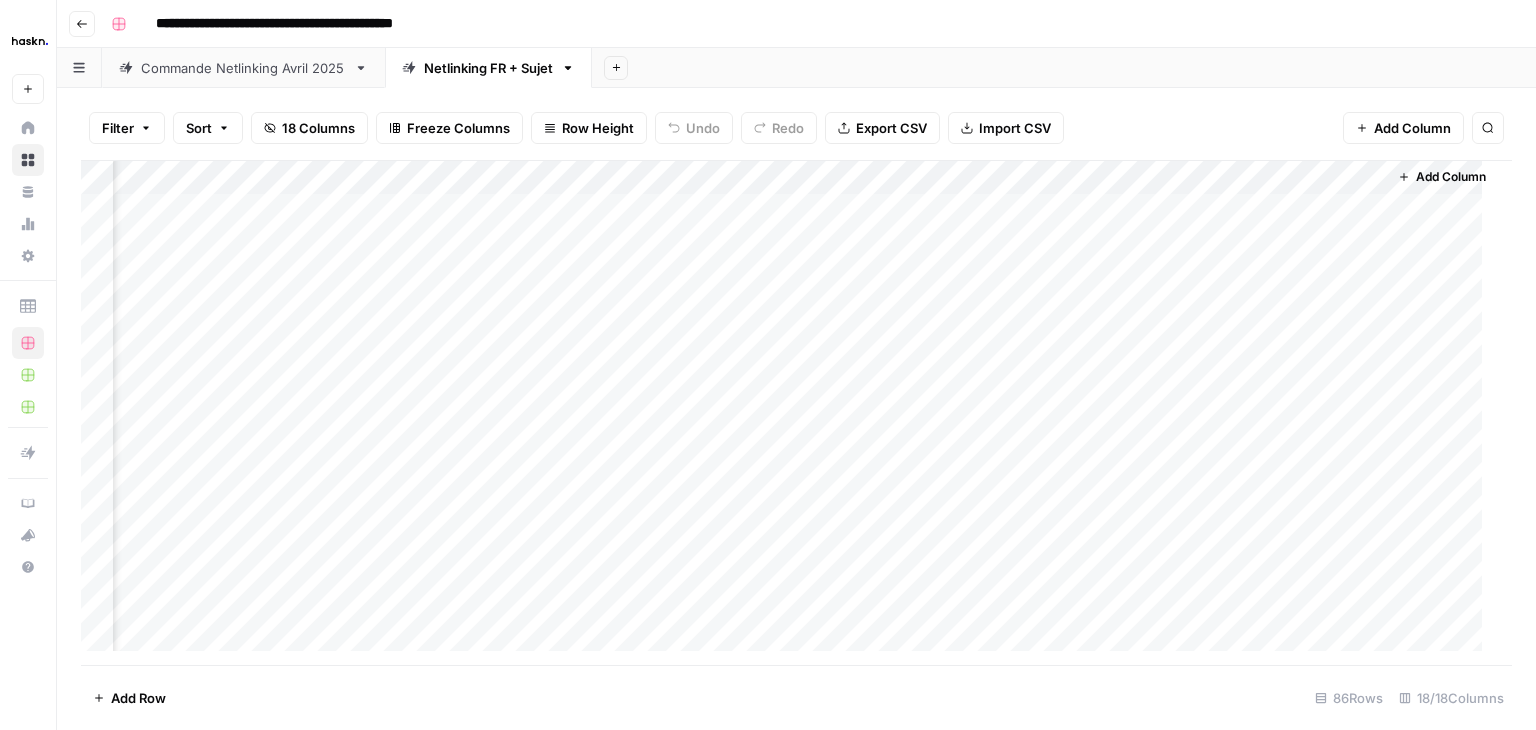 click on "Add Column" at bounding box center (789, 413) 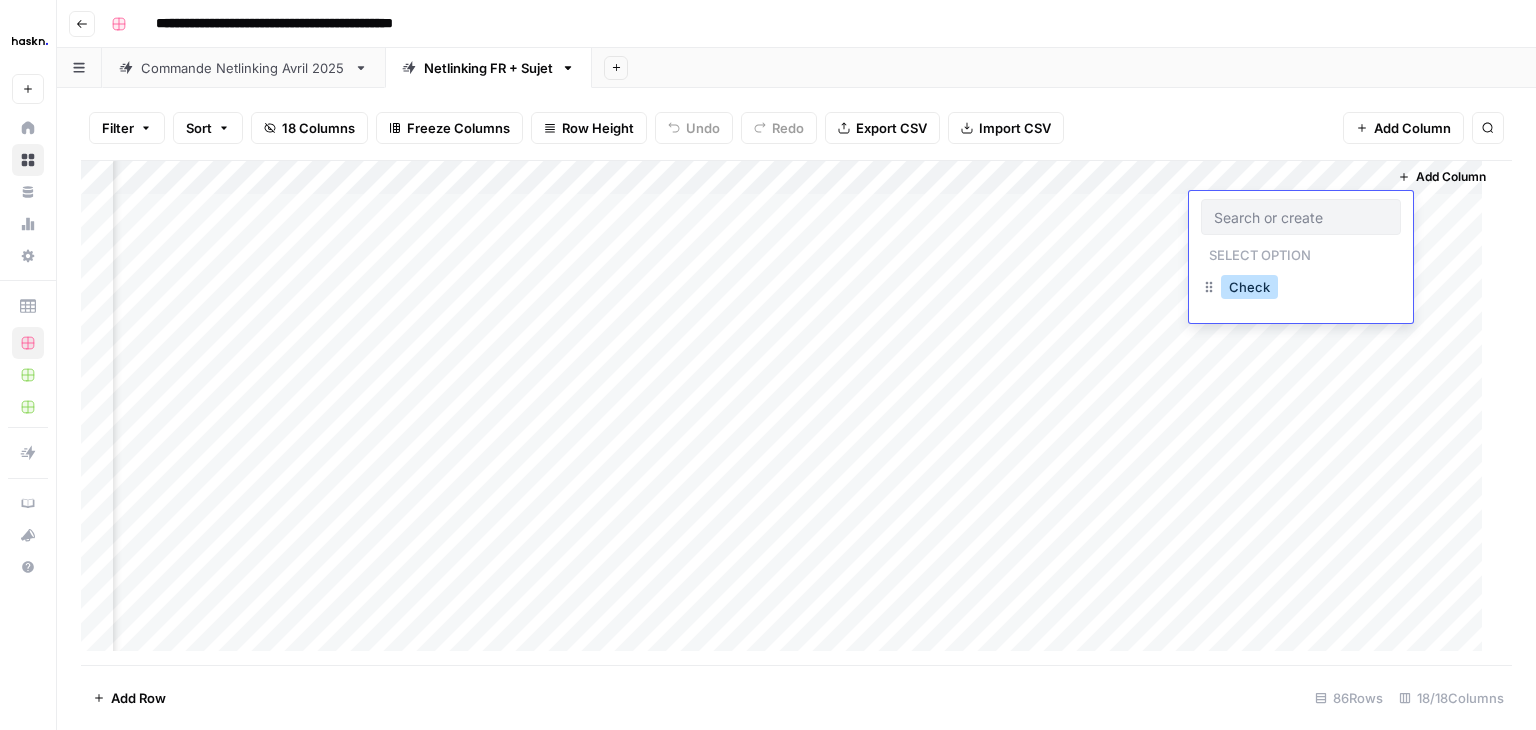 click on "Check" at bounding box center (1249, 287) 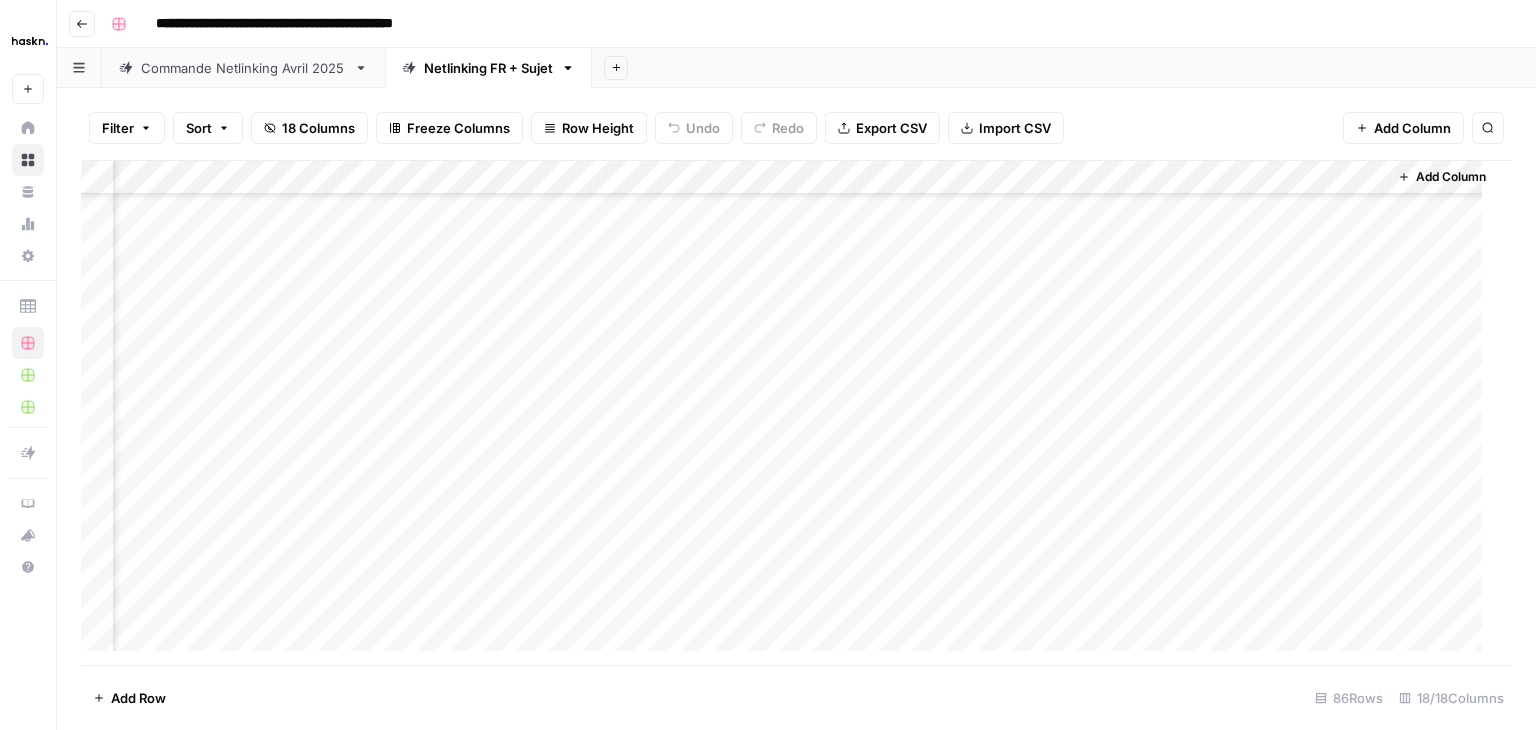 scroll, scrollTop: 2500, scrollLeft: 1983, axis: both 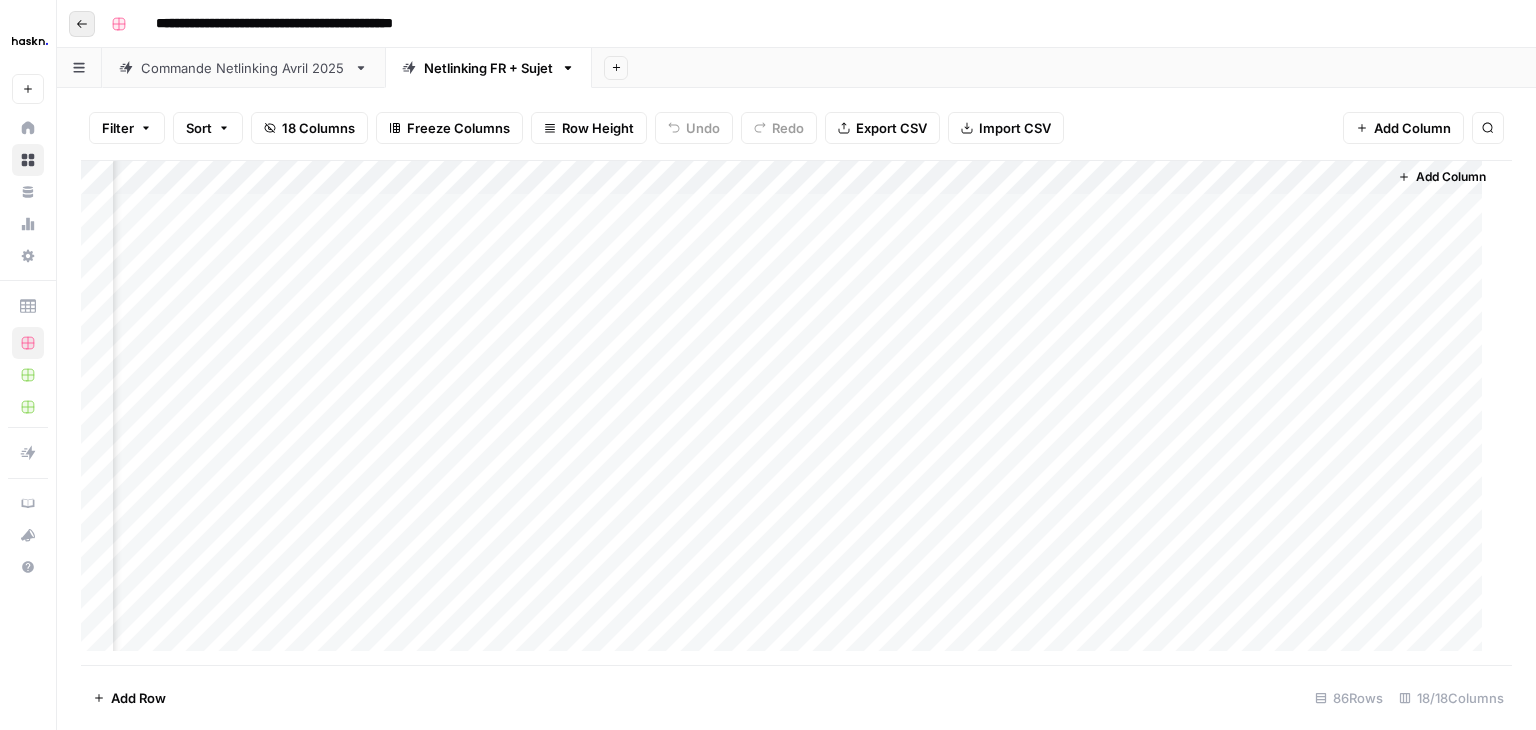 click on "Go back" at bounding box center (82, 24) 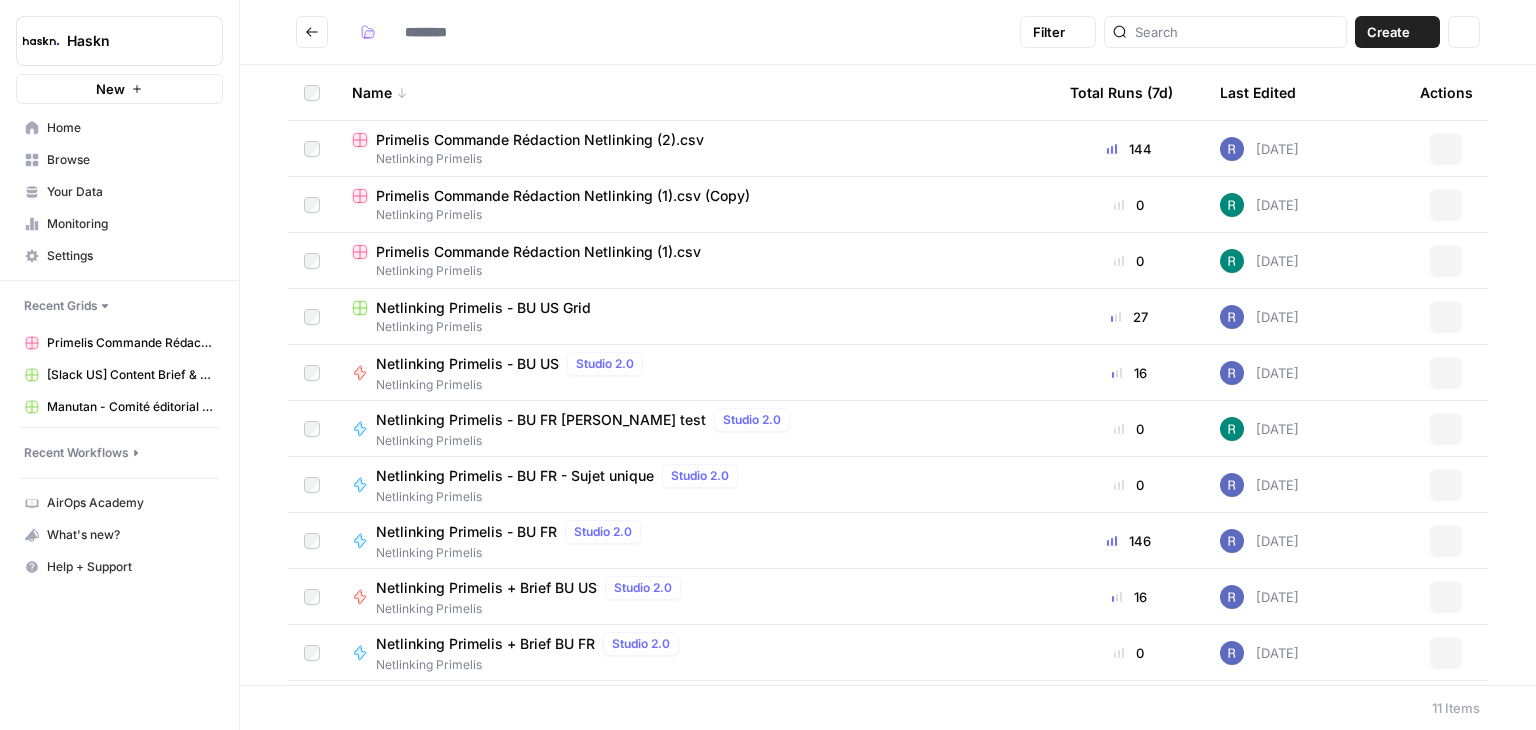 type on "**********" 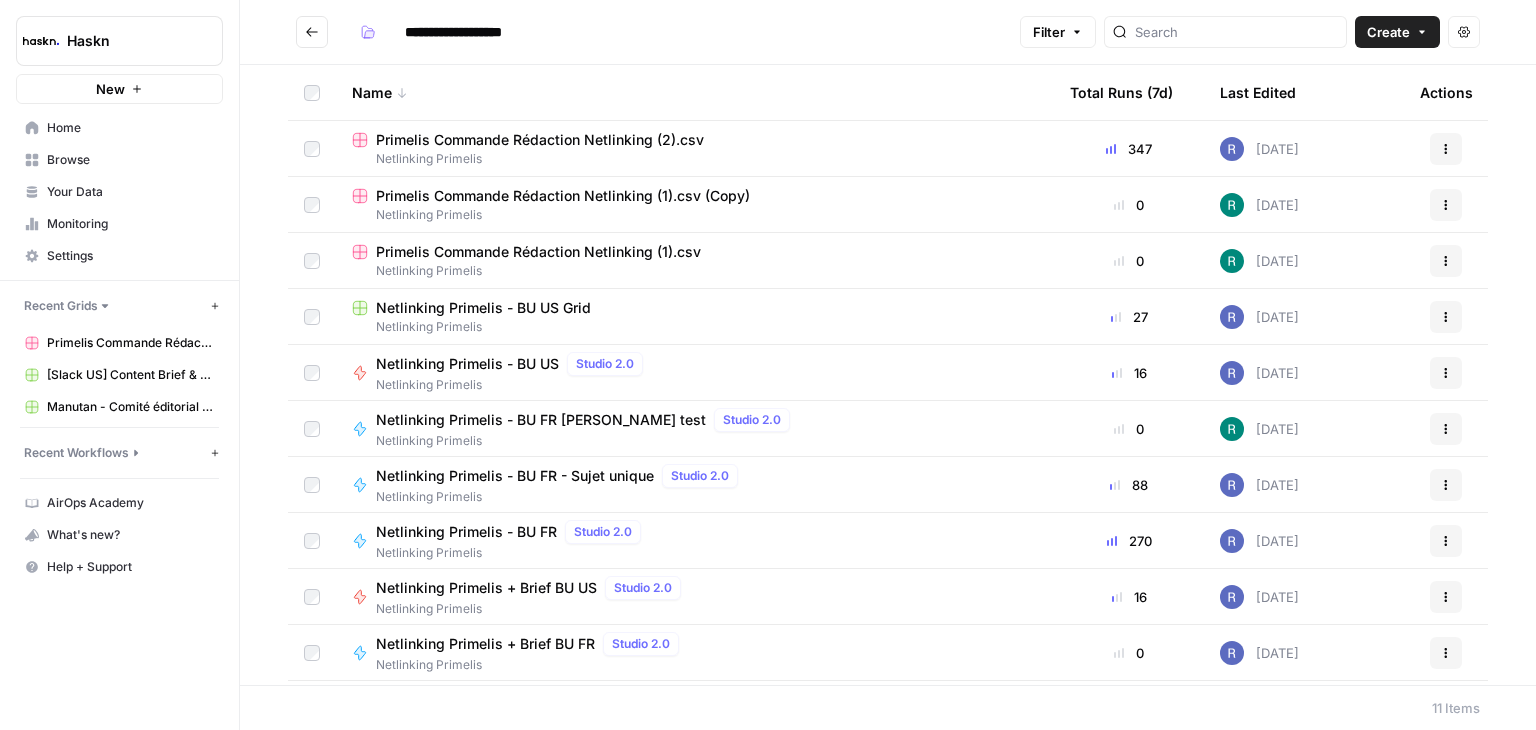 click on "Netlinking Primelis - BU US Grid" at bounding box center [483, 308] 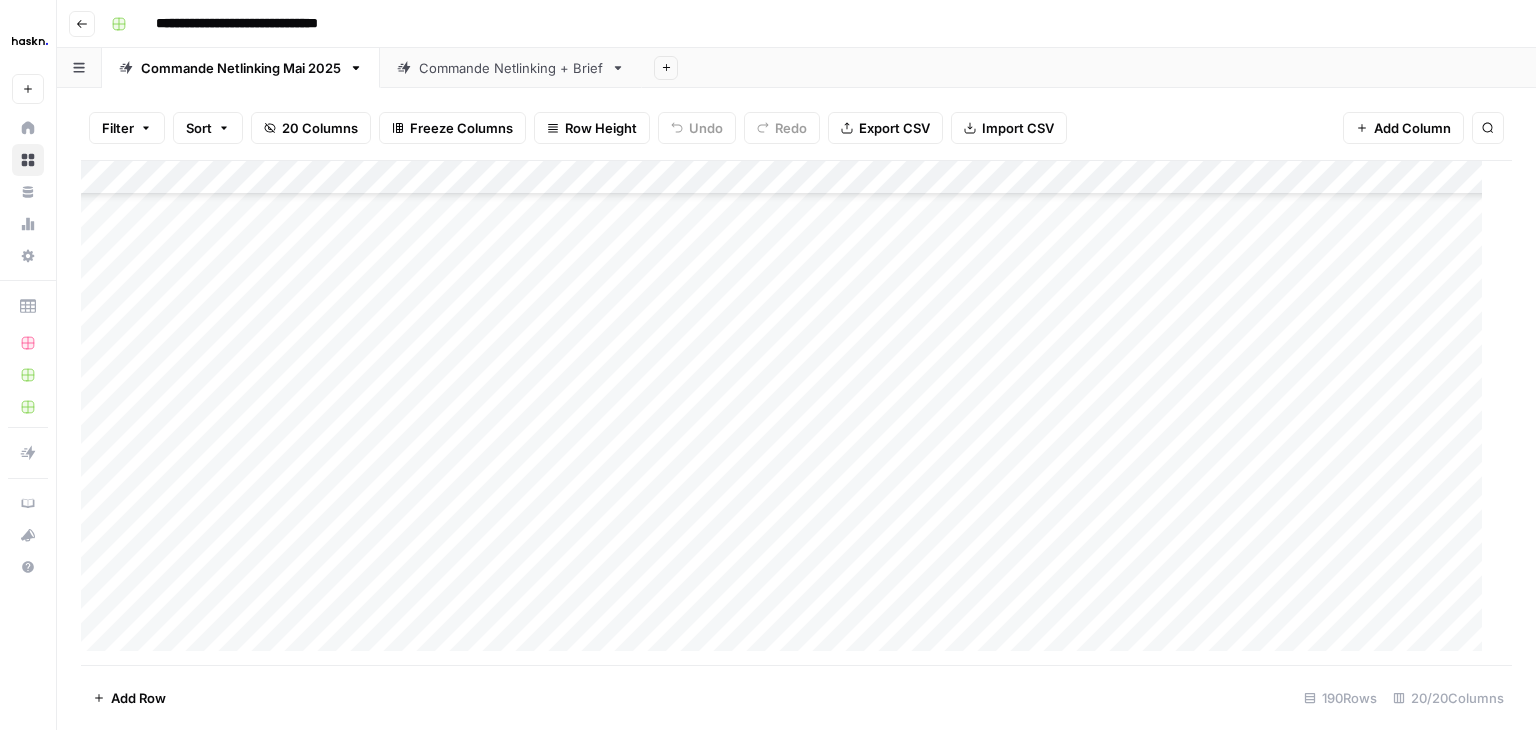 scroll, scrollTop: 6036, scrollLeft: 0, axis: vertical 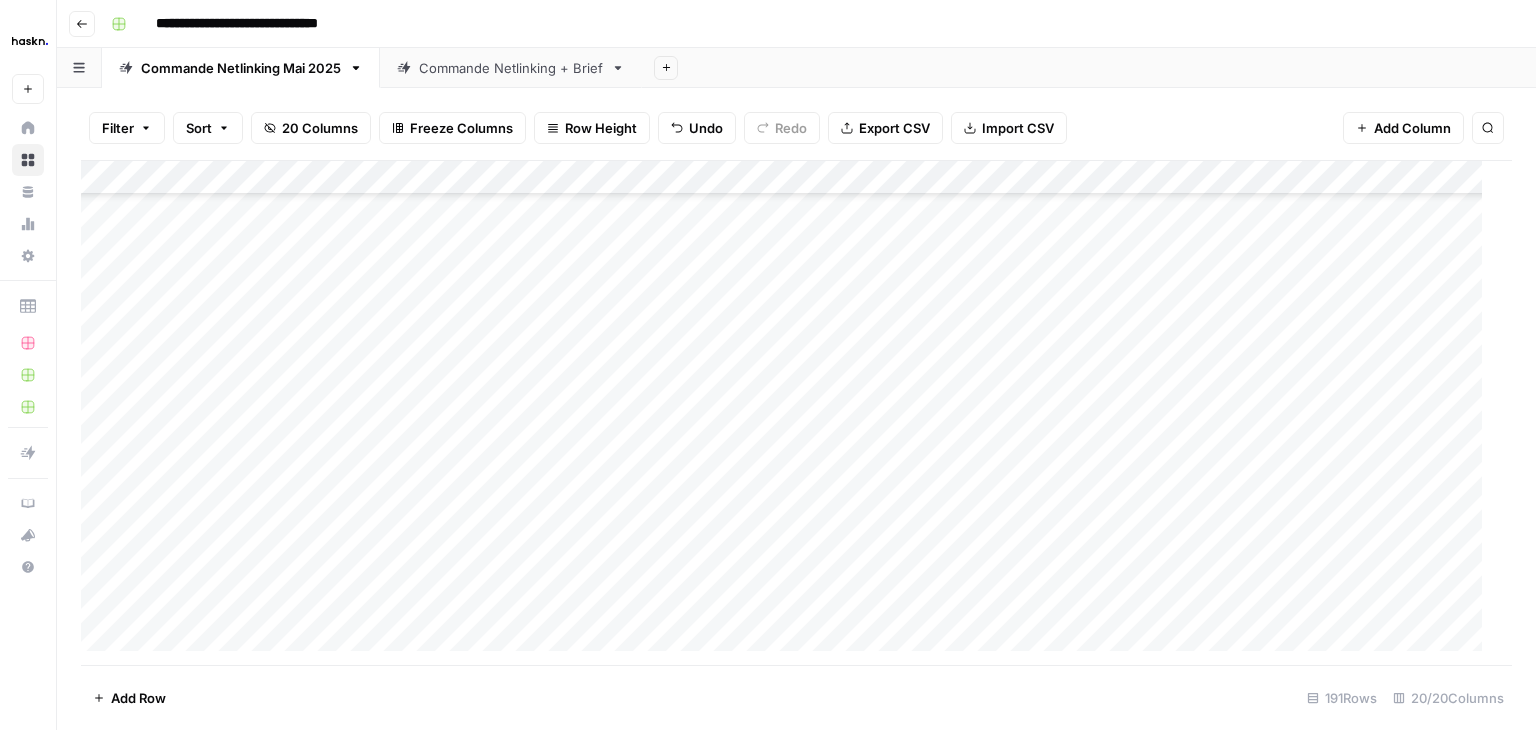 click on "Add Column" at bounding box center [789, 413] 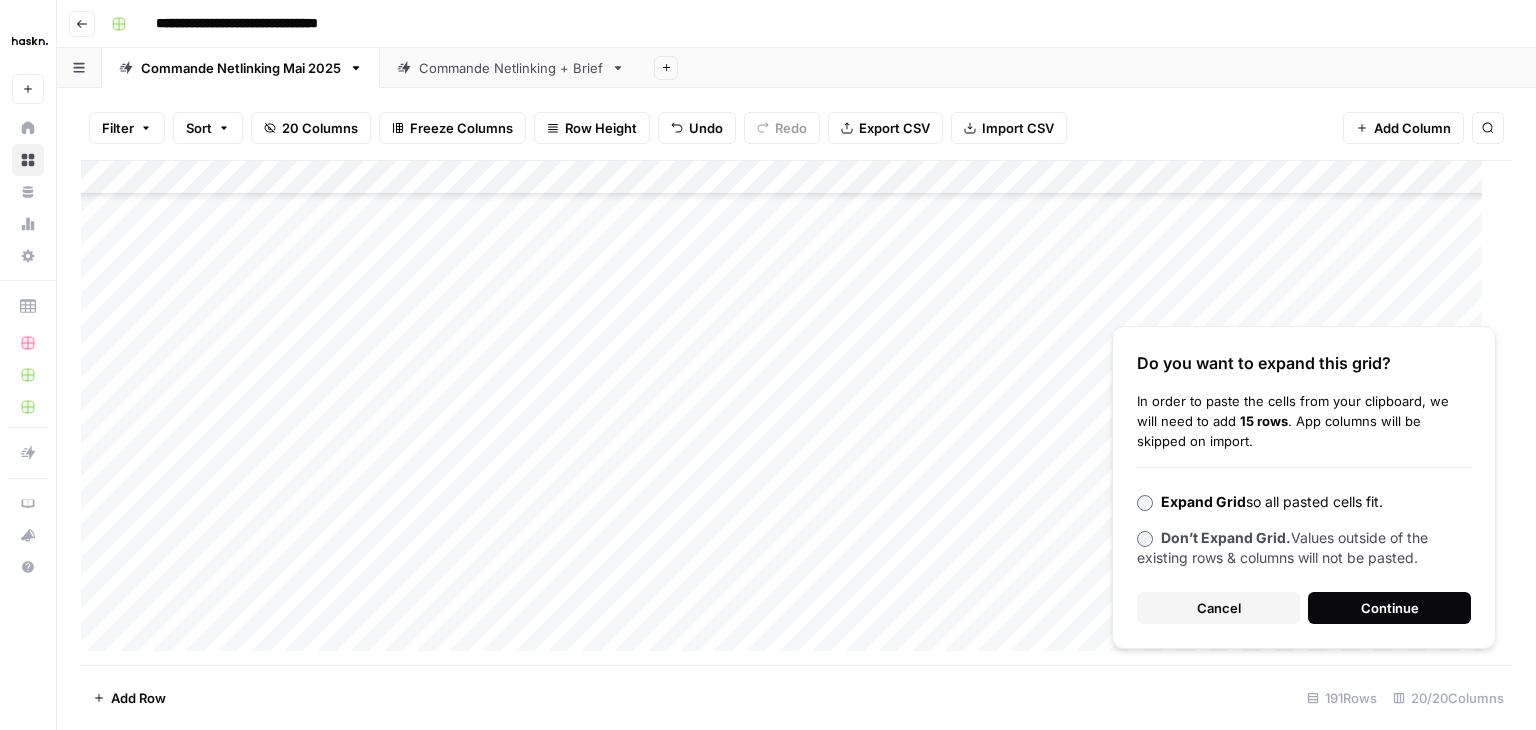 click on "Continue" at bounding box center (1390, 608) 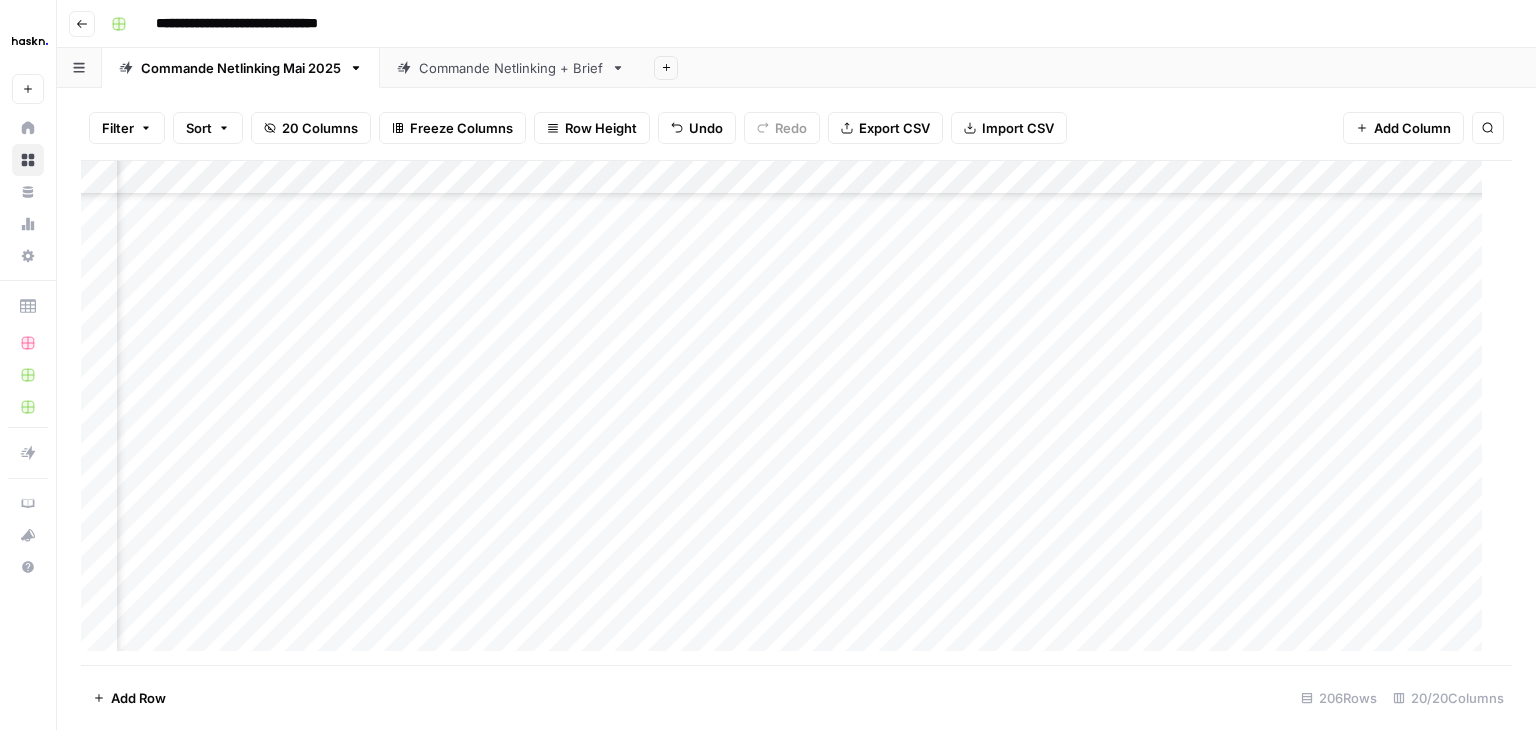 scroll, scrollTop: 6070, scrollLeft: 2266, axis: both 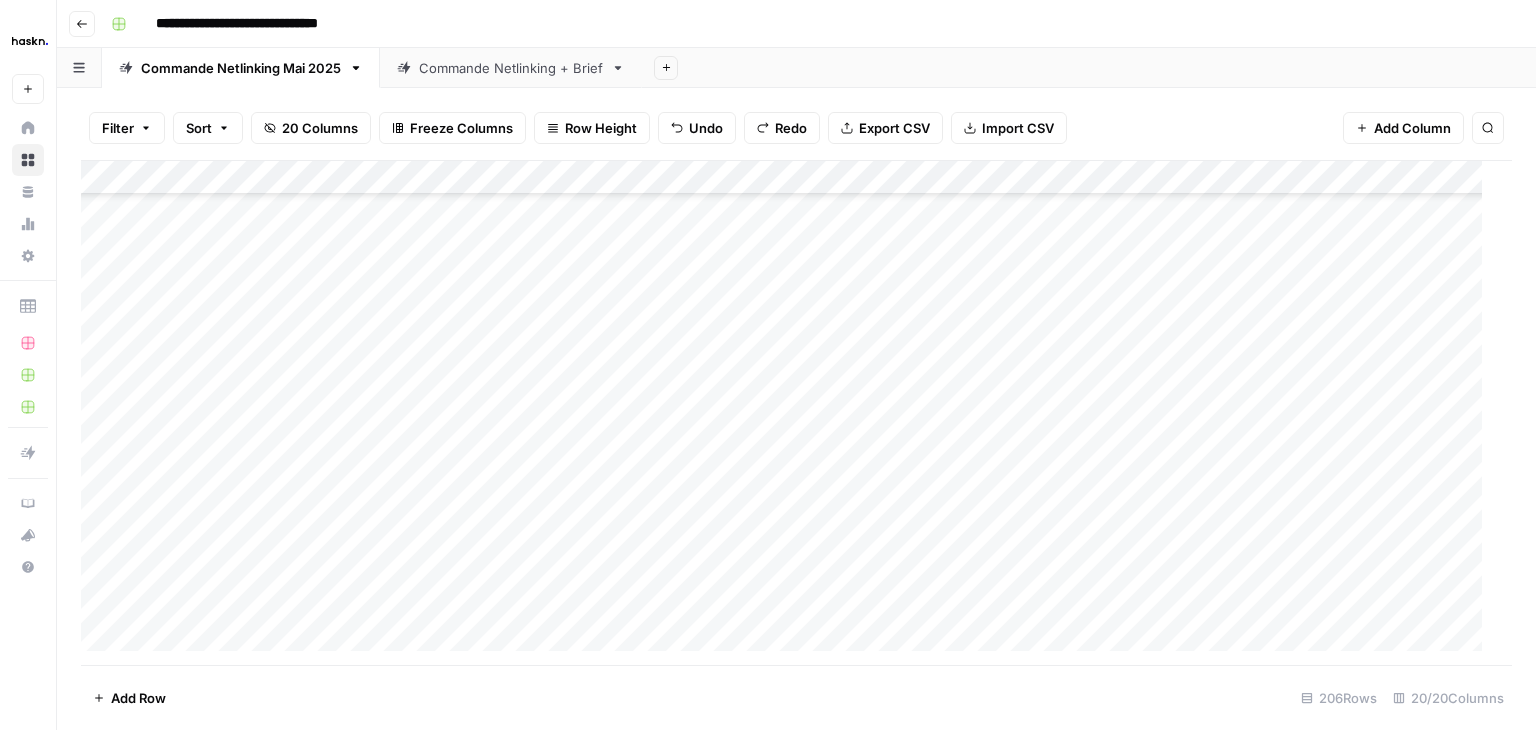 click on "Add Column" at bounding box center (789, 413) 